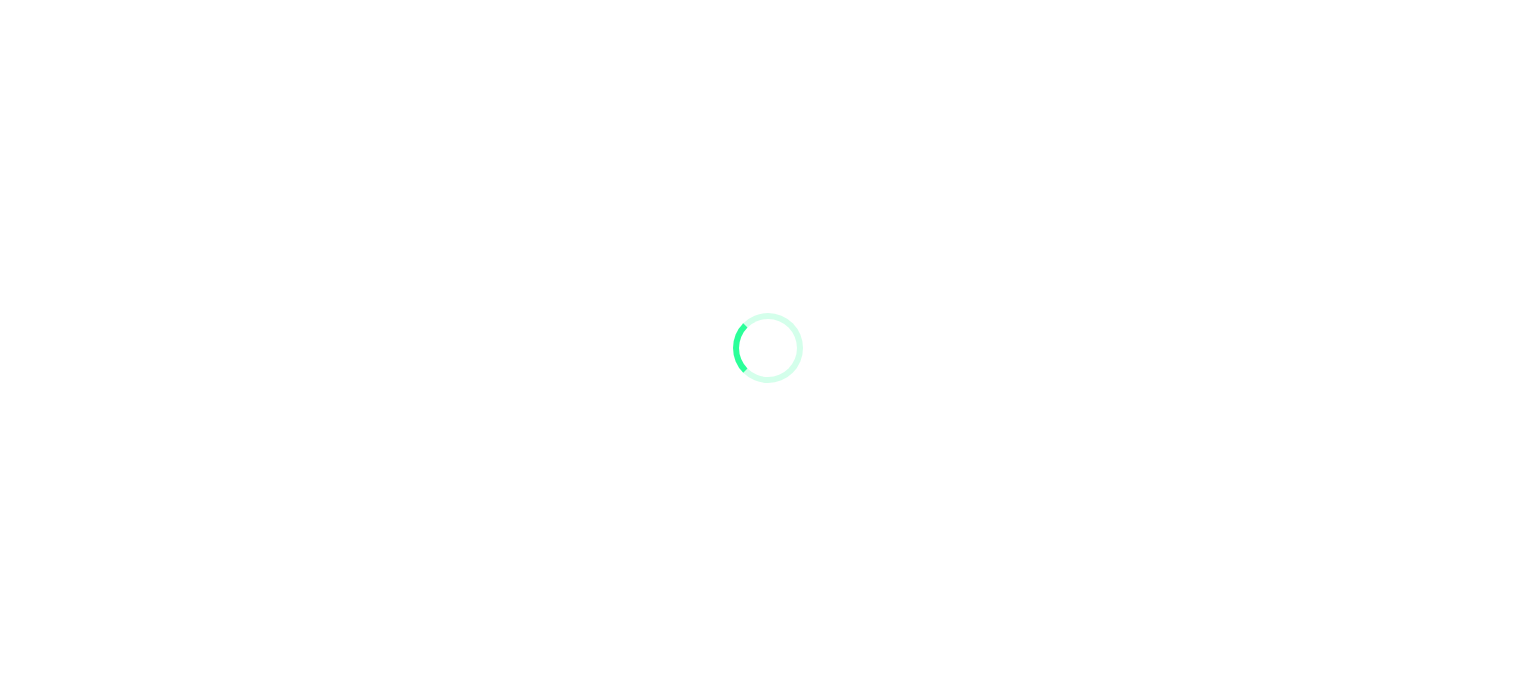 scroll, scrollTop: 0, scrollLeft: 0, axis: both 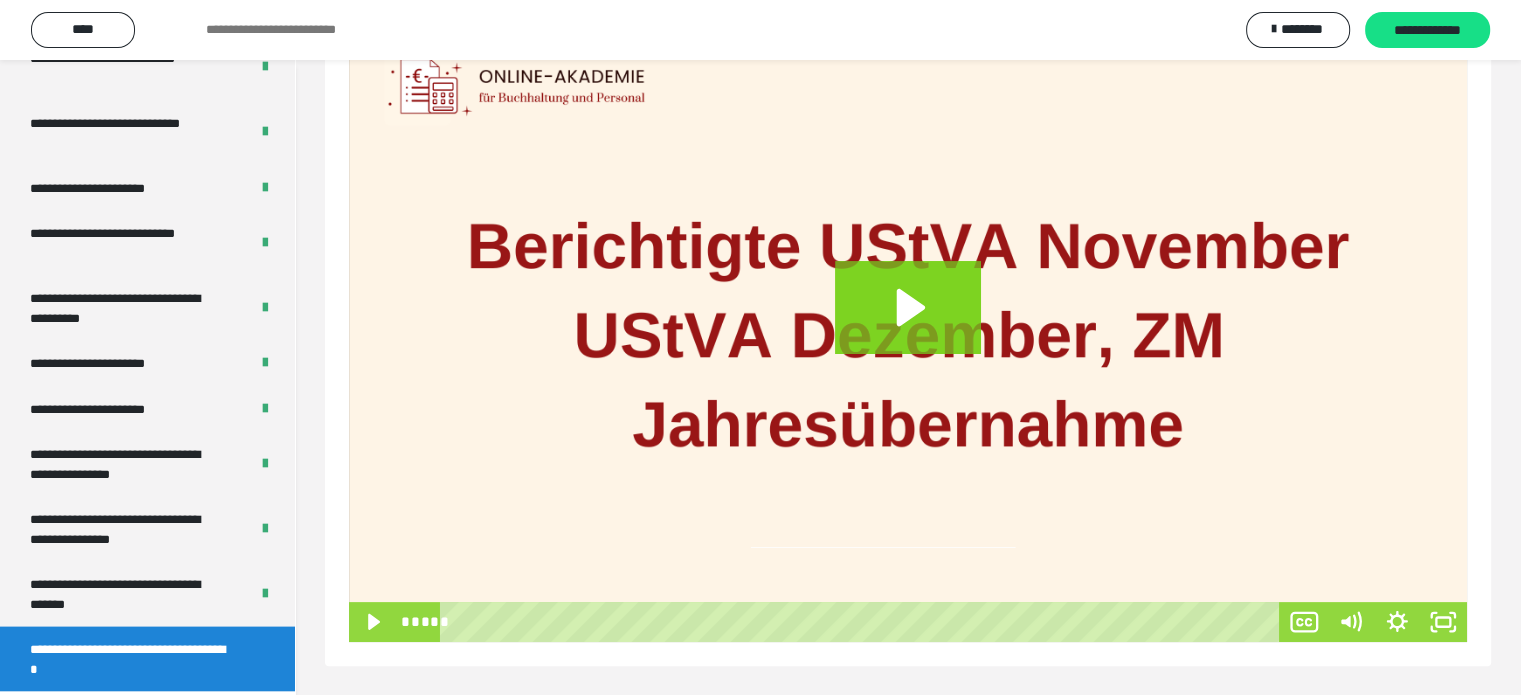 drag, startPoint x: 153, startPoint y: 595, endPoint x: 359, endPoint y: 586, distance: 206.1965 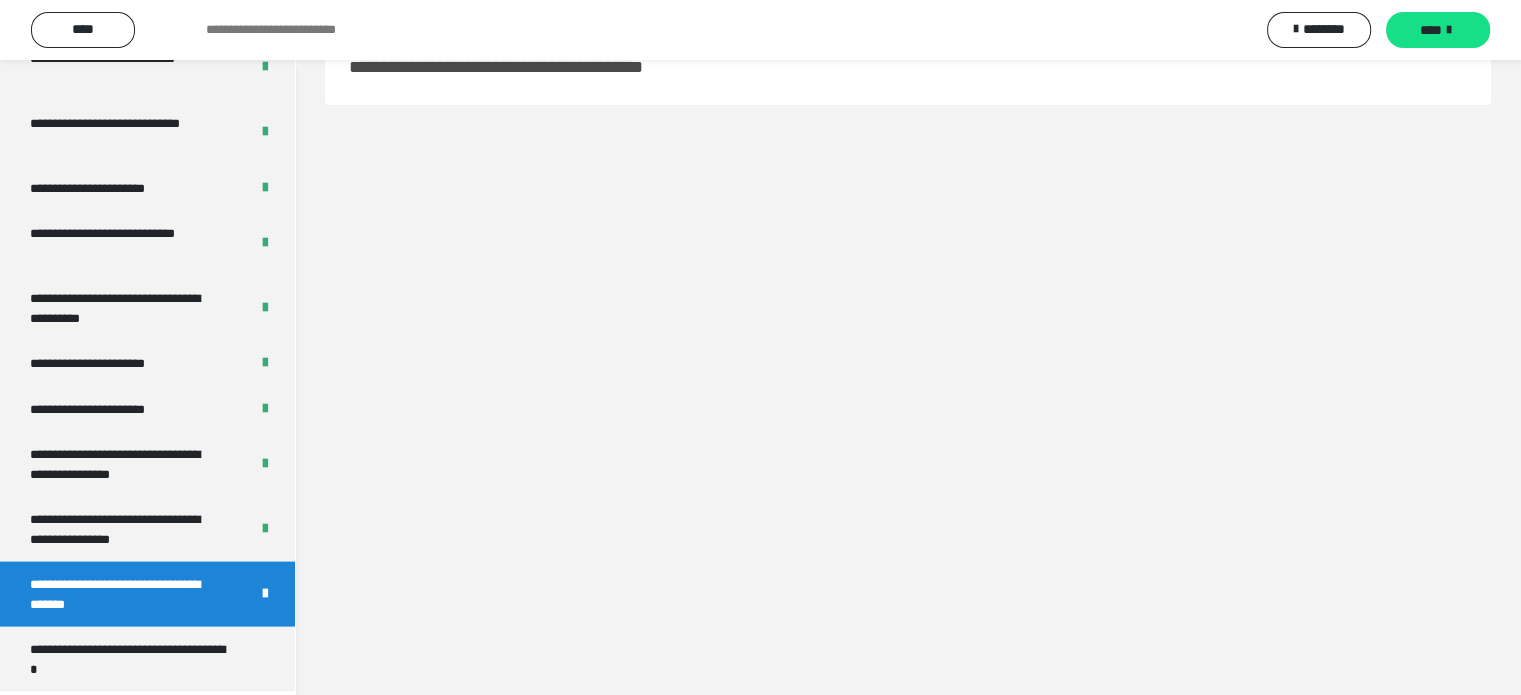 scroll, scrollTop: 60, scrollLeft: 0, axis: vertical 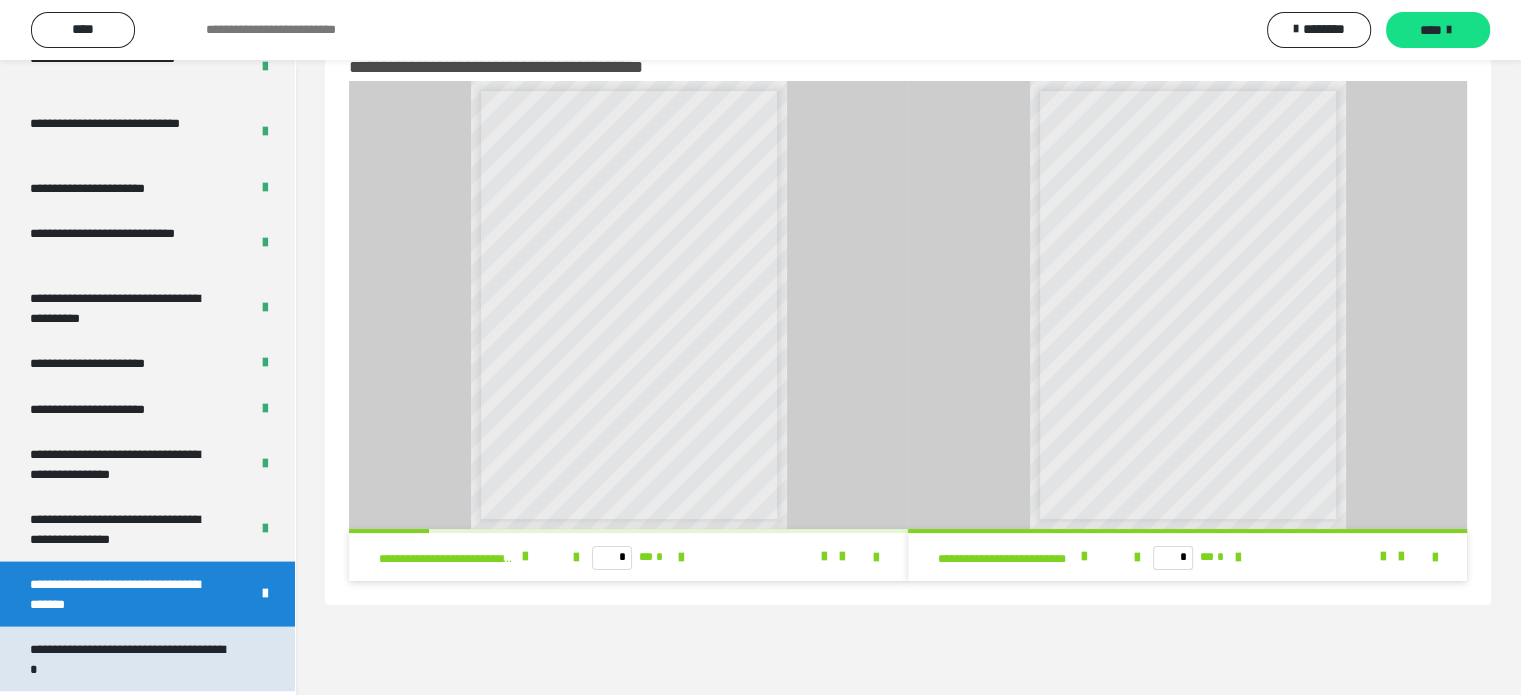 click on "**********" at bounding box center (132, 659) 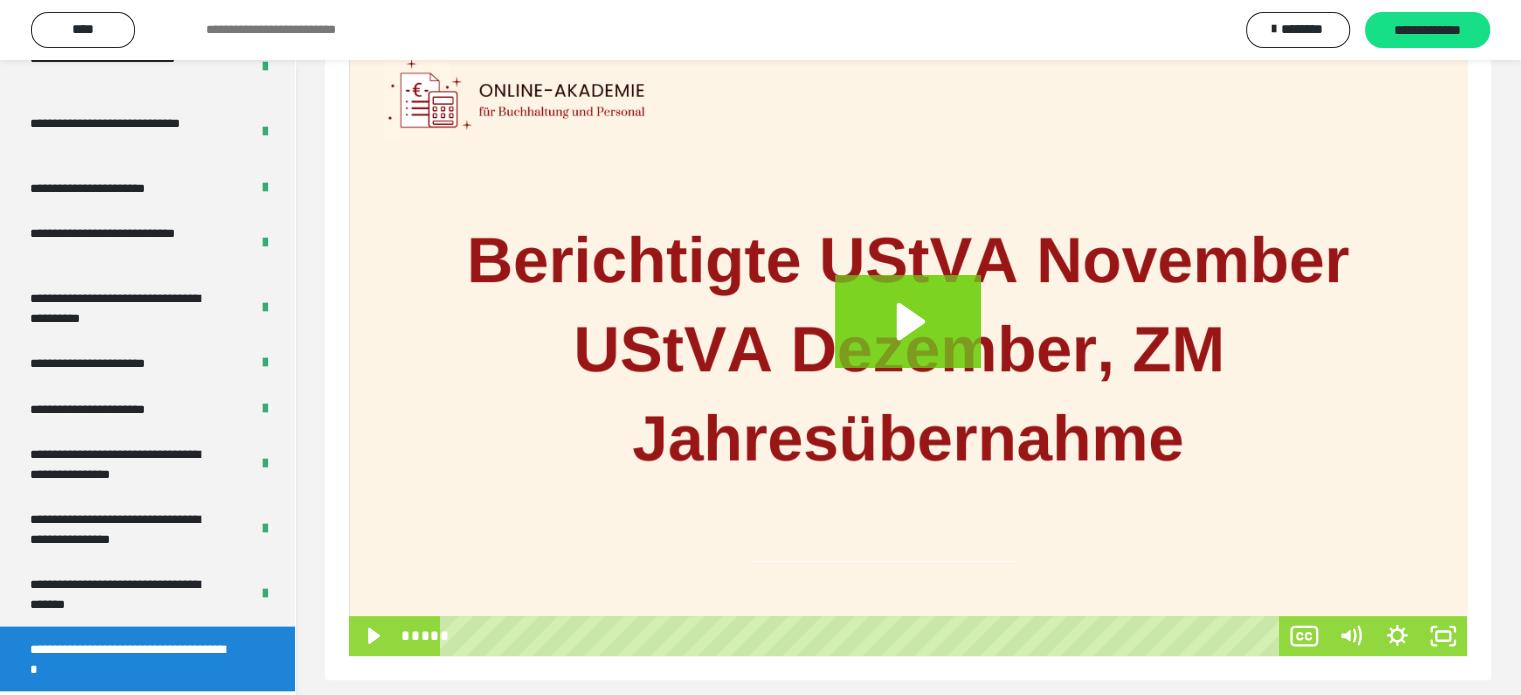 scroll, scrollTop: 346, scrollLeft: 0, axis: vertical 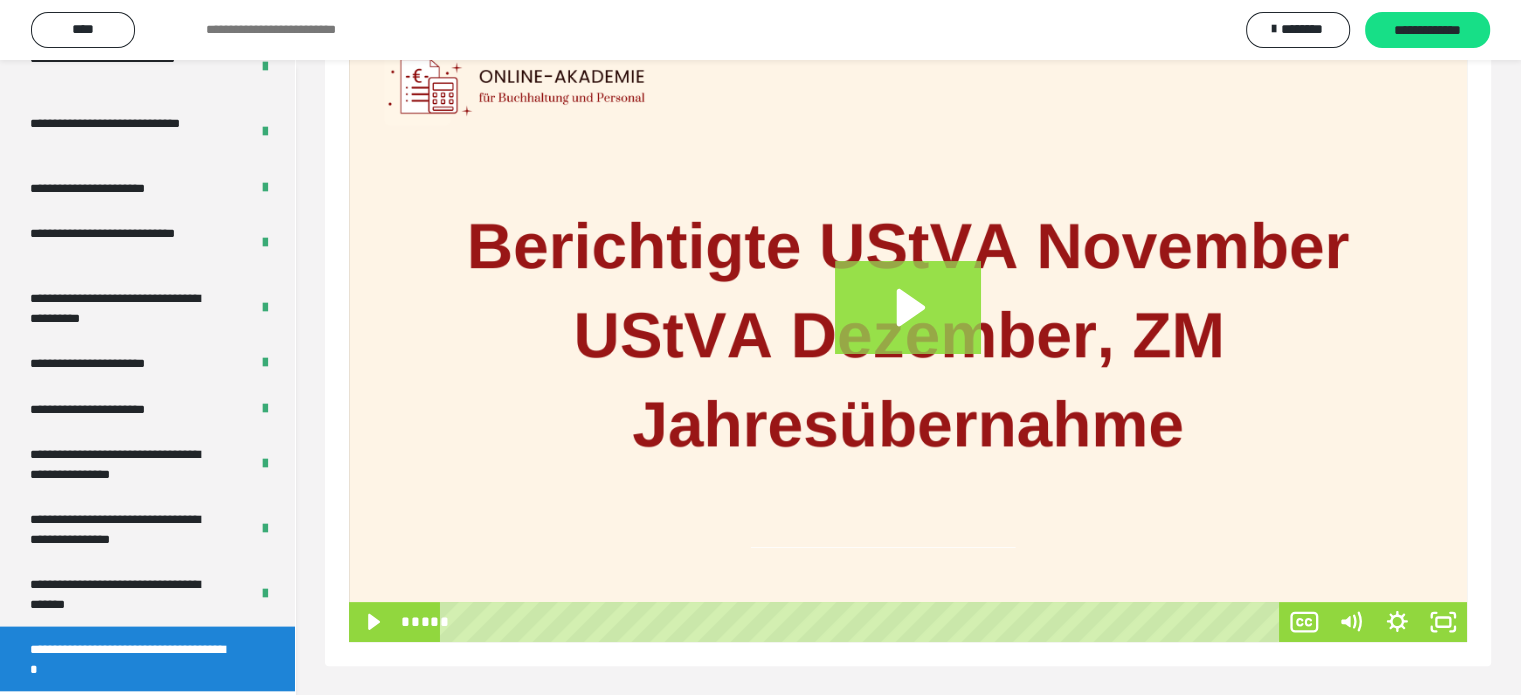 click 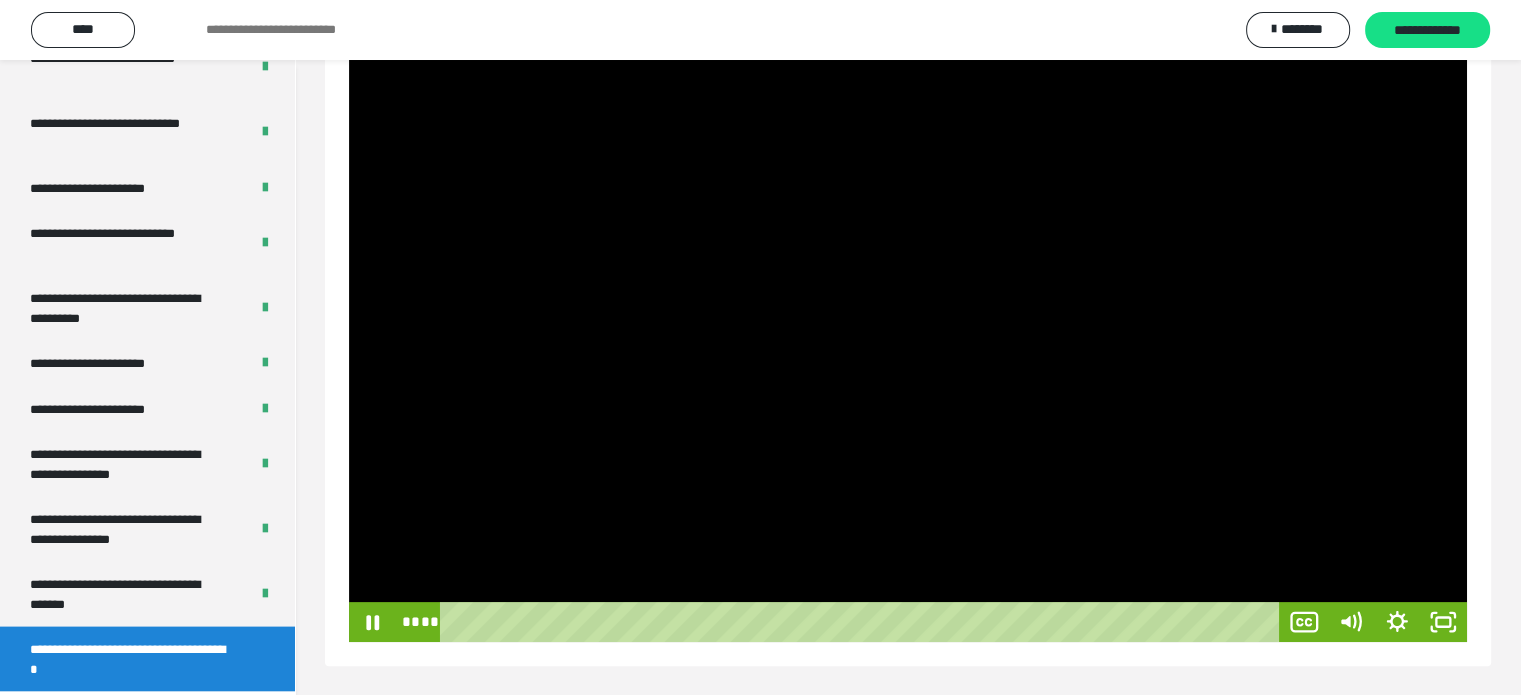 click at bounding box center (908, 327) 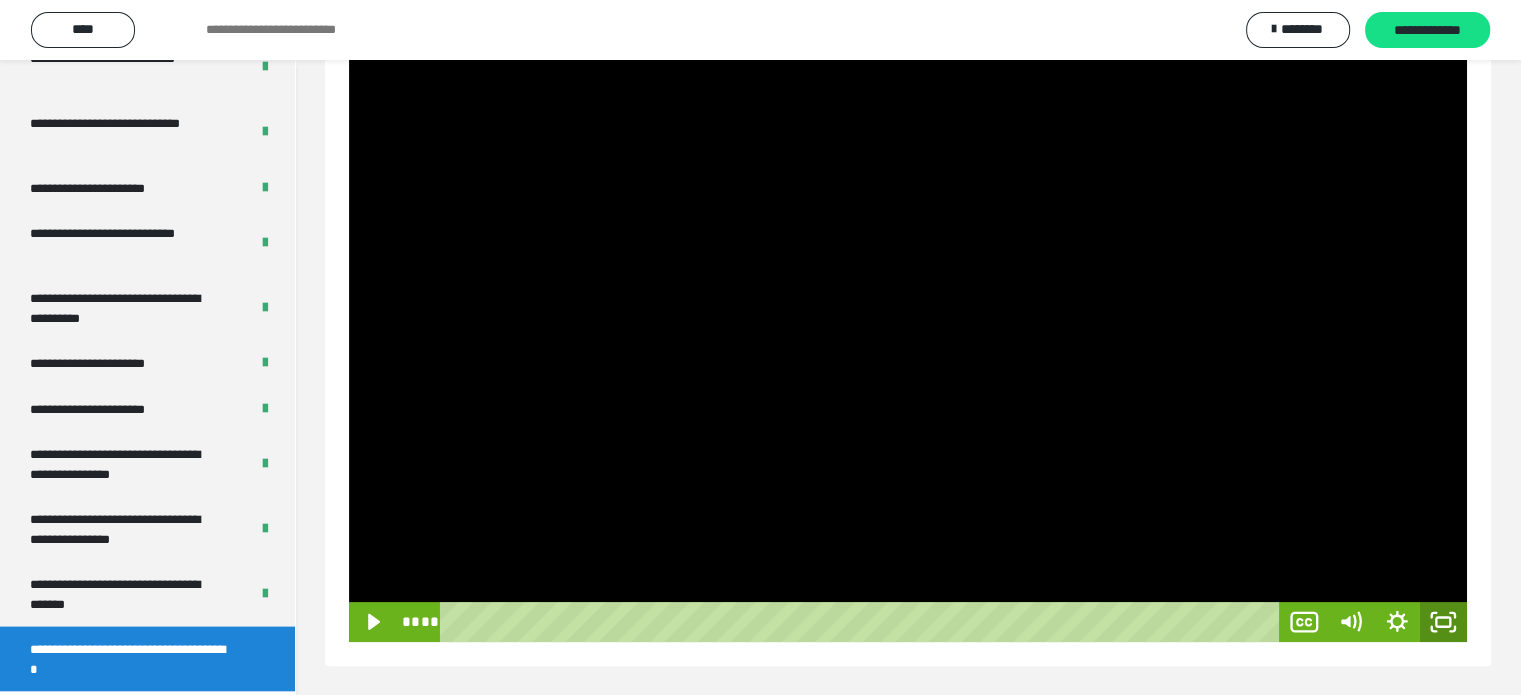 click 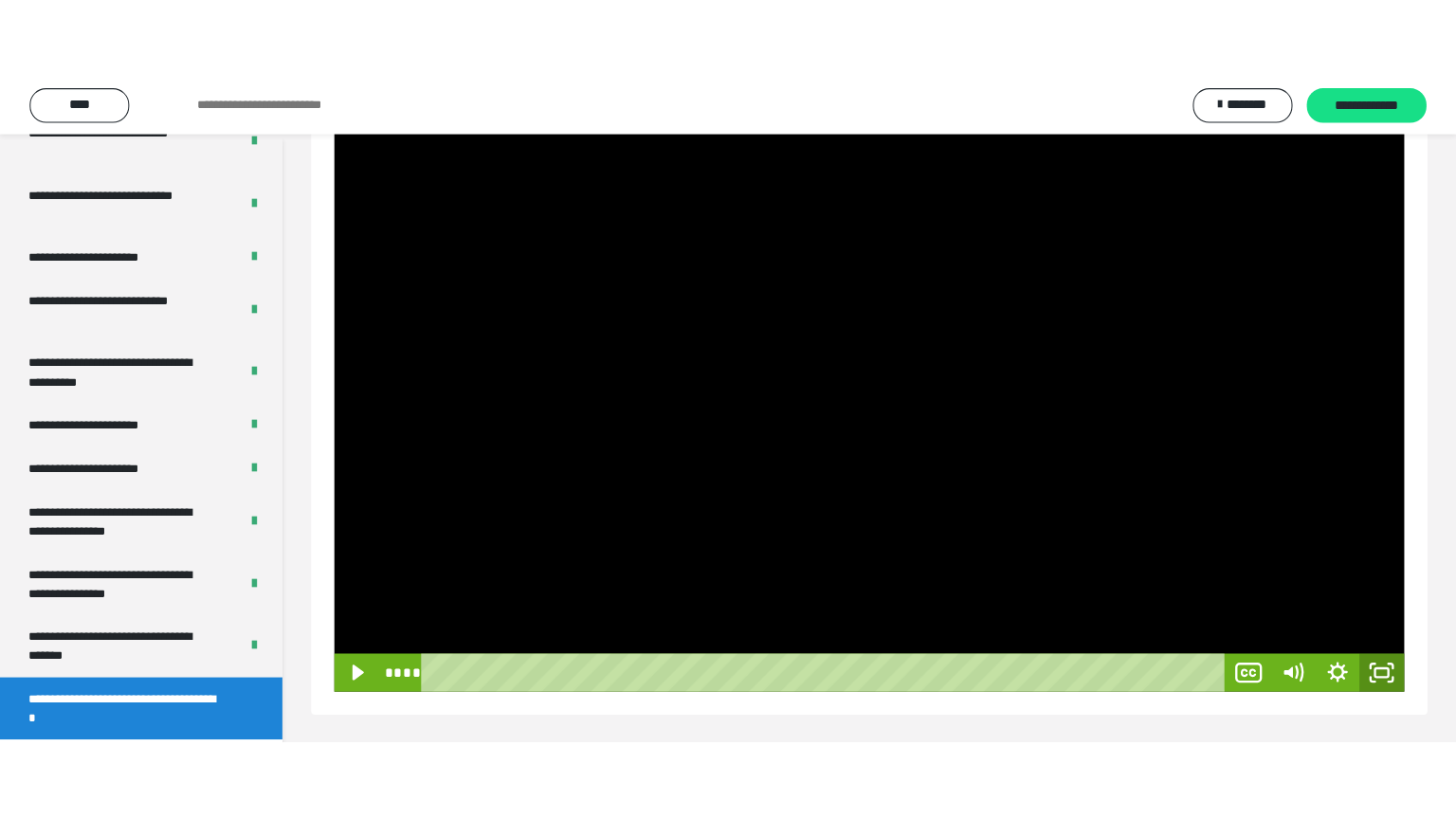 scroll, scrollTop: 178, scrollLeft: 0, axis: vertical 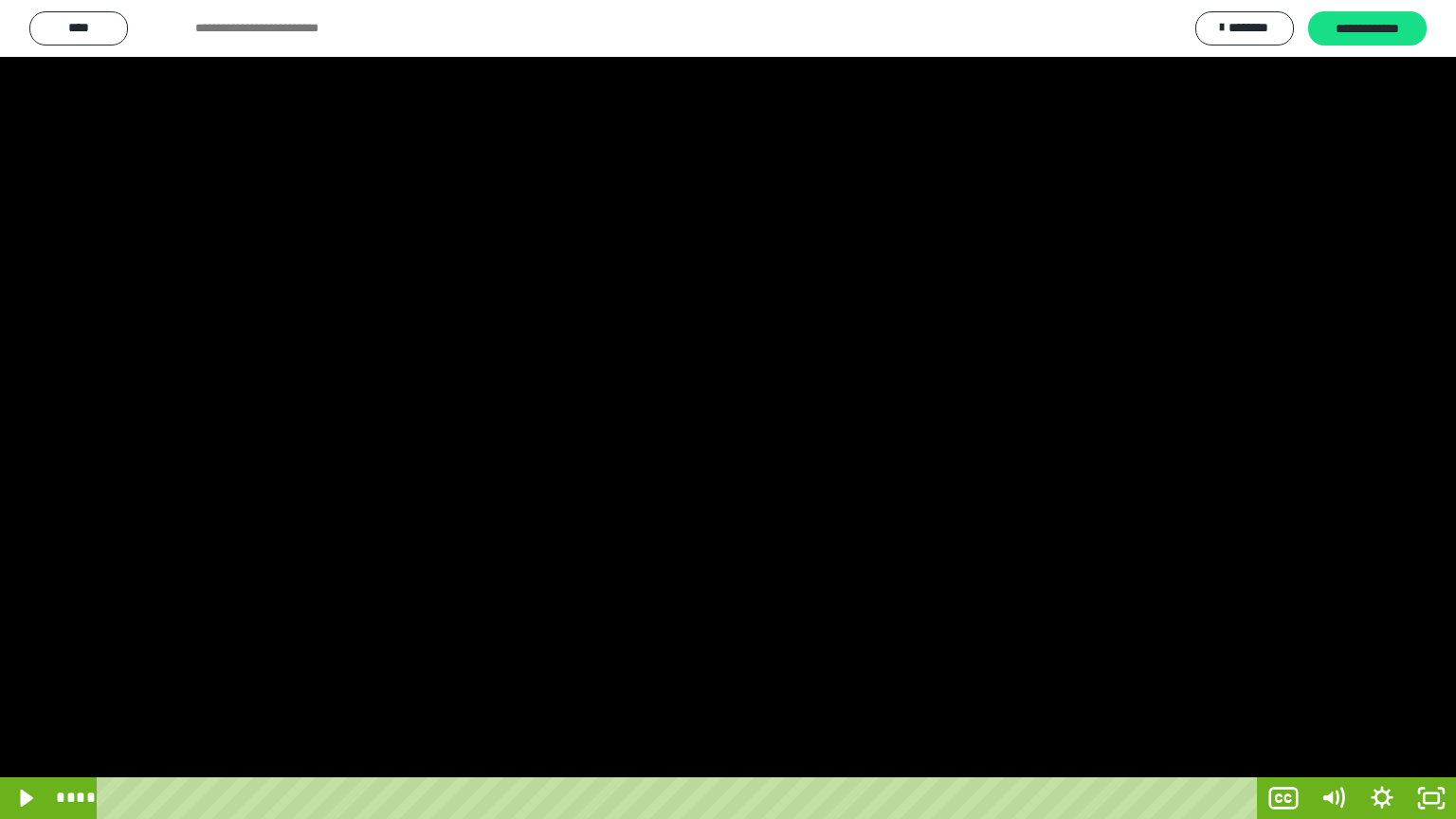 click at bounding box center [728, 410] 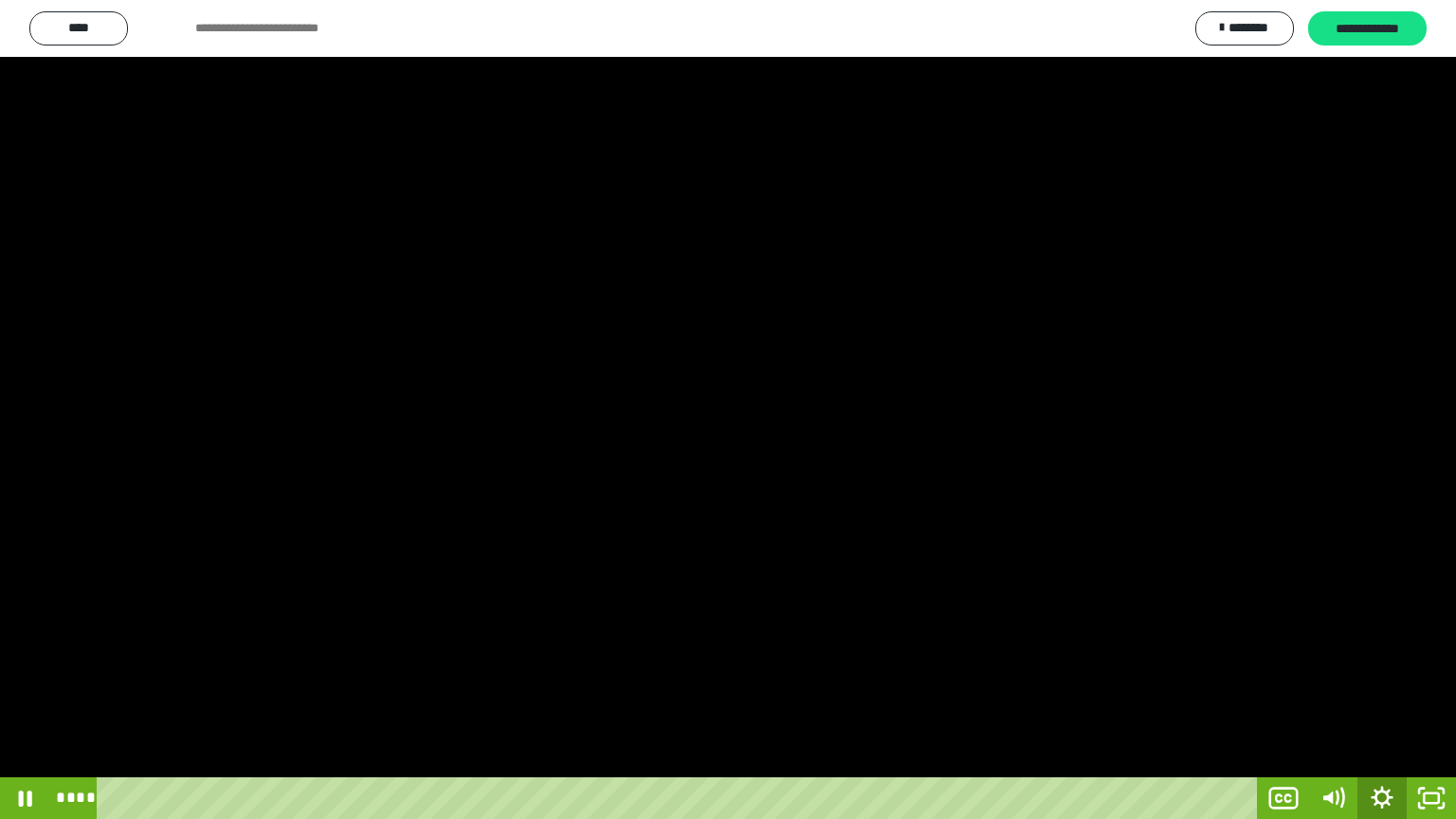 click 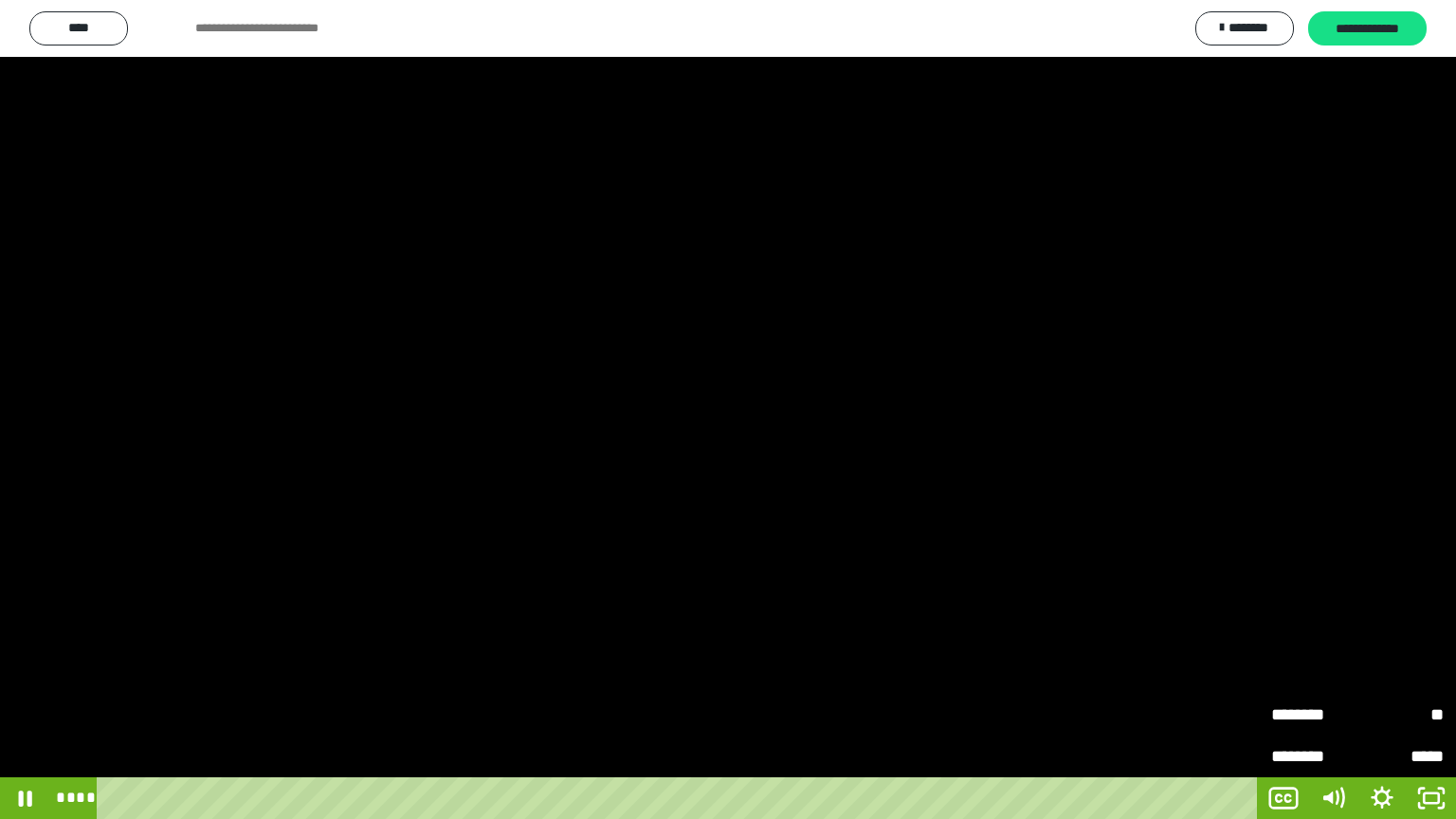 click on "********" at bounding box center (1314, 715) 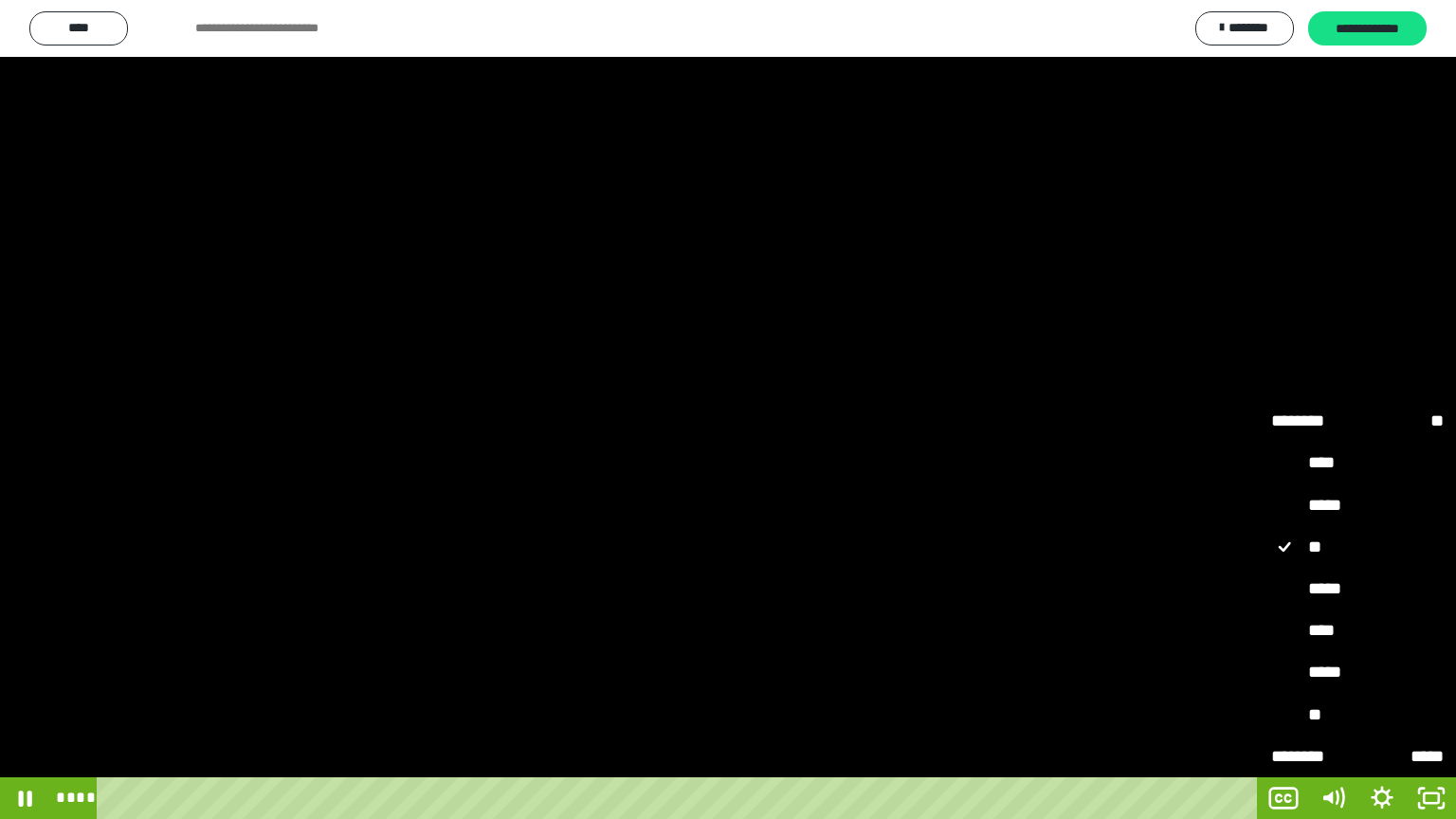 click on "****" at bounding box center [1357, 631] 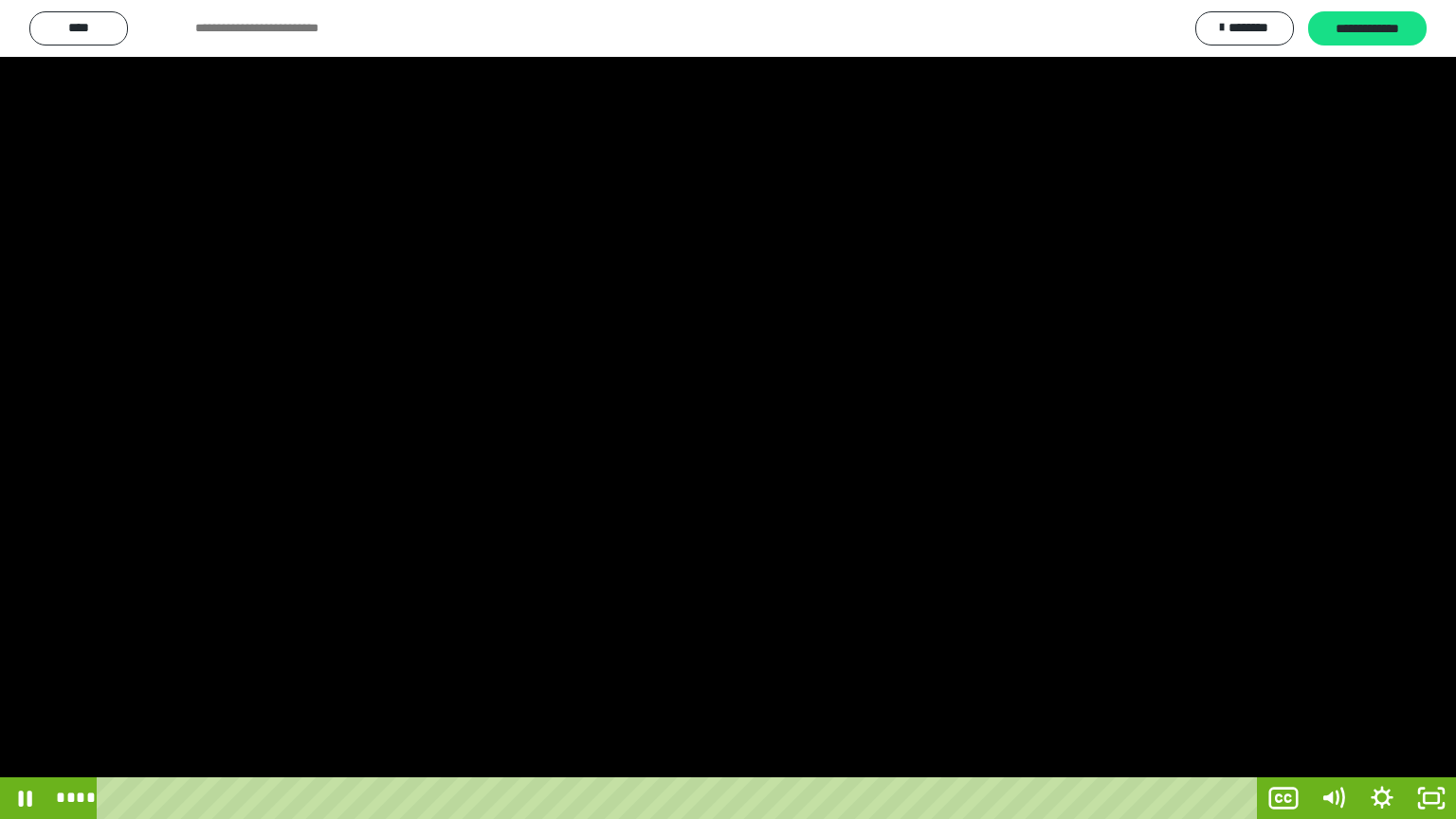 click at bounding box center (728, 410) 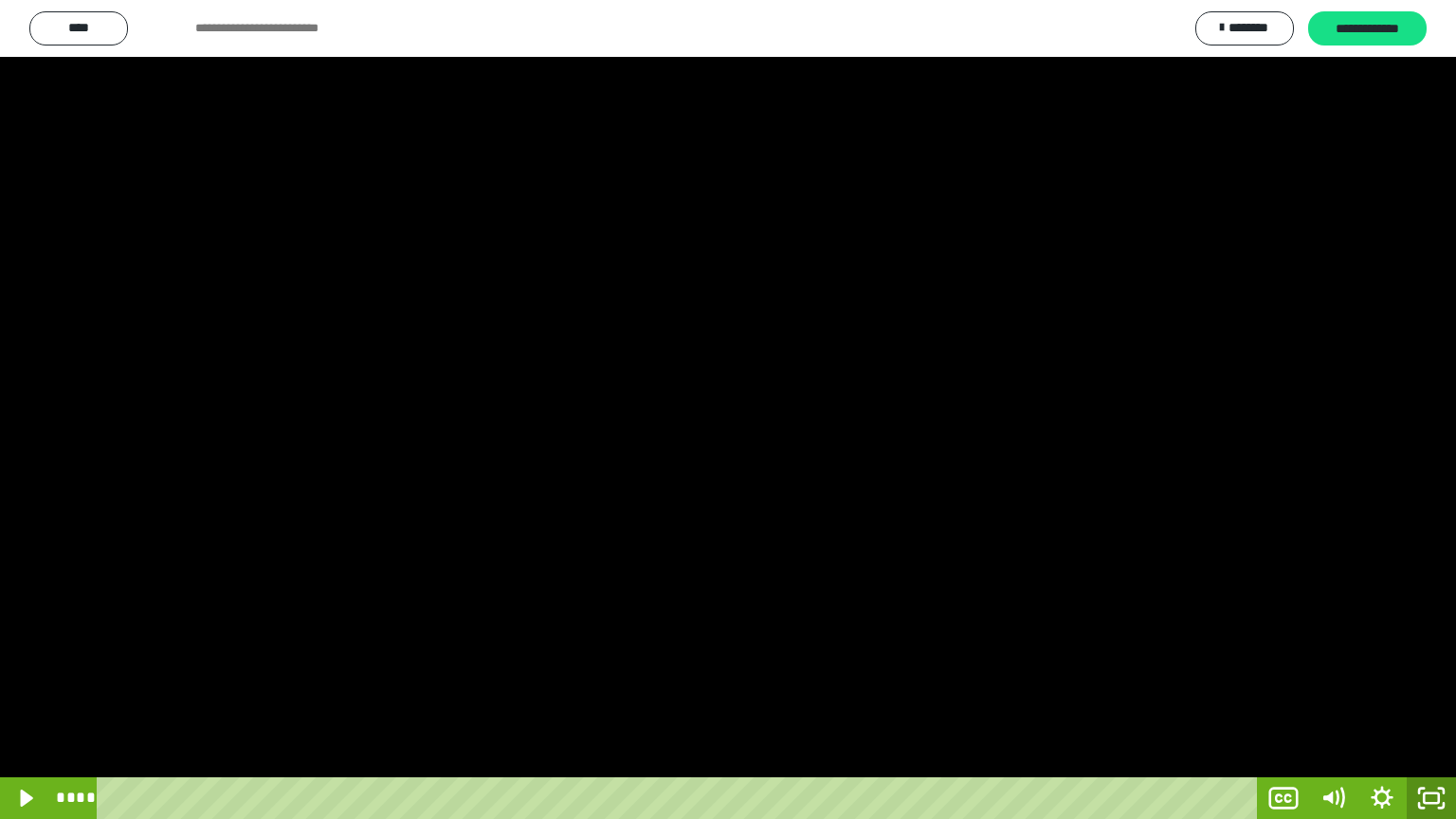 click 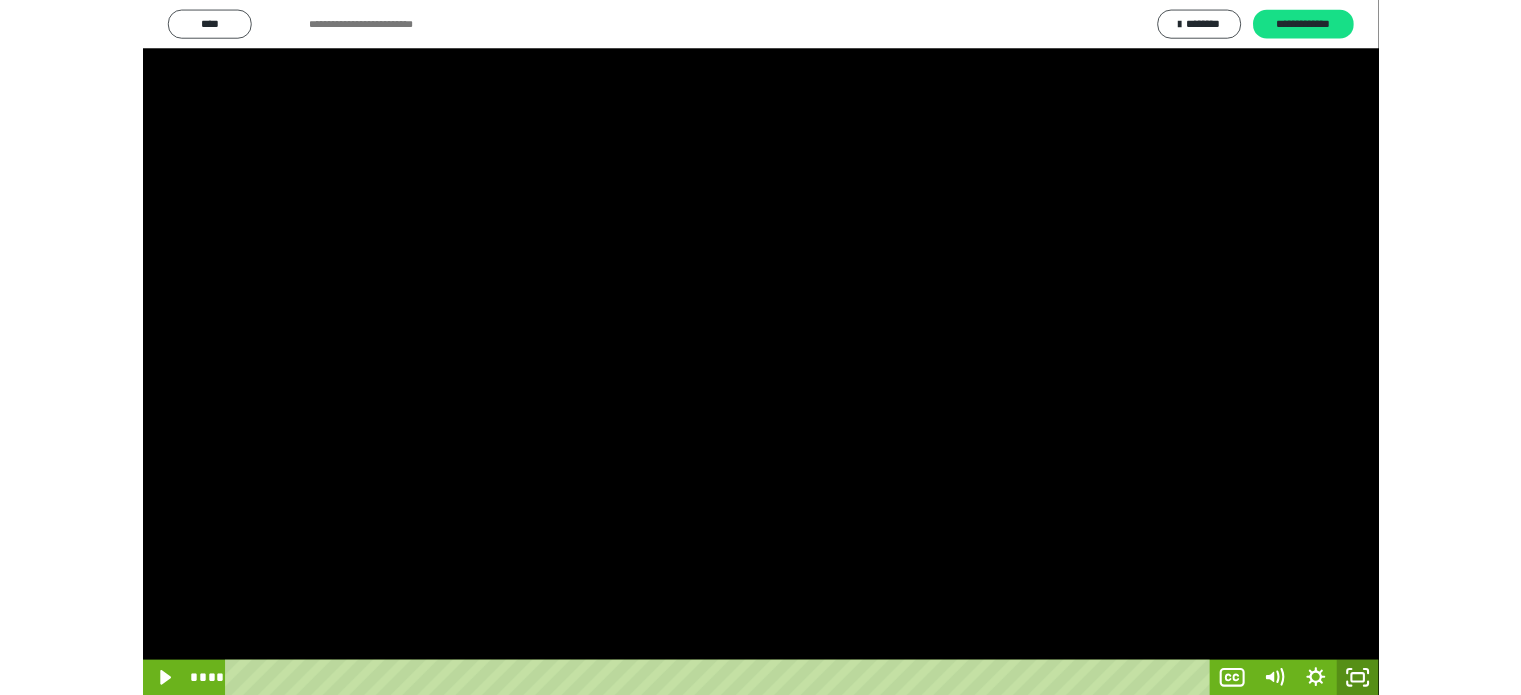 scroll, scrollTop: 3992, scrollLeft: 0, axis: vertical 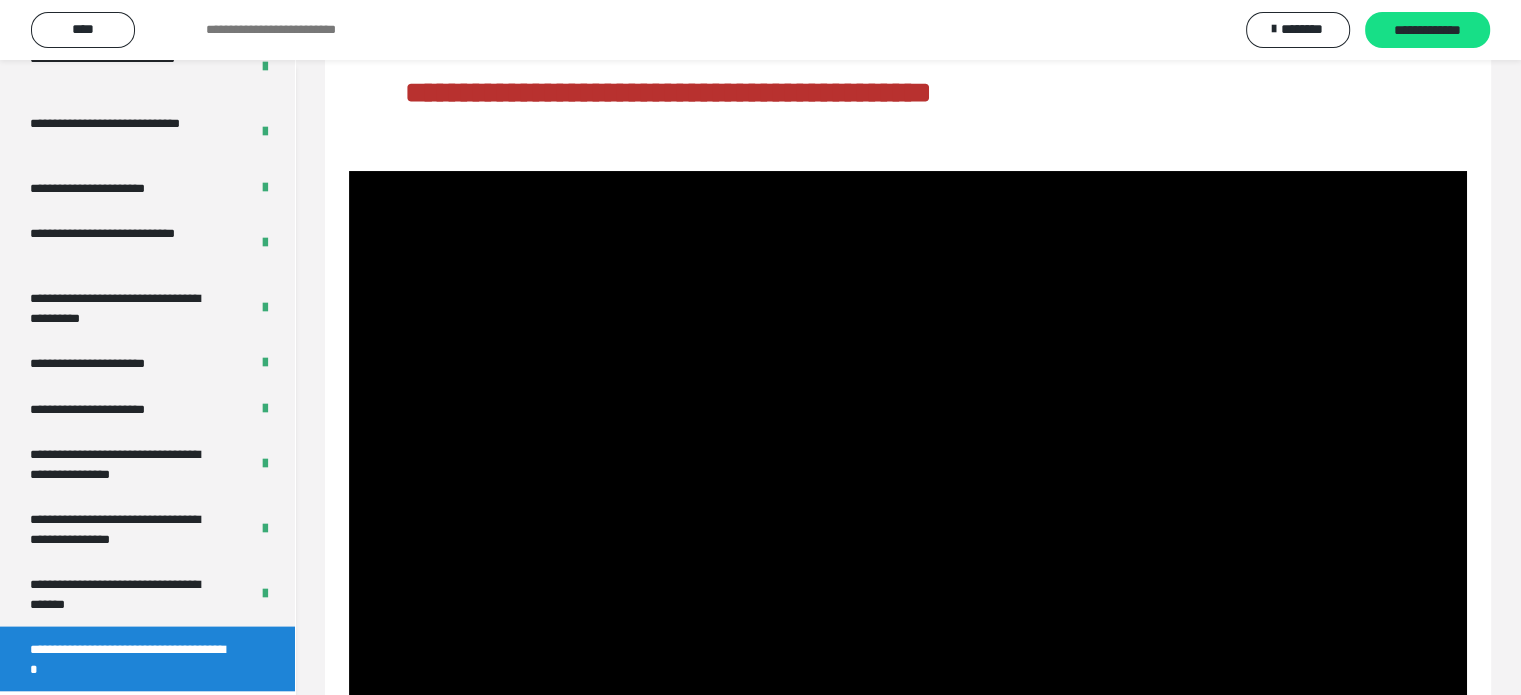 click at bounding box center [908, 485] 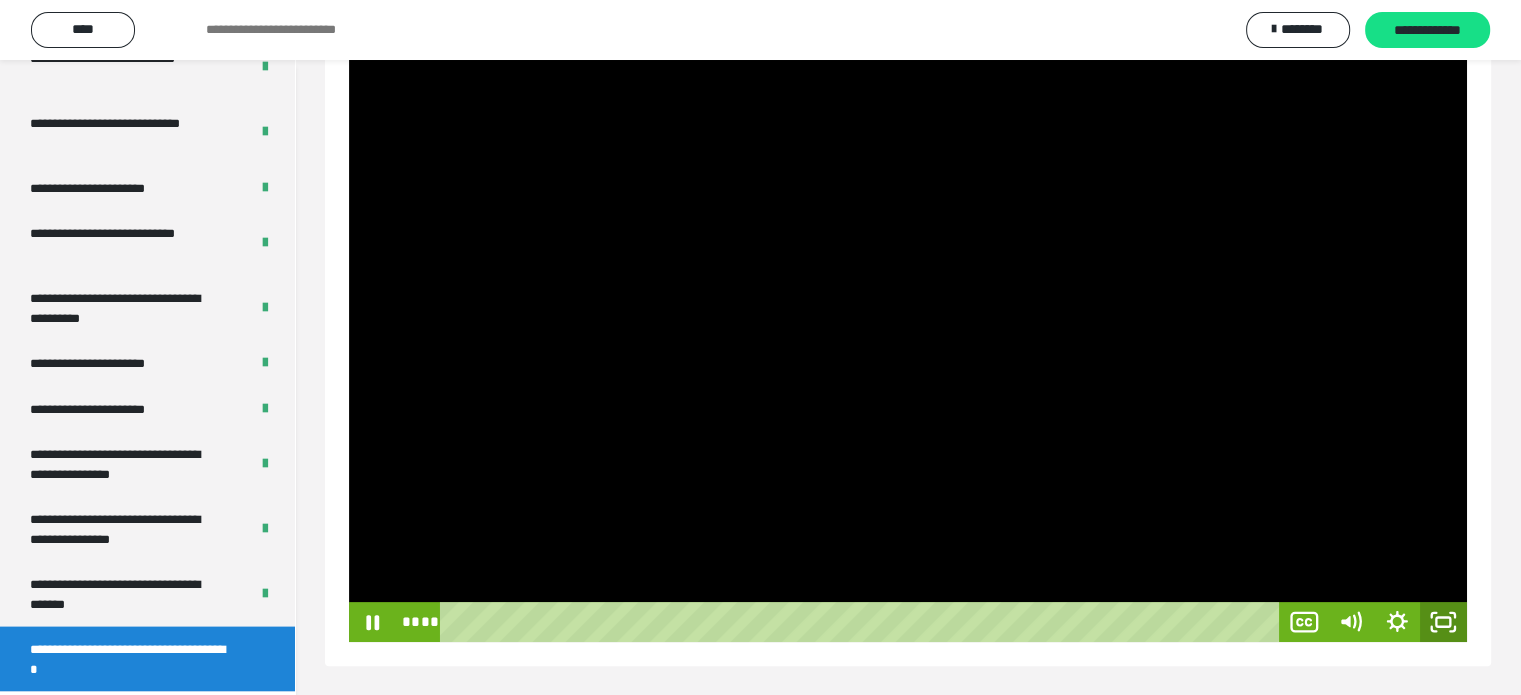 click 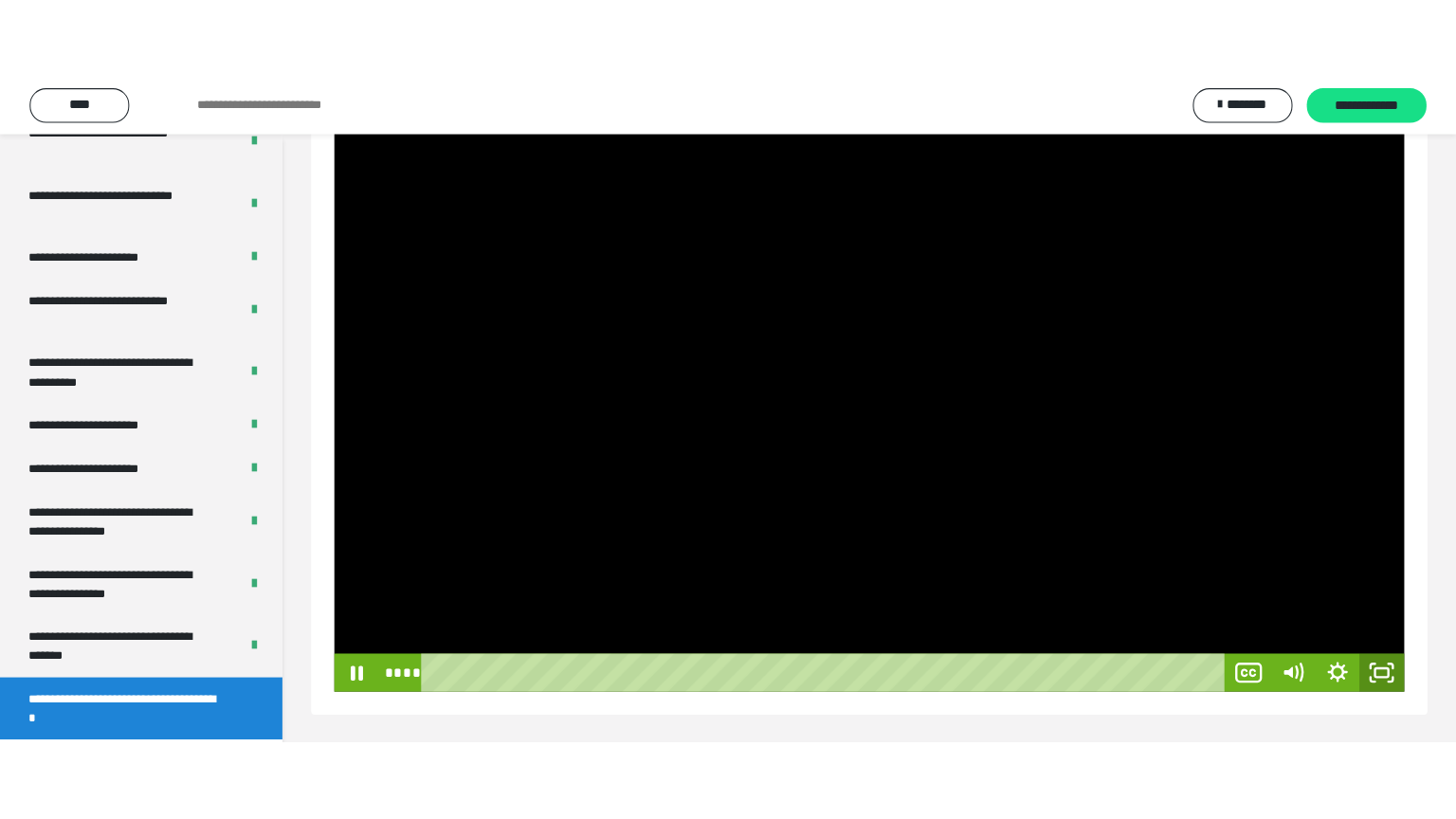 scroll, scrollTop: 178, scrollLeft: 0, axis: vertical 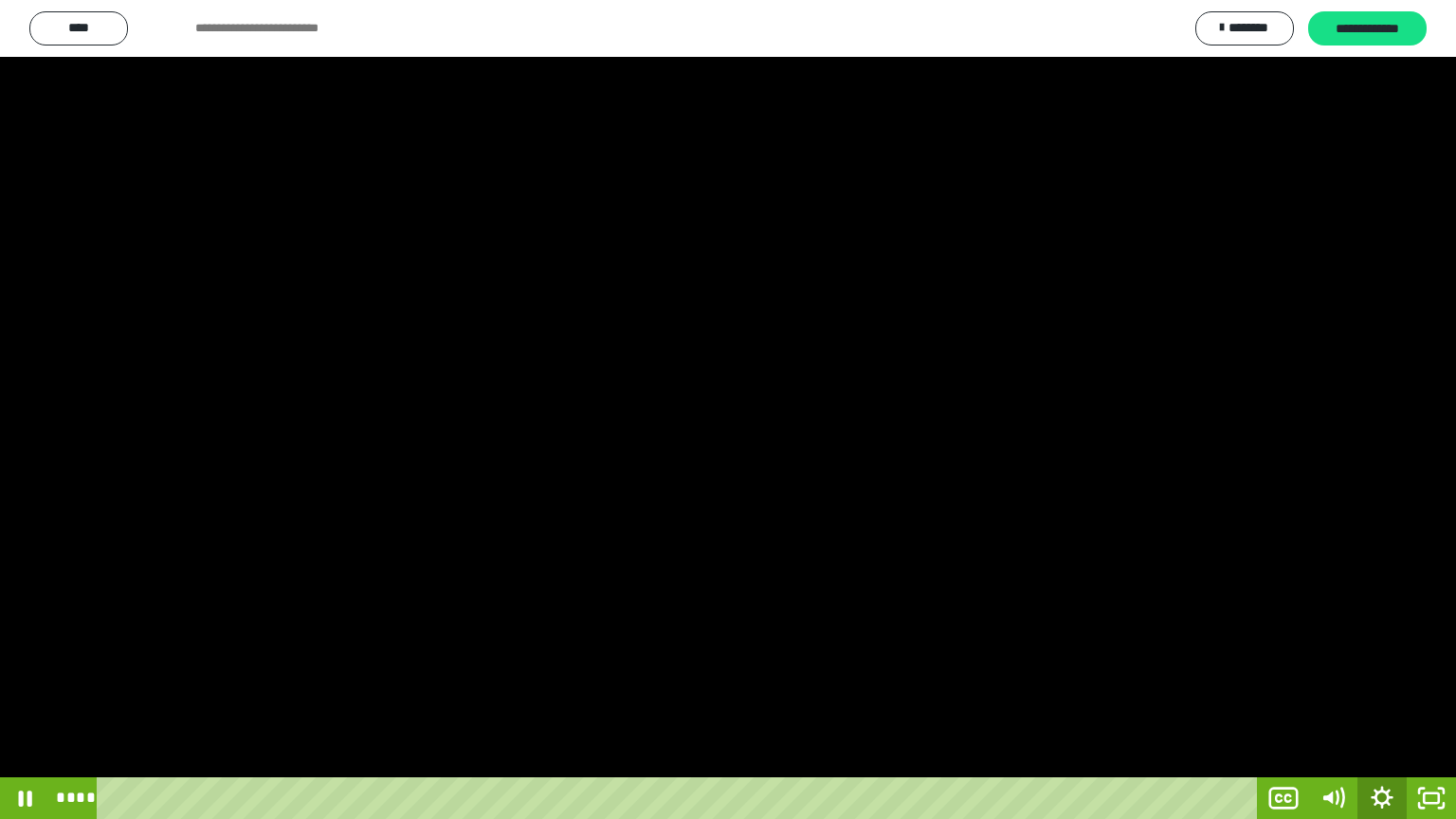 click 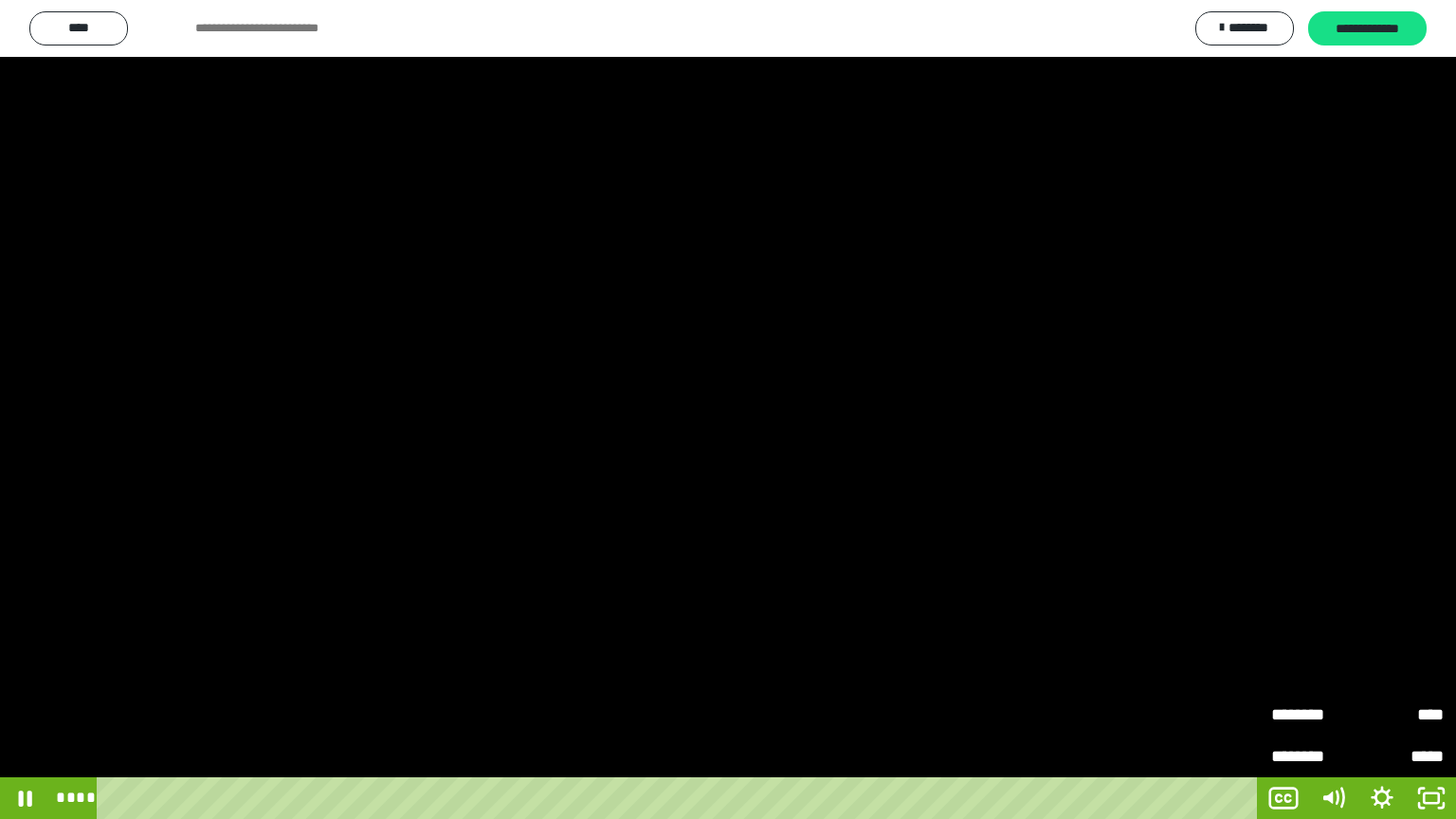 click at bounding box center (728, 410) 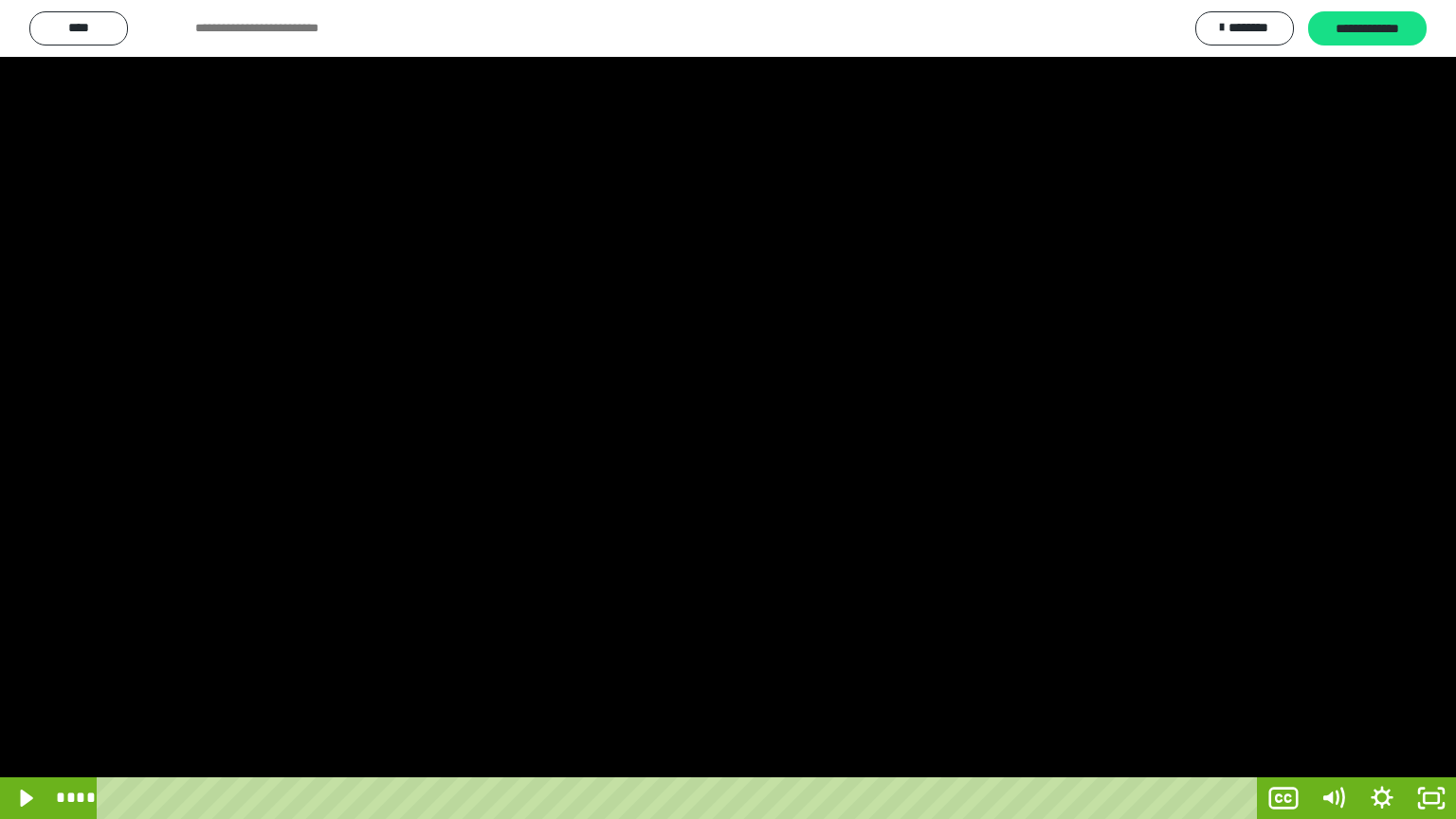 click at bounding box center (728, 410) 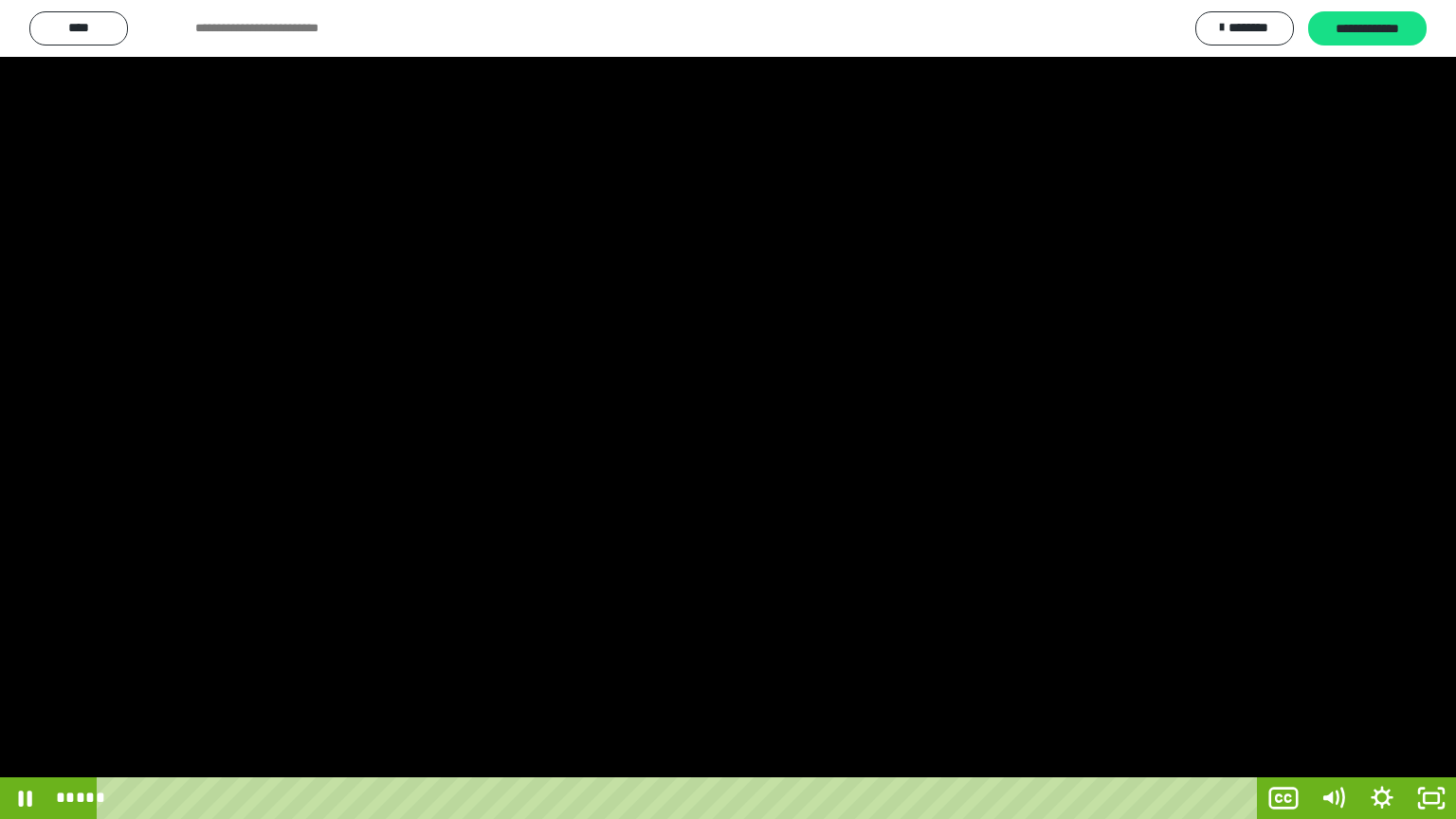 click at bounding box center (728, 410) 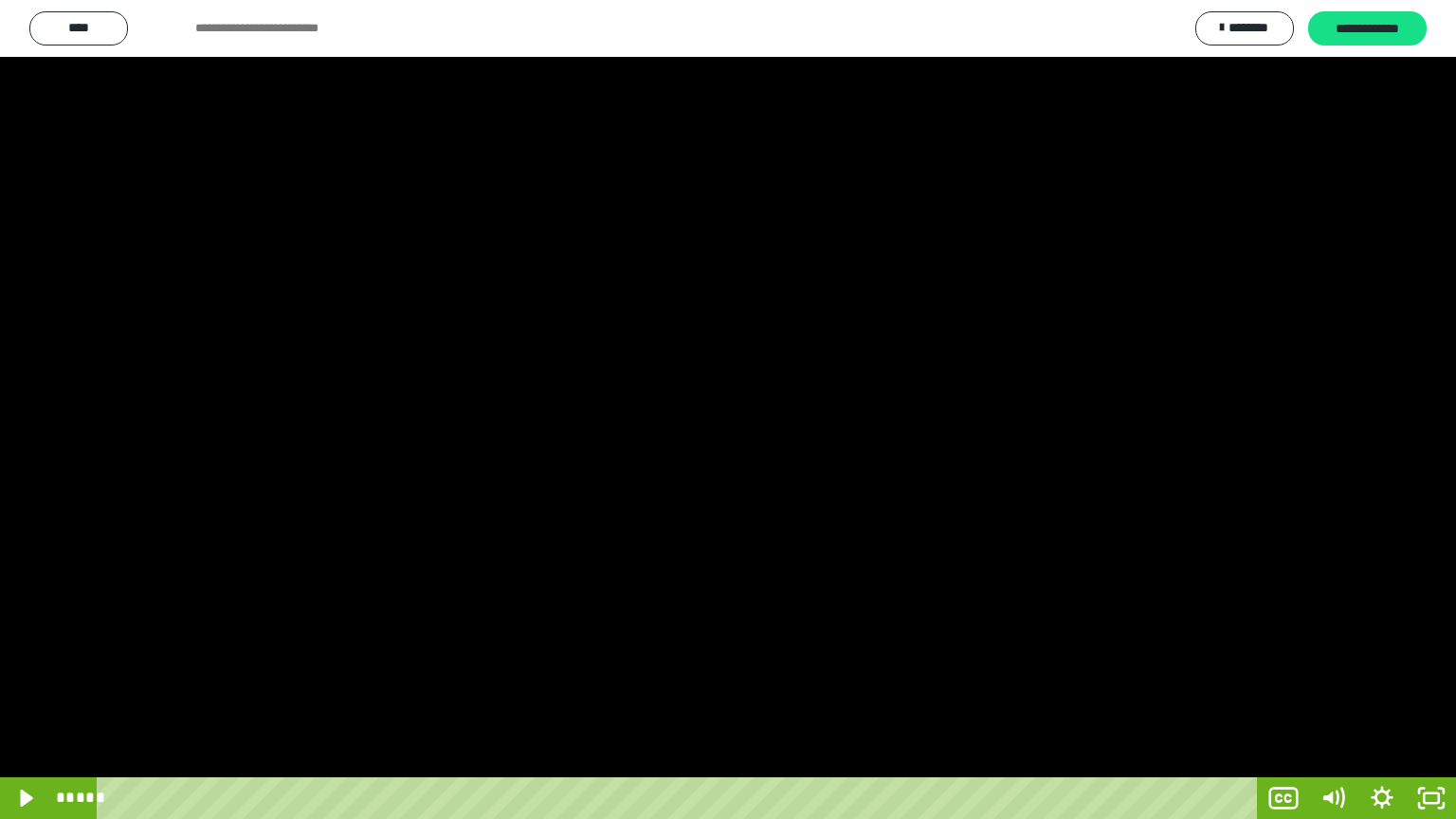 click at bounding box center [728, 410] 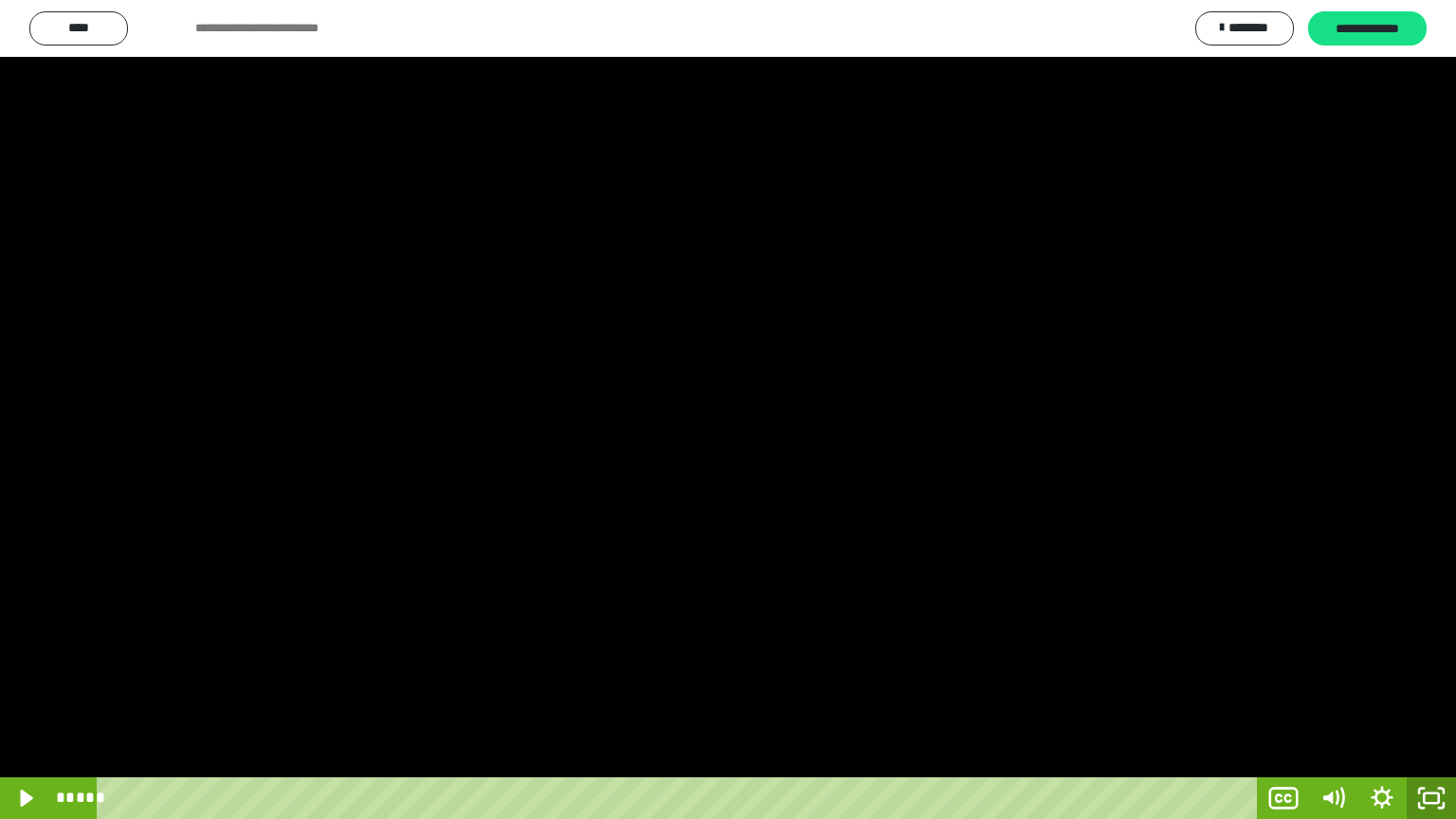 click 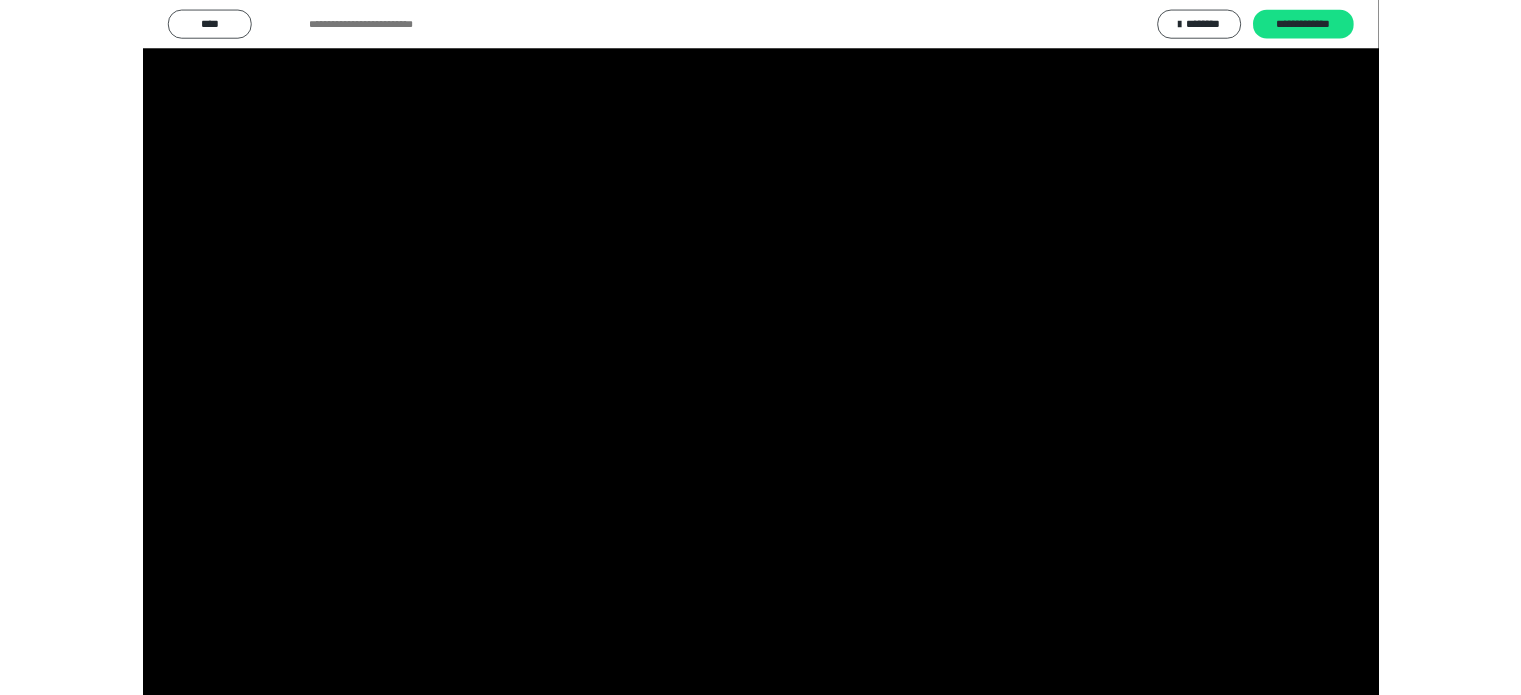 scroll, scrollTop: 3992, scrollLeft: 0, axis: vertical 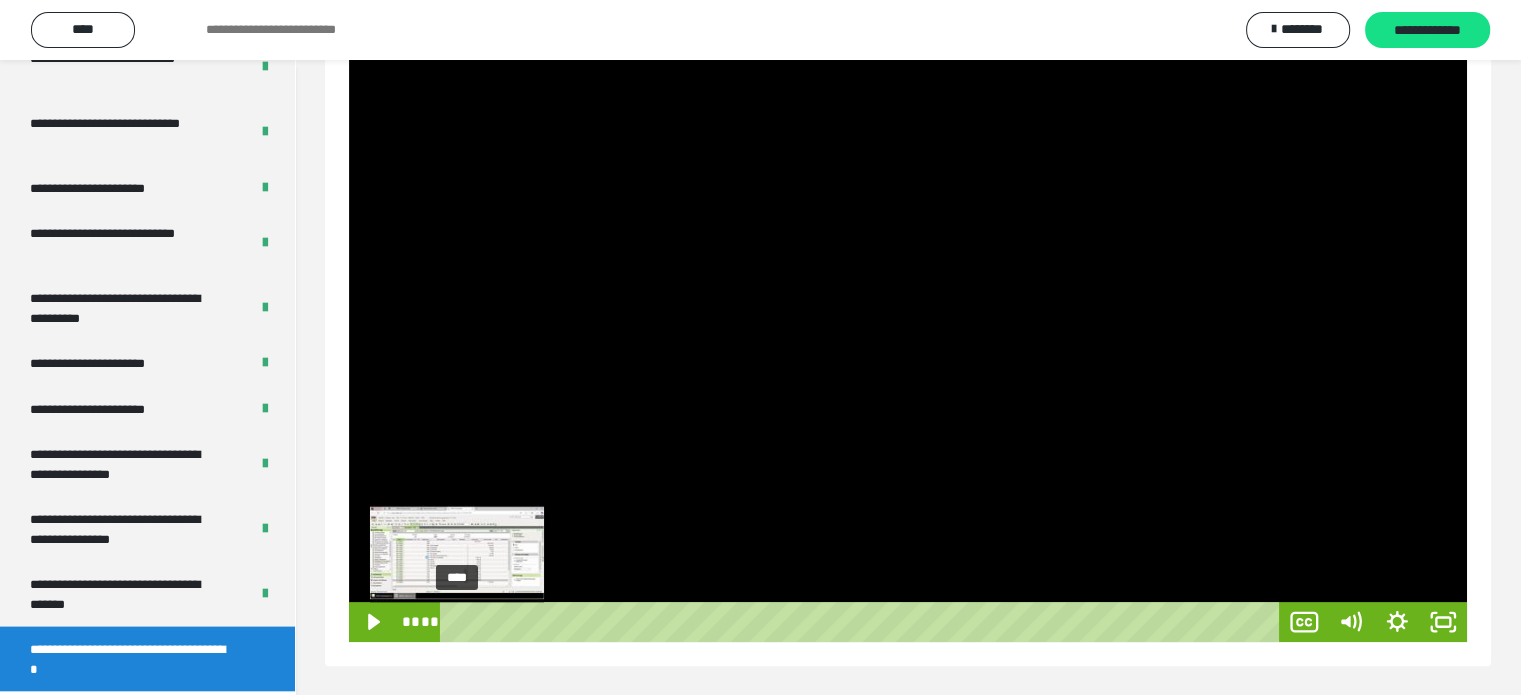 click on "****" at bounding box center (863, 622) 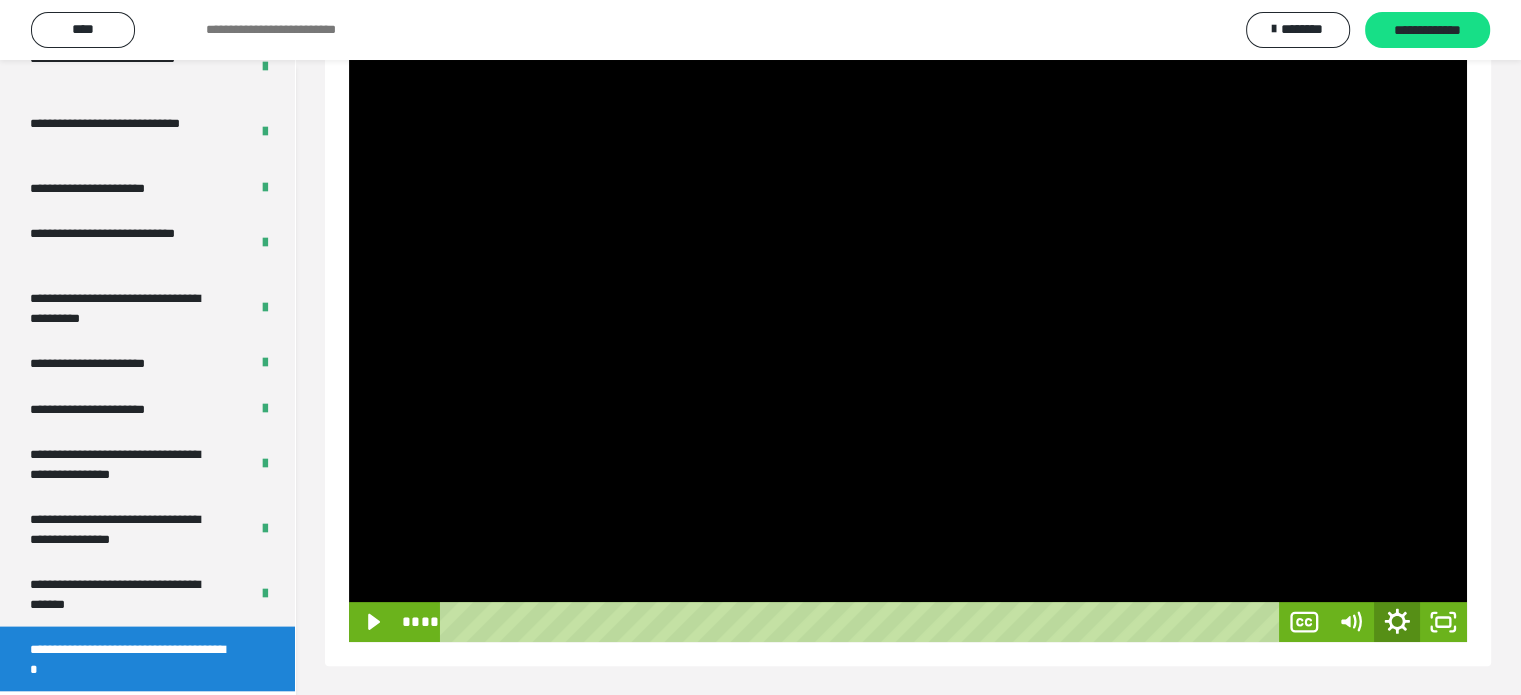 click 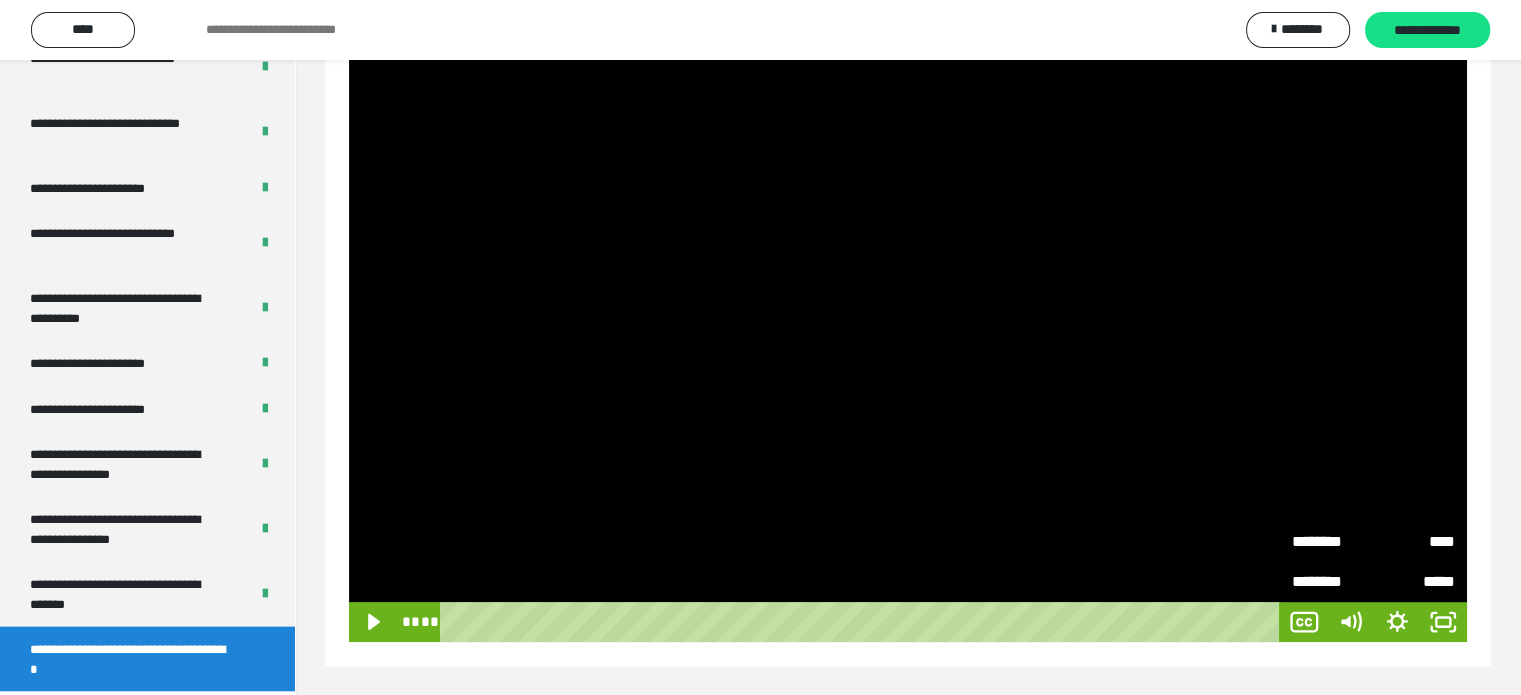 click at bounding box center [908, 327] 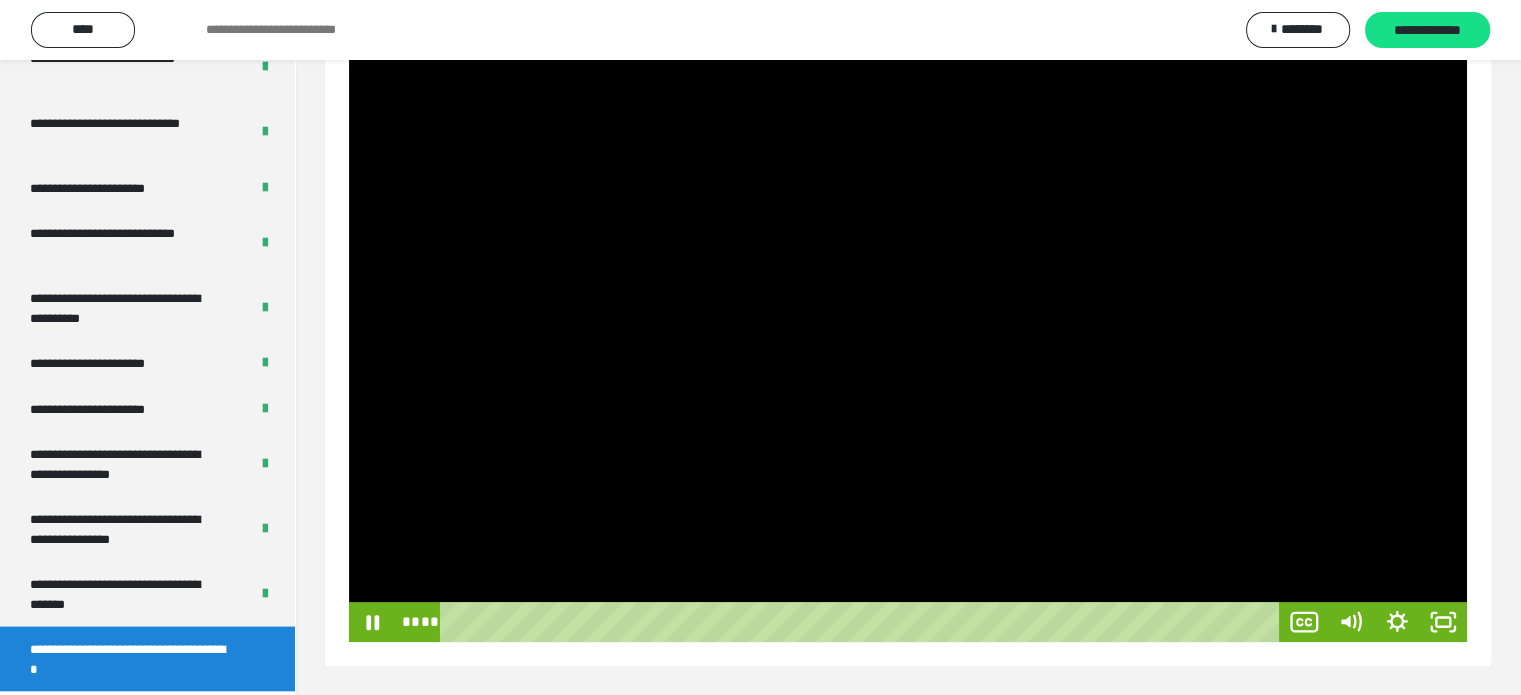 click at bounding box center (908, 327) 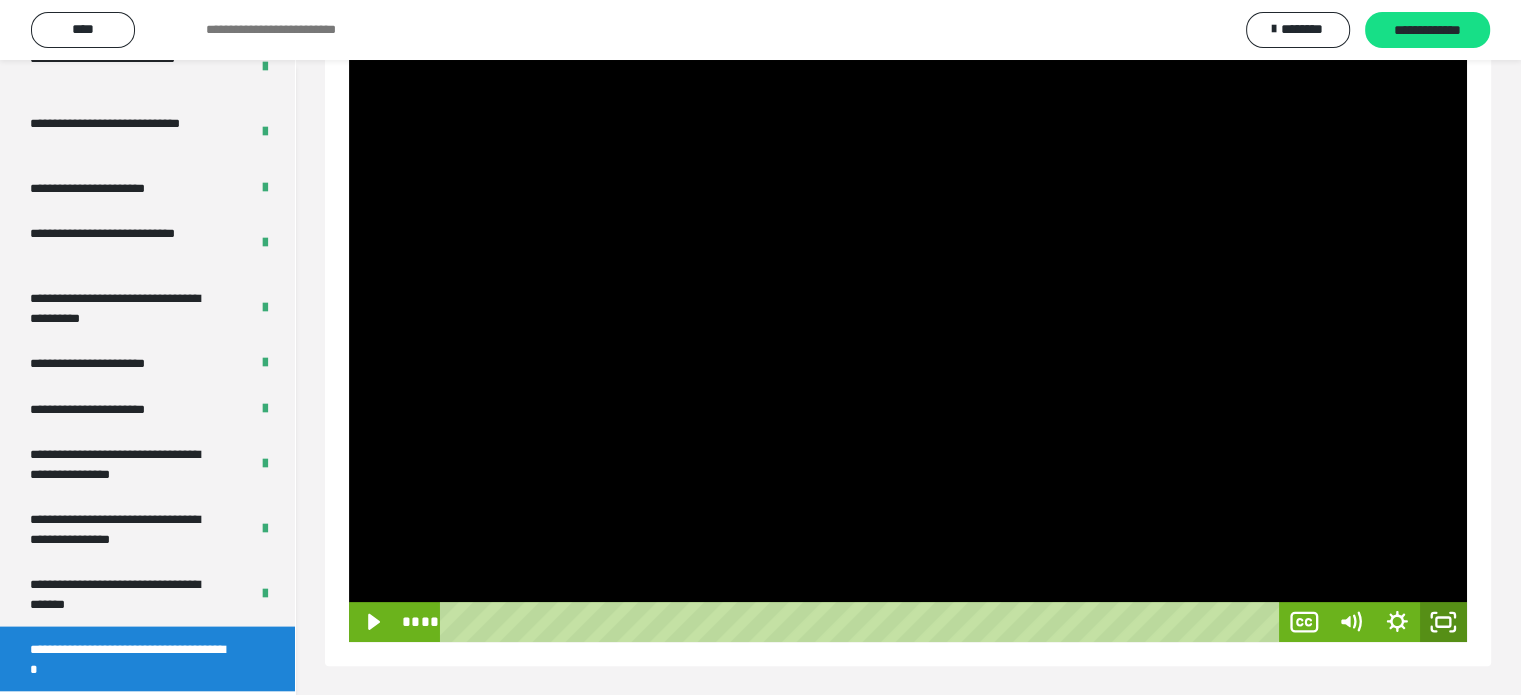 click 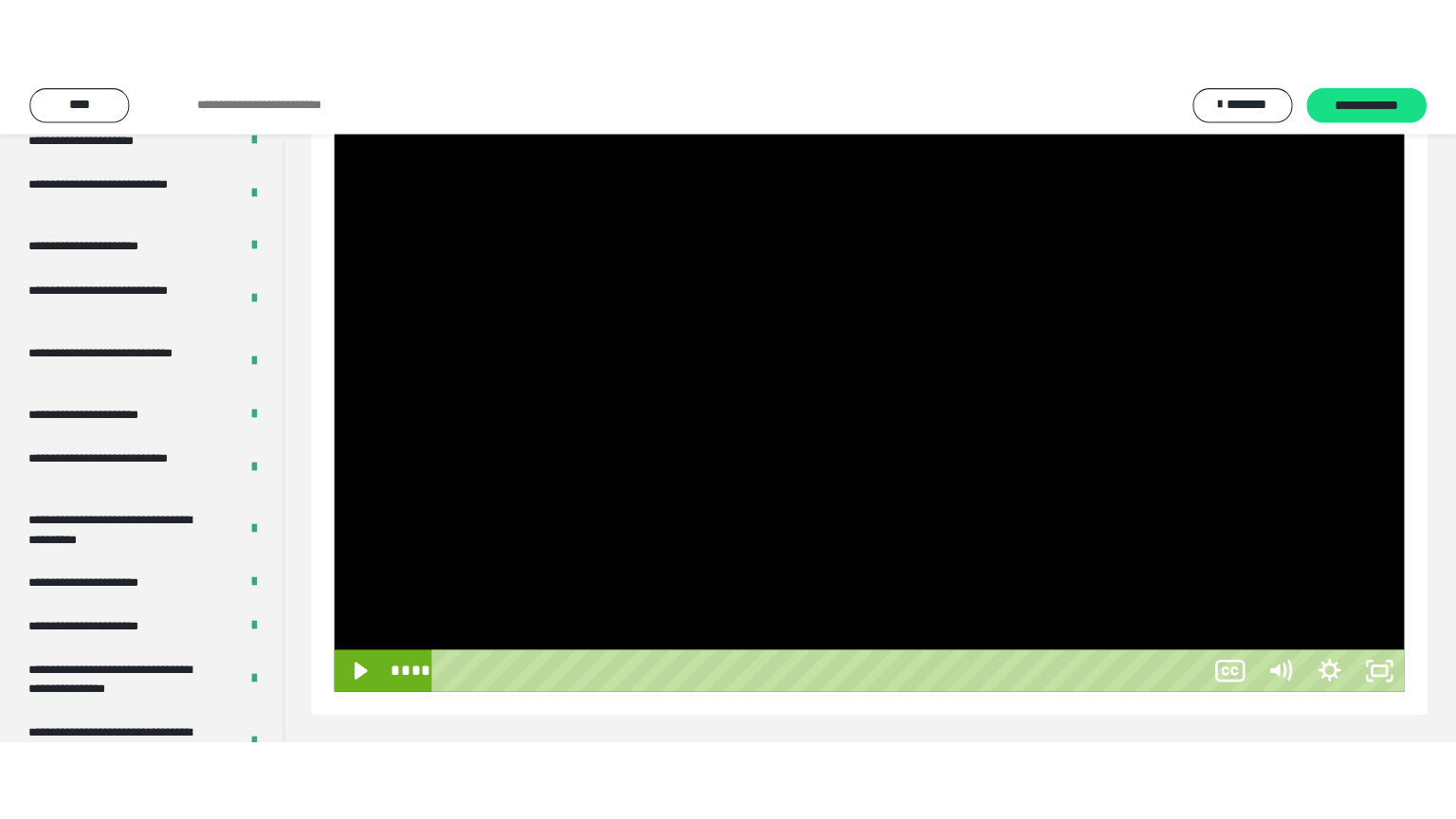 scroll, scrollTop: 178, scrollLeft: 0, axis: vertical 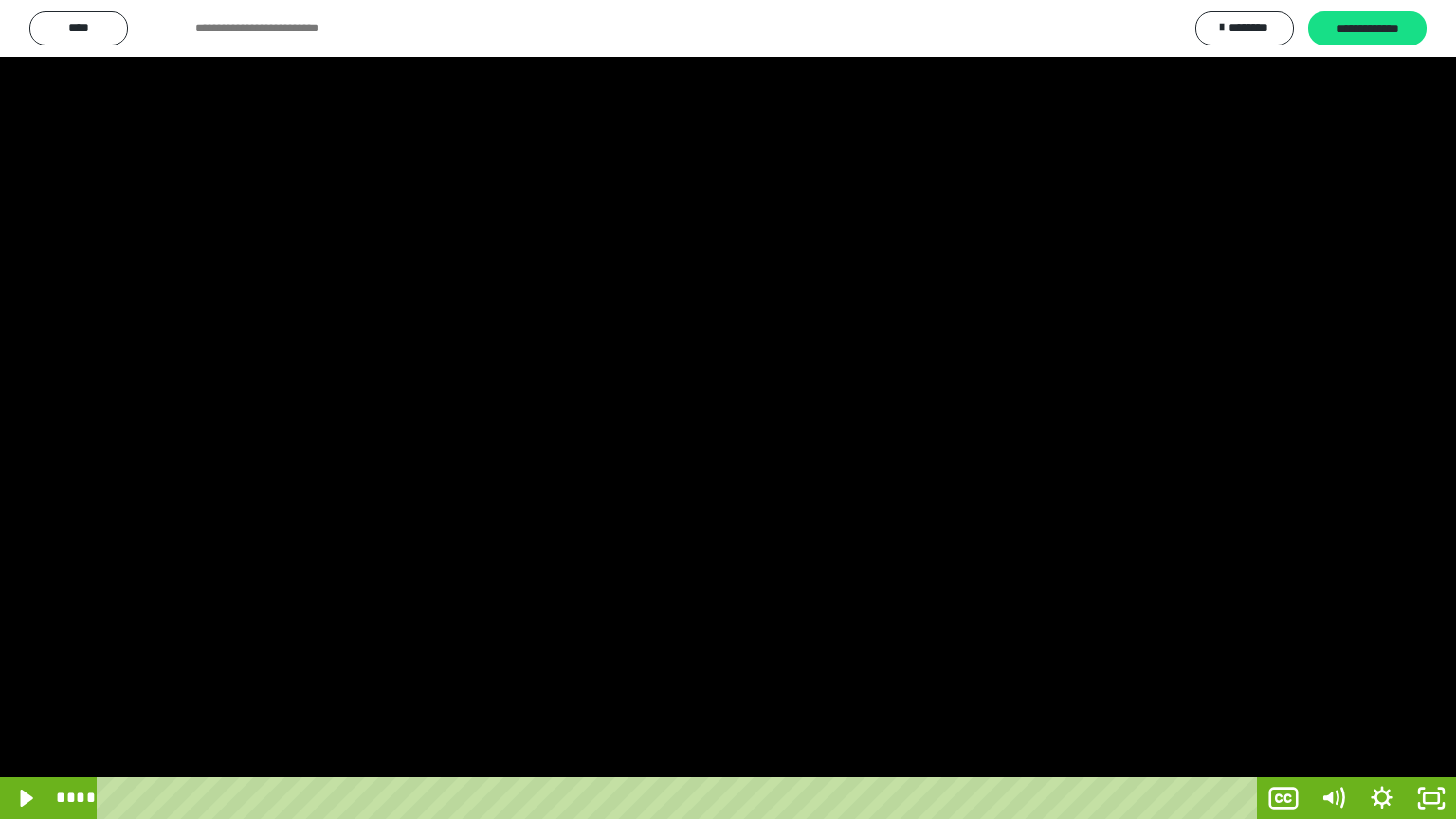click at bounding box center (728, 410) 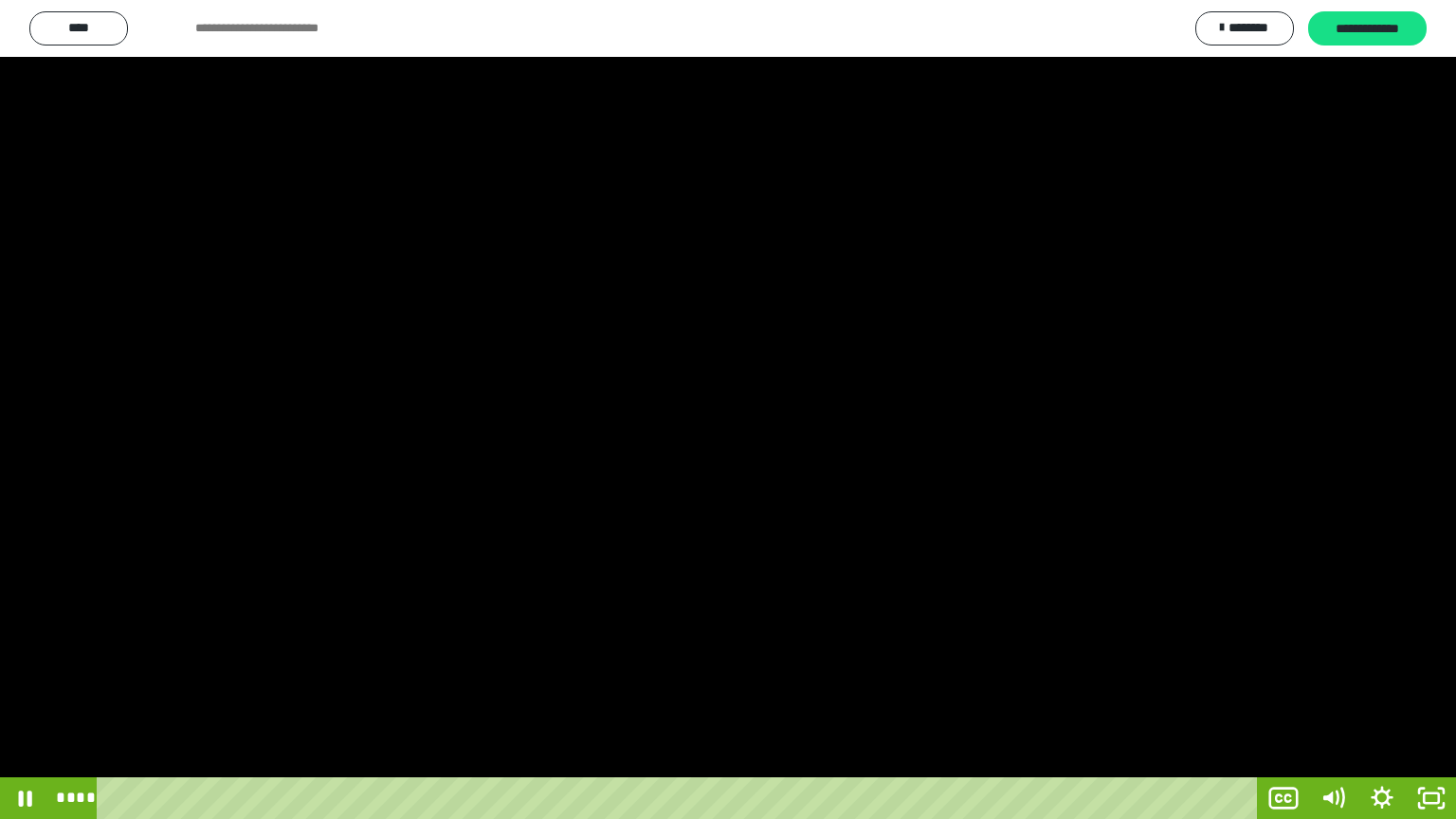 click at bounding box center (728, 410) 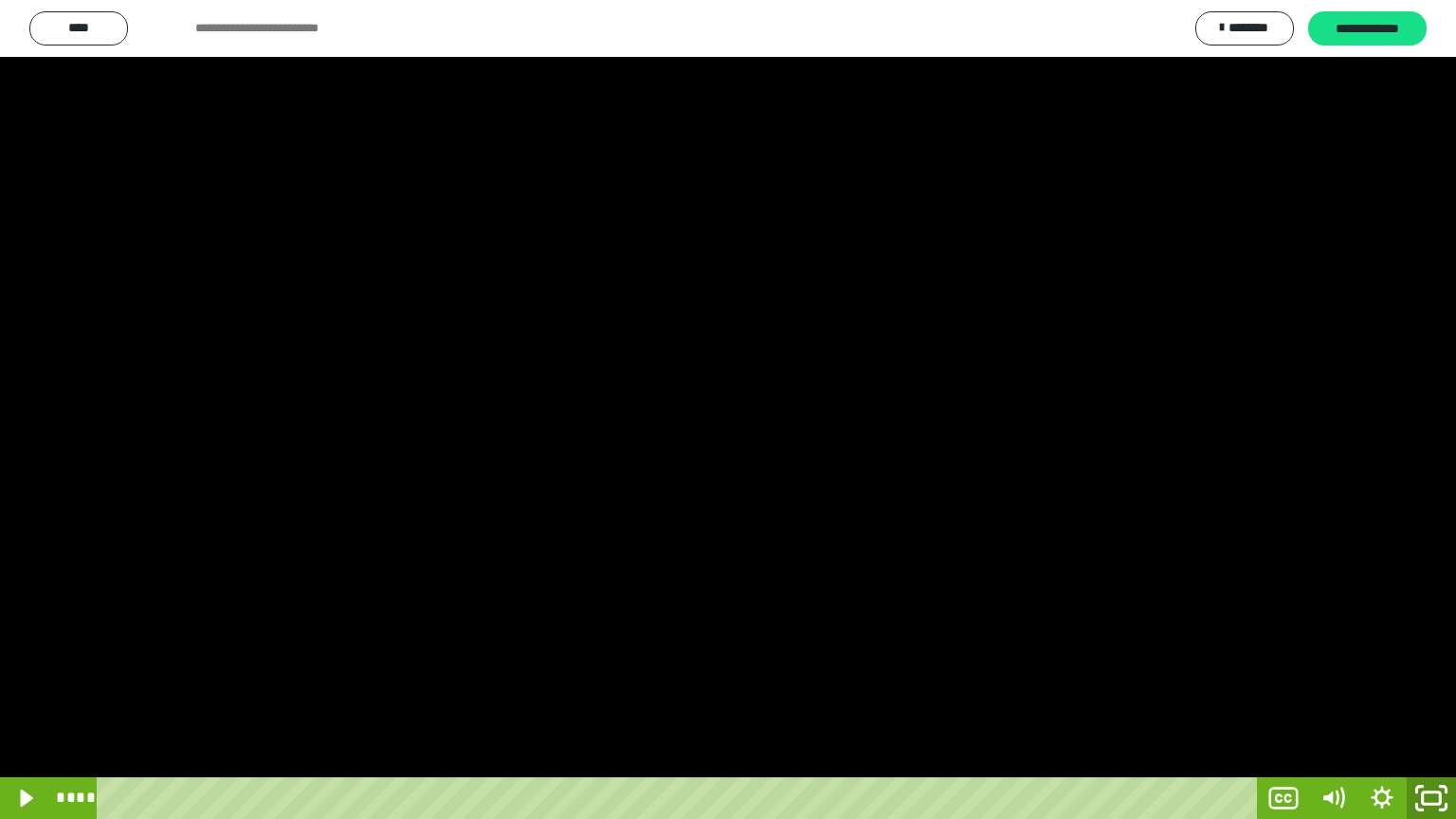 click 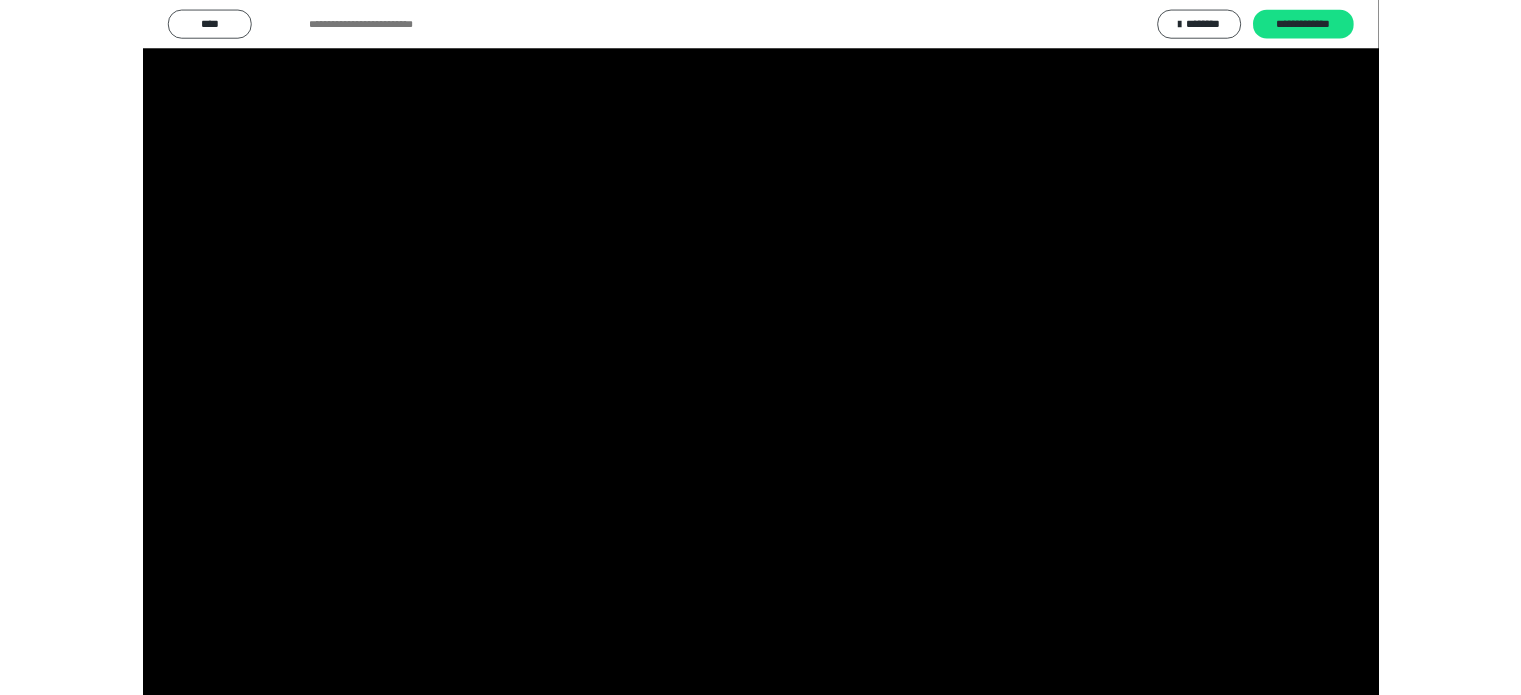 scroll, scrollTop: 3992, scrollLeft: 0, axis: vertical 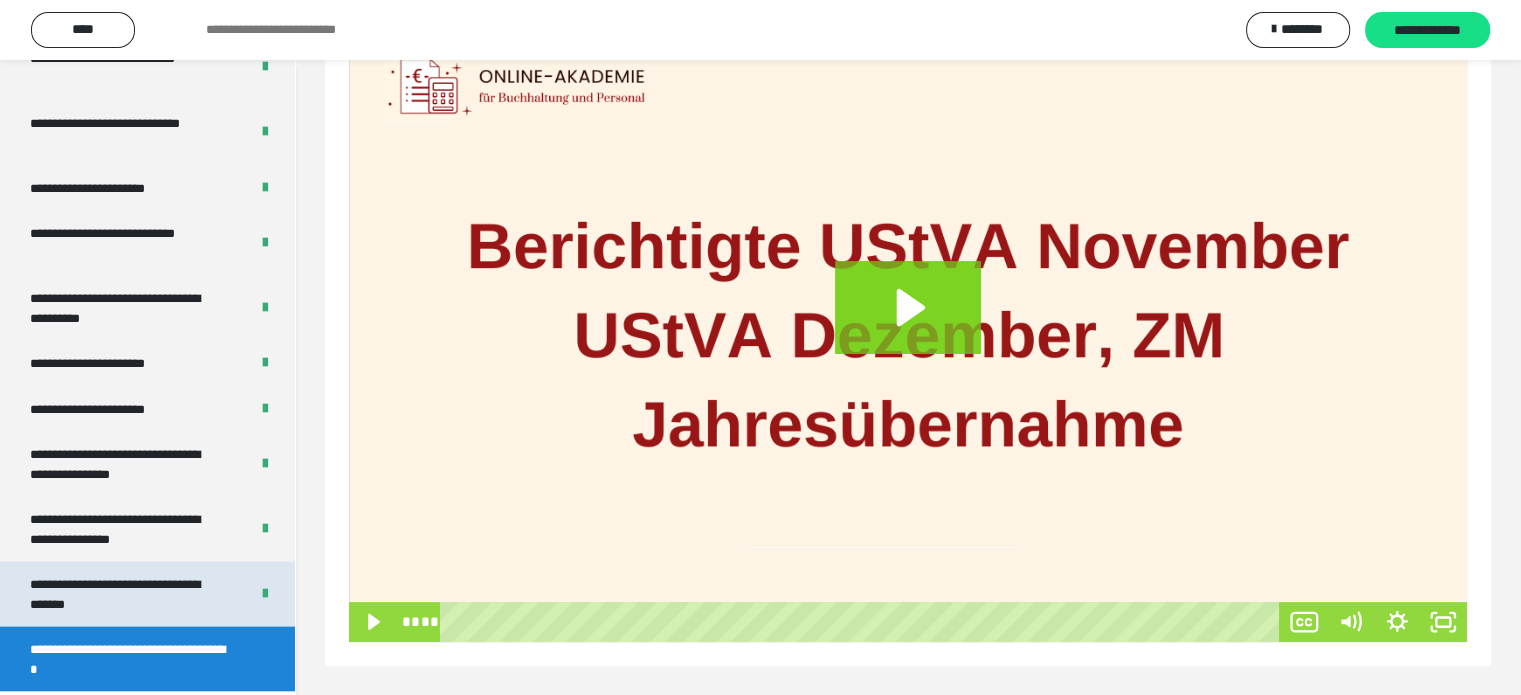 click on "**********" at bounding box center [124, 594] 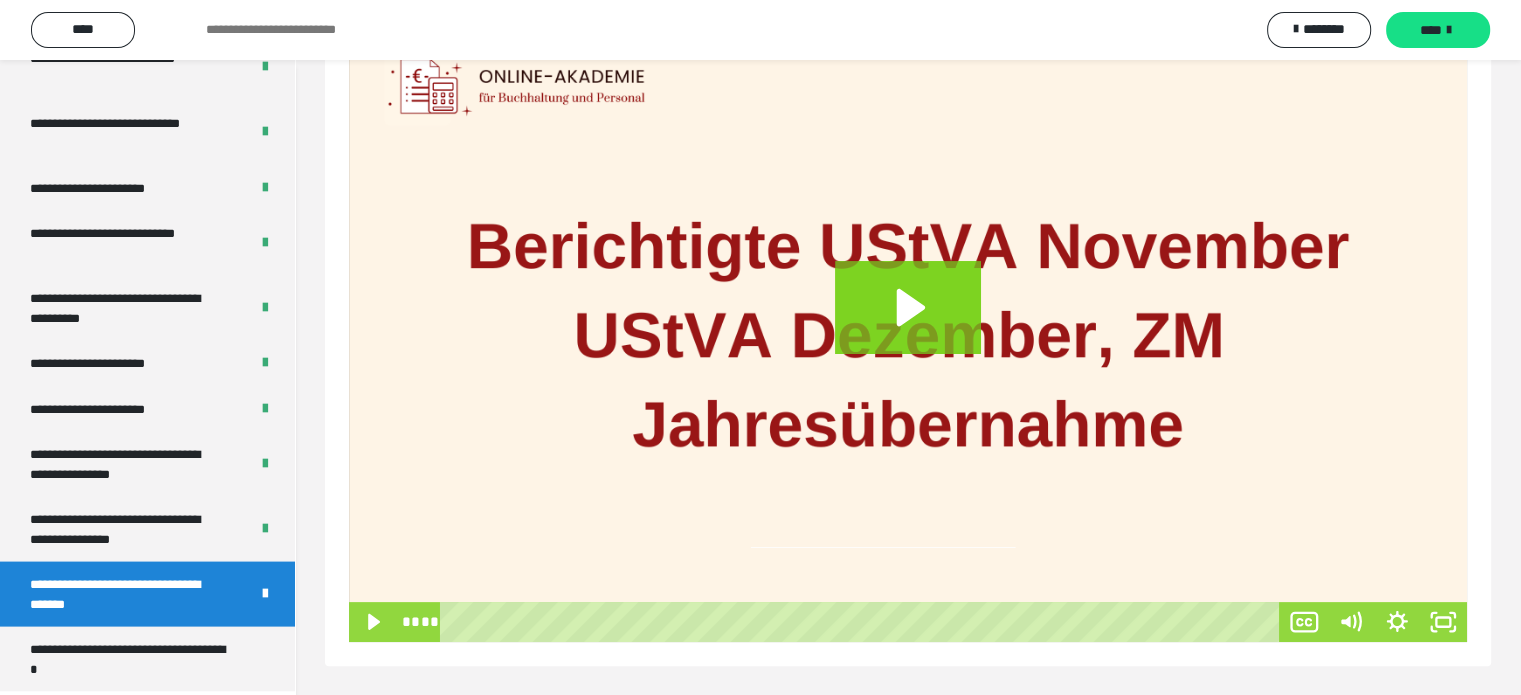 scroll, scrollTop: 60, scrollLeft: 0, axis: vertical 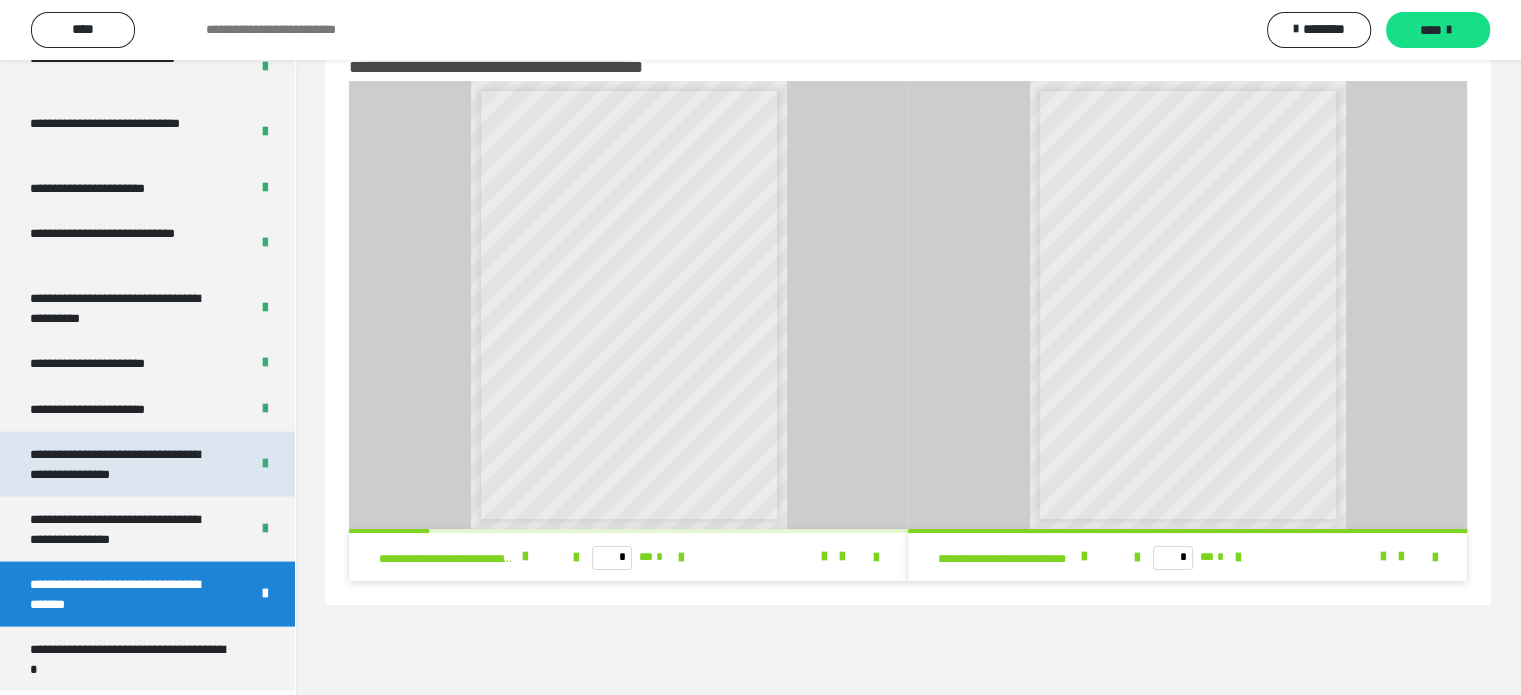 click on "**********" at bounding box center (147, 464) 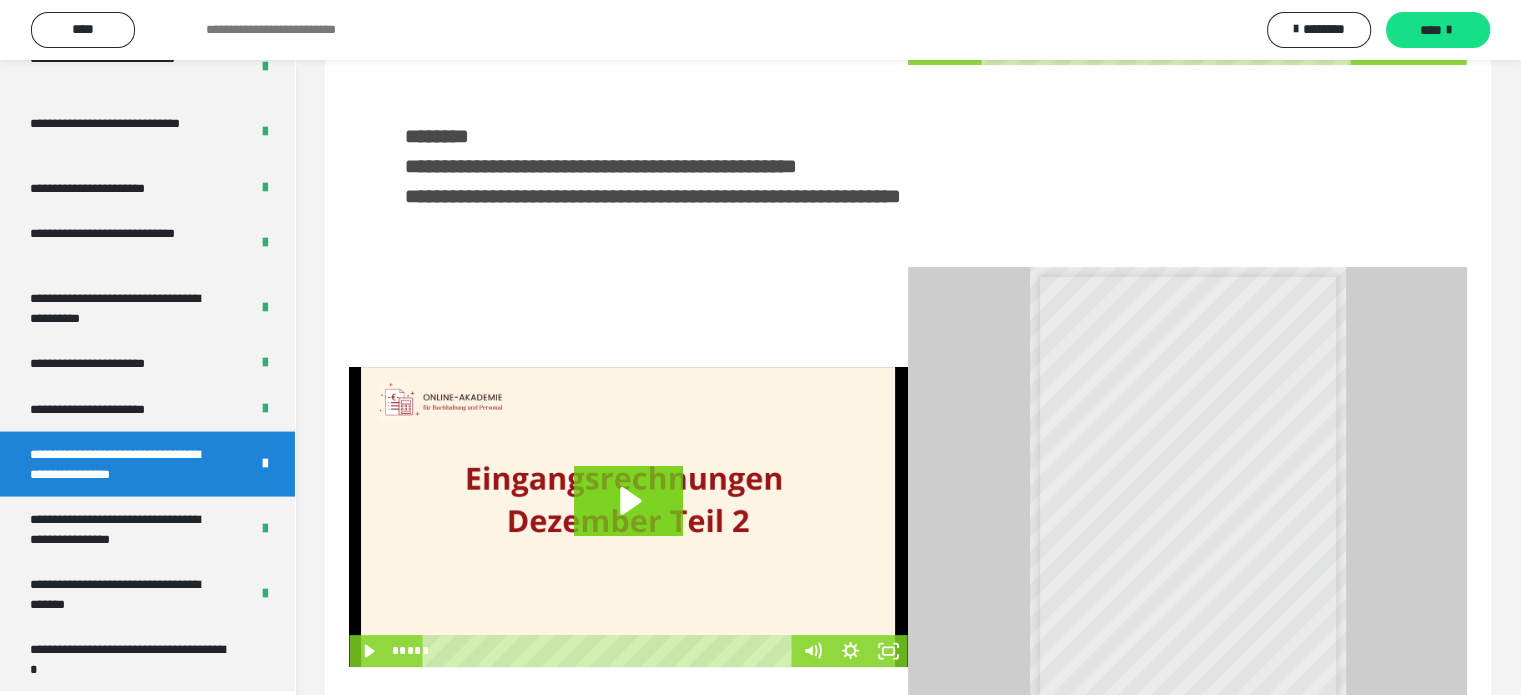 scroll, scrollTop: 516, scrollLeft: 0, axis: vertical 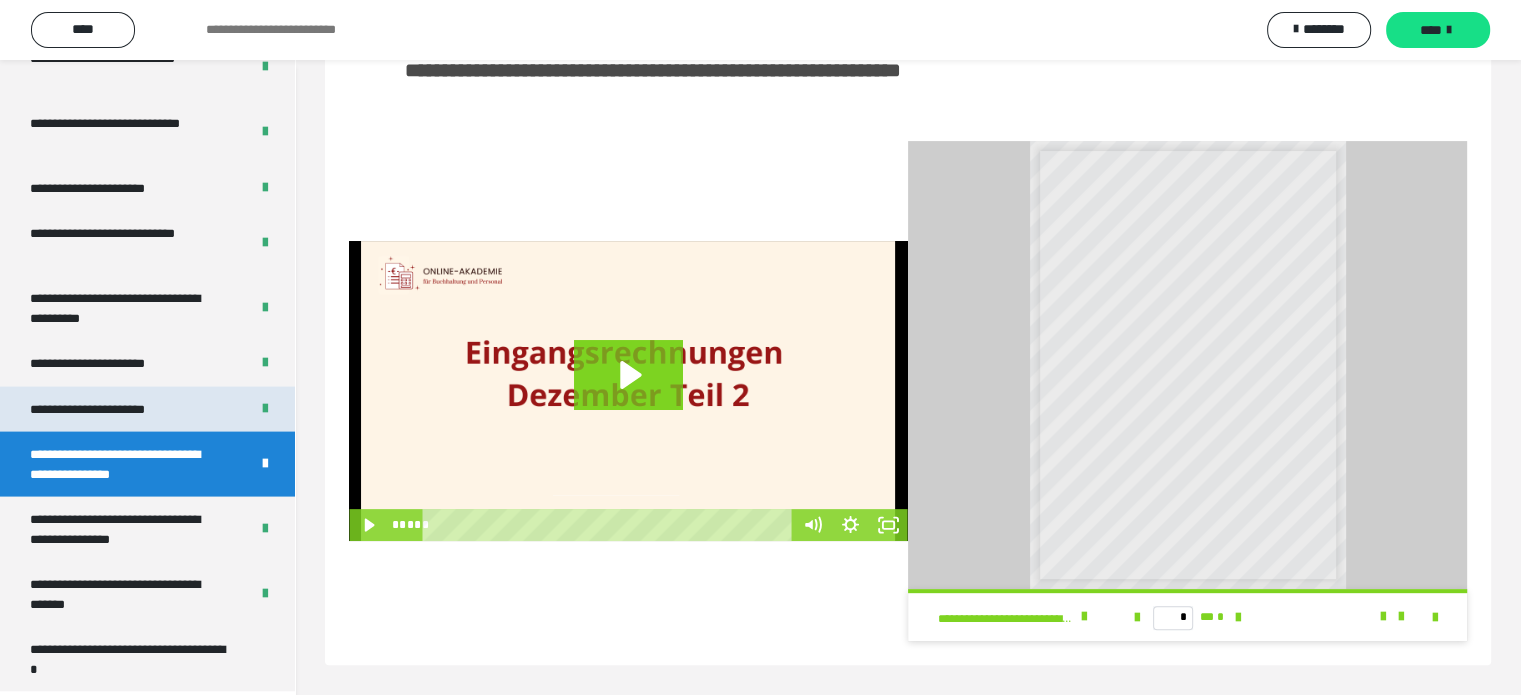 drag, startPoint x: 146, startPoint y: 399, endPoint x: 229, endPoint y: 421, distance: 85.86617 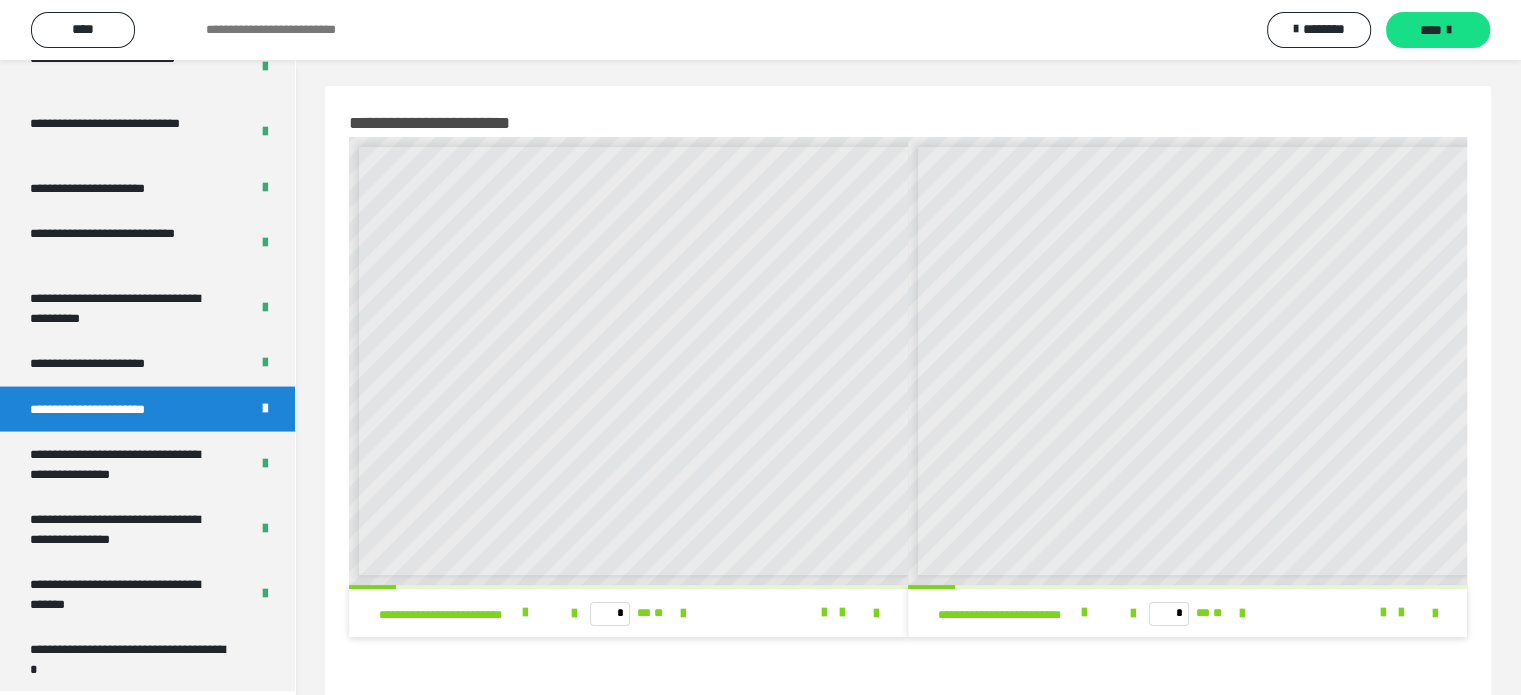 scroll, scrollTop: 0, scrollLeft: 0, axis: both 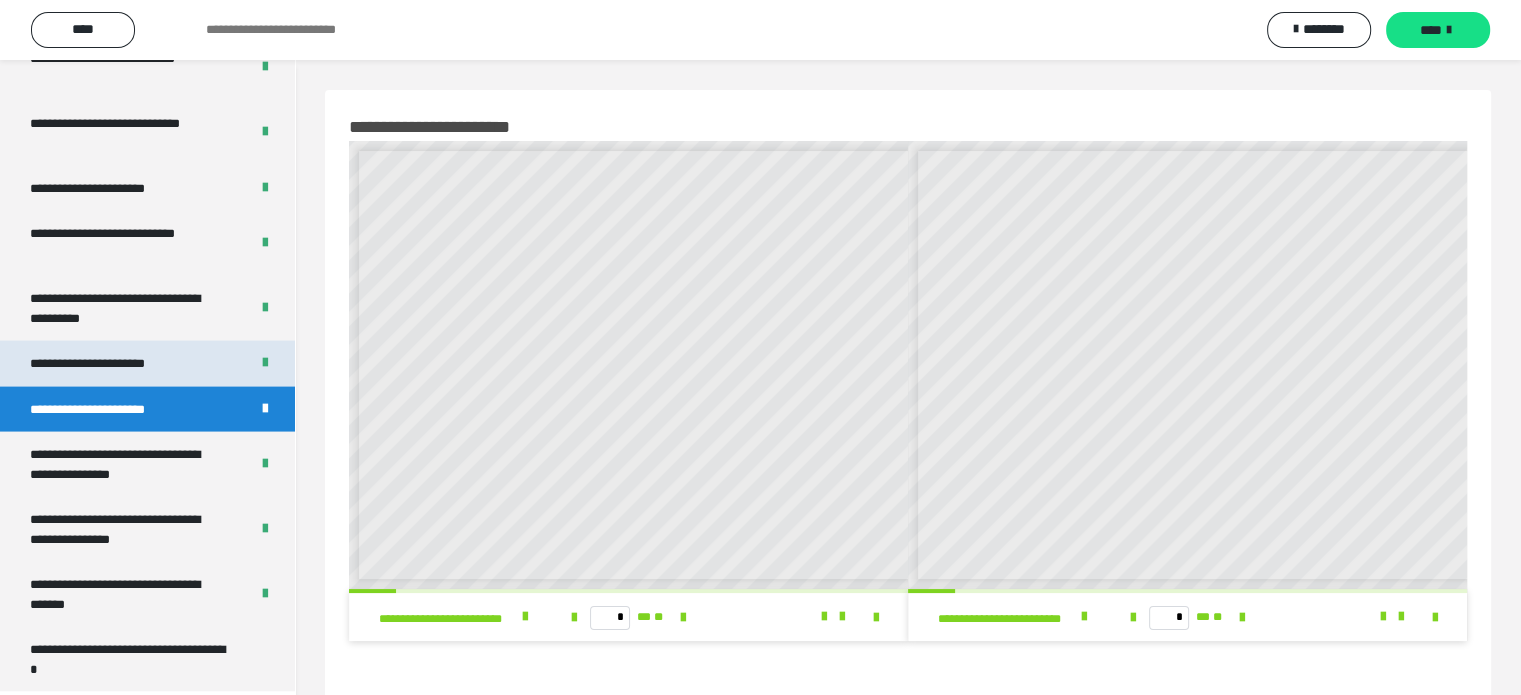 click on "**********" at bounding box center [110, 364] 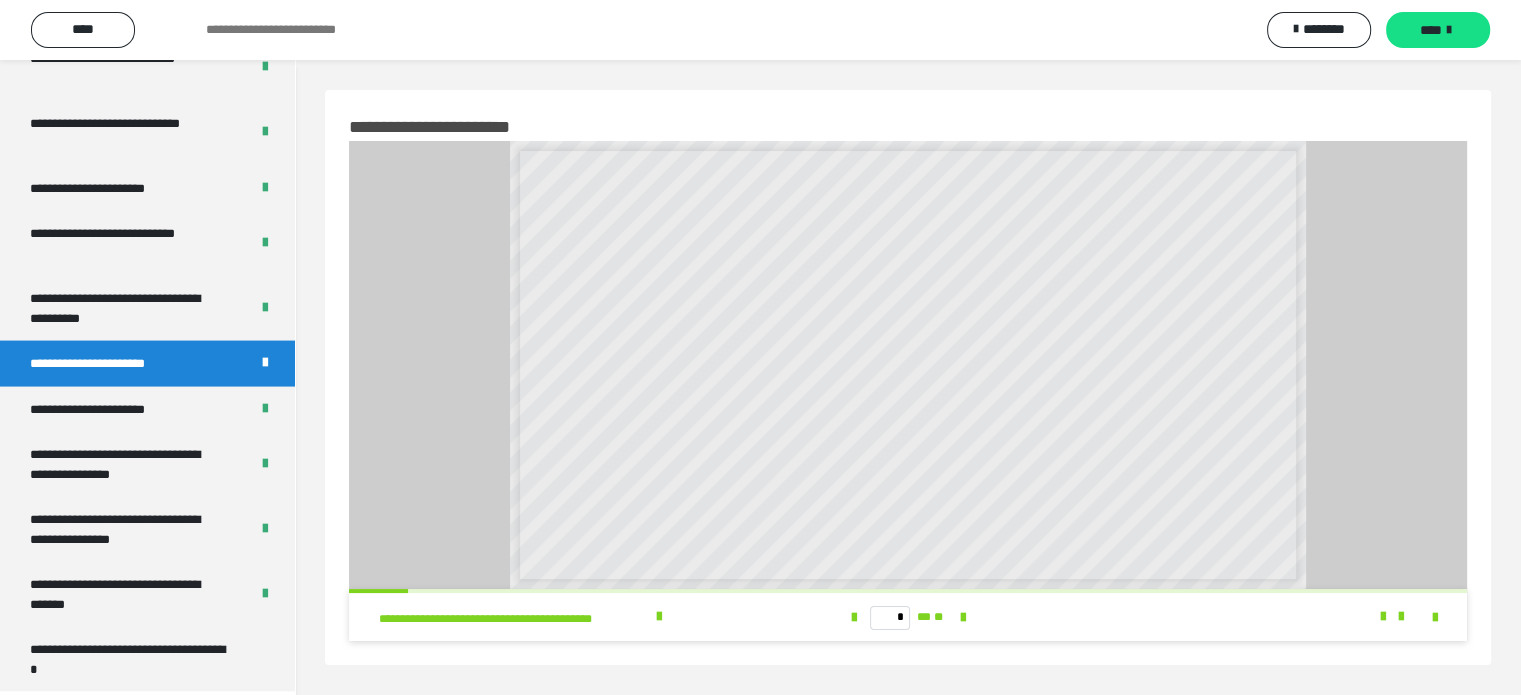 click on "**********" at bounding box center [124, 308] 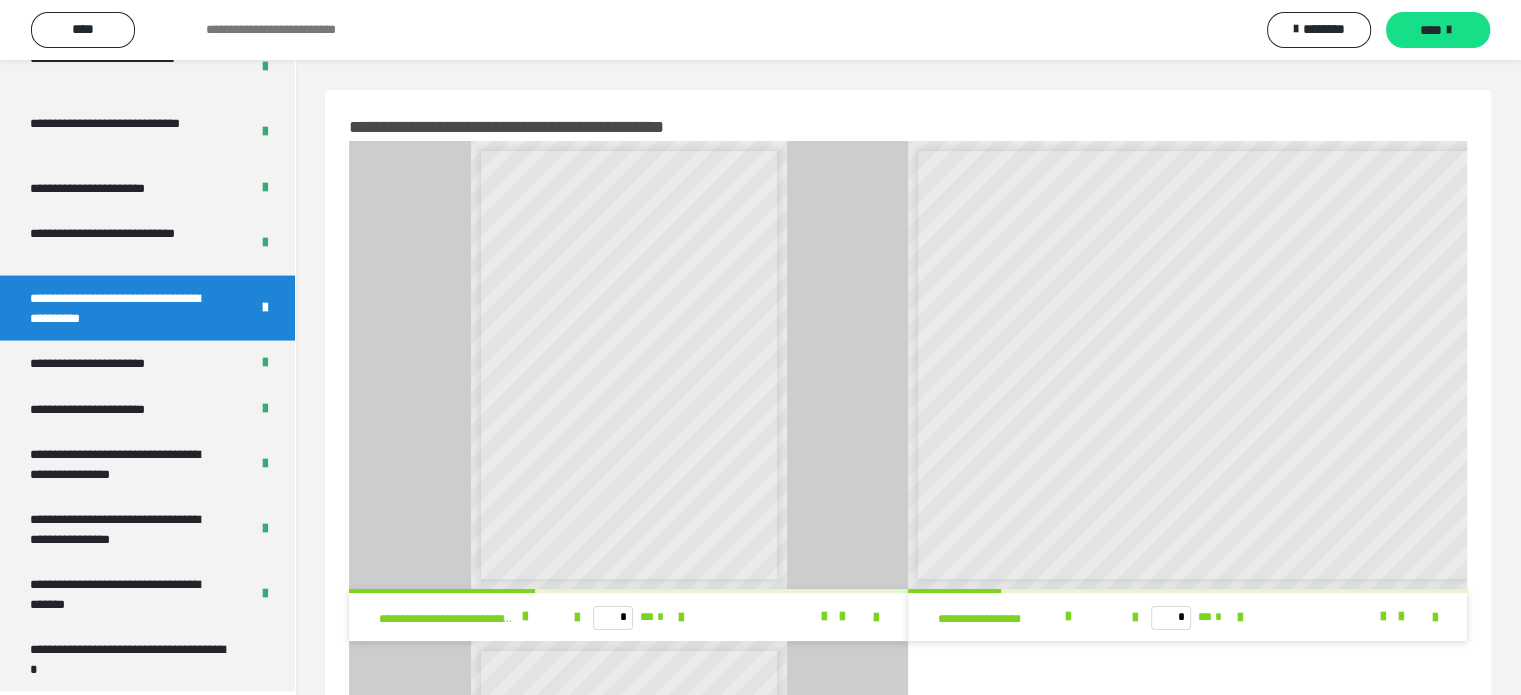 scroll, scrollTop: 8, scrollLeft: 0, axis: vertical 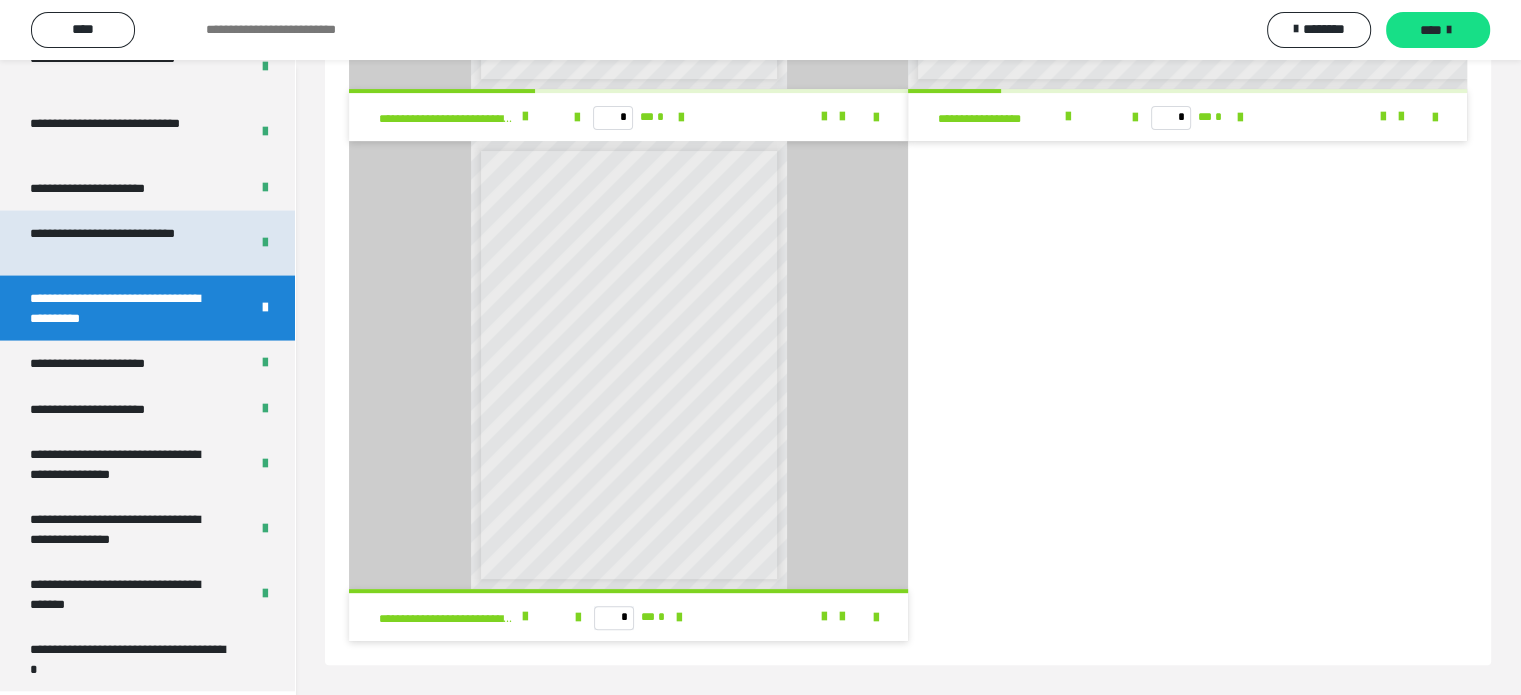 click on "**********" at bounding box center (124, 243) 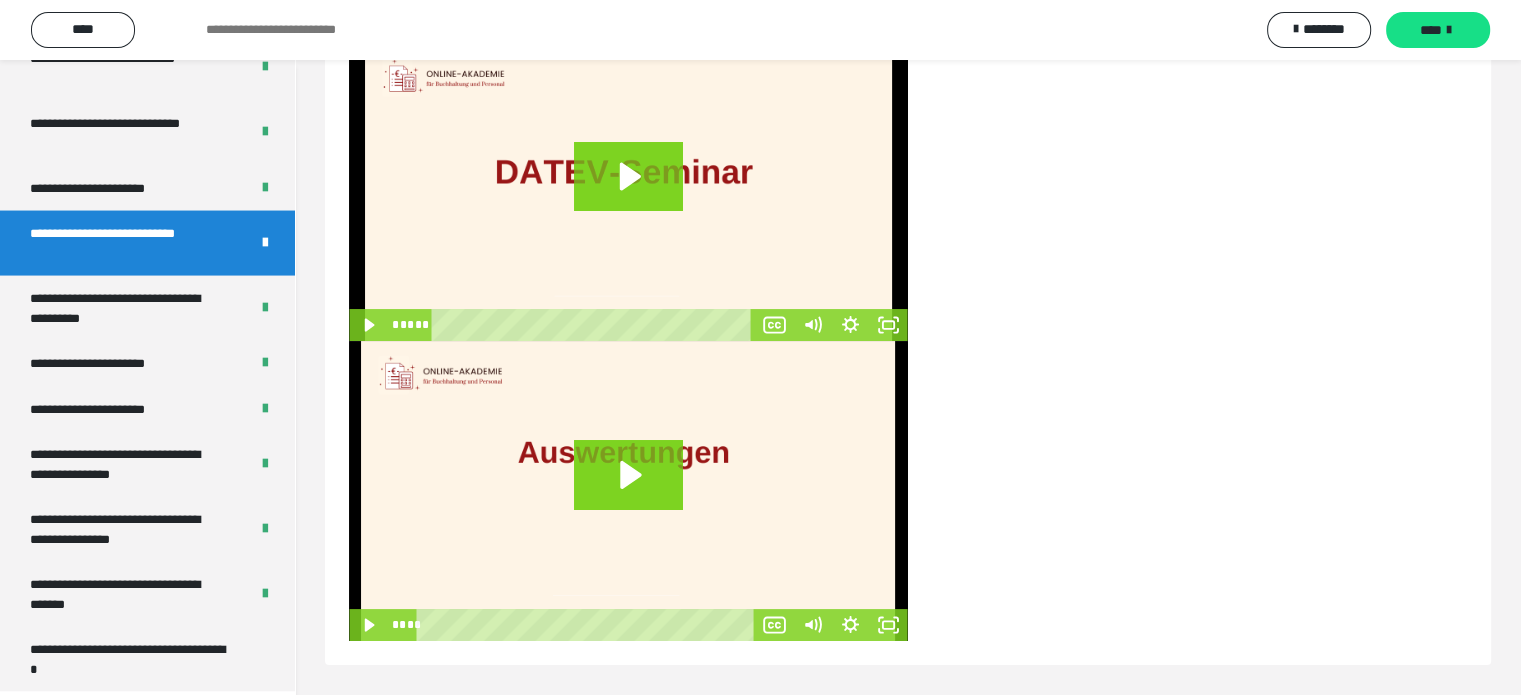 scroll, scrollTop: 60, scrollLeft: 0, axis: vertical 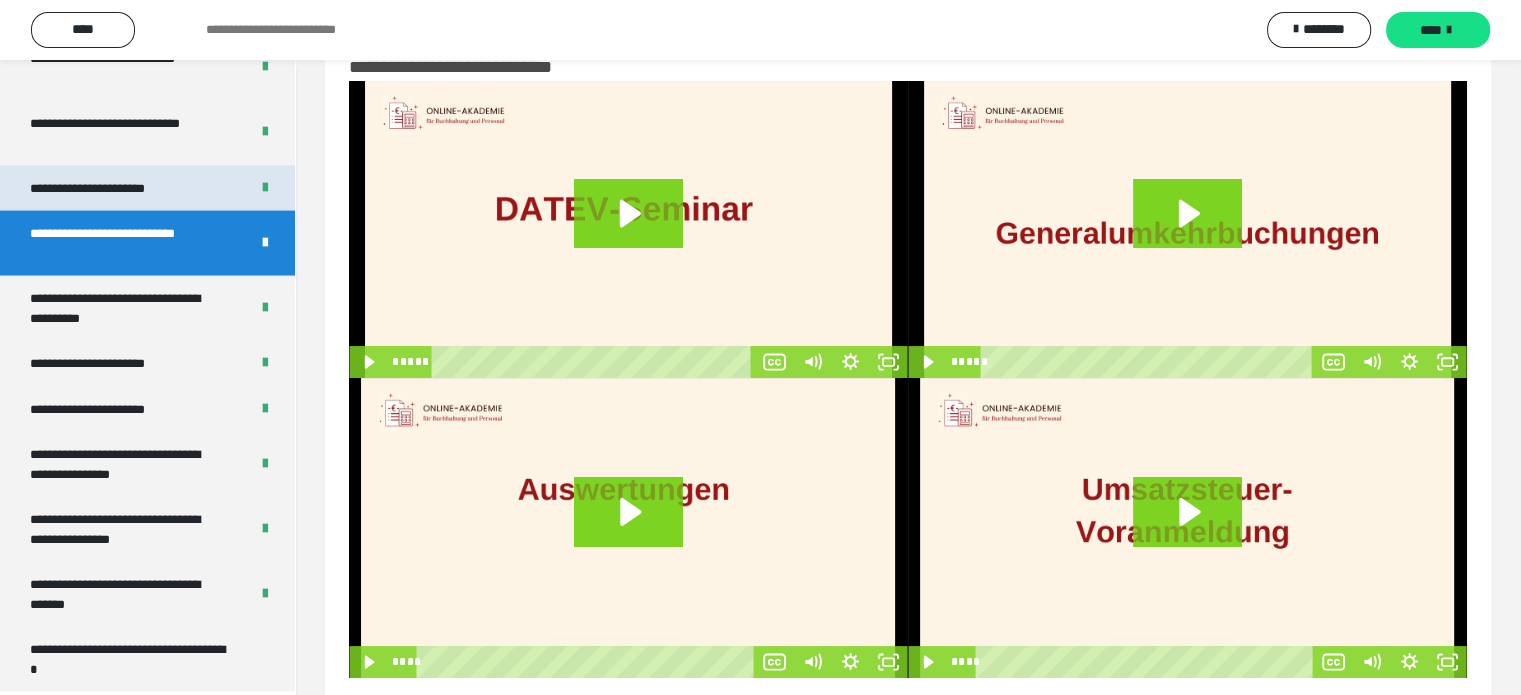 click on "**********" at bounding box center (109, 189) 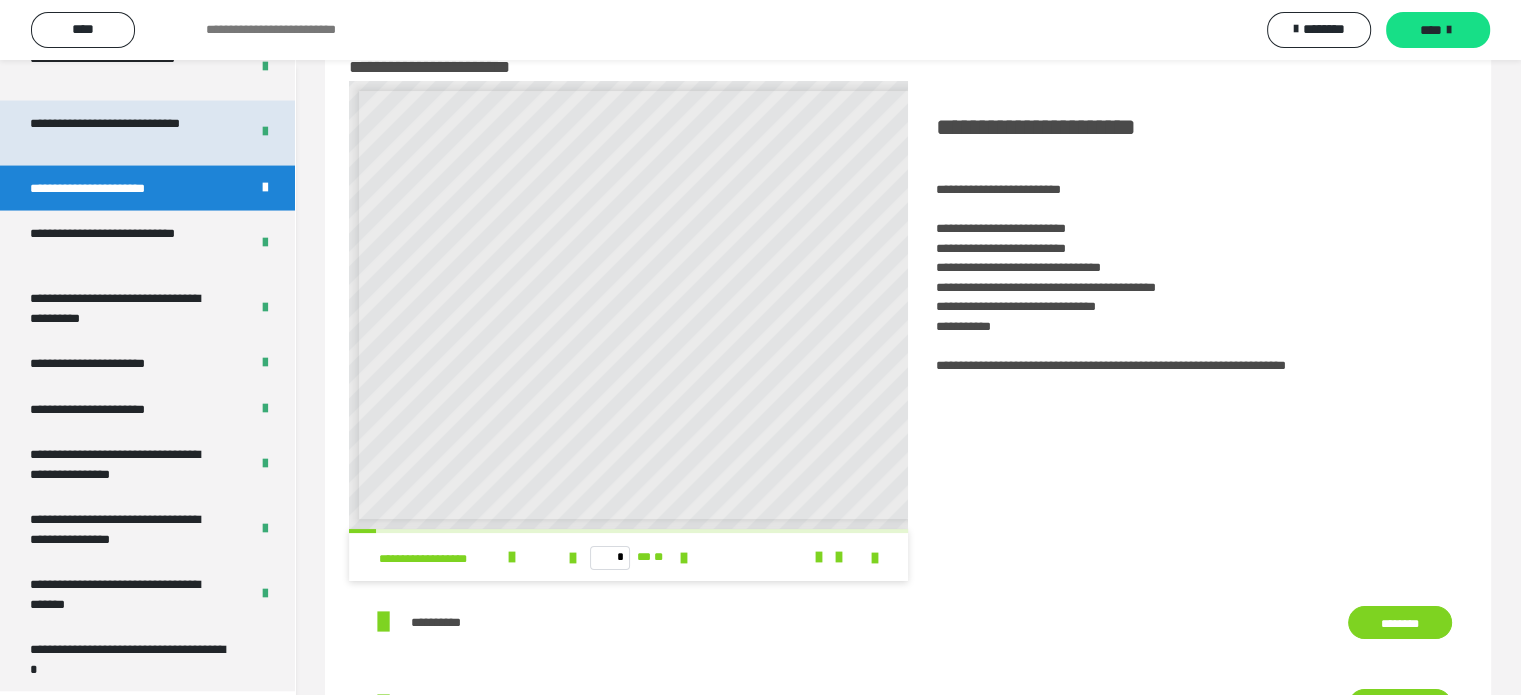 click on "**********" at bounding box center [124, 133] 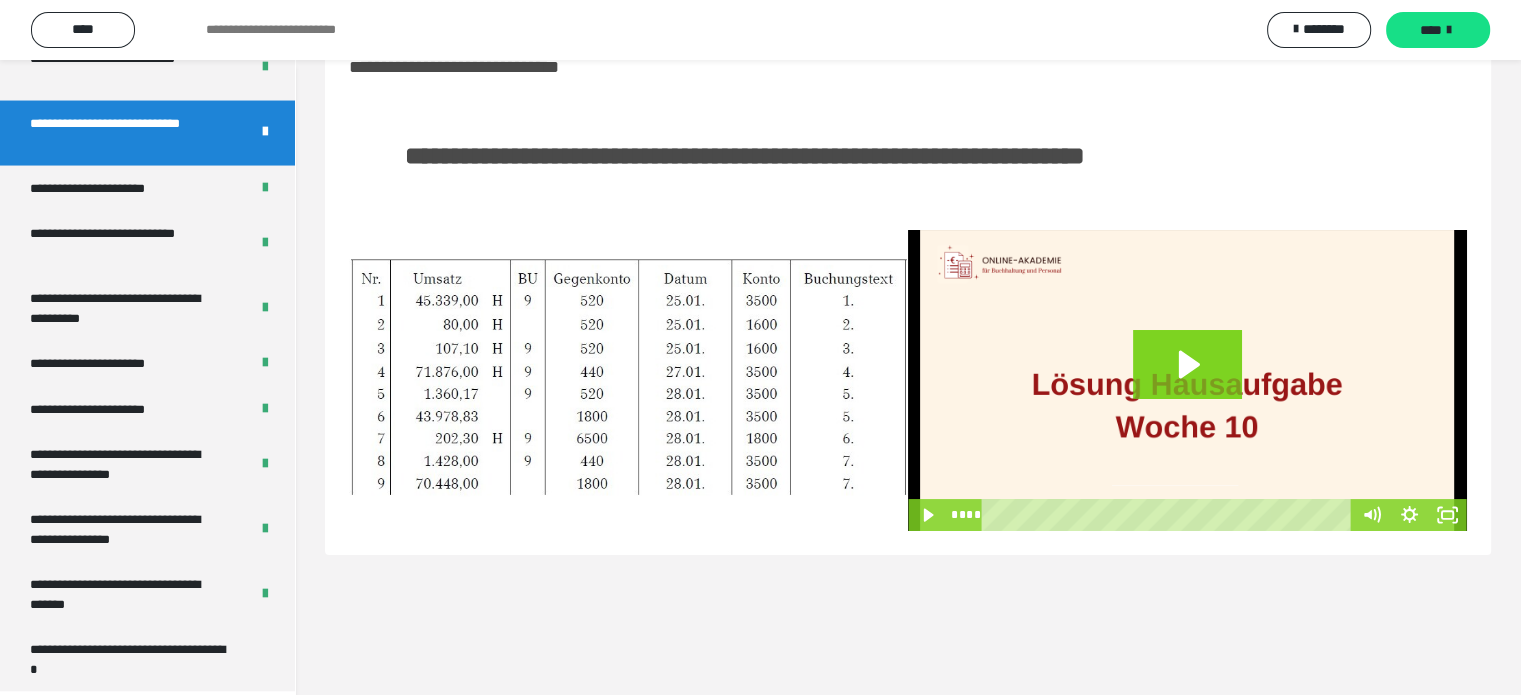 scroll, scrollTop: 0, scrollLeft: 0, axis: both 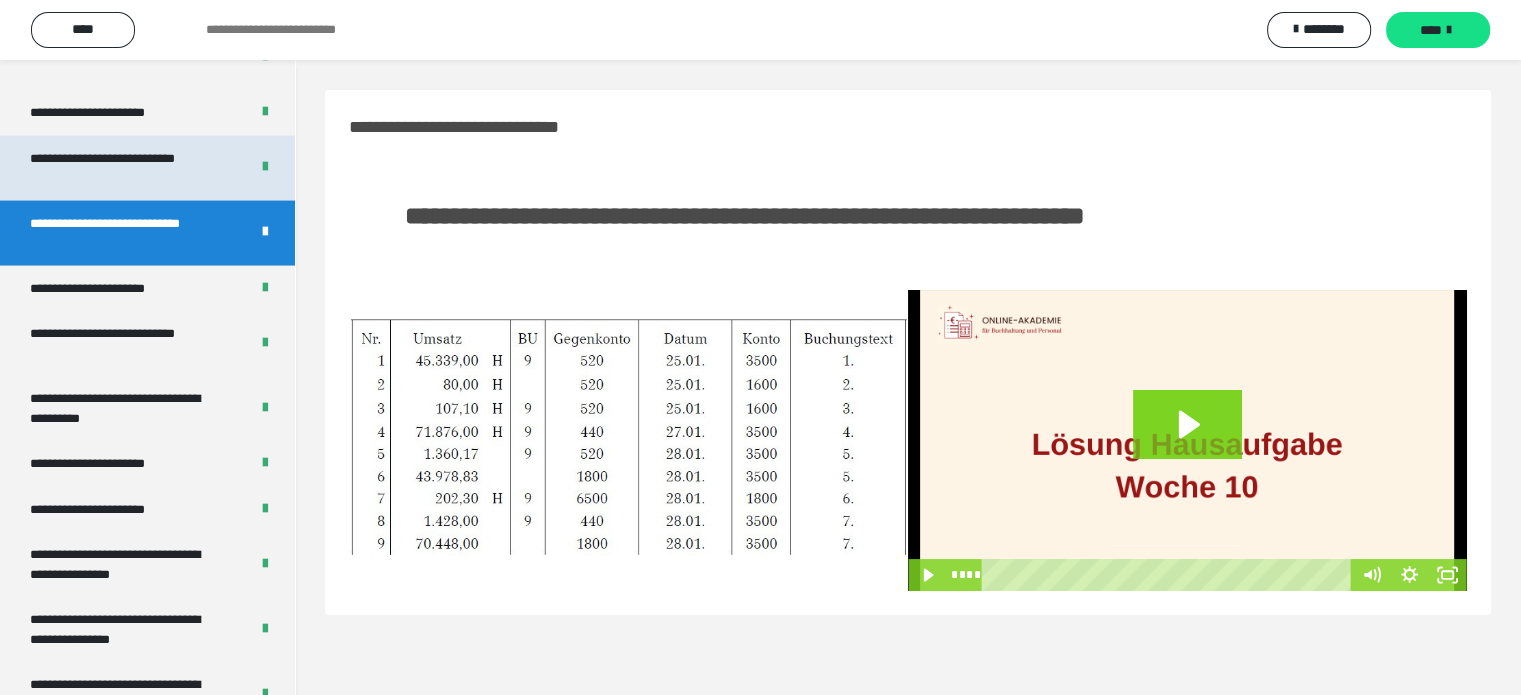 click on "**********" at bounding box center (124, 168) 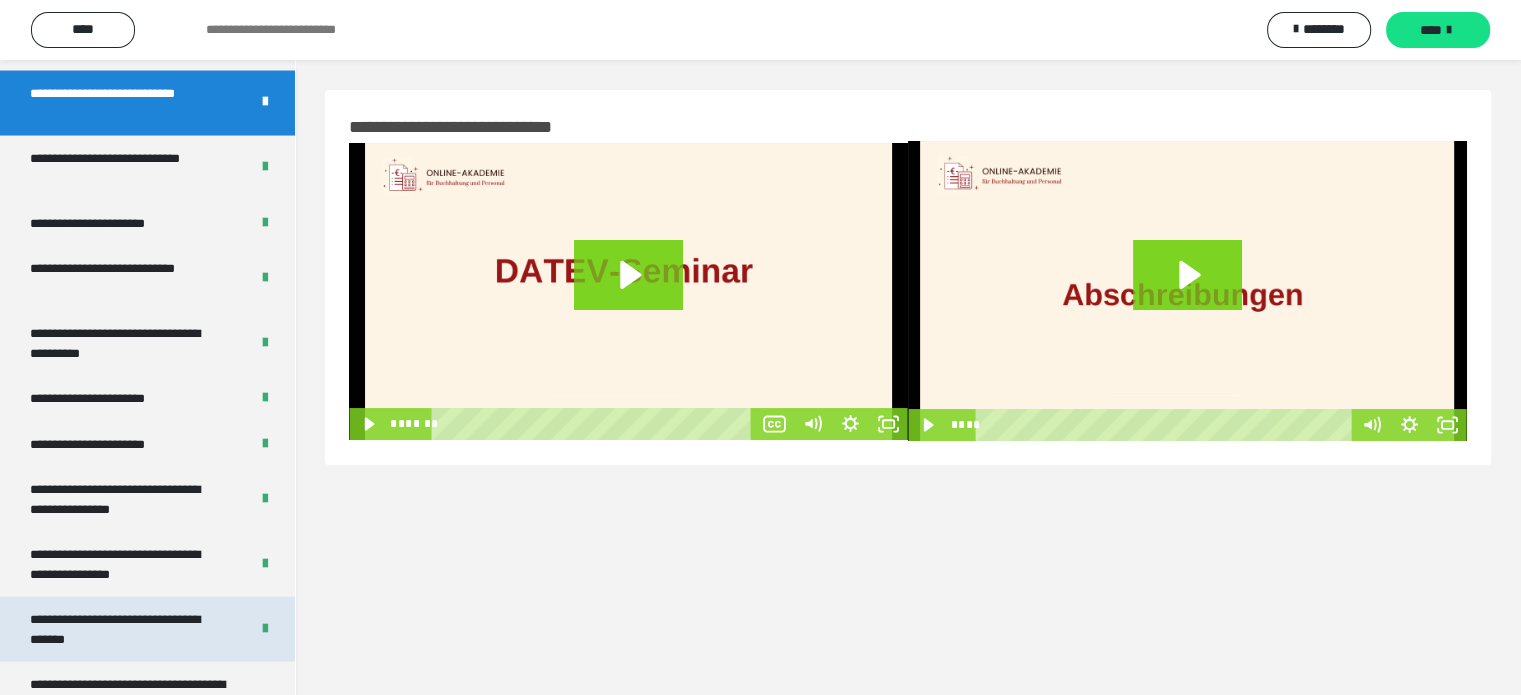 scroll, scrollTop: 3992, scrollLeft: 0, axis: vertical 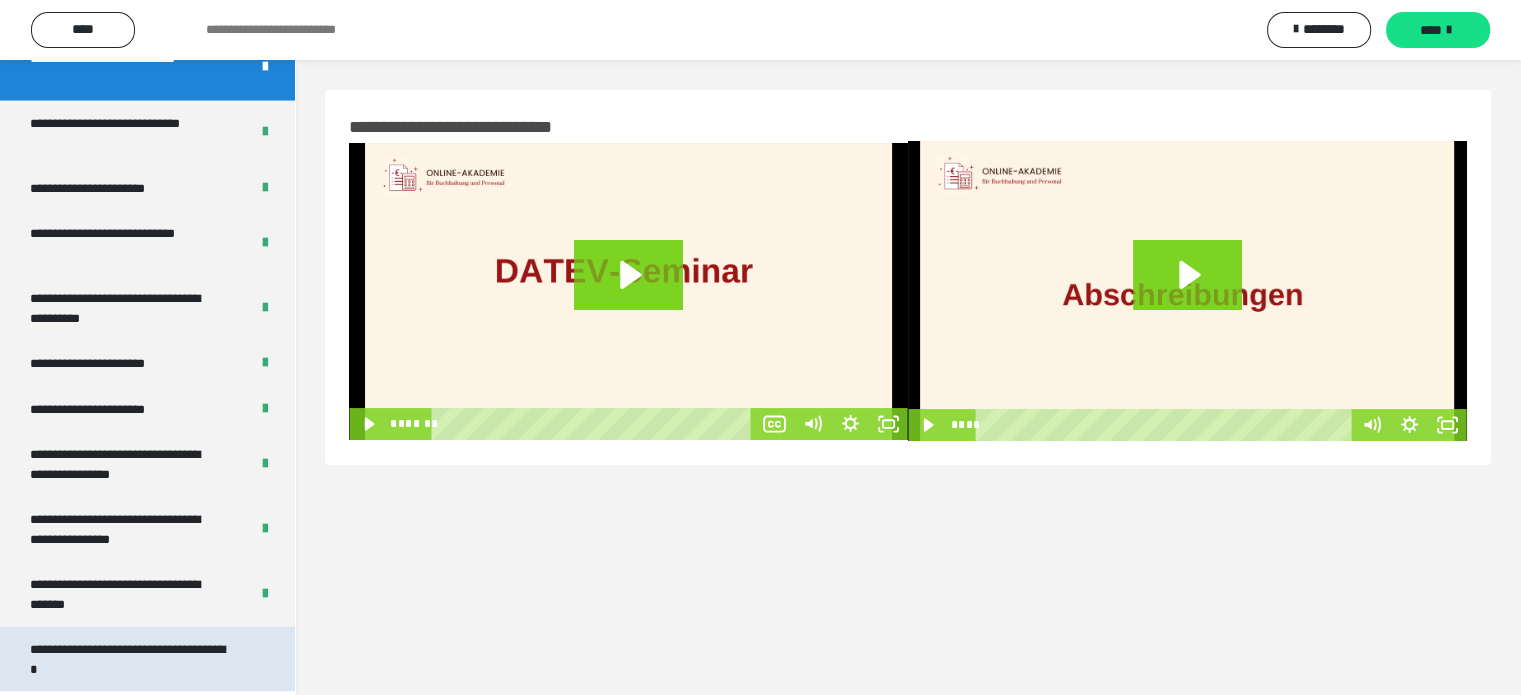click on "**********" at bounding box center (132, 659) 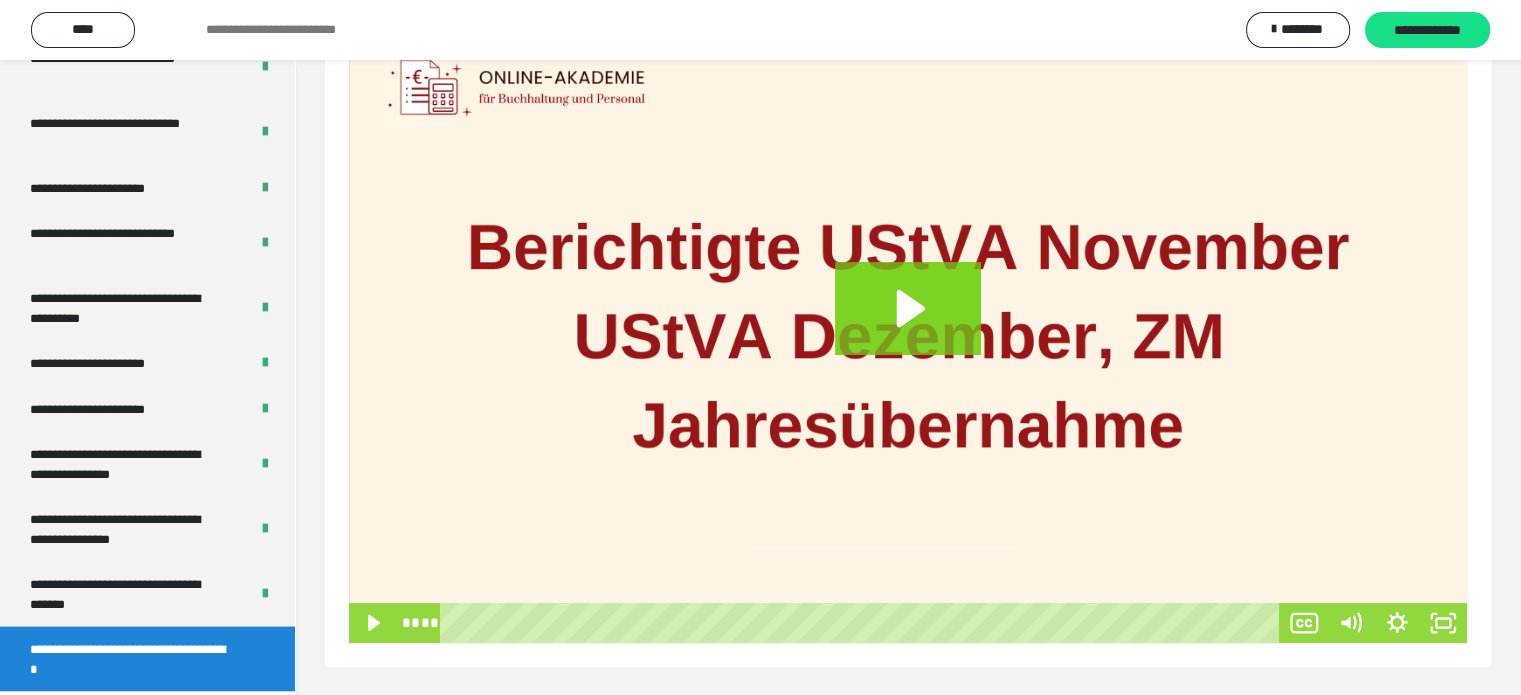 scroll, scrollTop: 346, scrollLeft: 0, axis: vertical 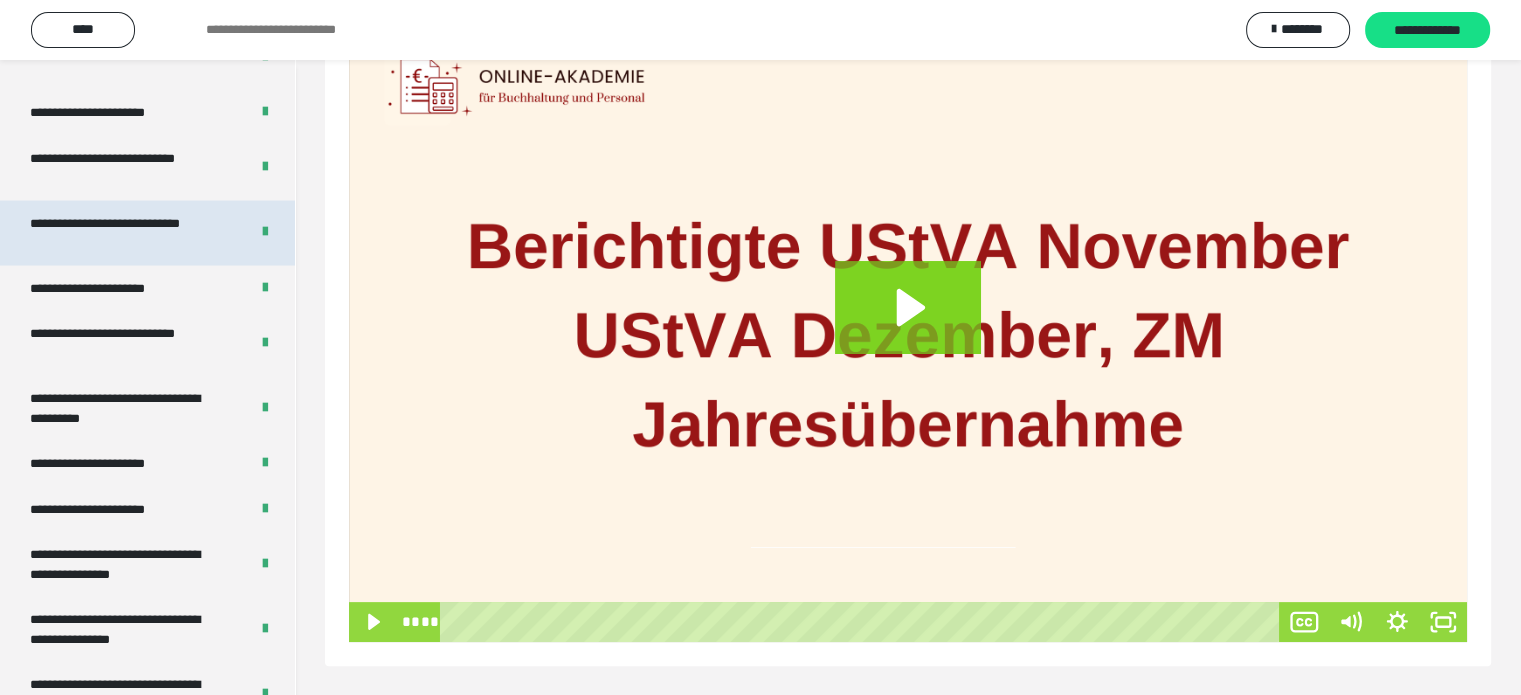 click on "**********" at bounding box center (124, 233) 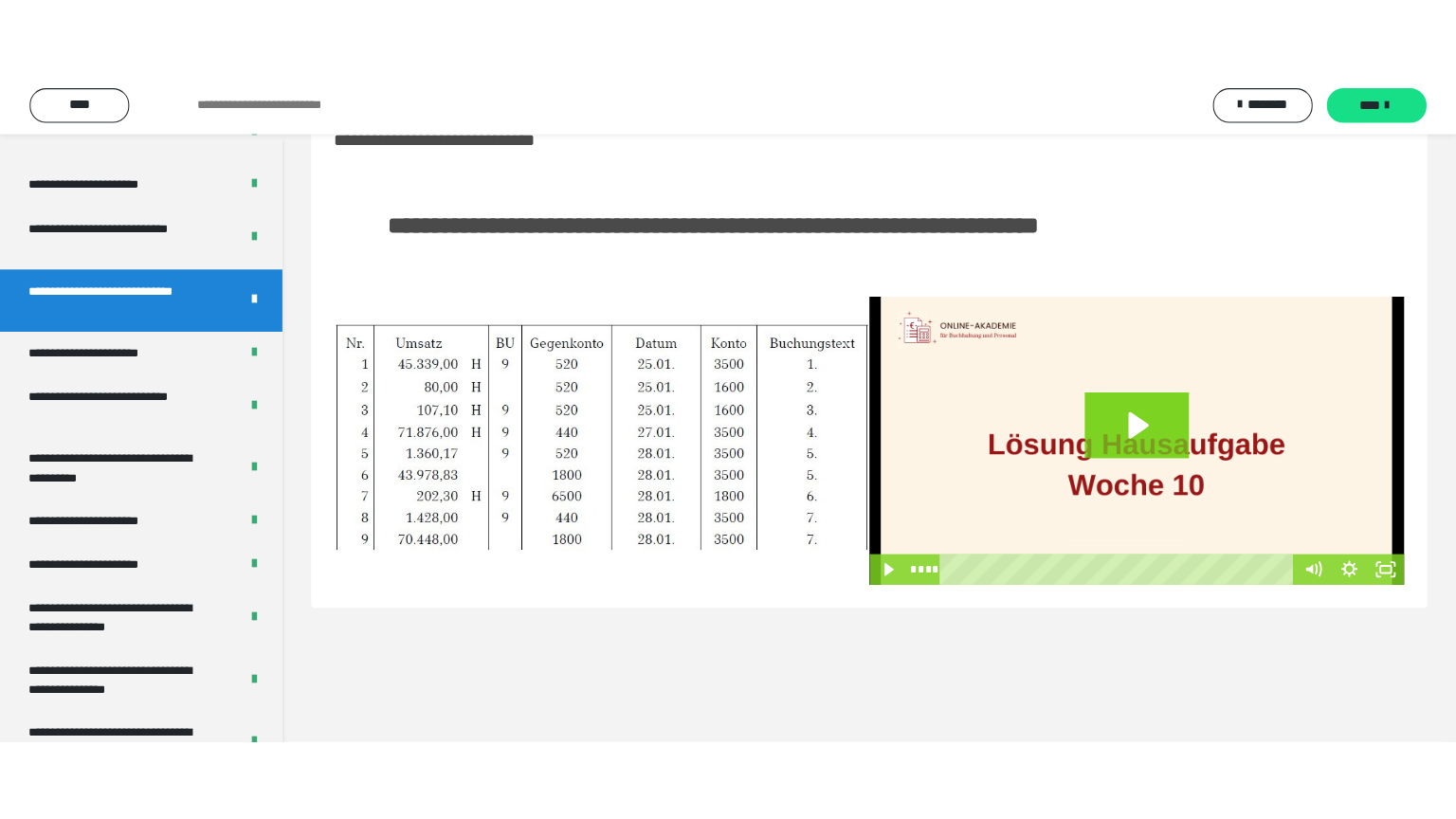 scroll, scrollTop: 57, scrollLeft: 0, axis: vertical 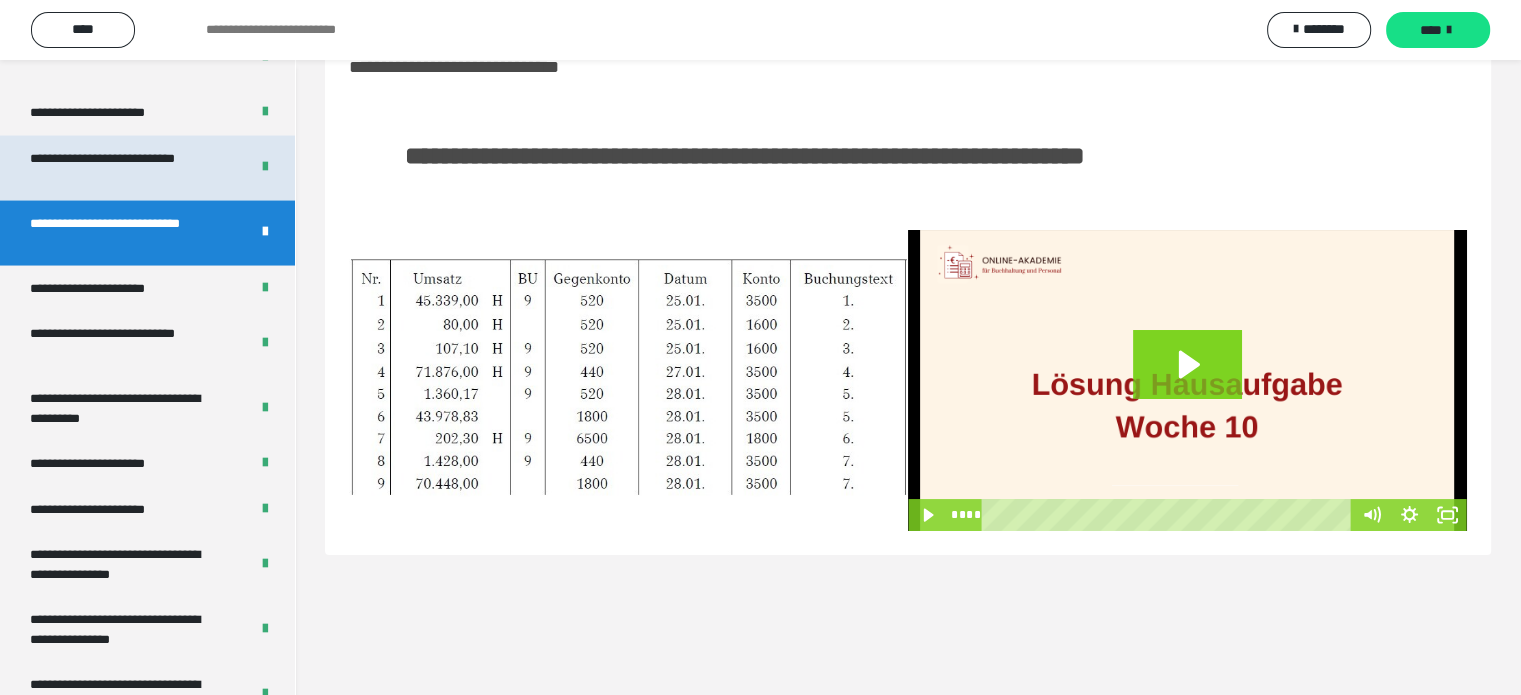 click on "**********" at bounding box center [124, 168] 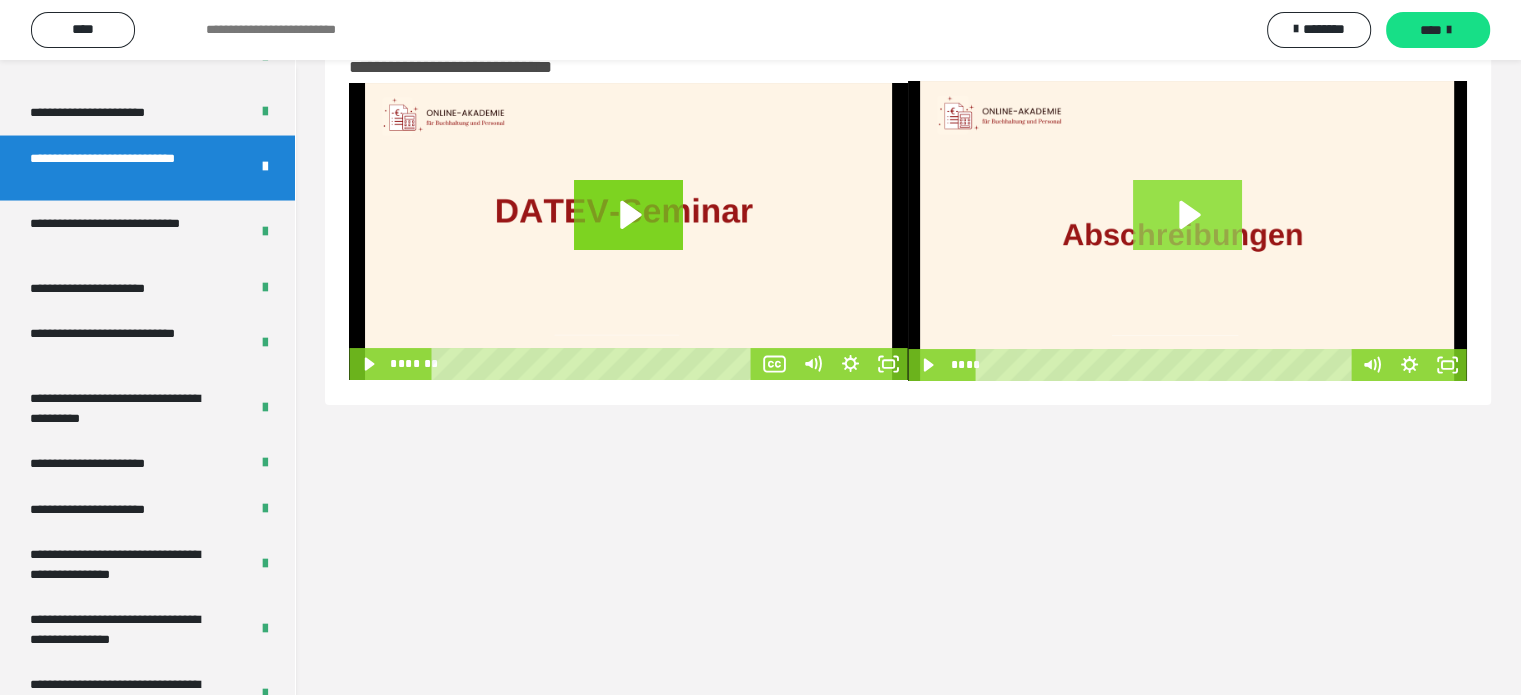 click 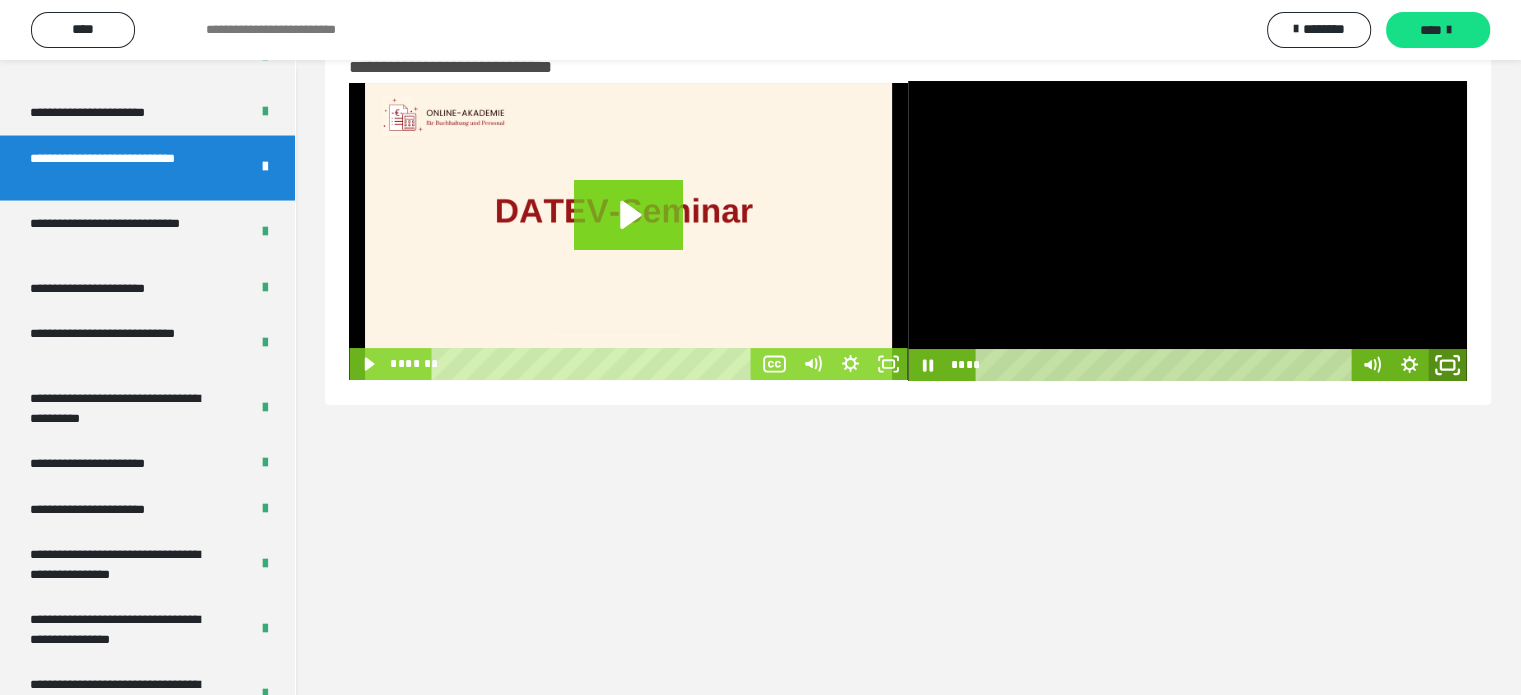 click 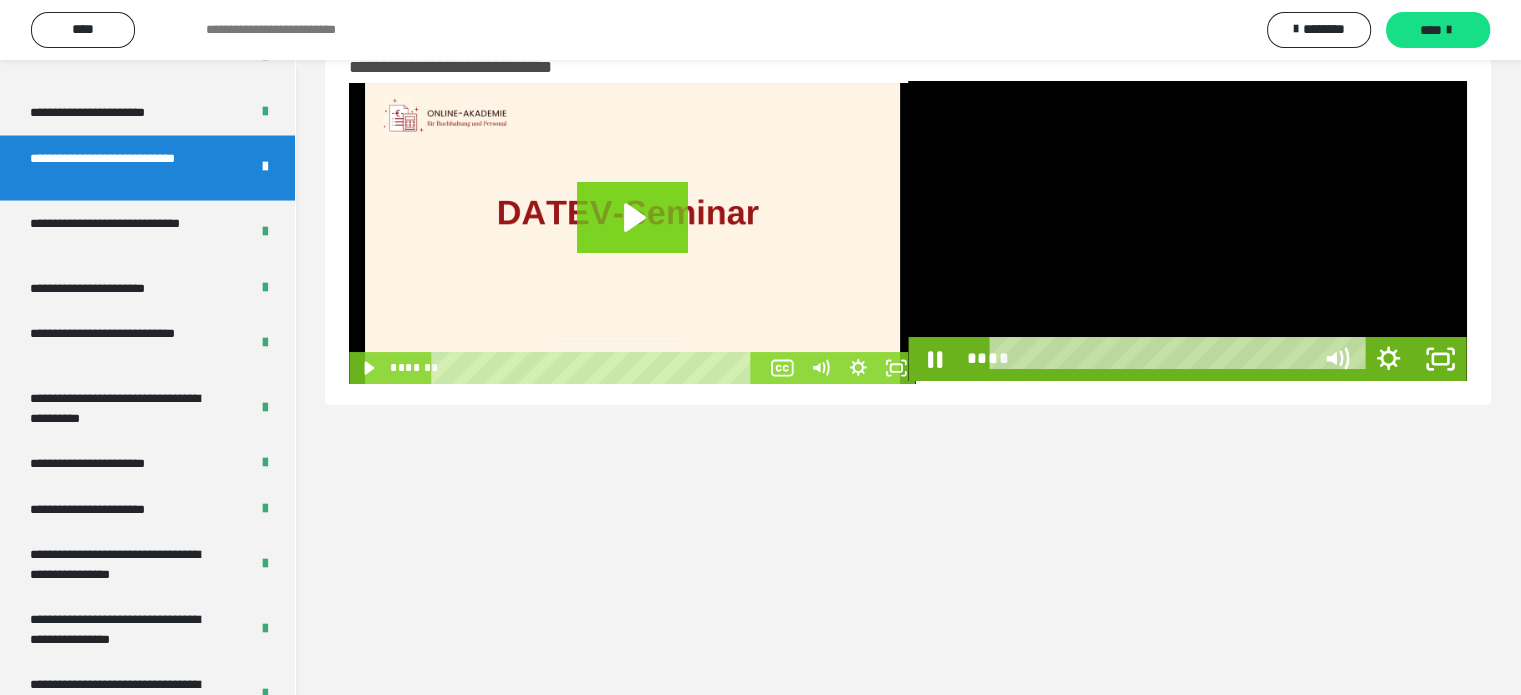 scroll, scrollTop: 3823, scrollLeft: 0, axis: vertical 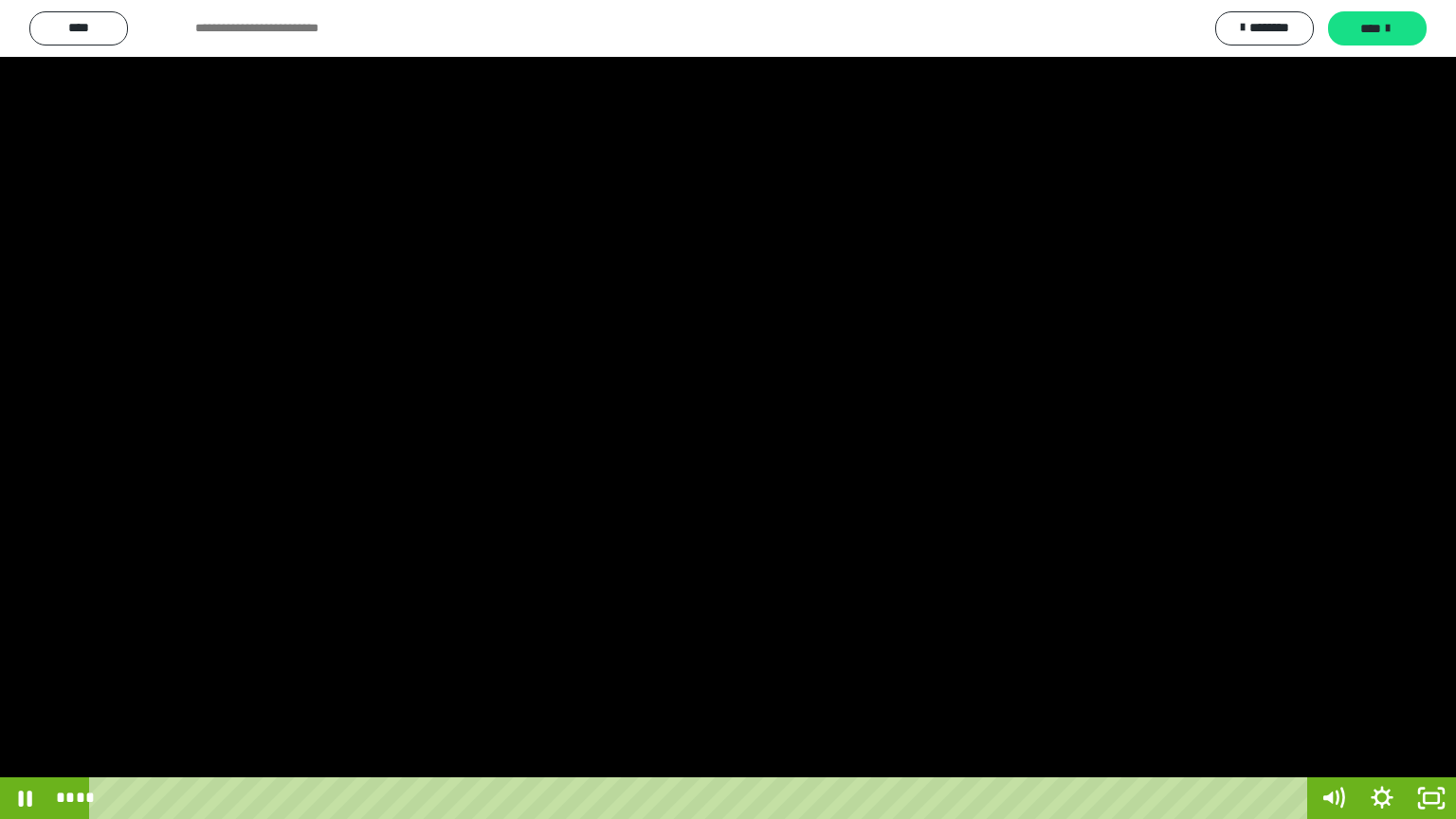 click at bounding box center [728, 410] 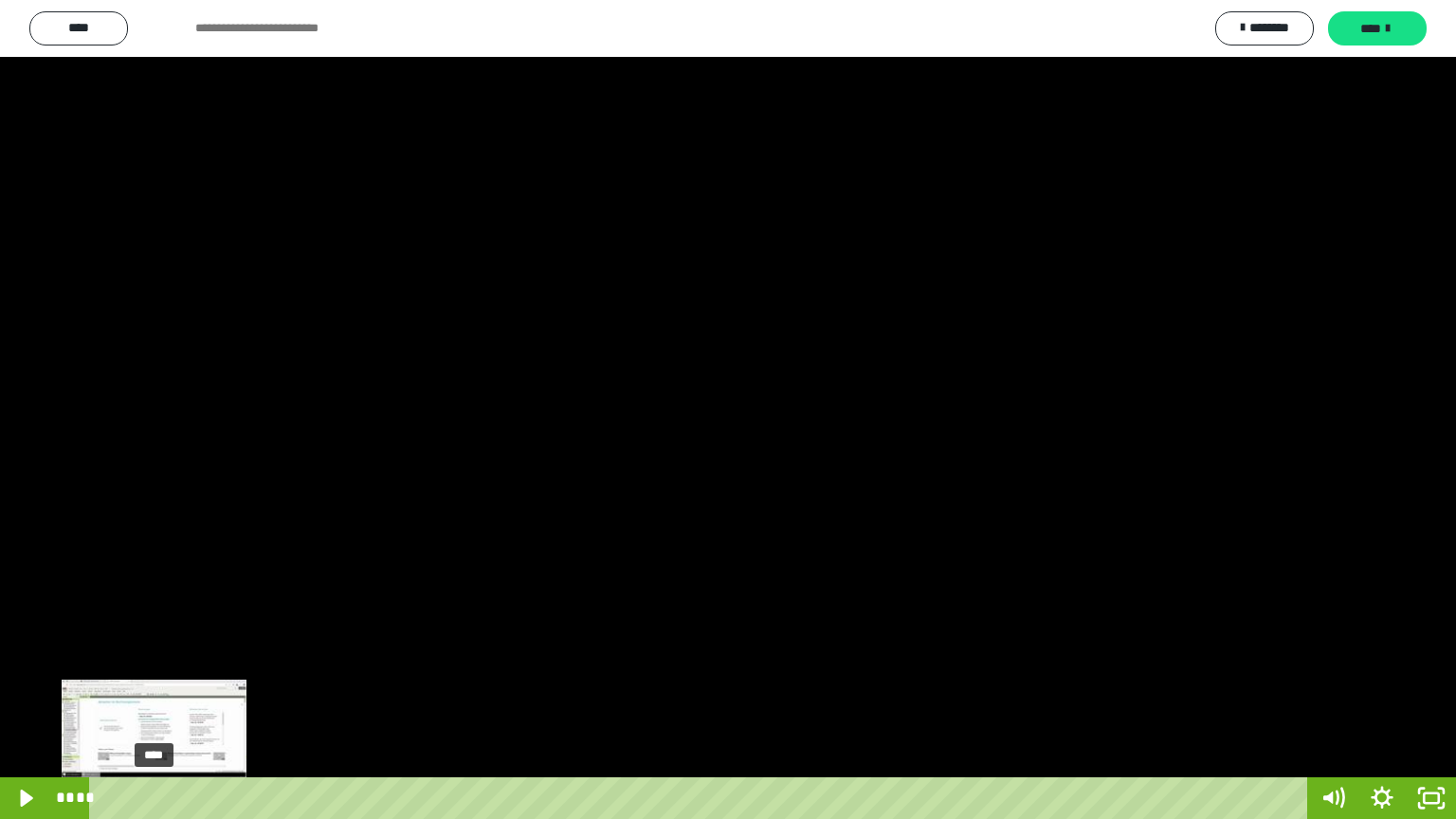 click on "****" at bounding box center [701, 798] 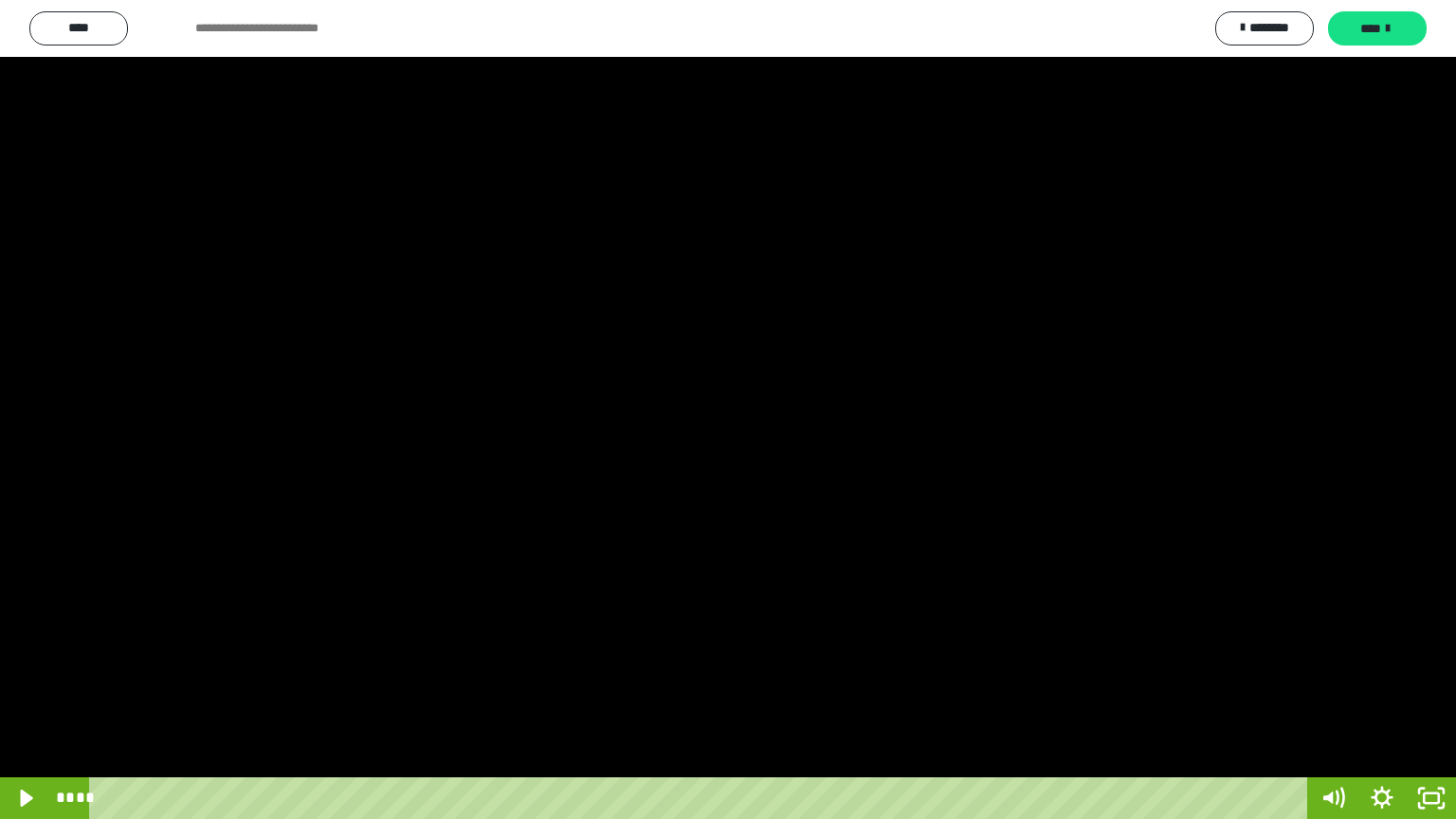 click at bounding box center (728, 410) 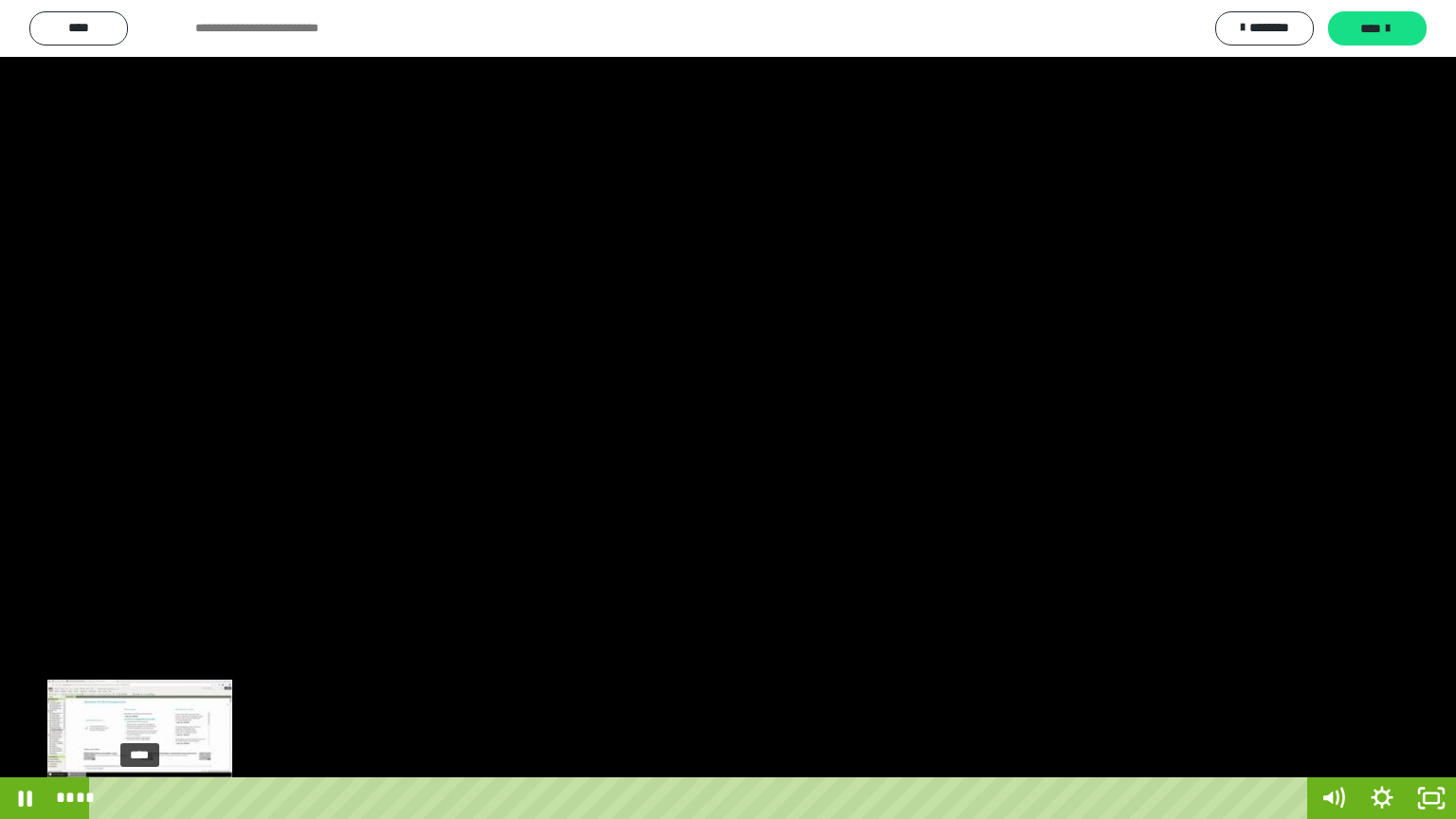click on "****" at bounding box center [701, 798] 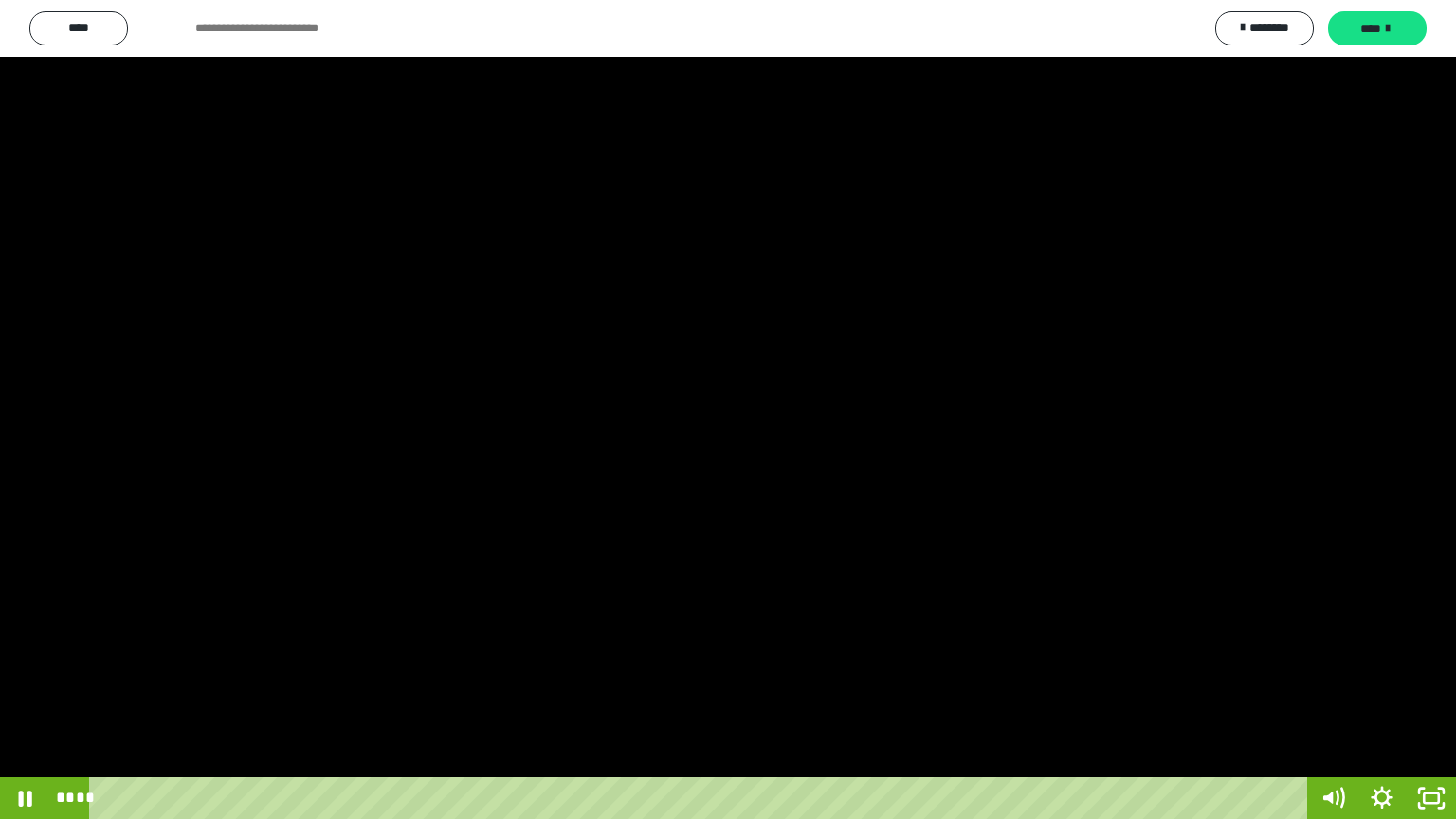 click at bounding box center [728, 410] 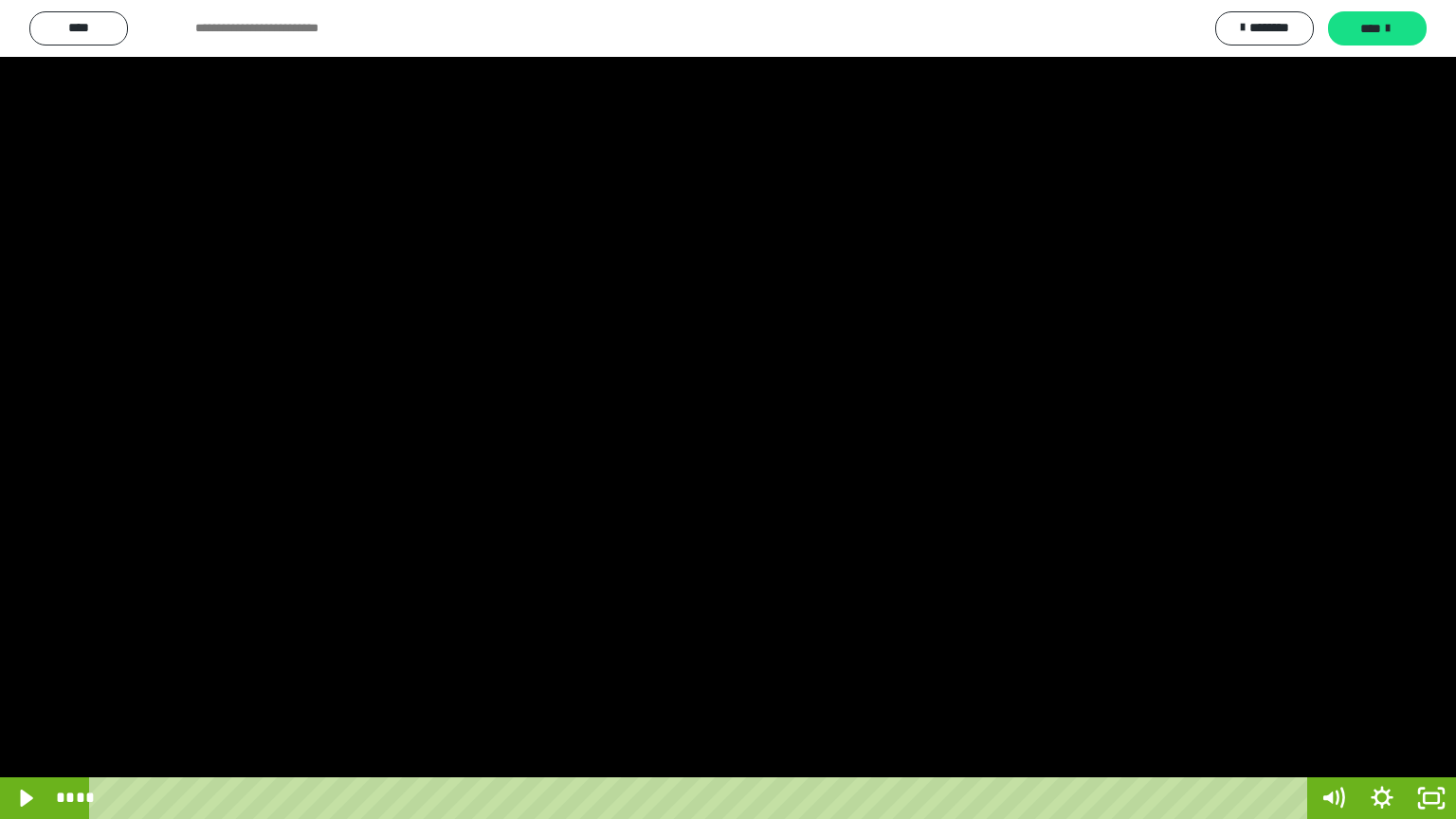 click at bounding box center (728, 410) 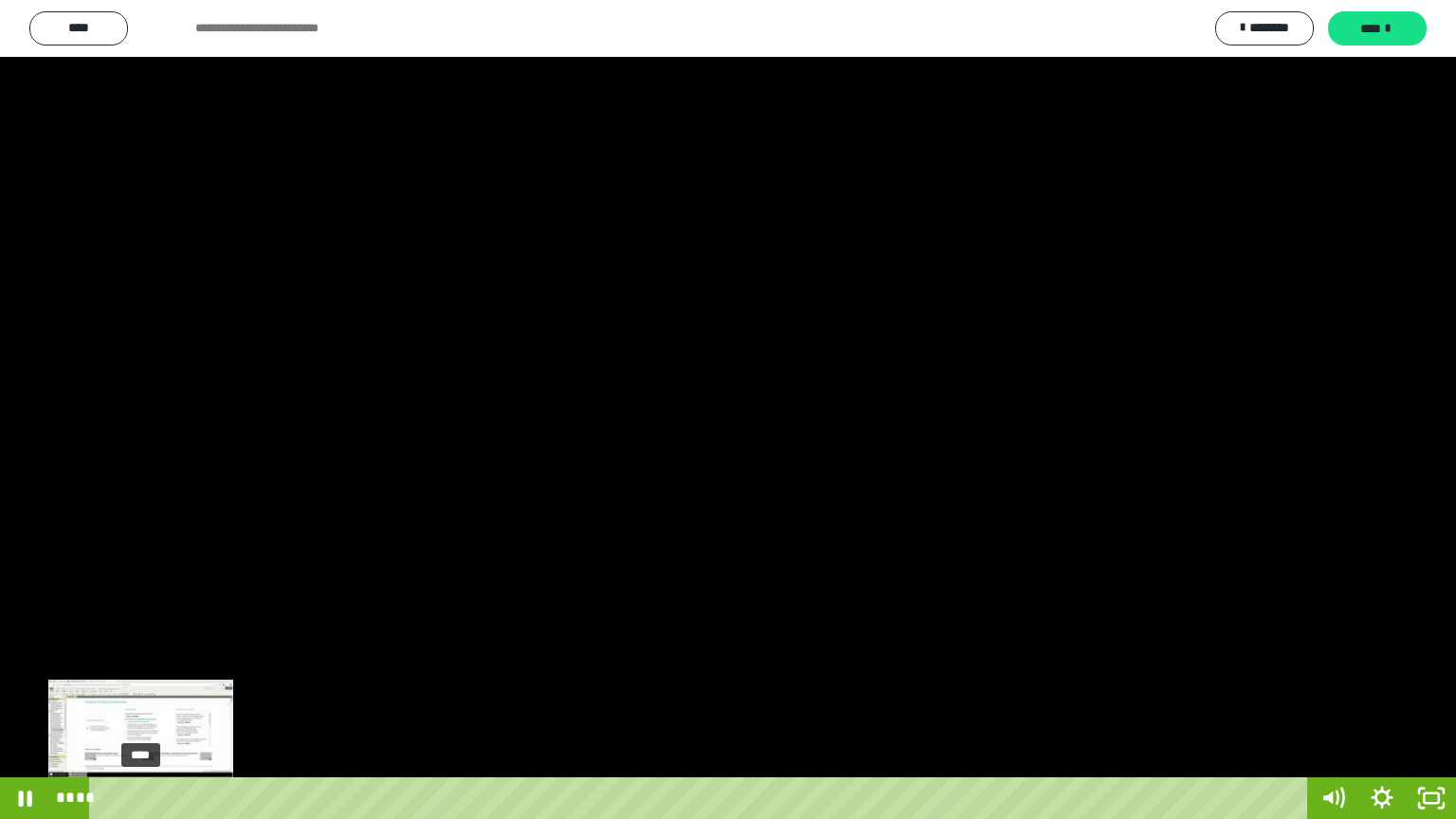 click on "****" at bounding box center (701, 798) 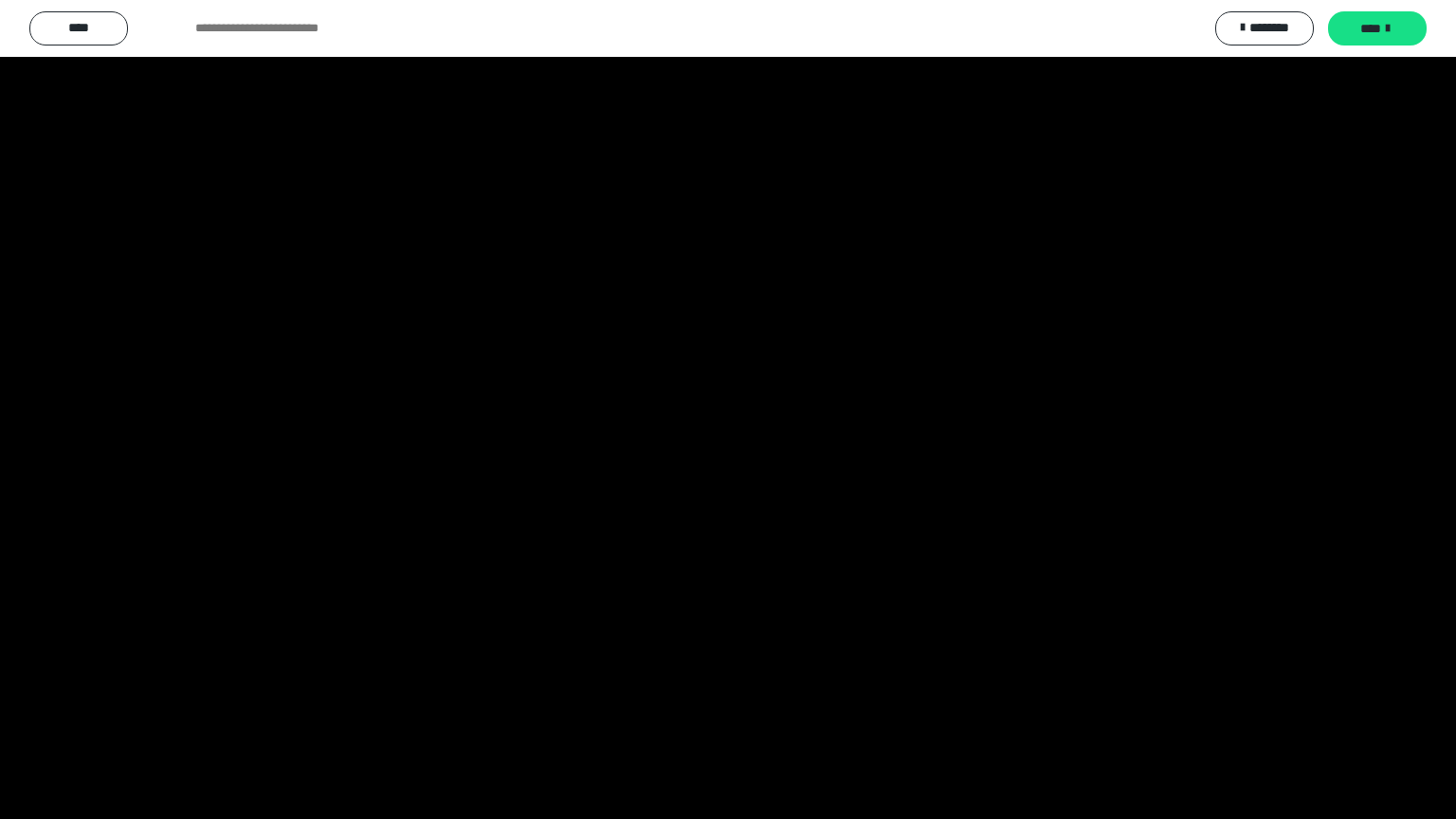click at bounding box center (728, 410) 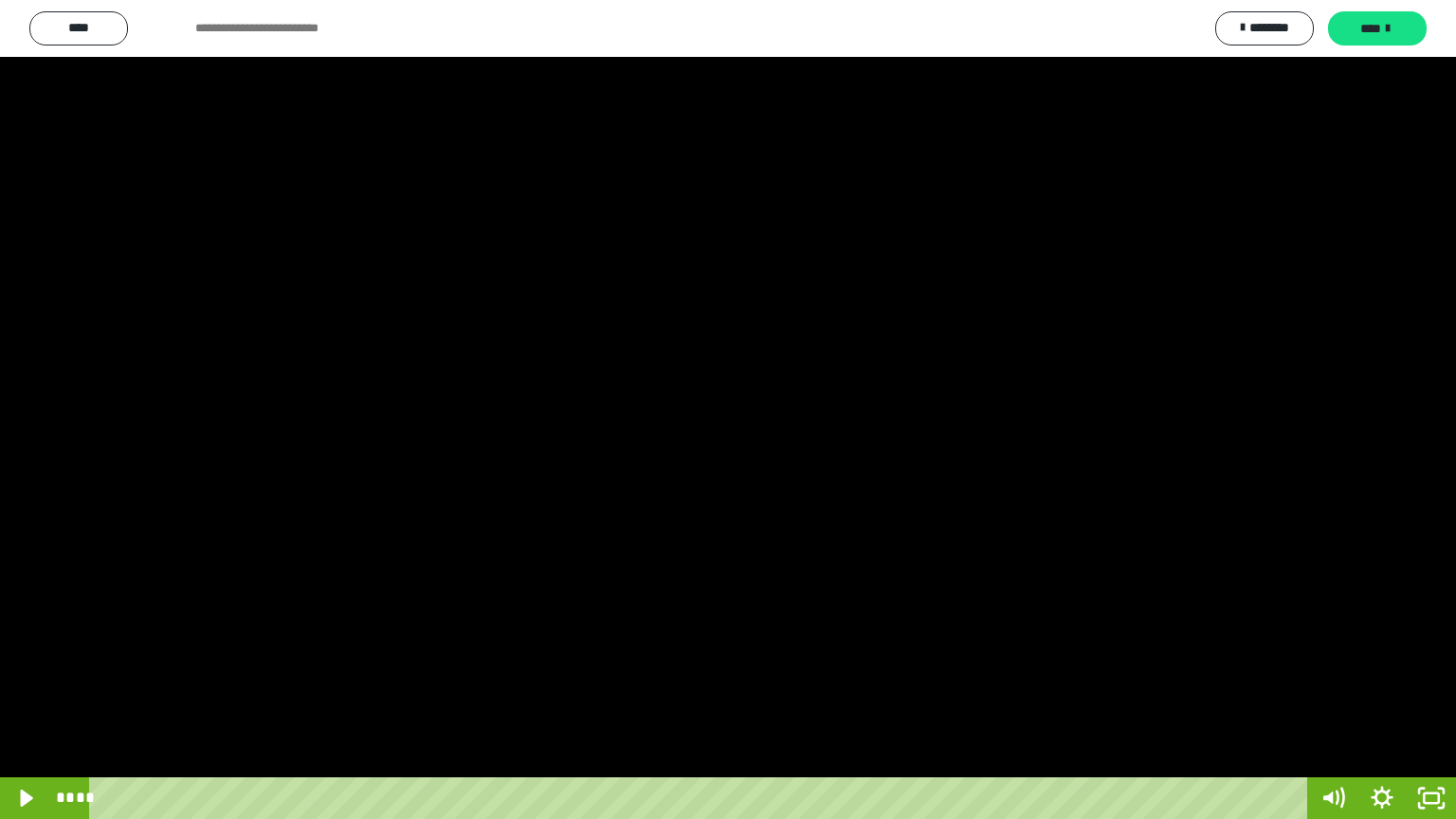 click at bounding box center (728, 410) 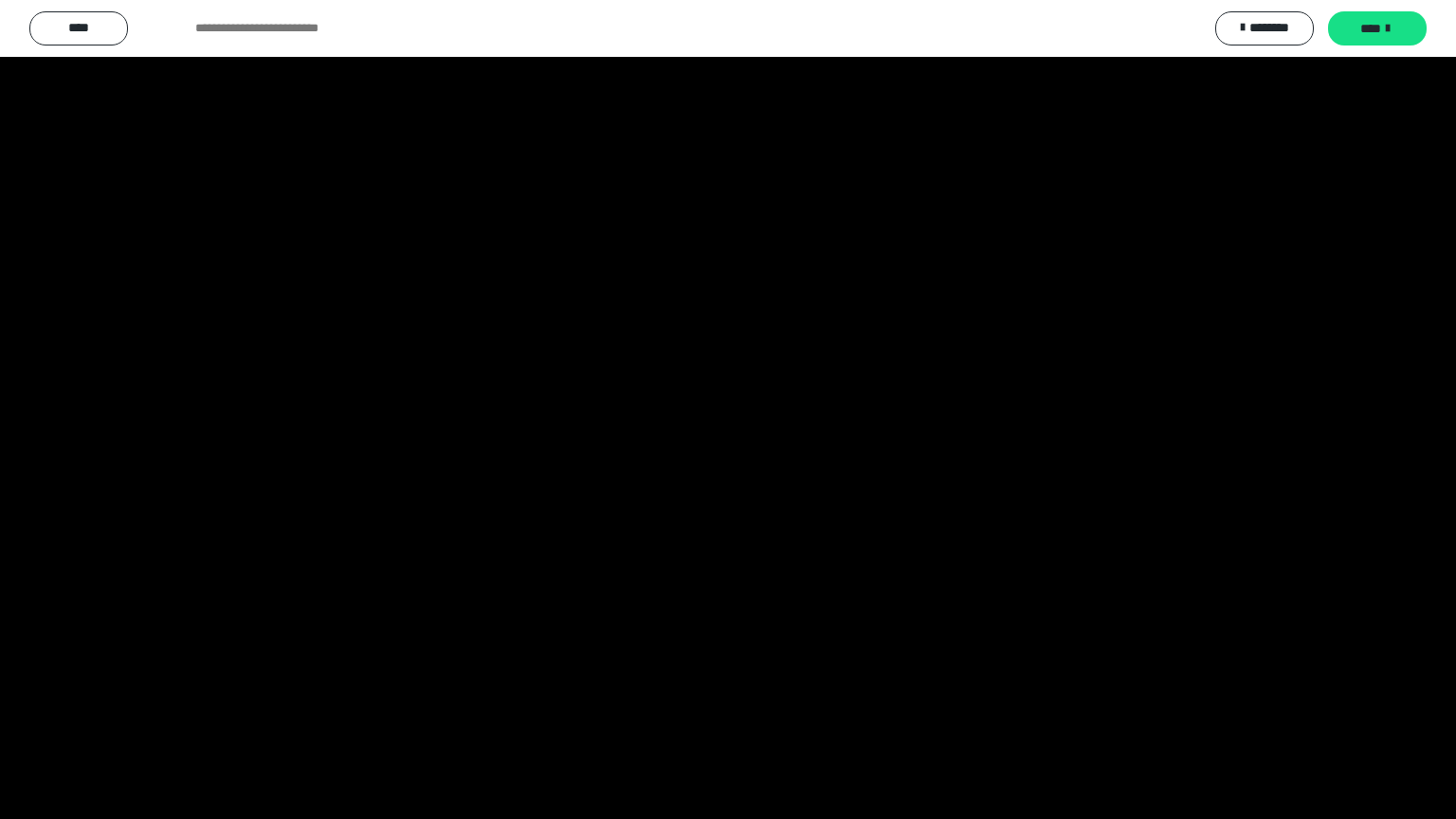 click at bounding box center (728, 410) 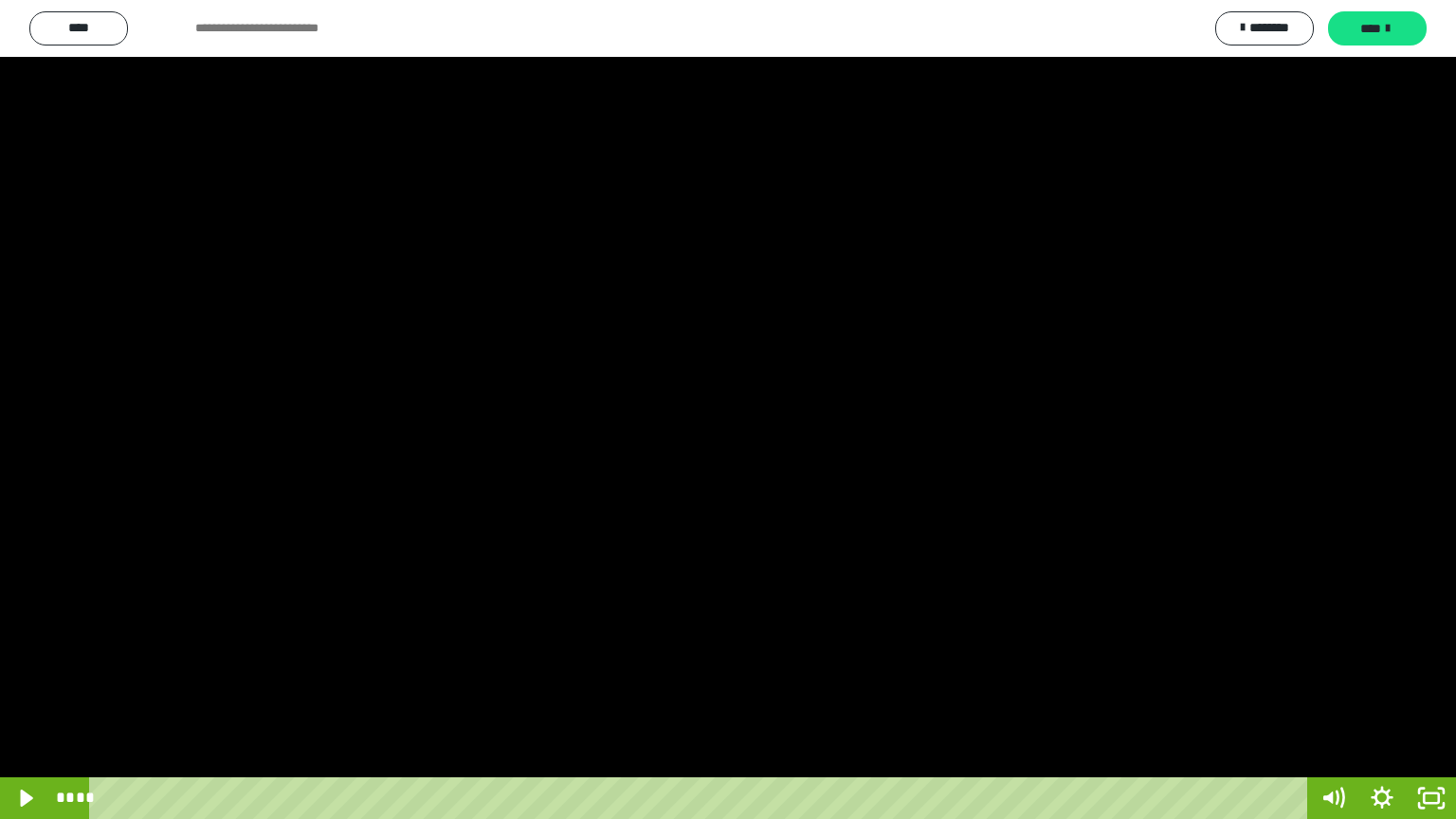 click at bounding box center (728, 410) 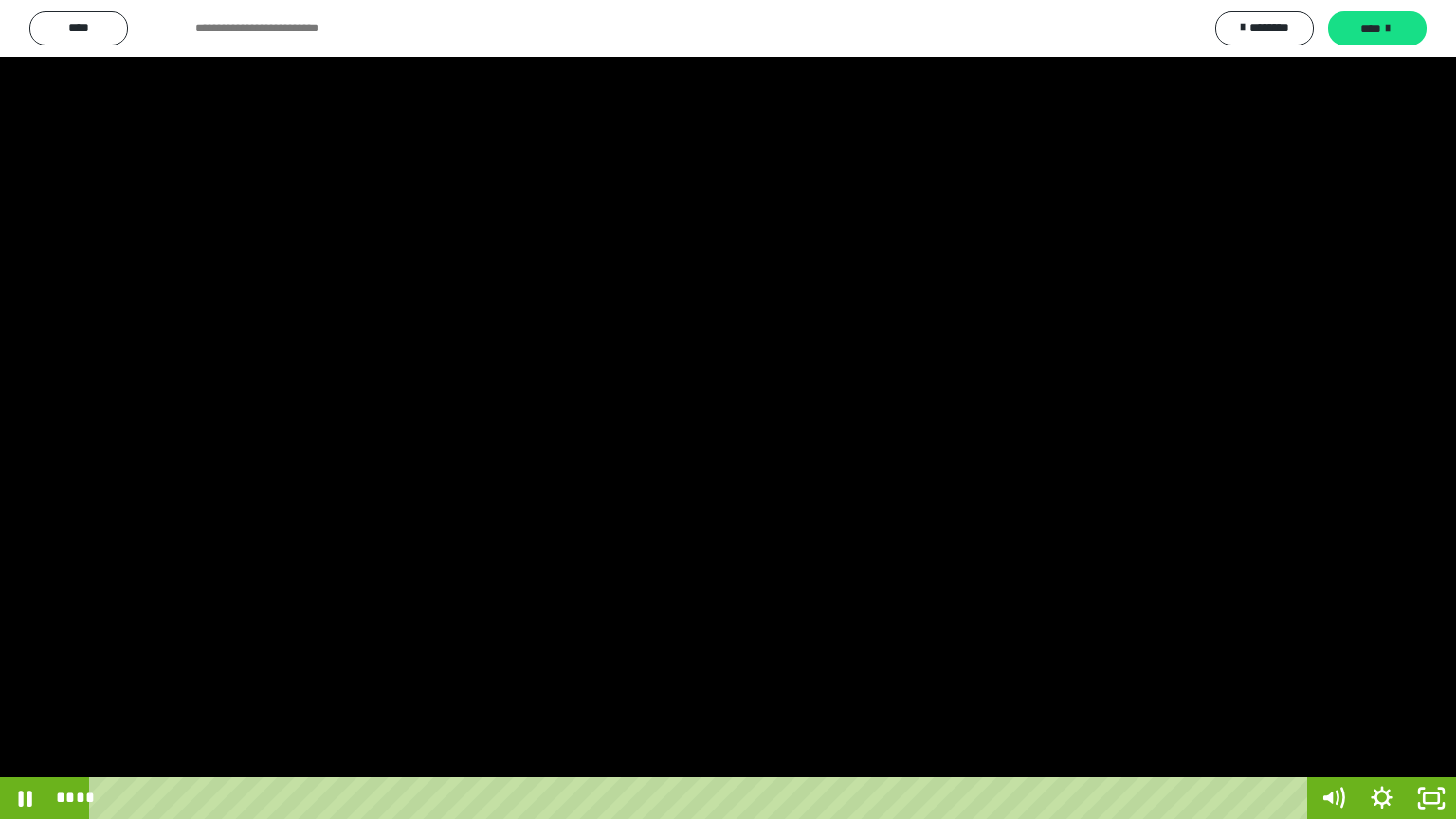 click at bounding box center [728, 410] 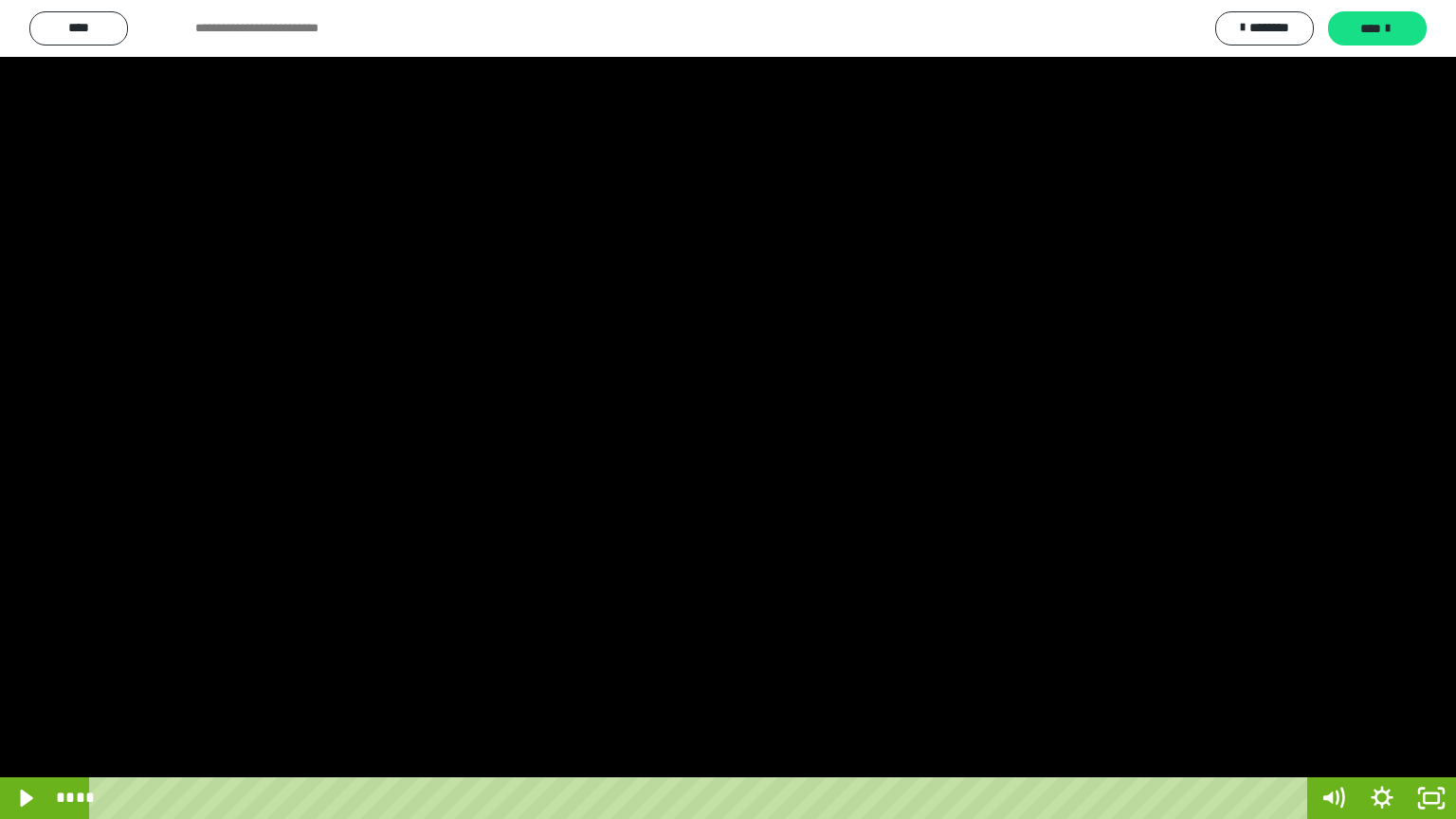 click at bounding box center [728, 410] 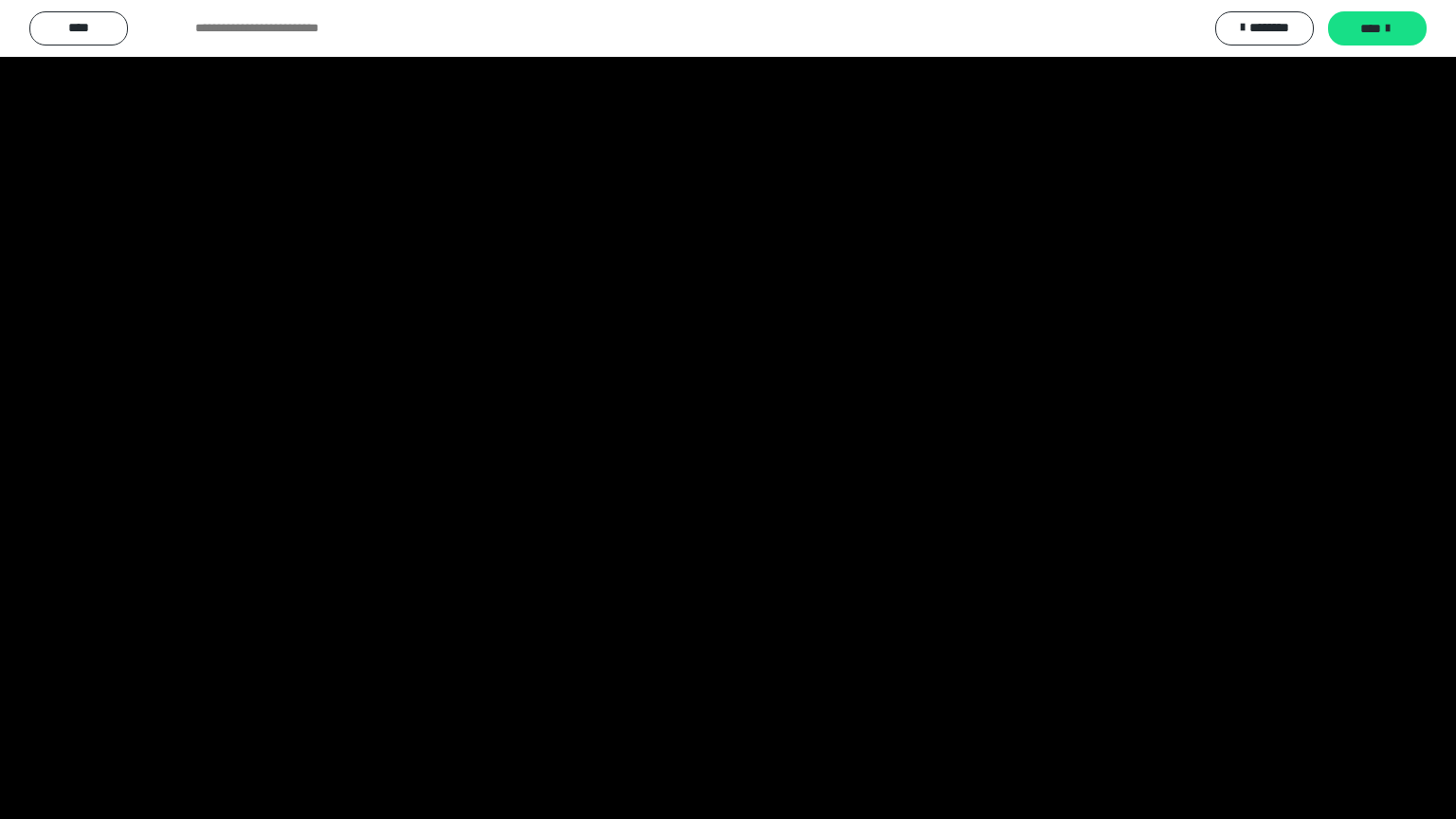 click at bounding box center (728, 410) 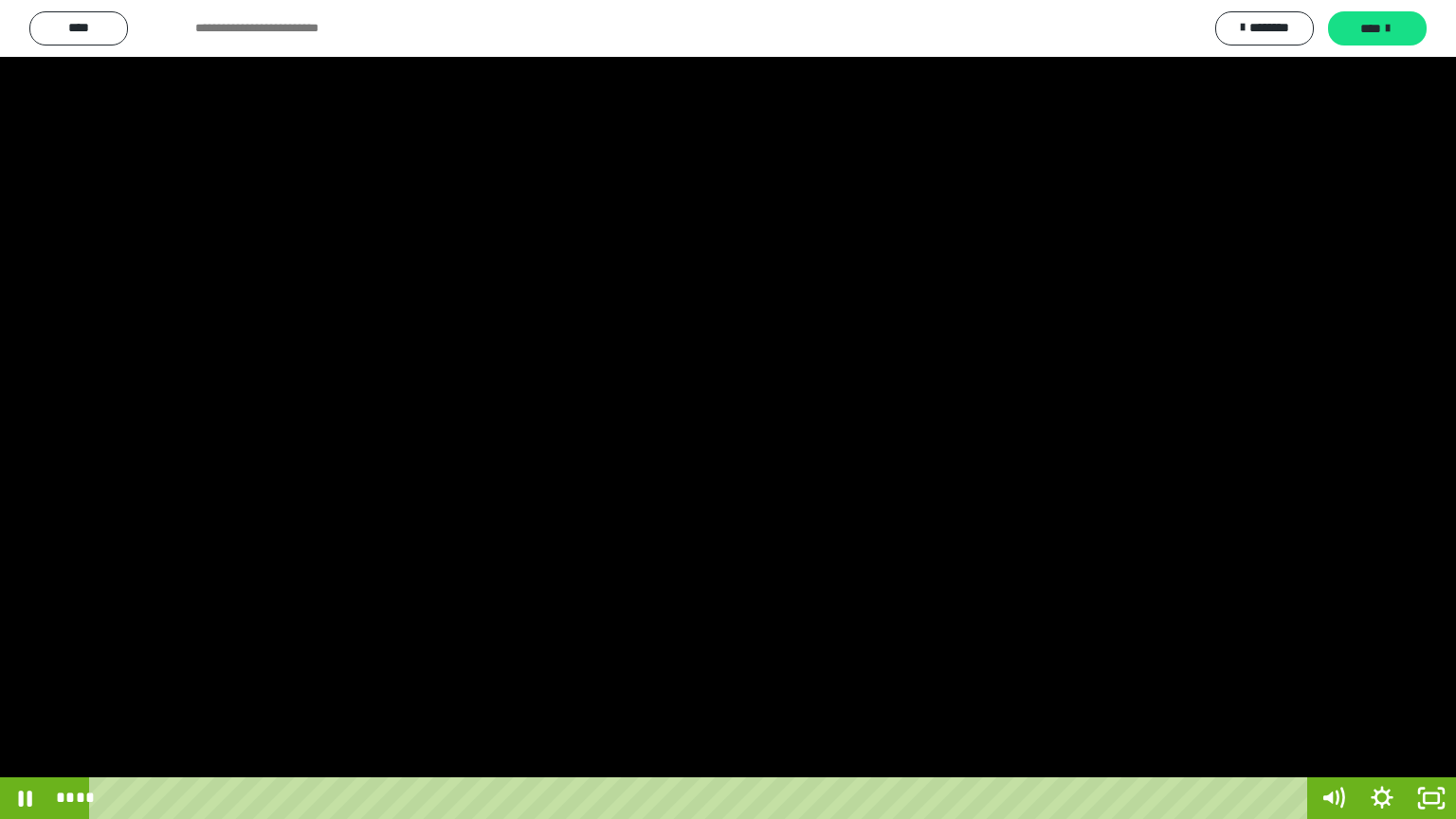 click at bounding box center [728, 410] 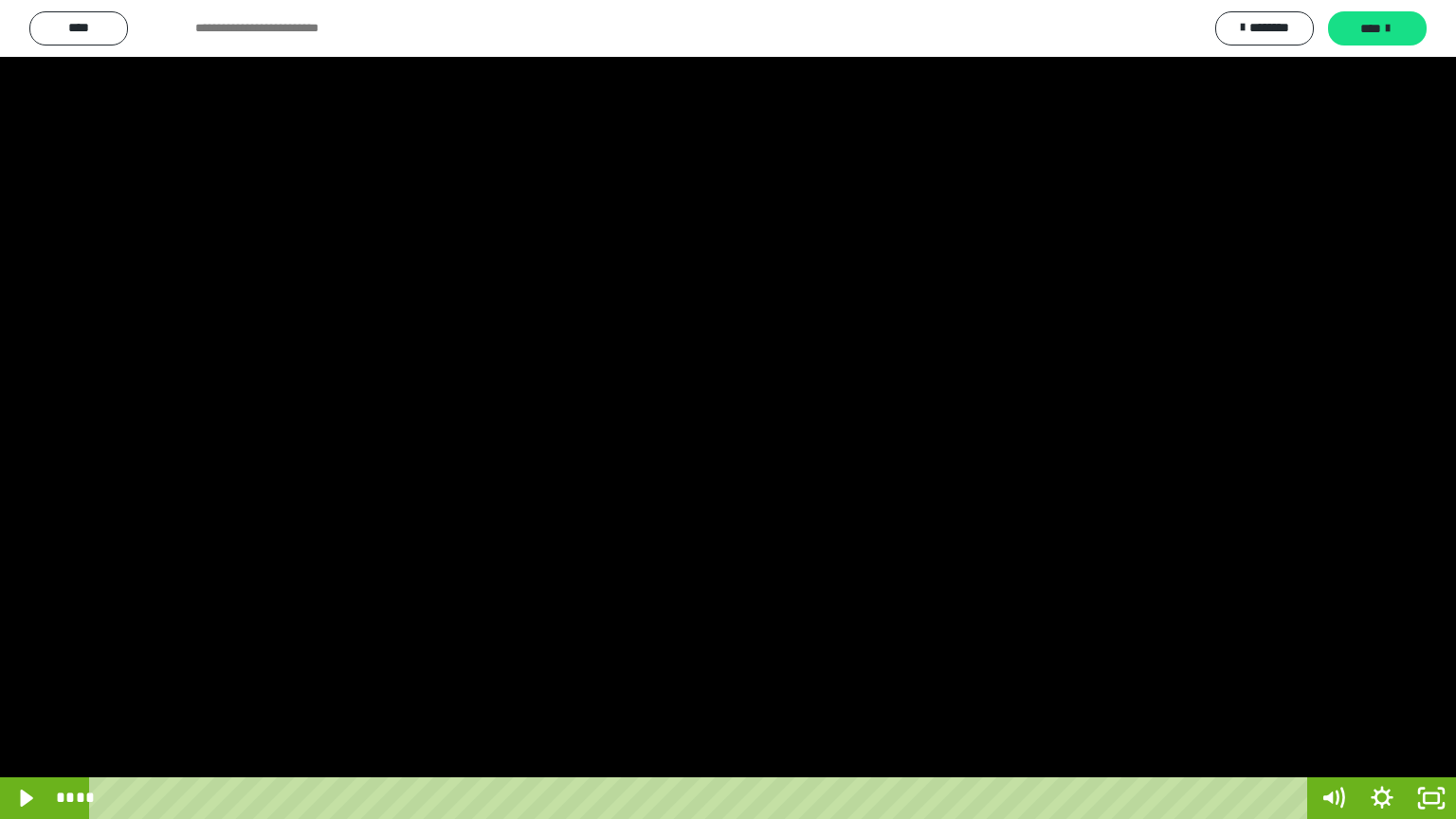 click at bounding box center [728, 410] 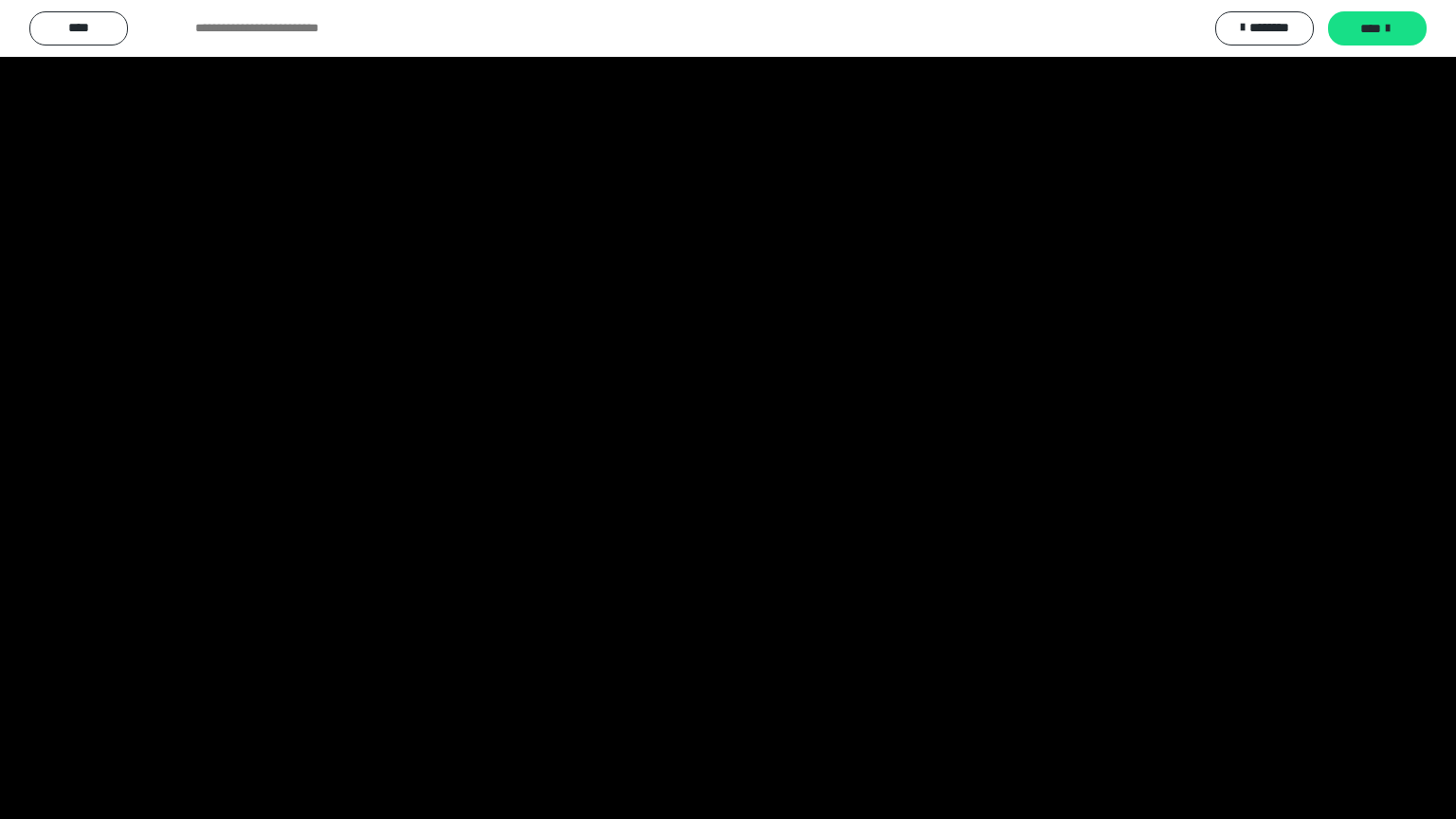 click at bounding box center [728, 410] 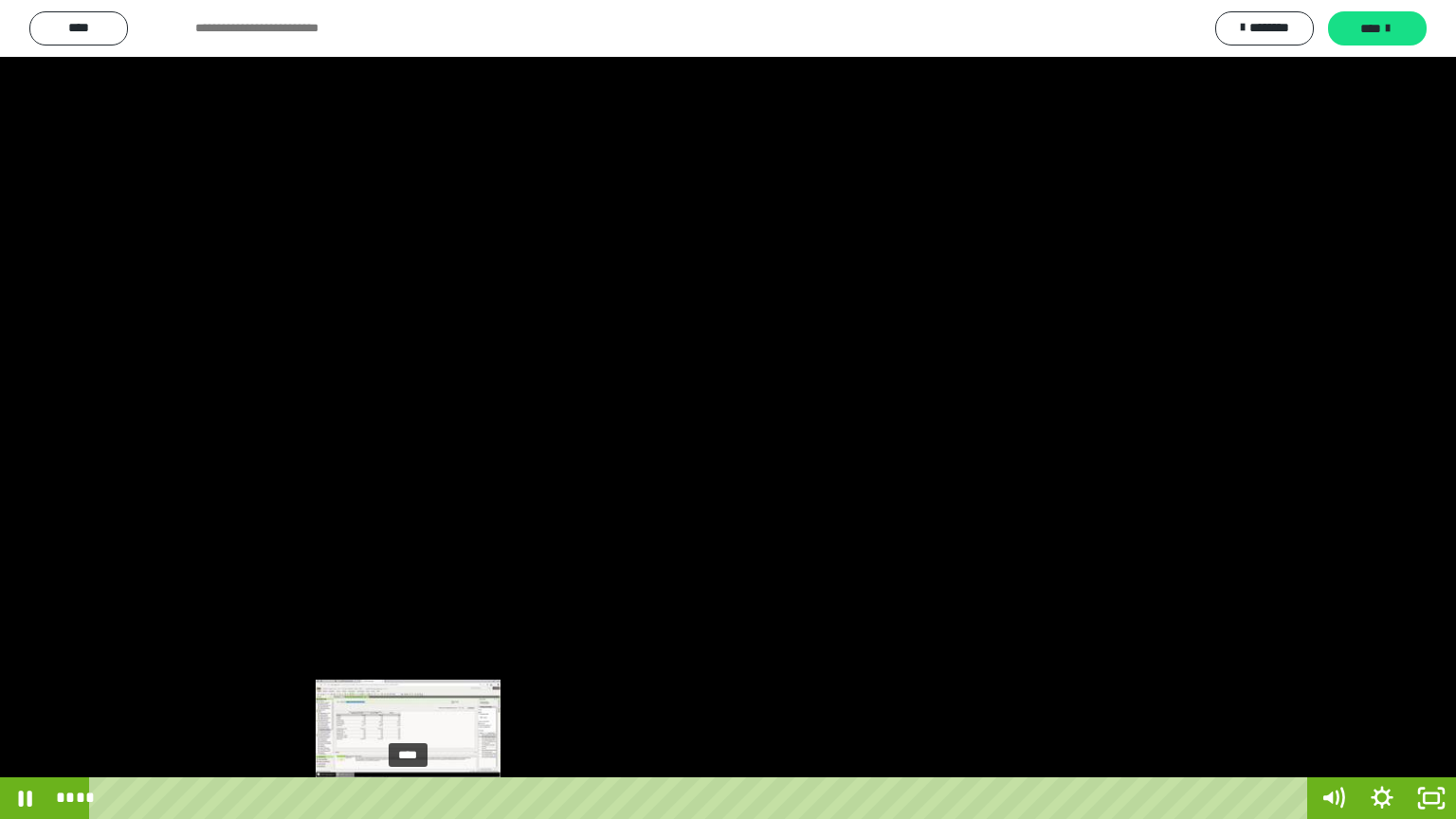 click on "****" at bounding box center [701, 798] 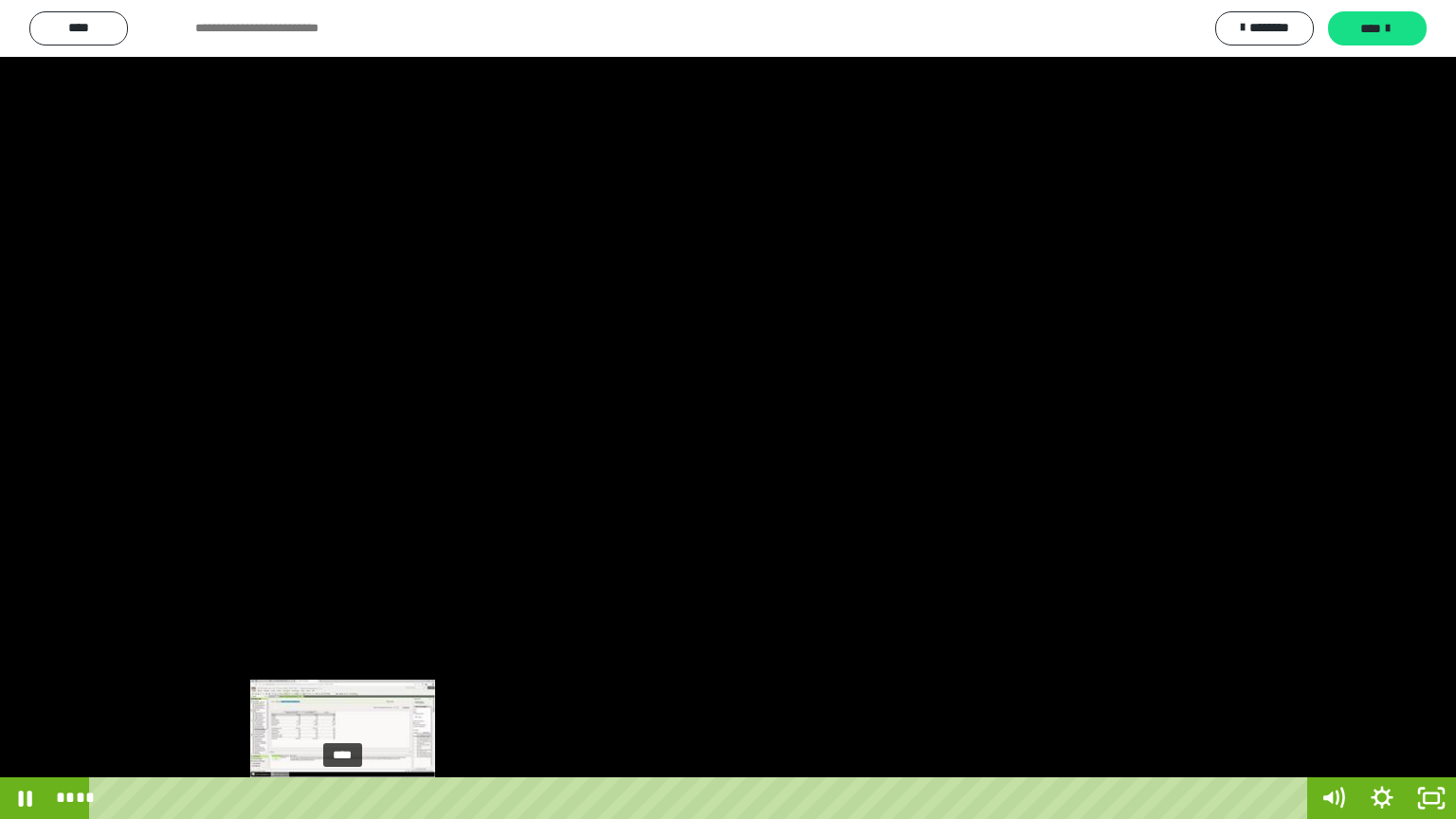 click on "****" at bounding box center (701, 798) 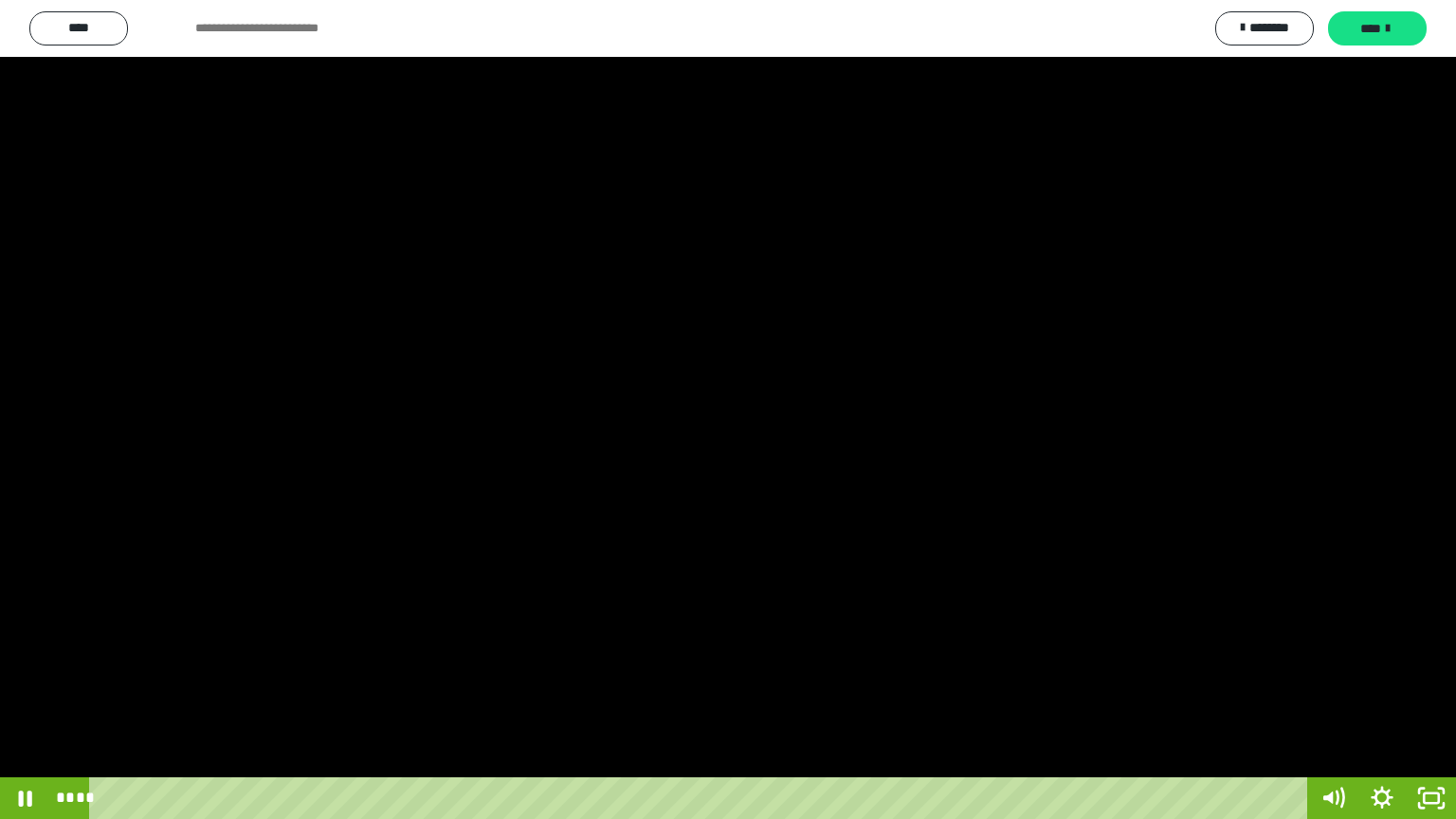 click at bounding box center (728, 410) 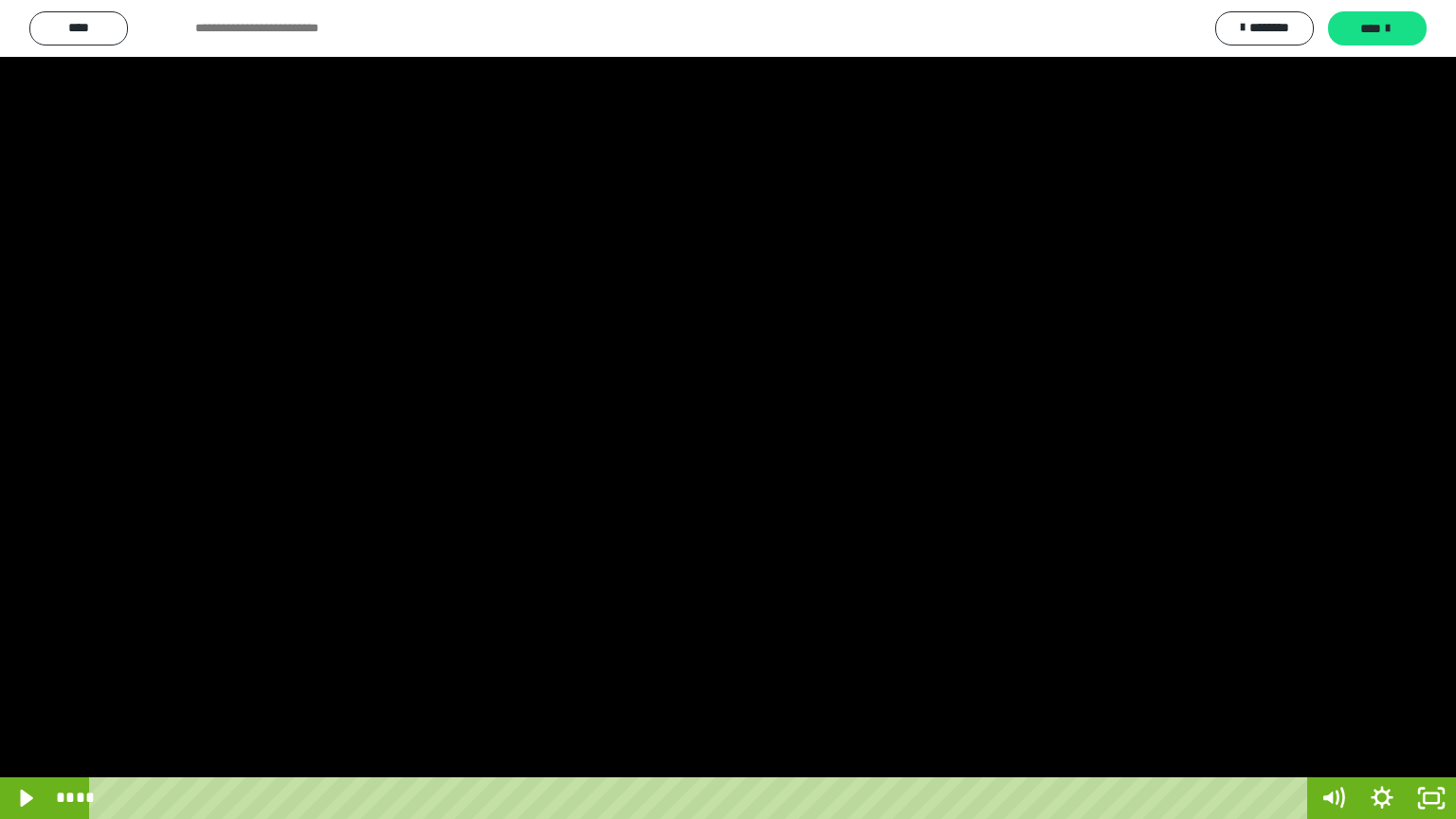 click at bounding box center (728, 410) 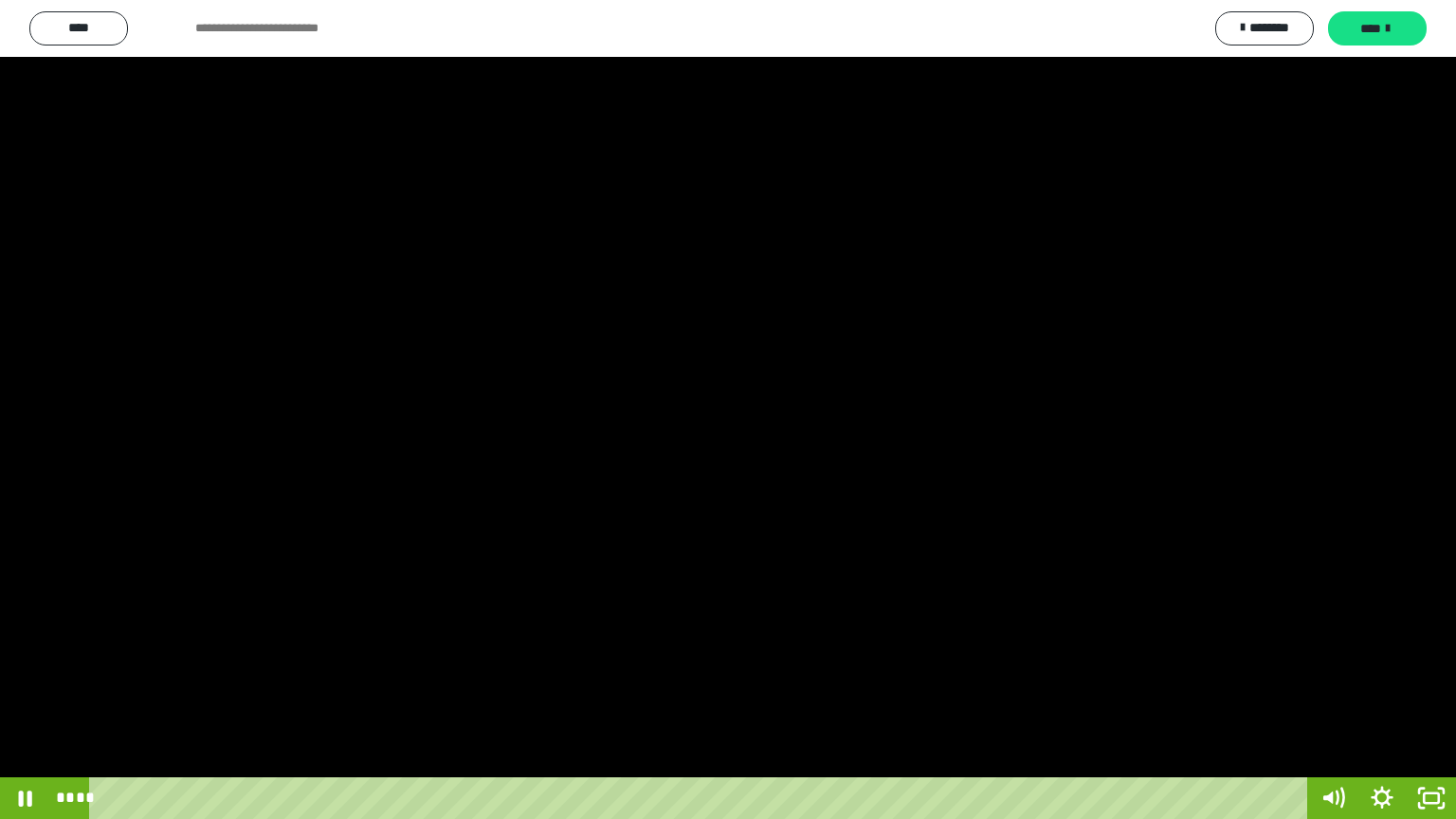 click at bounding box center [728, 410] 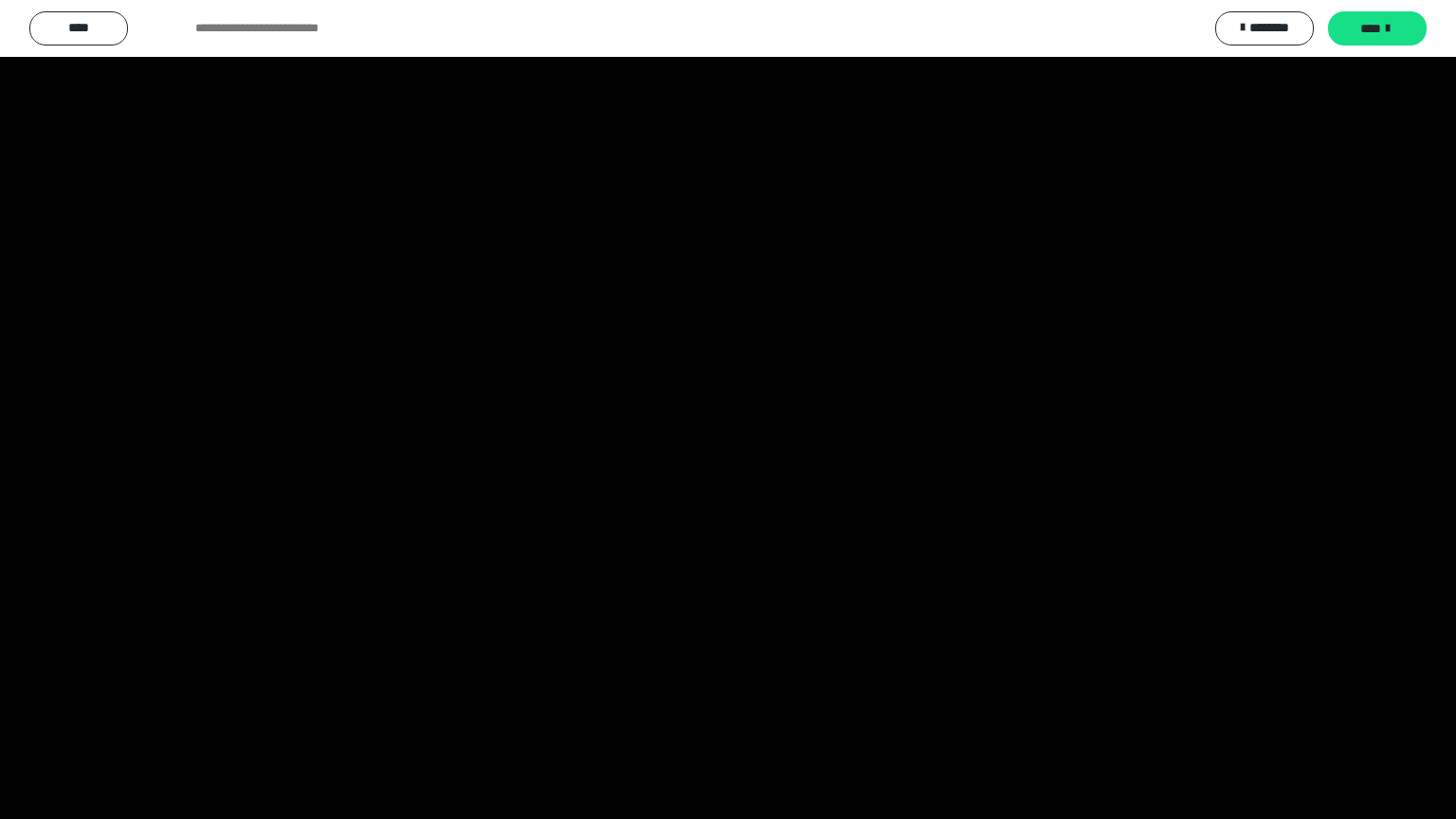drag, startPoint x: 1086, startPoint y: 358, endPoint x: 1092, endPoint y: 368, distance: 11.661904 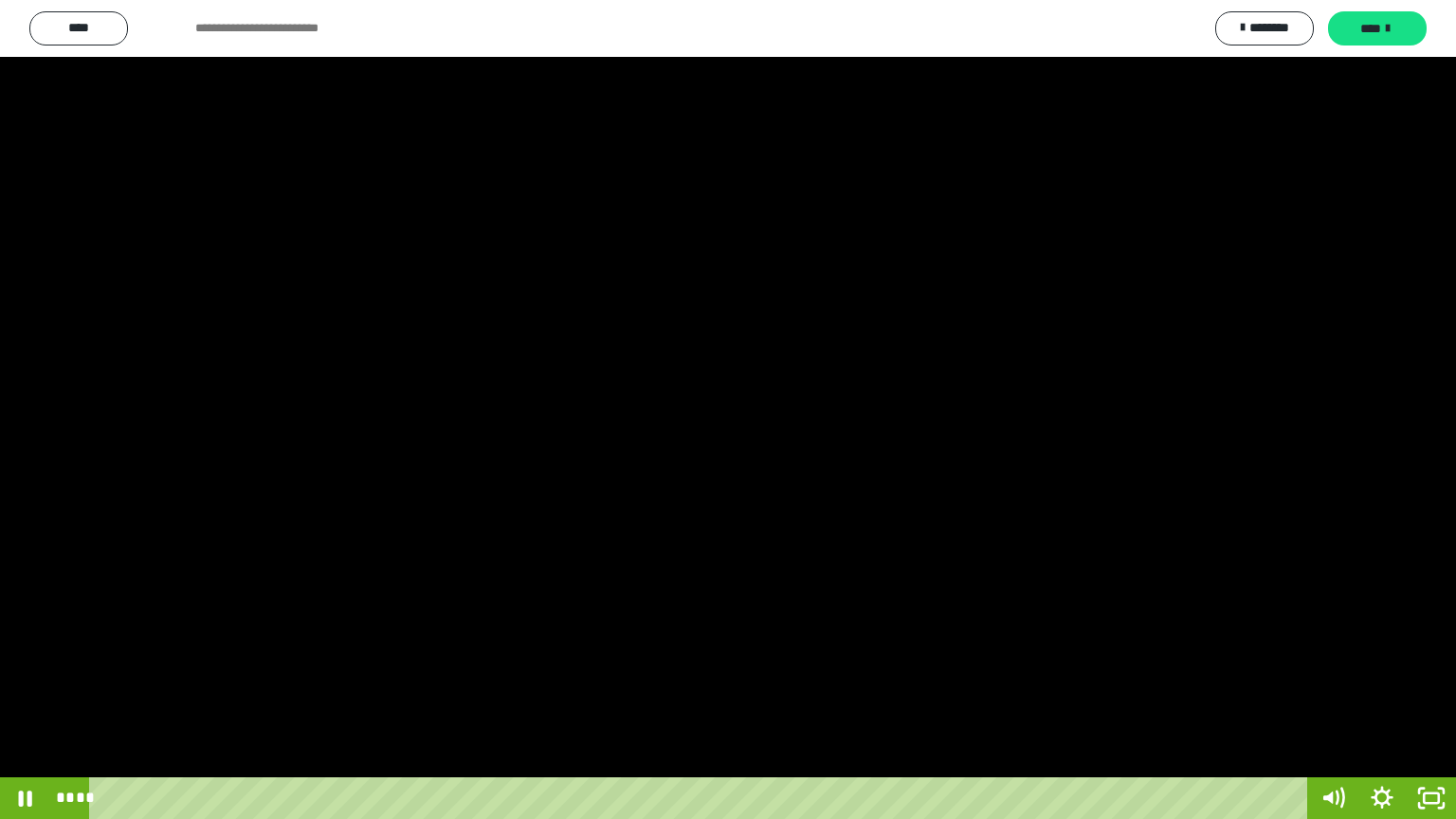click at bounding box center (728, 410) 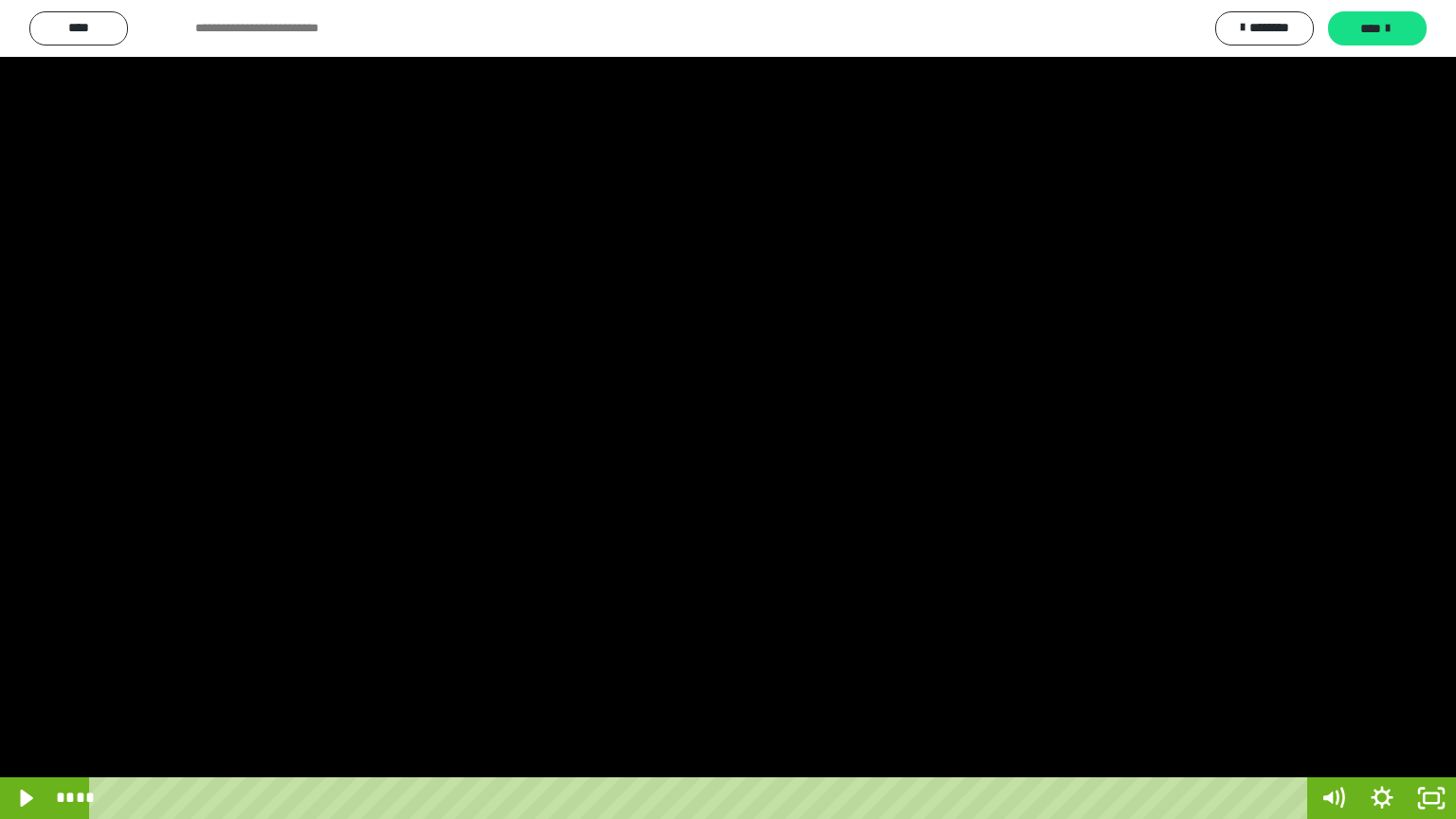 click at bounding box center [728, 410] 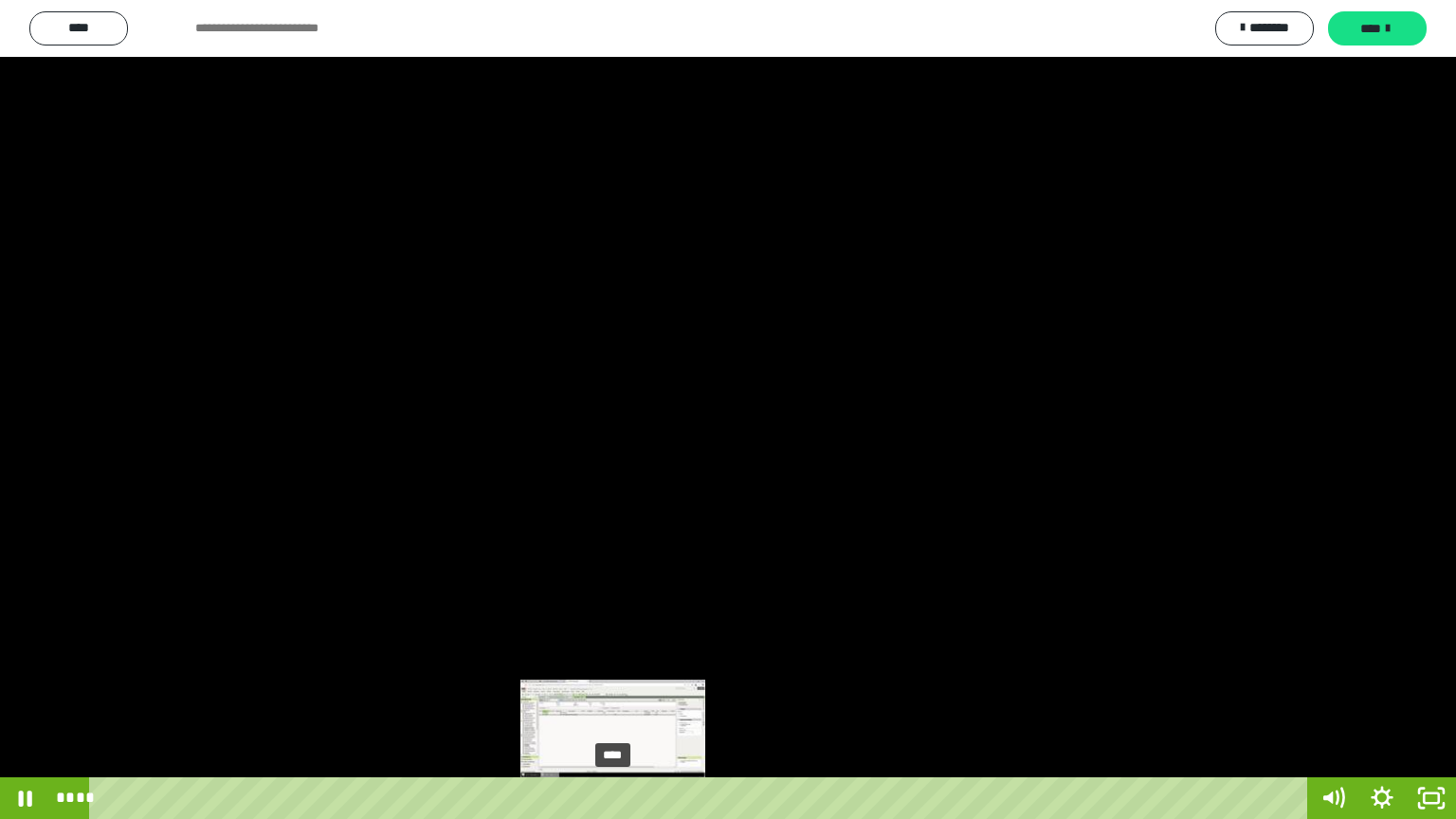 click on "****" at bounding box center [701, 798] 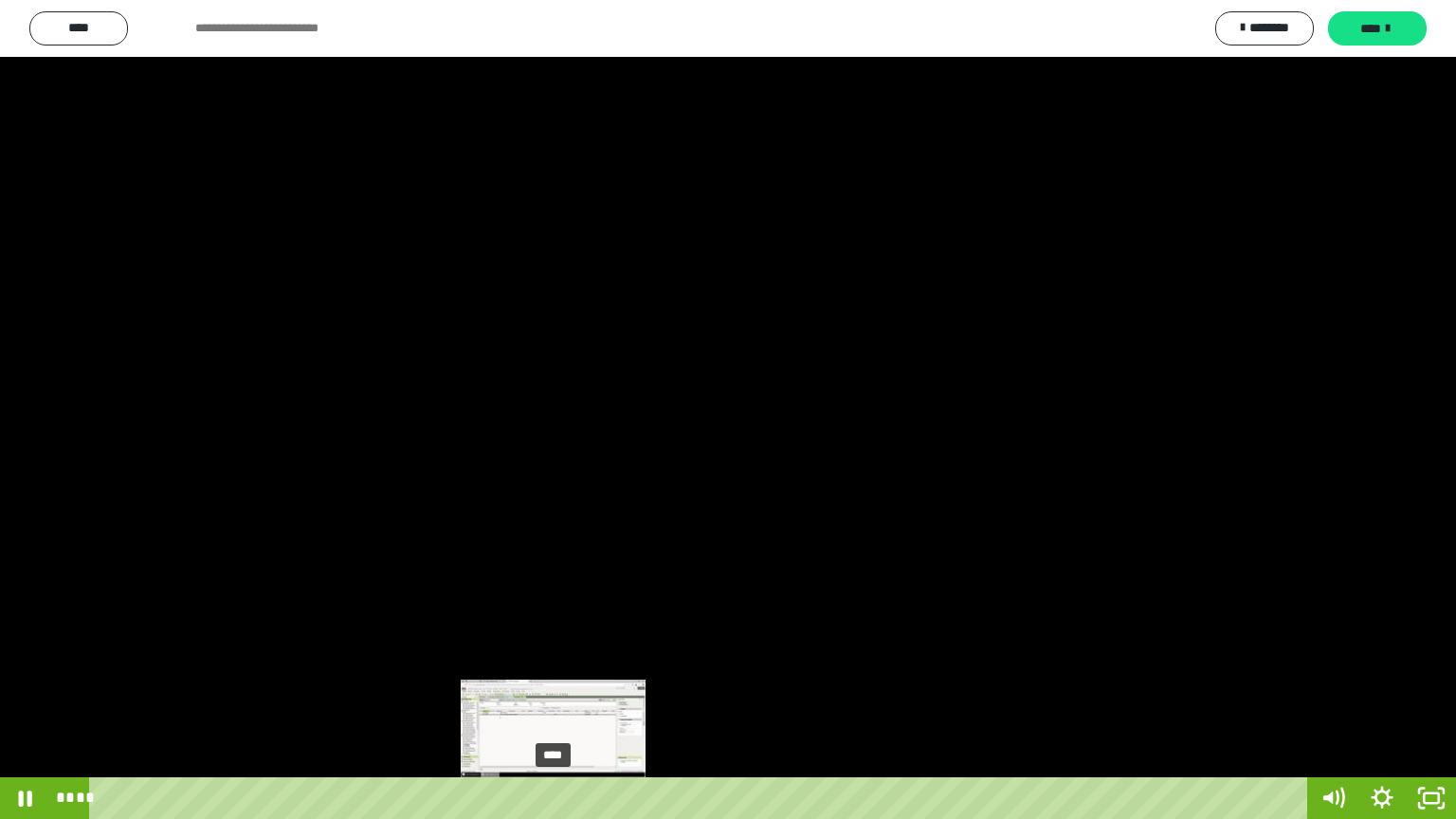 click on "****" at bounding box center (701, 798) 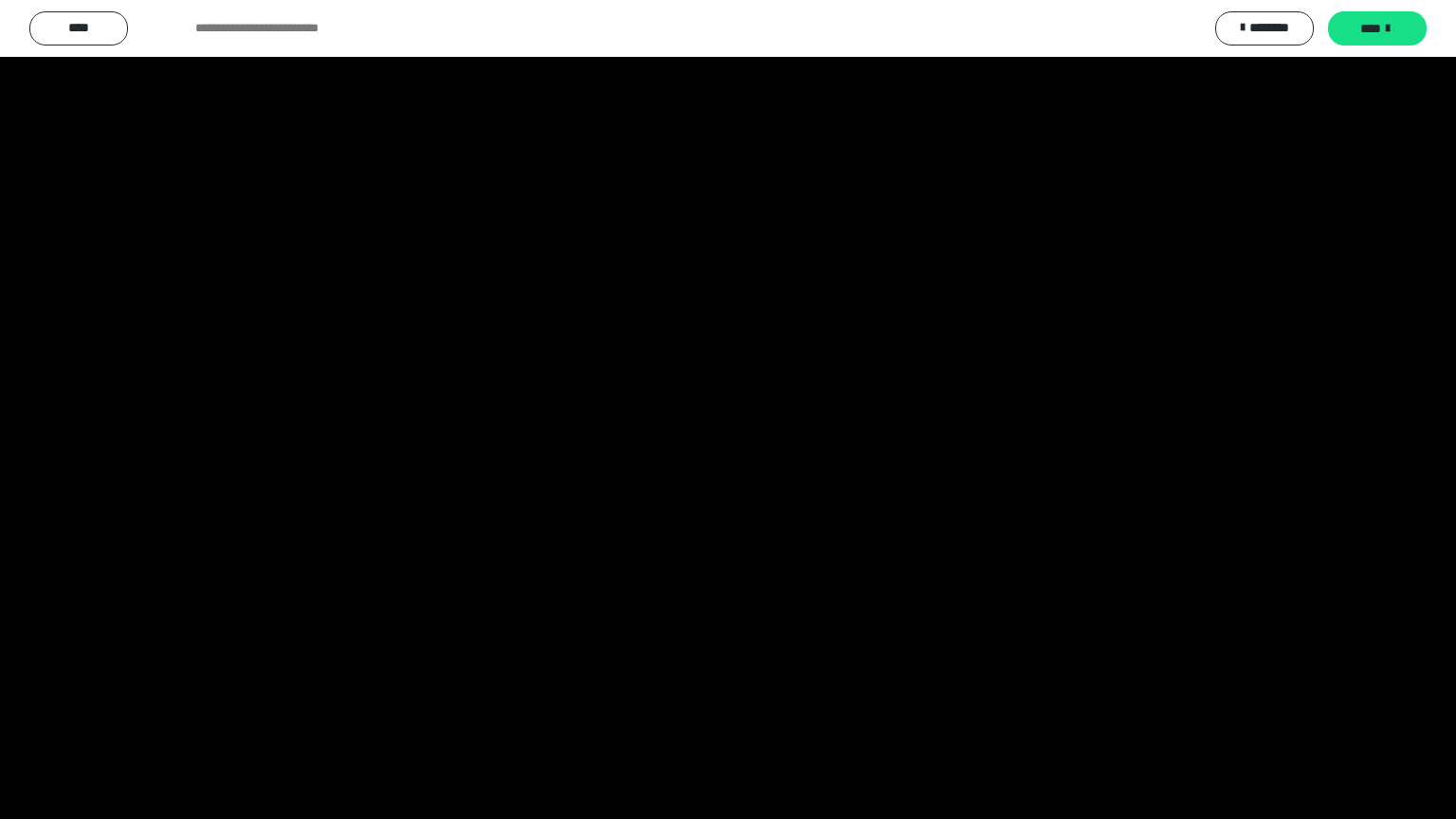 click at bounding box center [728, 410] 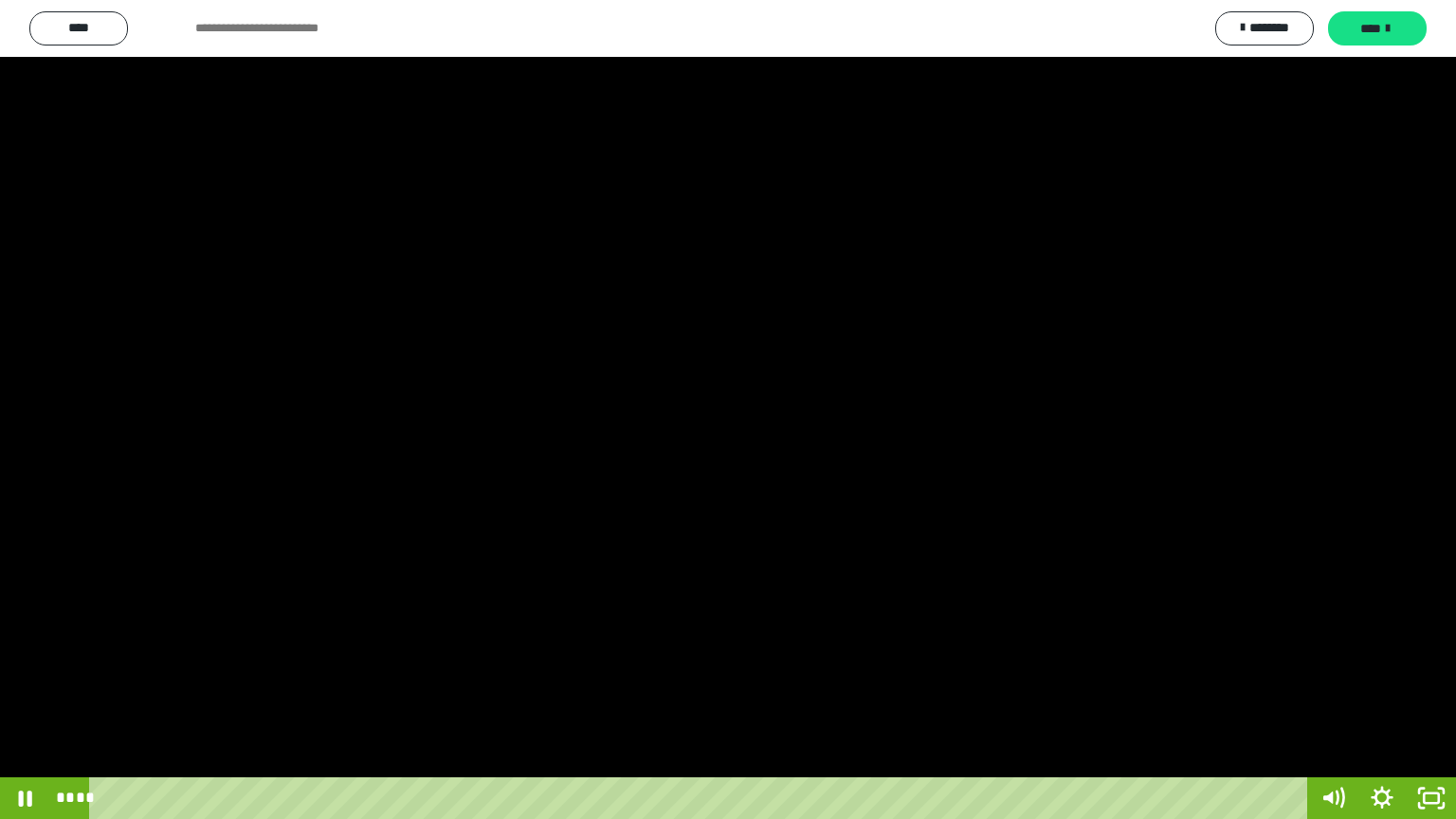 click at bounding box center [728, 410] 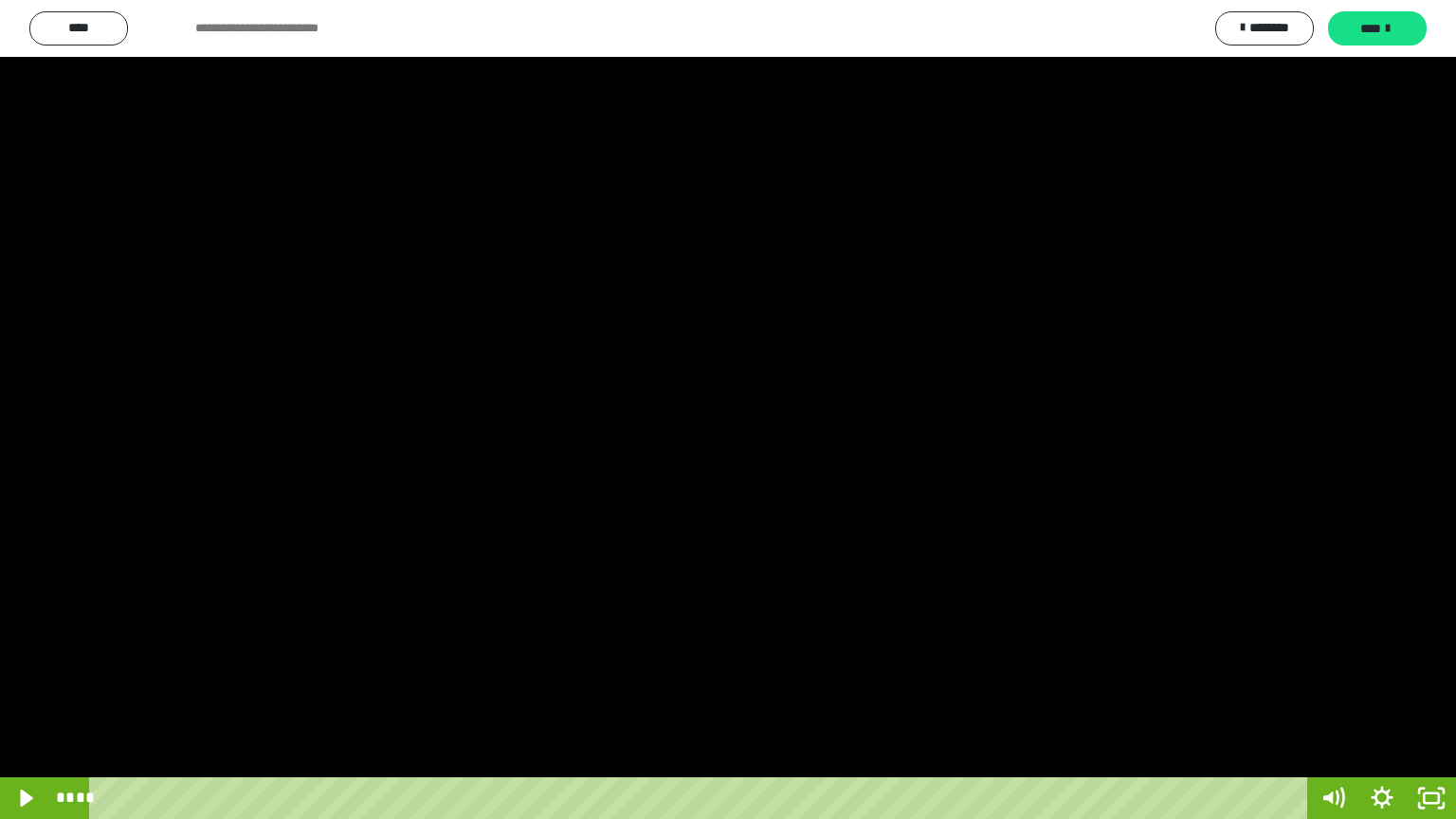 click at bounding box center [728, 410] 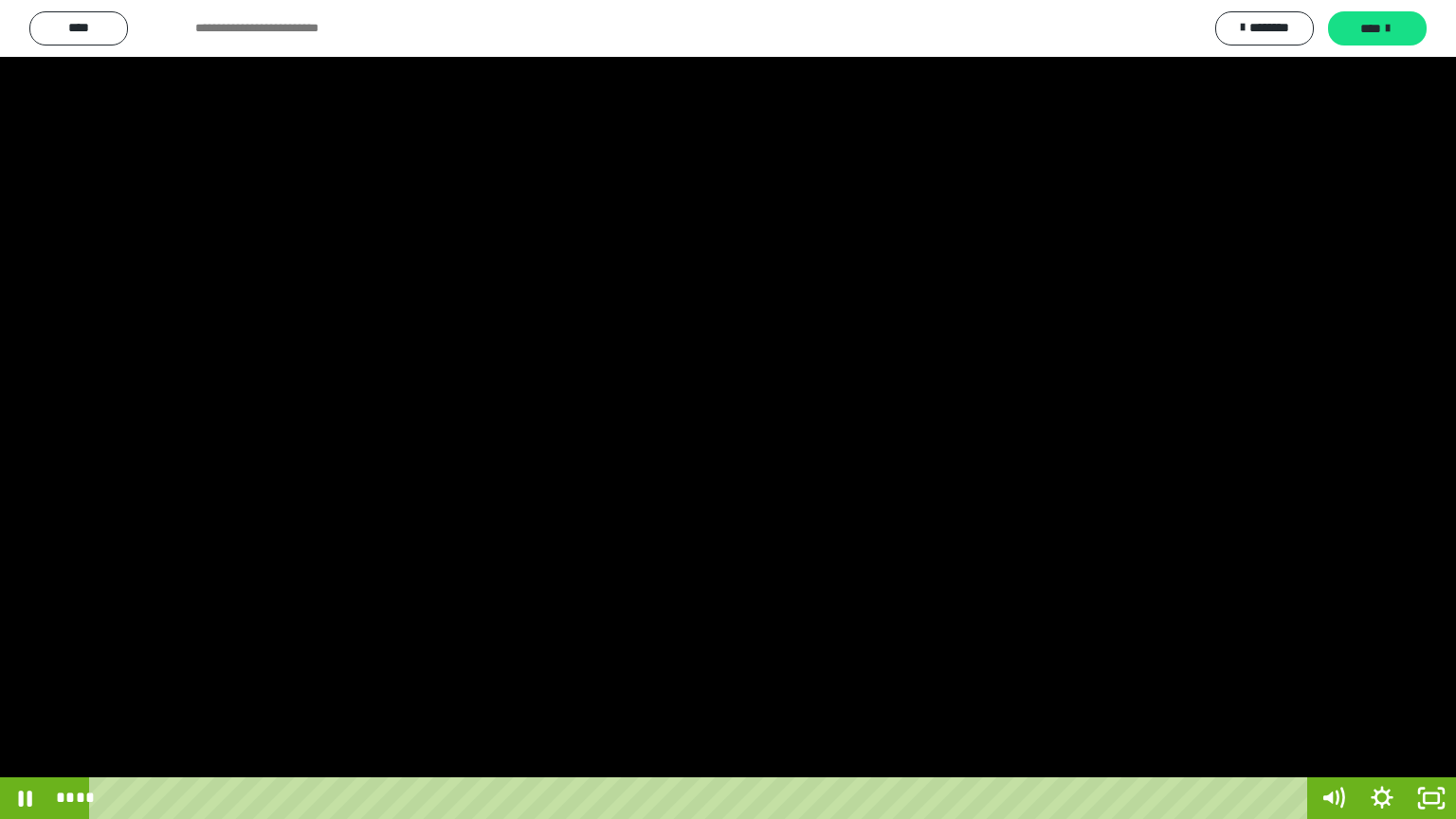 click at bounding box center [728, 410] 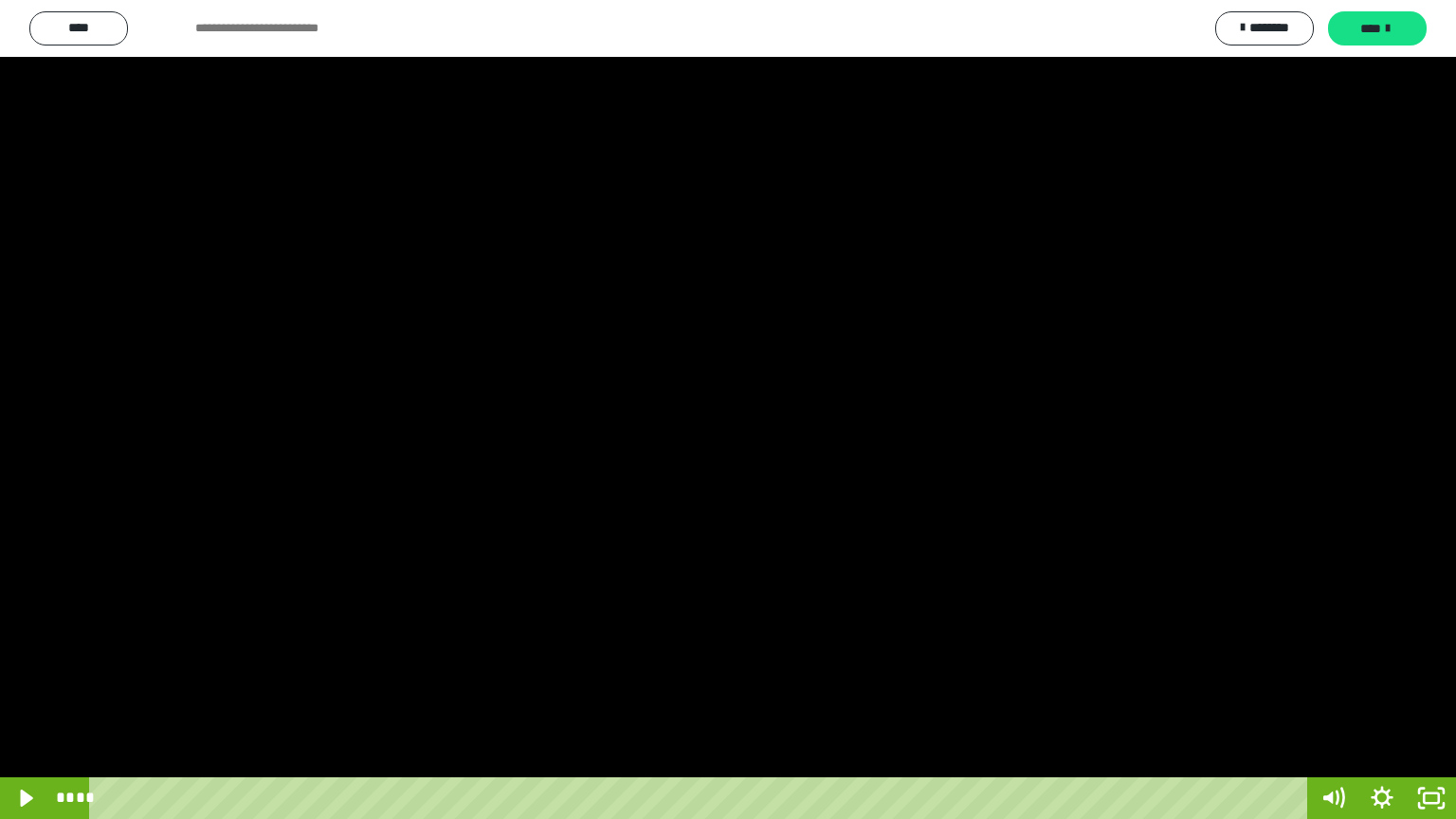 click at bounding box center (728, 410) 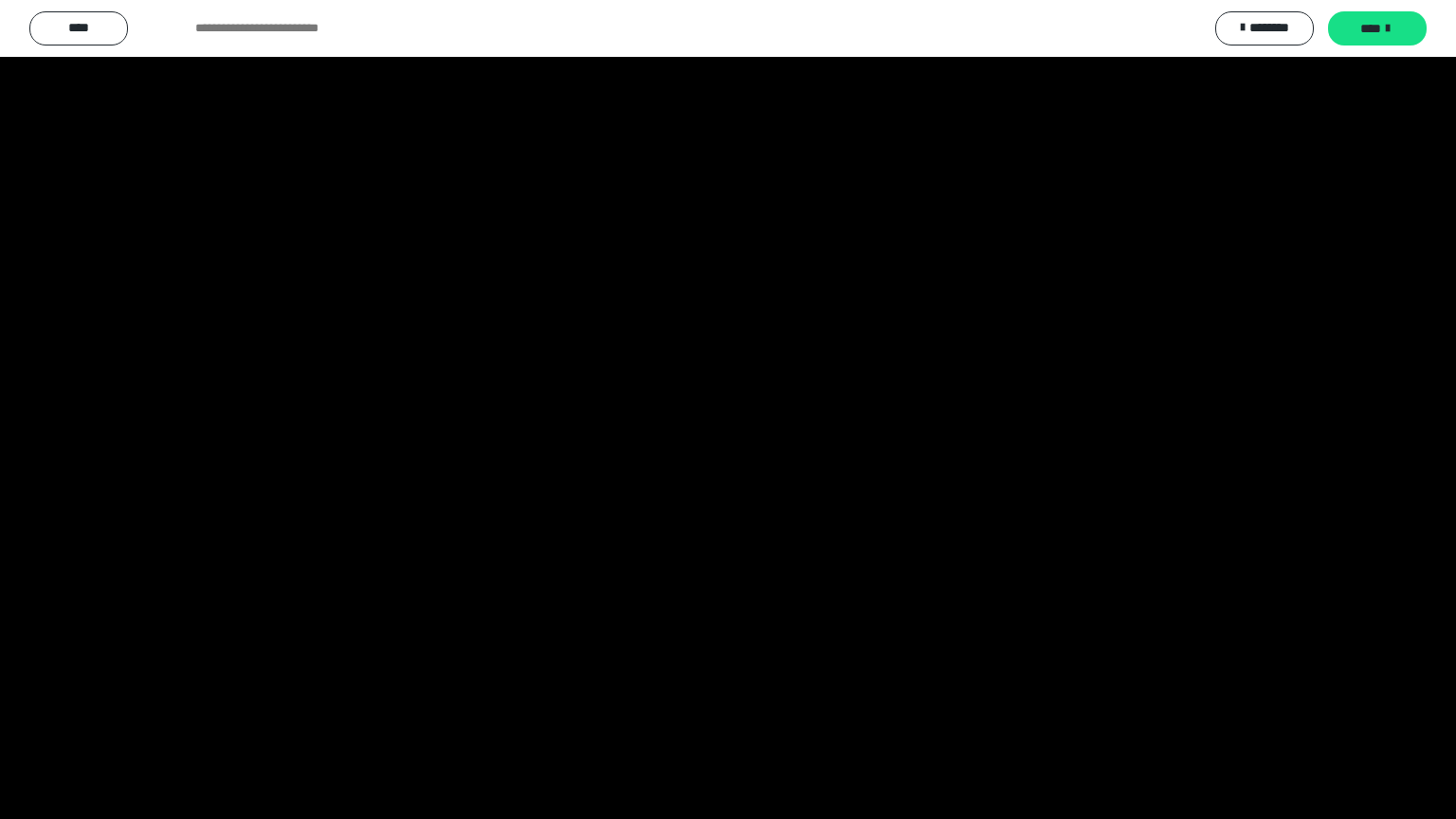 click at bounding box center [728, 410] 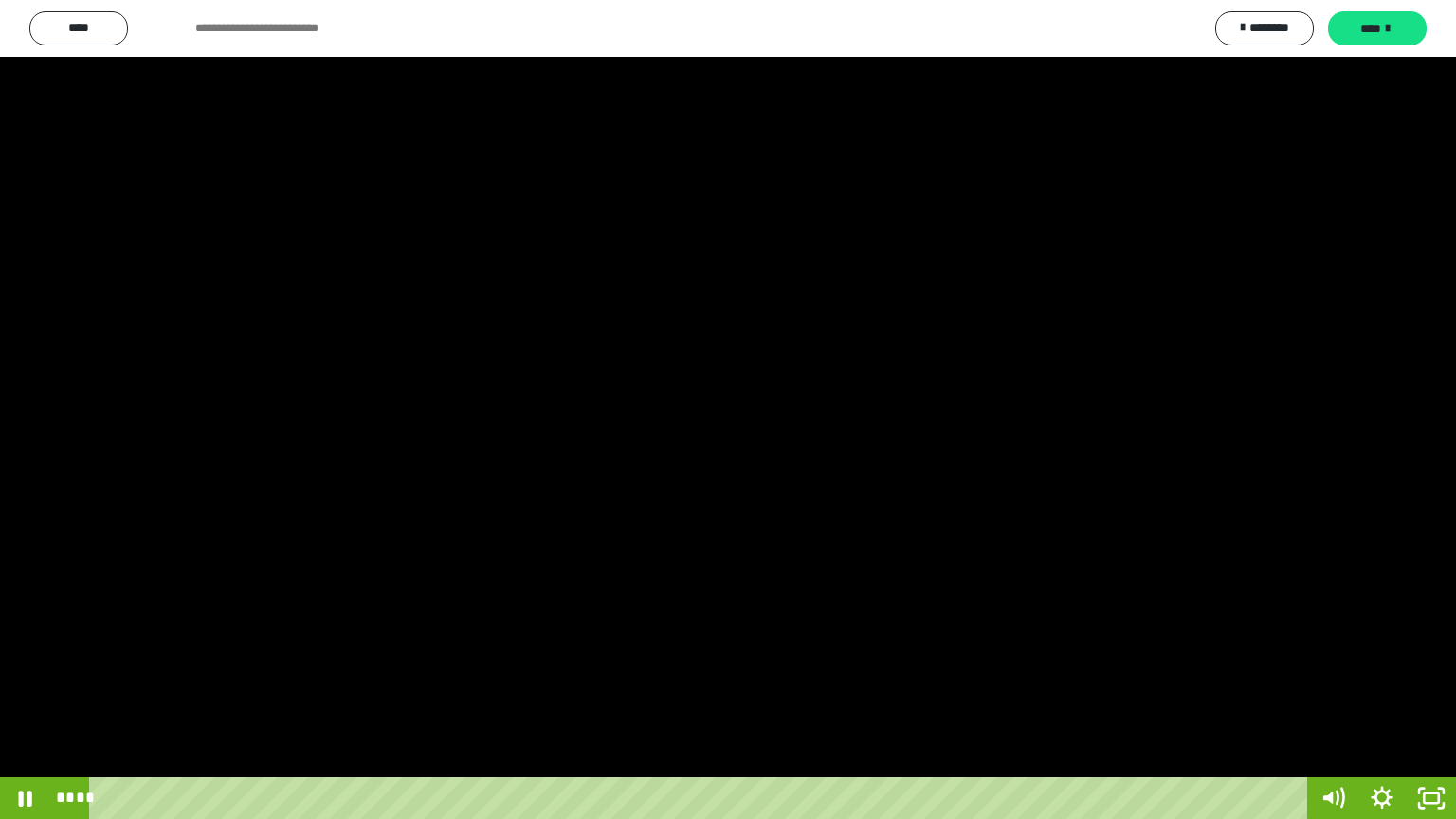 click at bounding box center [728, 410] 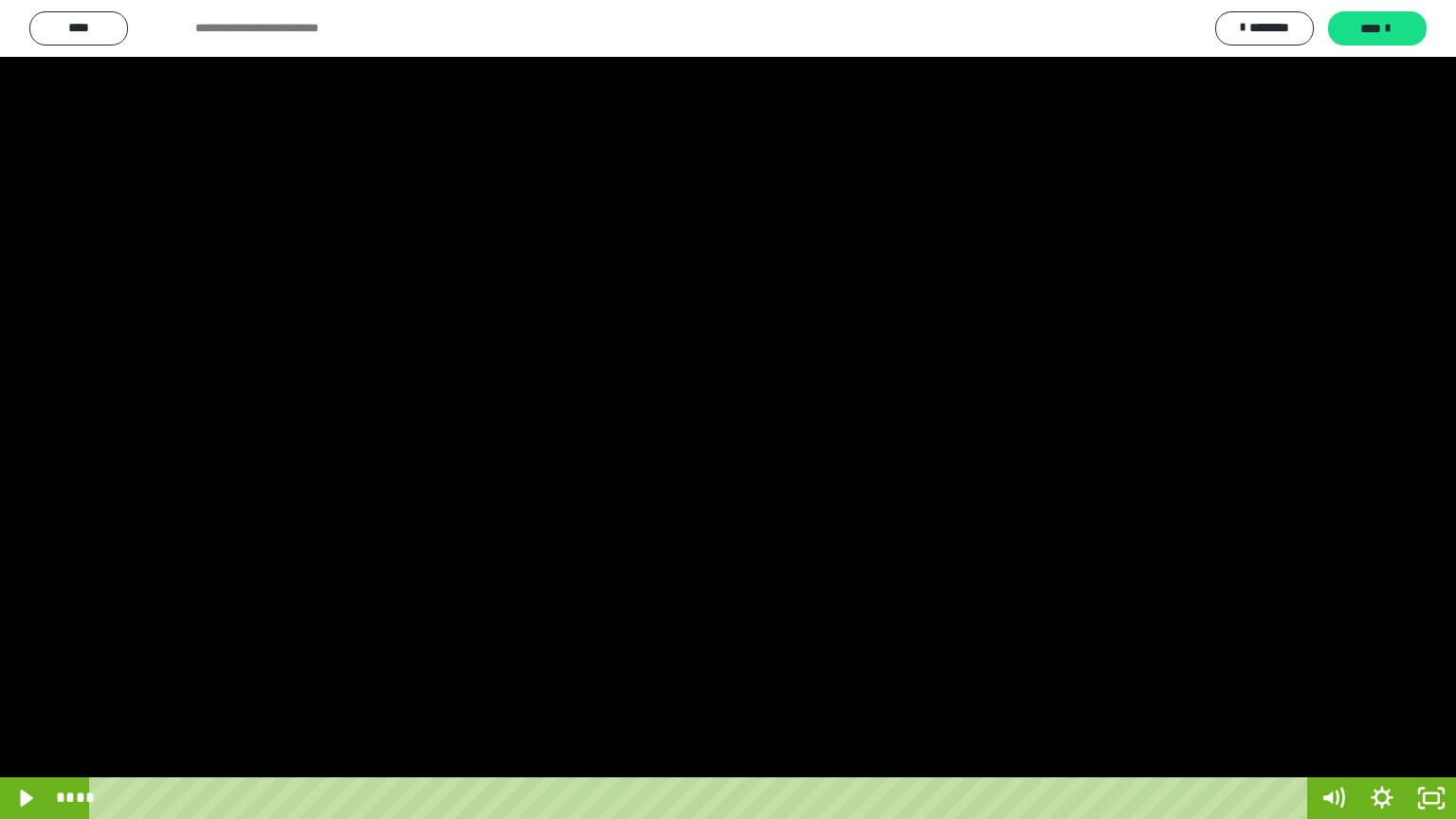 click at bounding box center (728, 410) 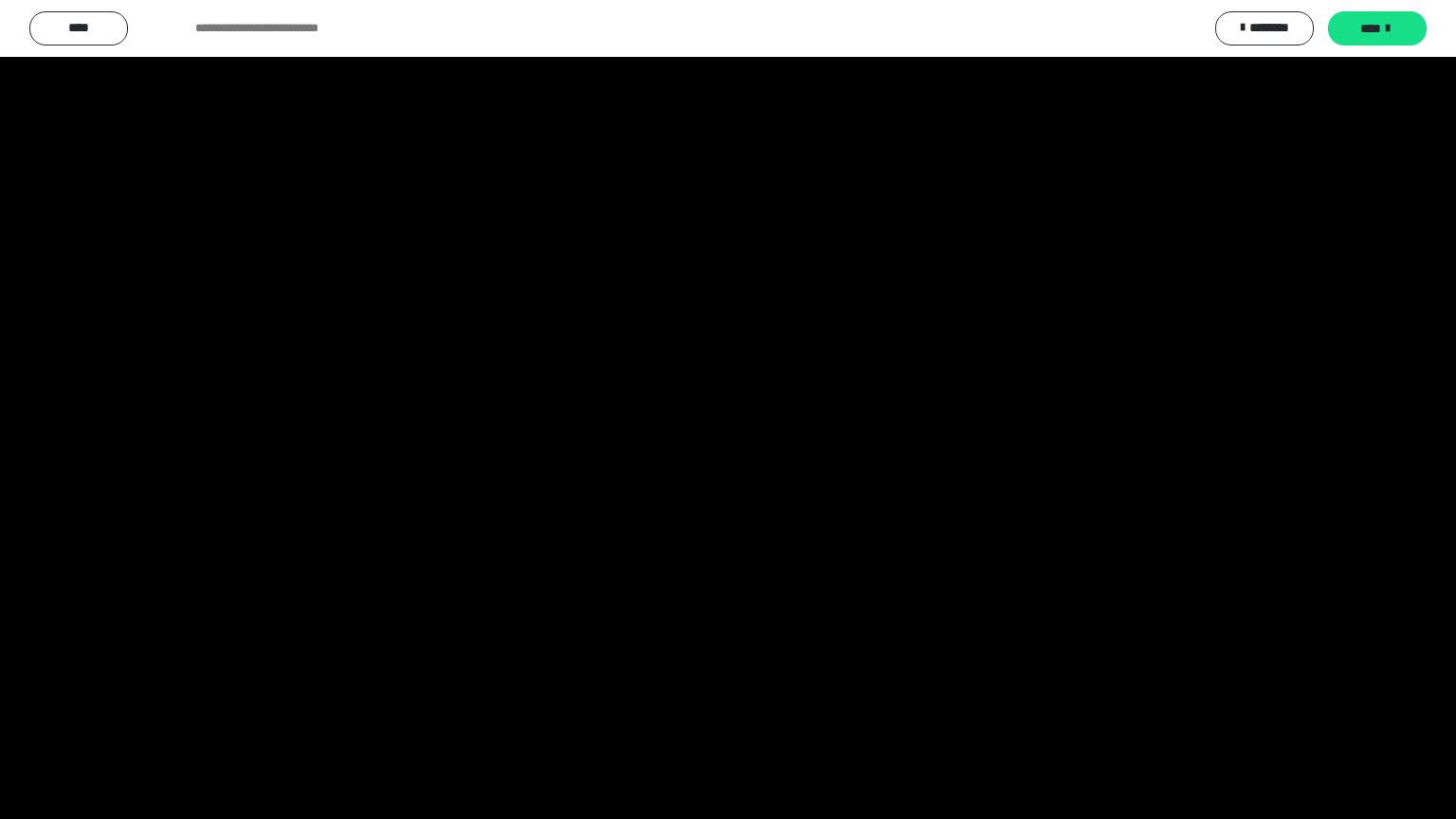 click at bounding box center (728, 410) 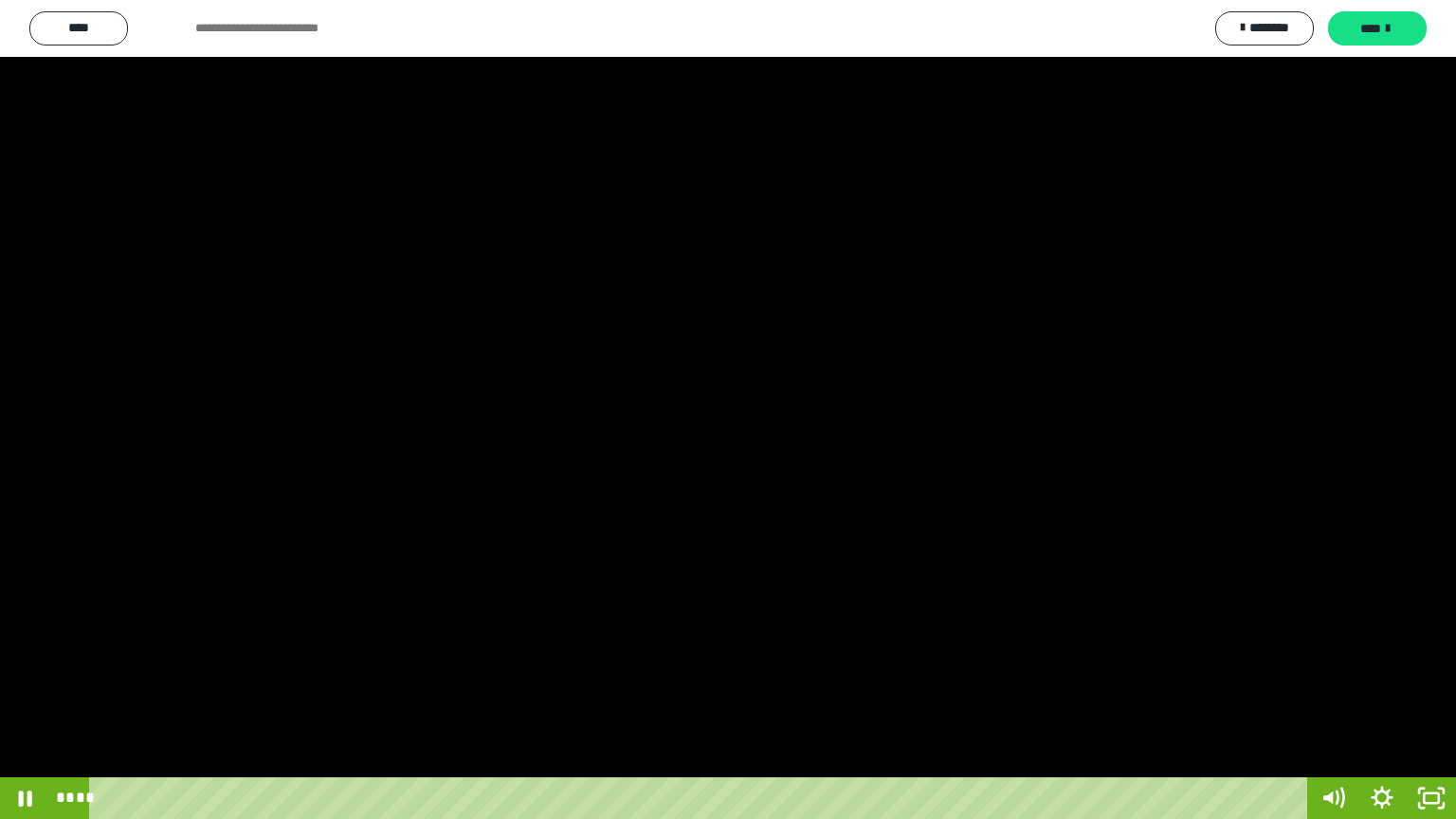 click at bounding box center (728, 410) 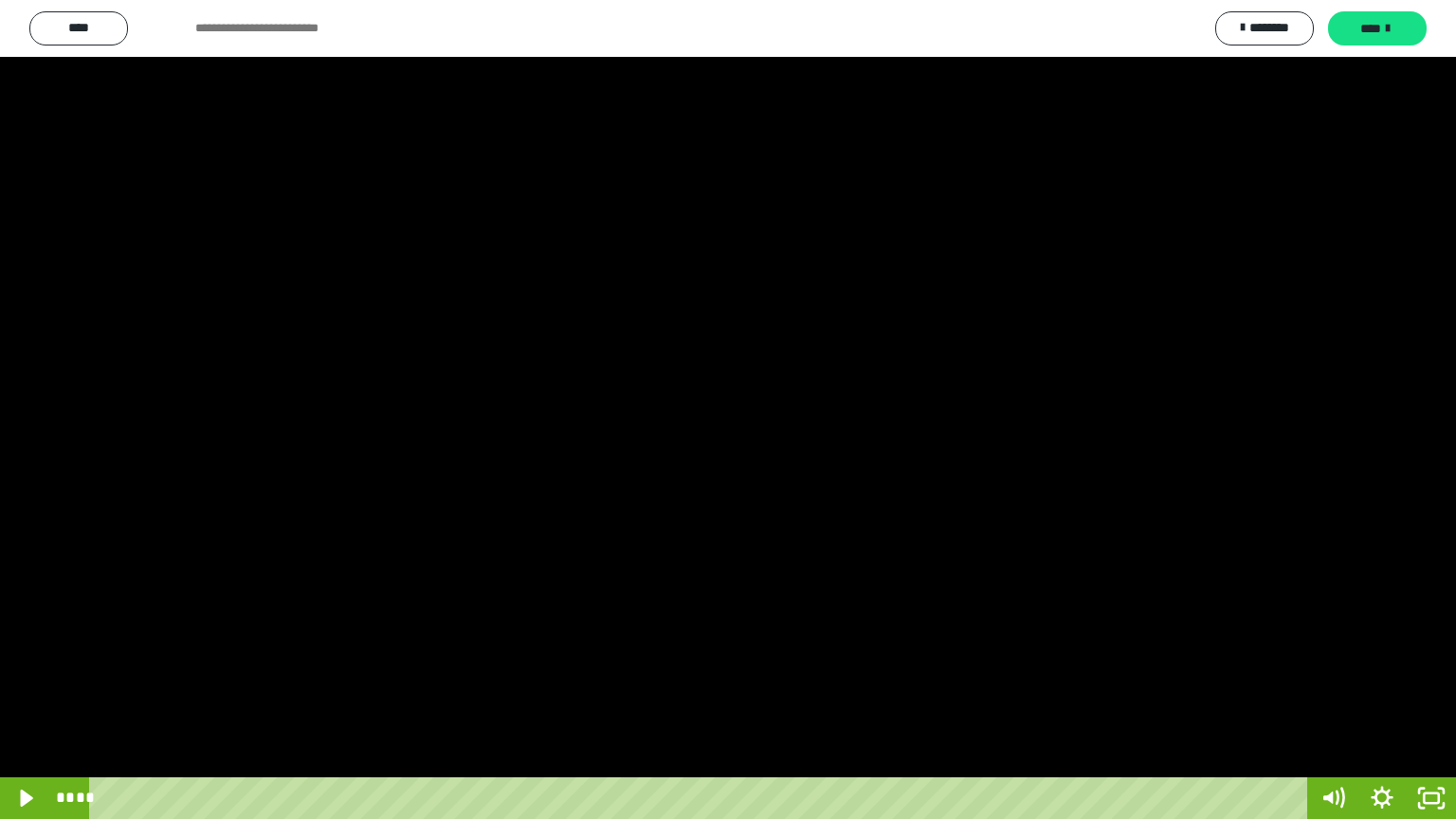 click at bounding box center [728, 410] 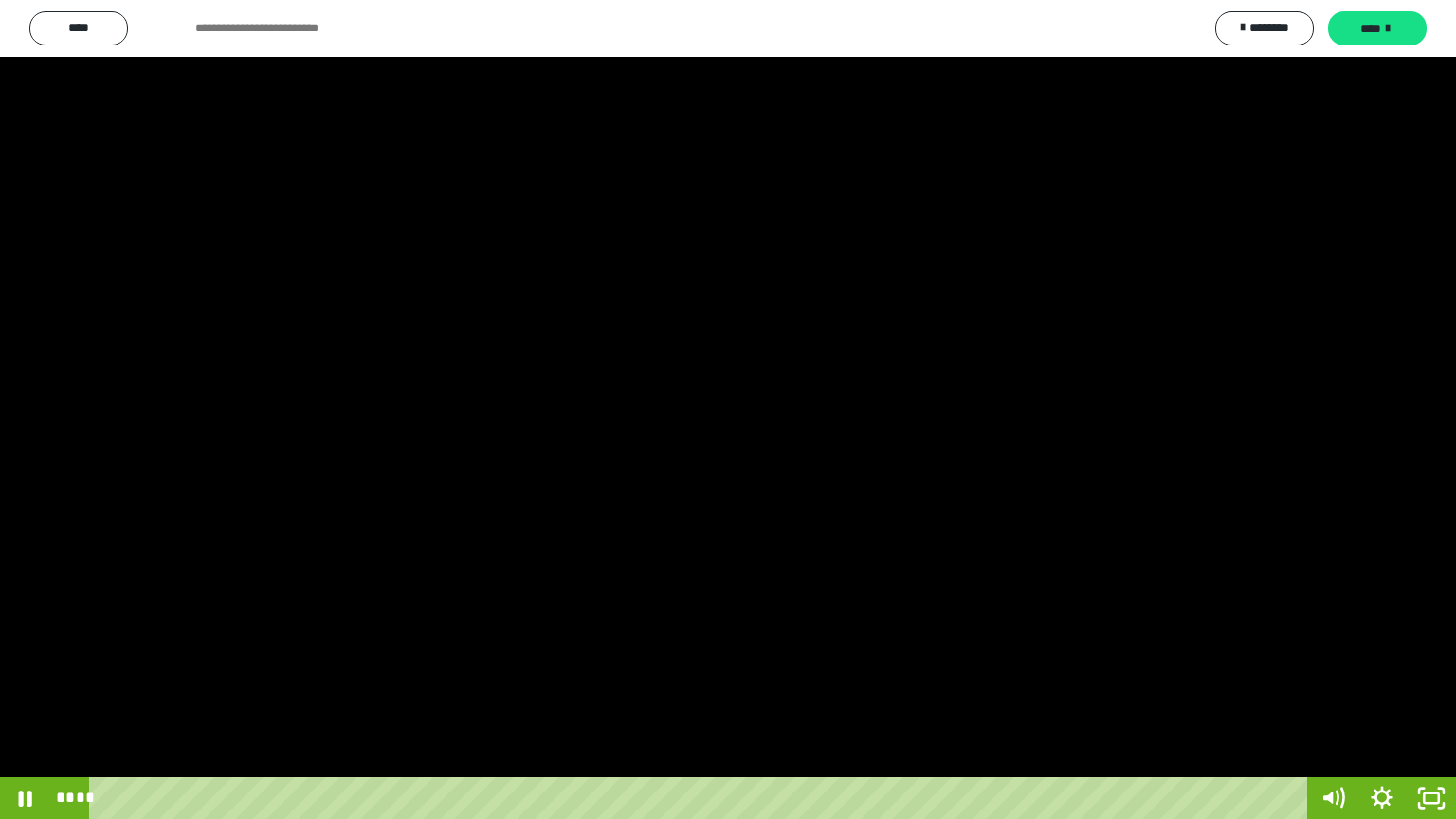 click at bounding box center (728, 410) 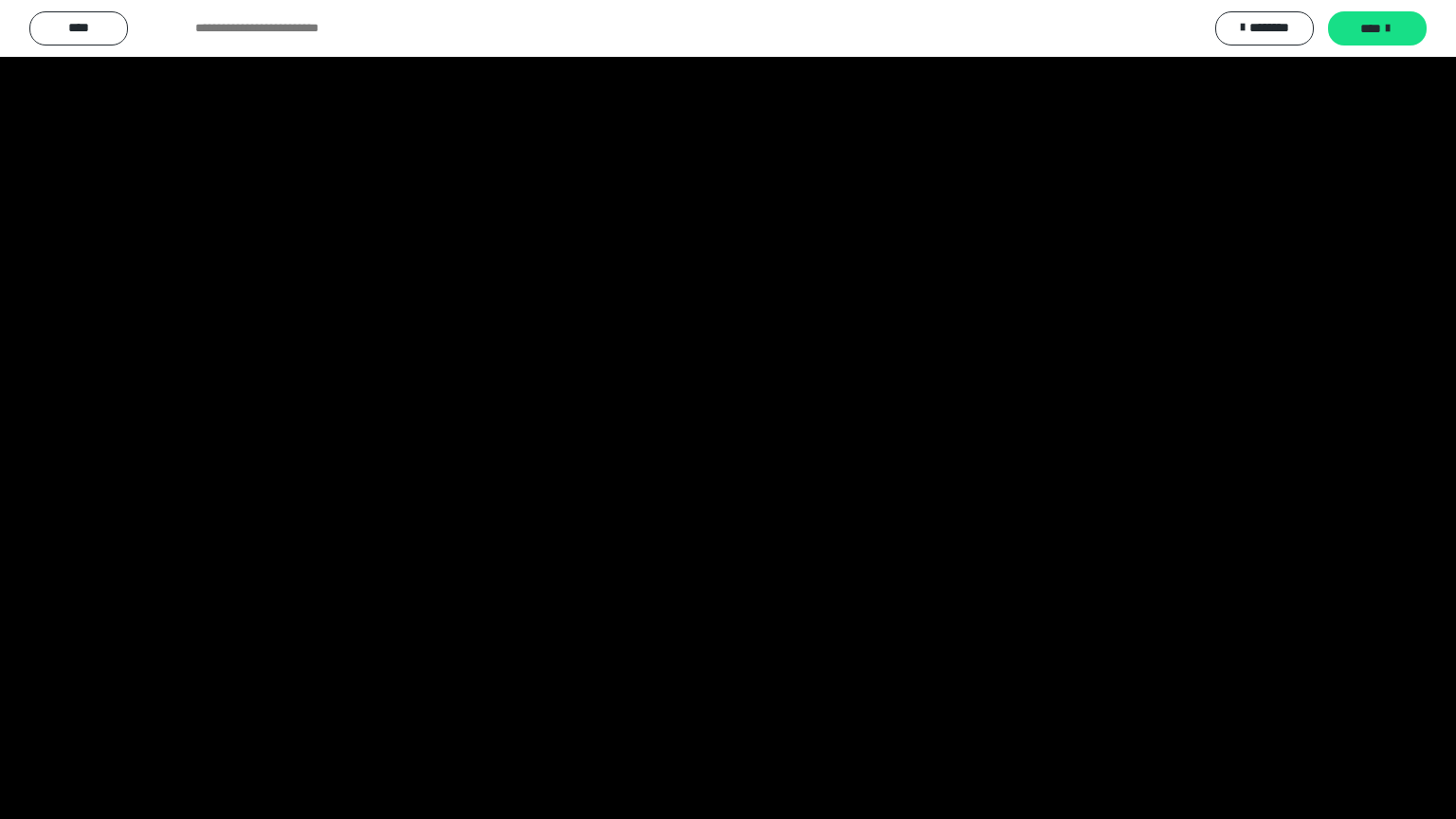 click at bounding box center [728, 410] 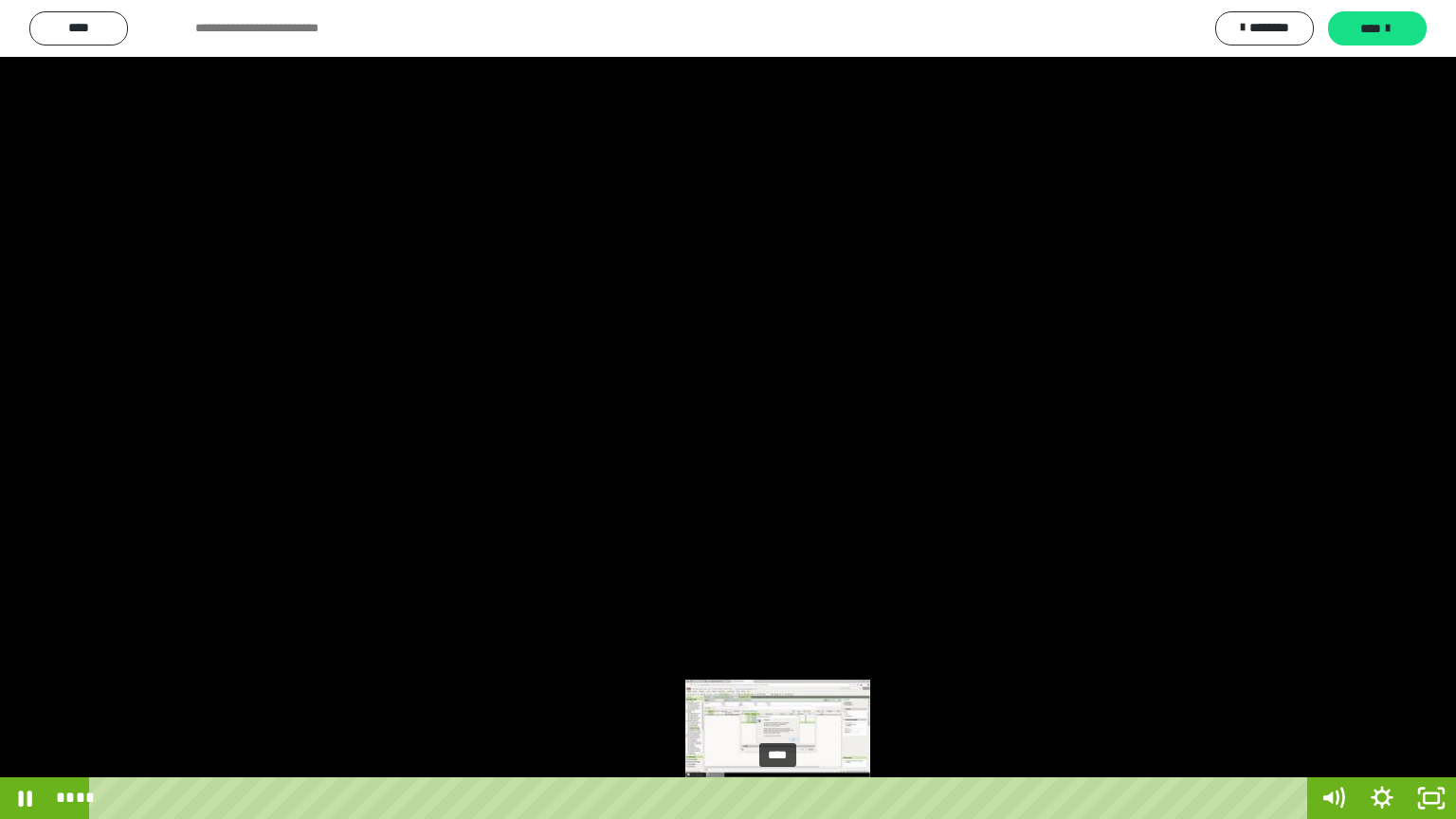 click on "****" at bounding box center (701, 798) 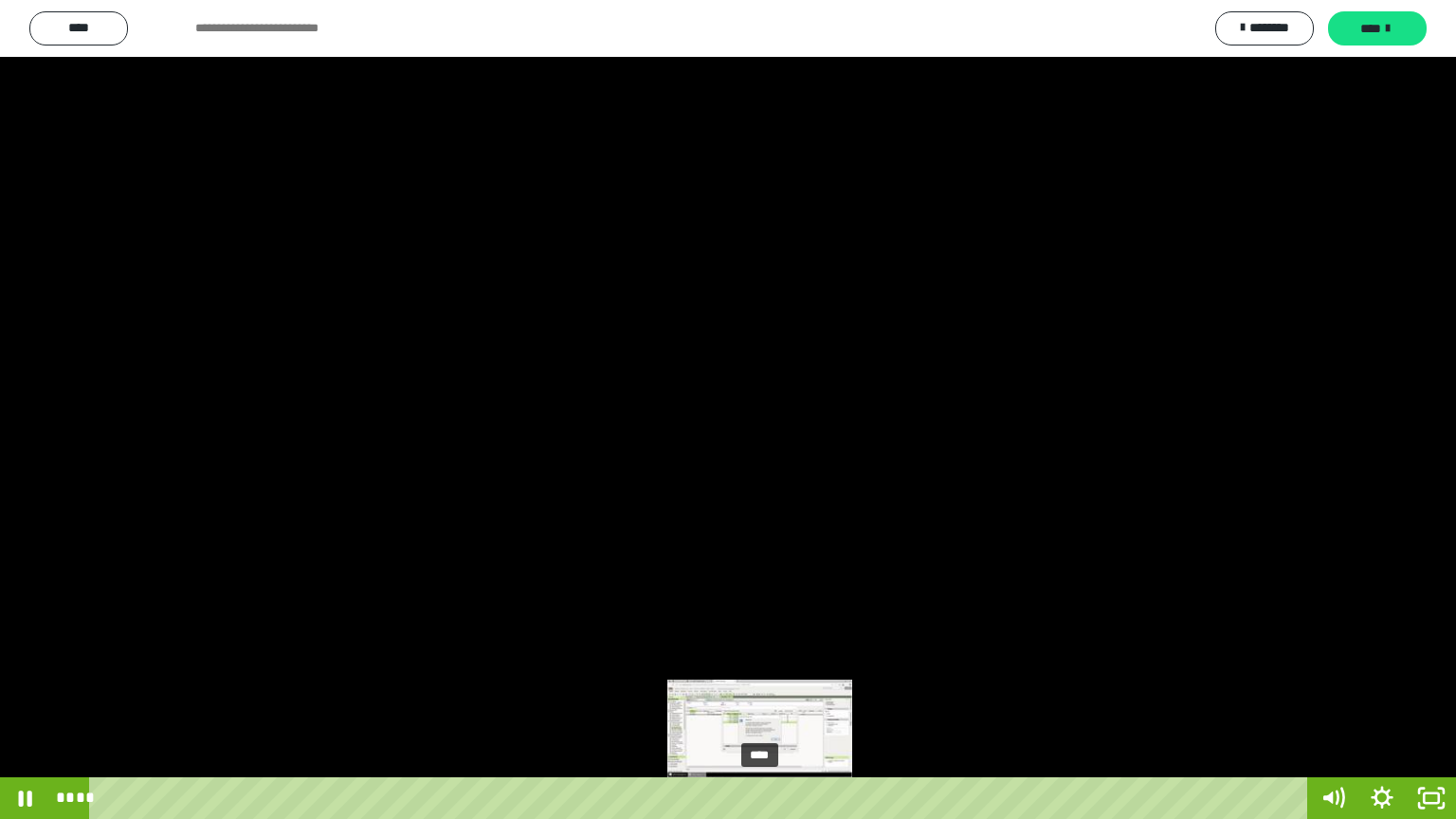 click on "****" at bounding box center (701, 798) 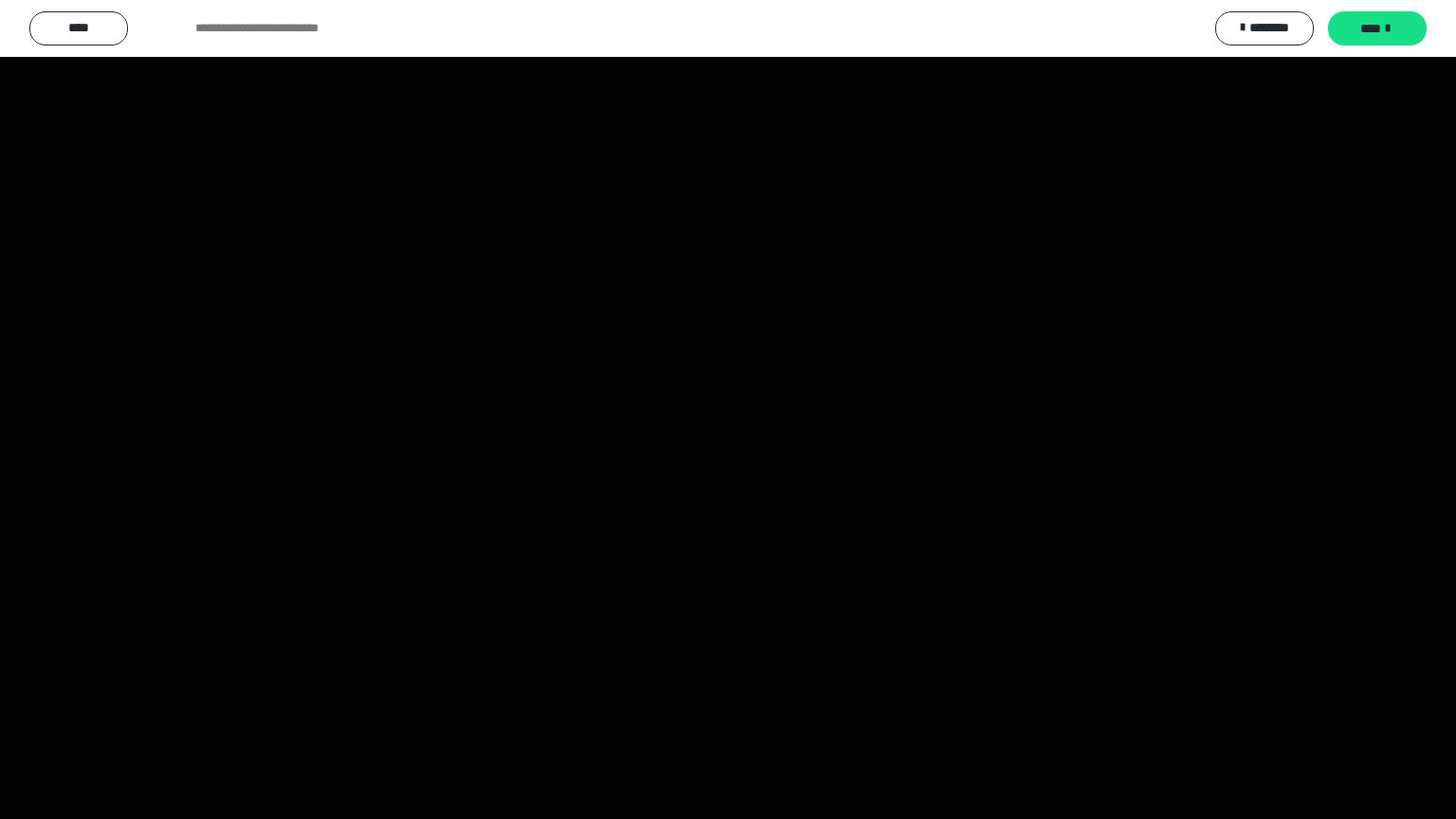 click at bounding box center (728, 410) 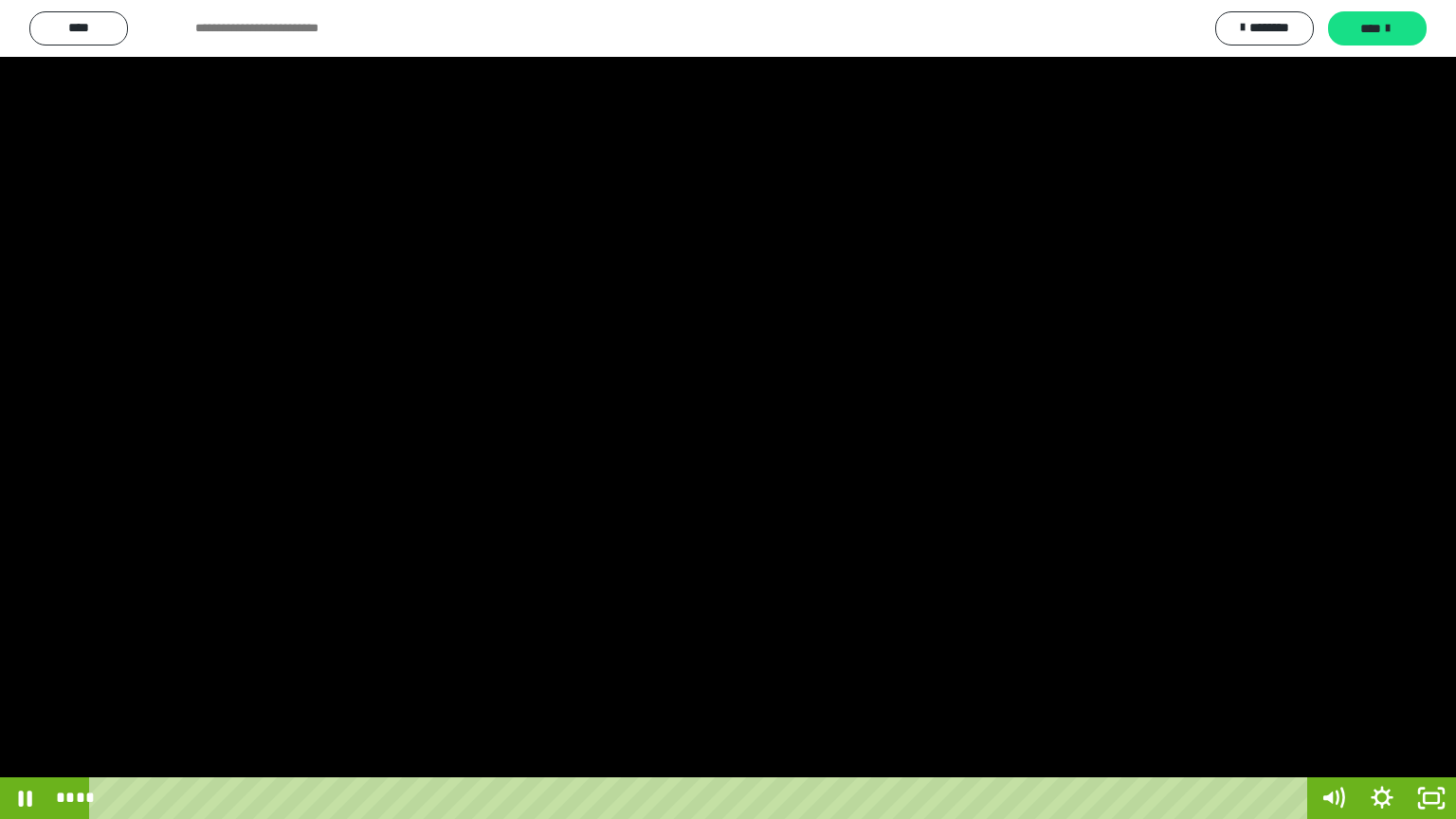 click at bounding box center (728, 410) 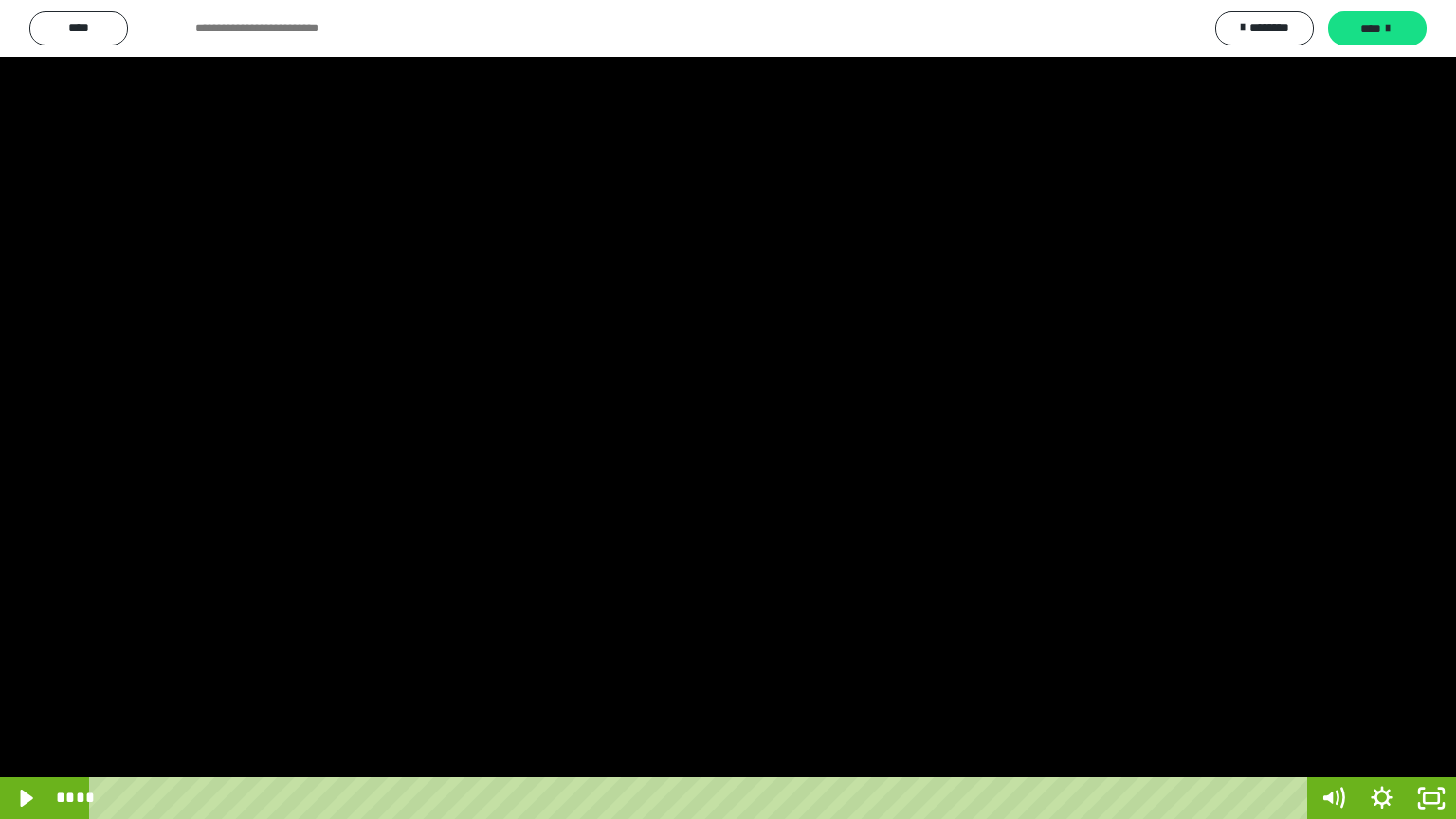 click at bounding box center (728, 410) 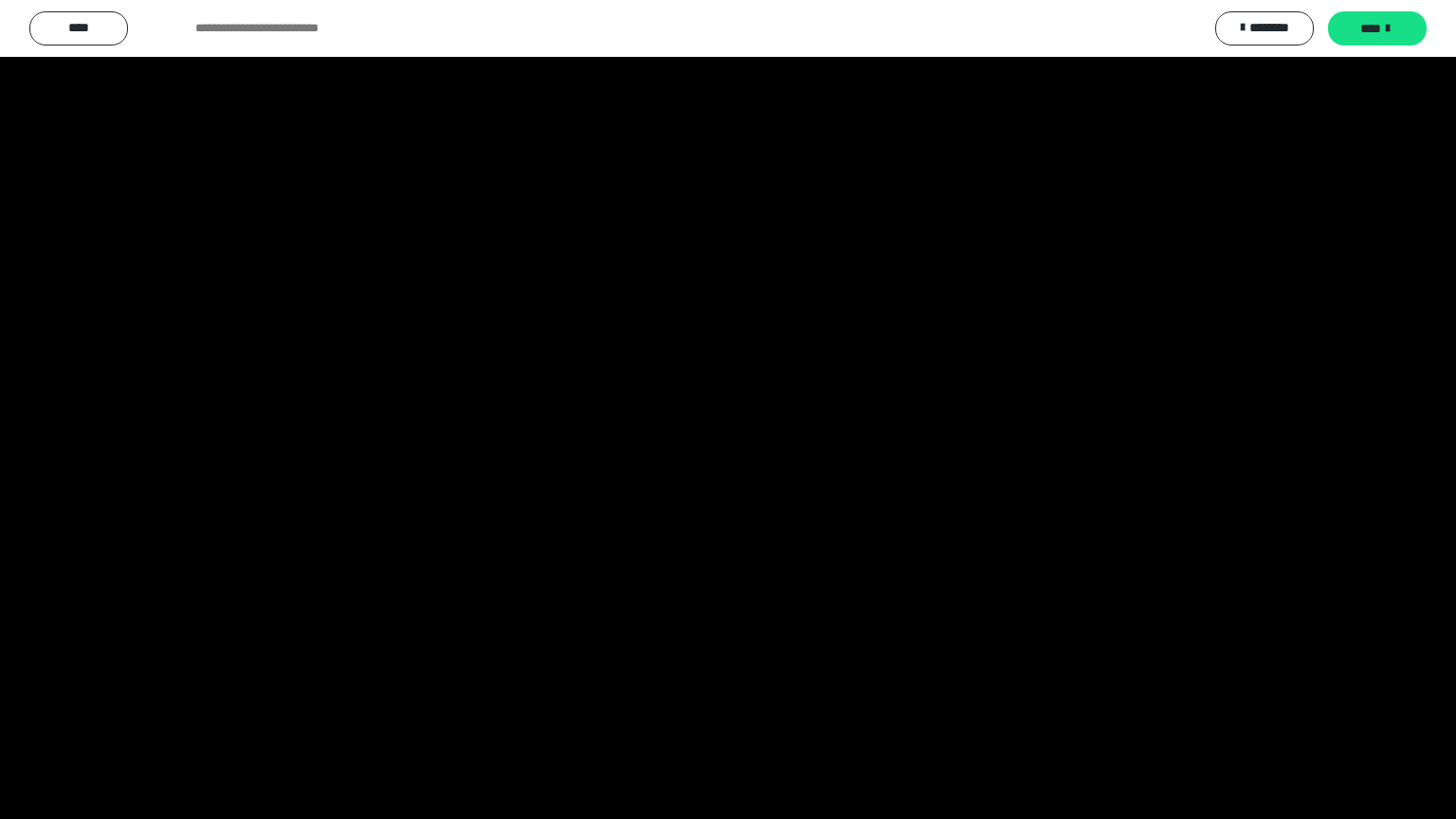 click at bounding box center (728, 410) 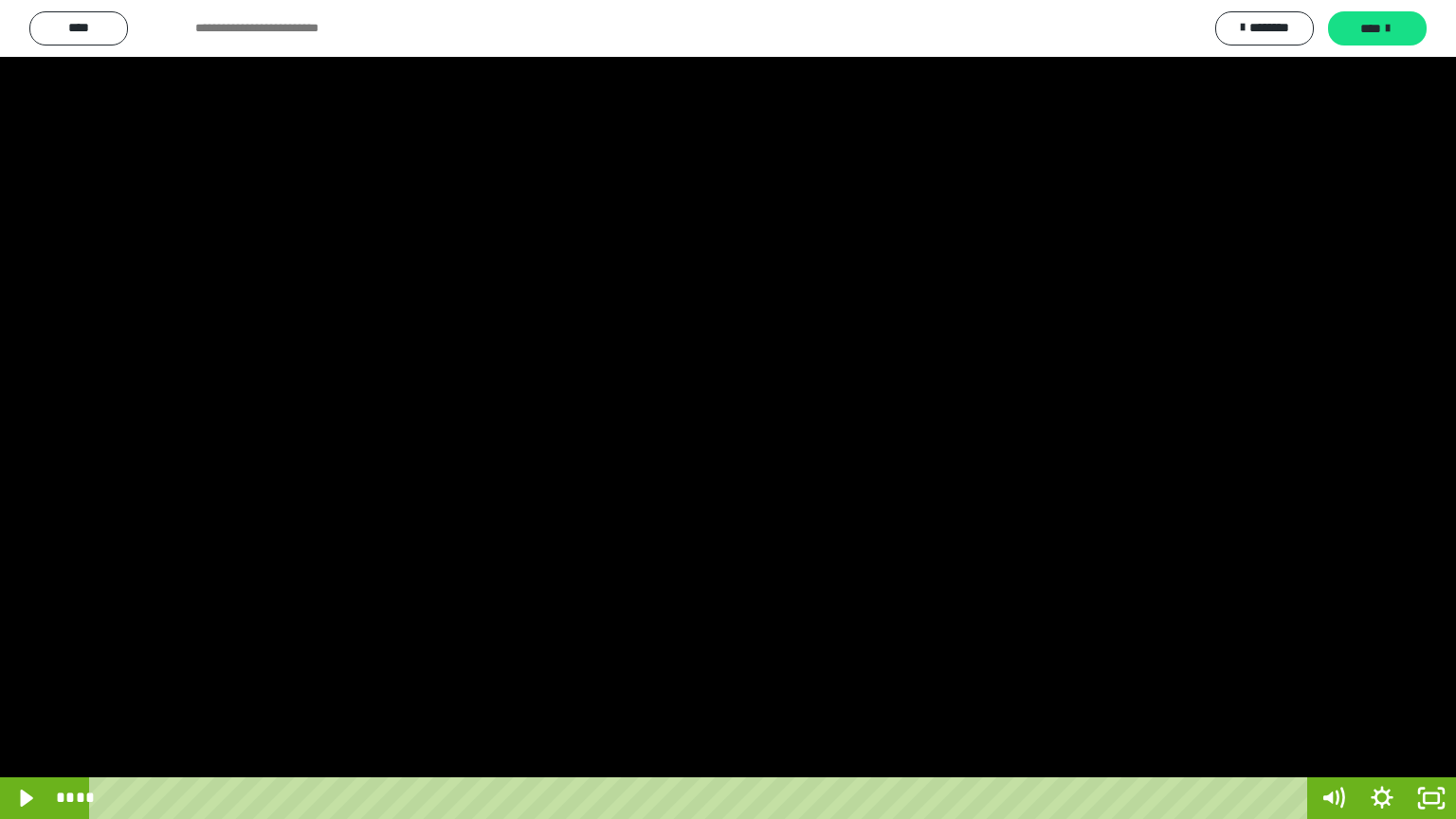 click at bounding box center (728, 410) 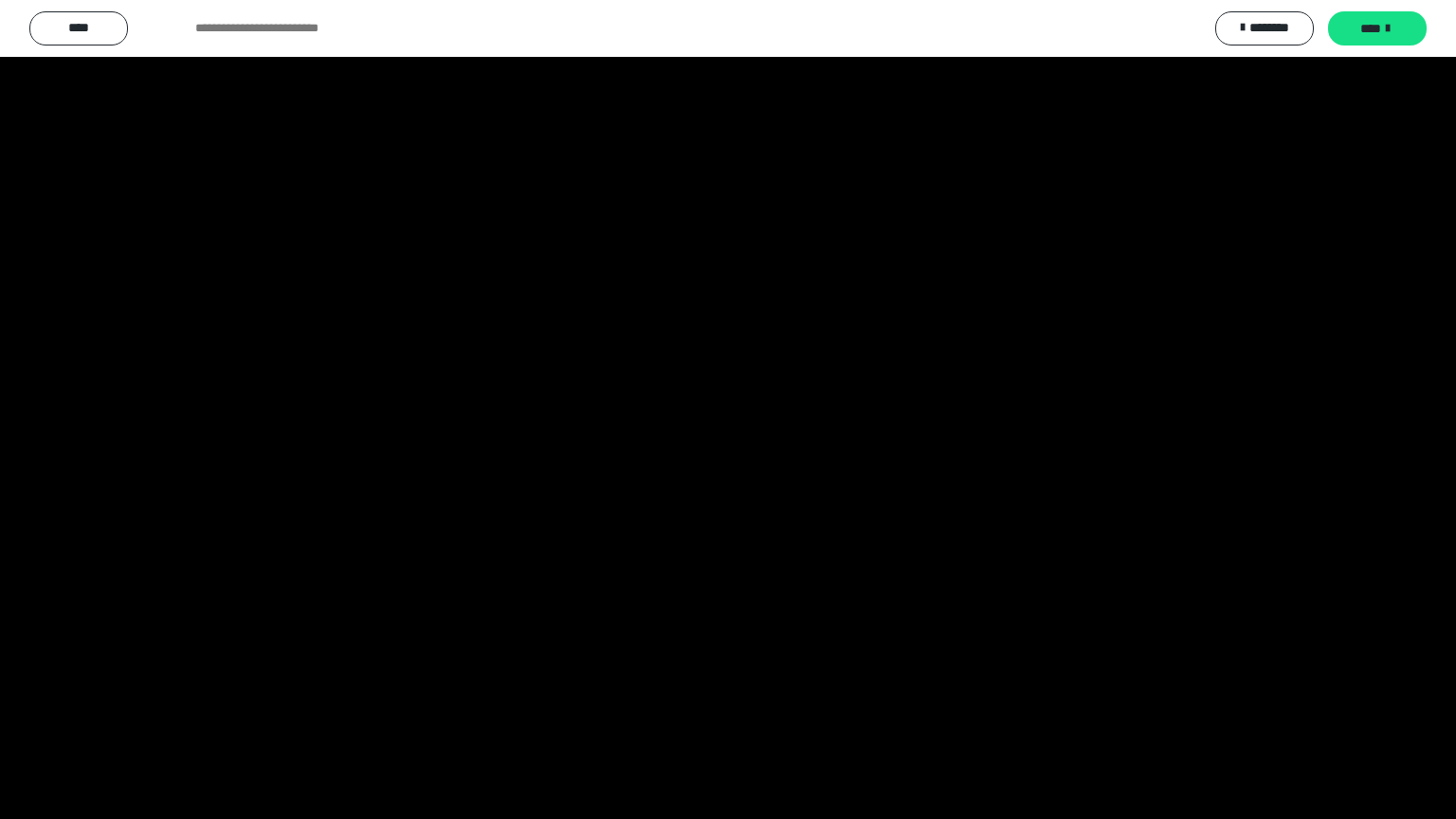 click at bounding box center [728, 410] 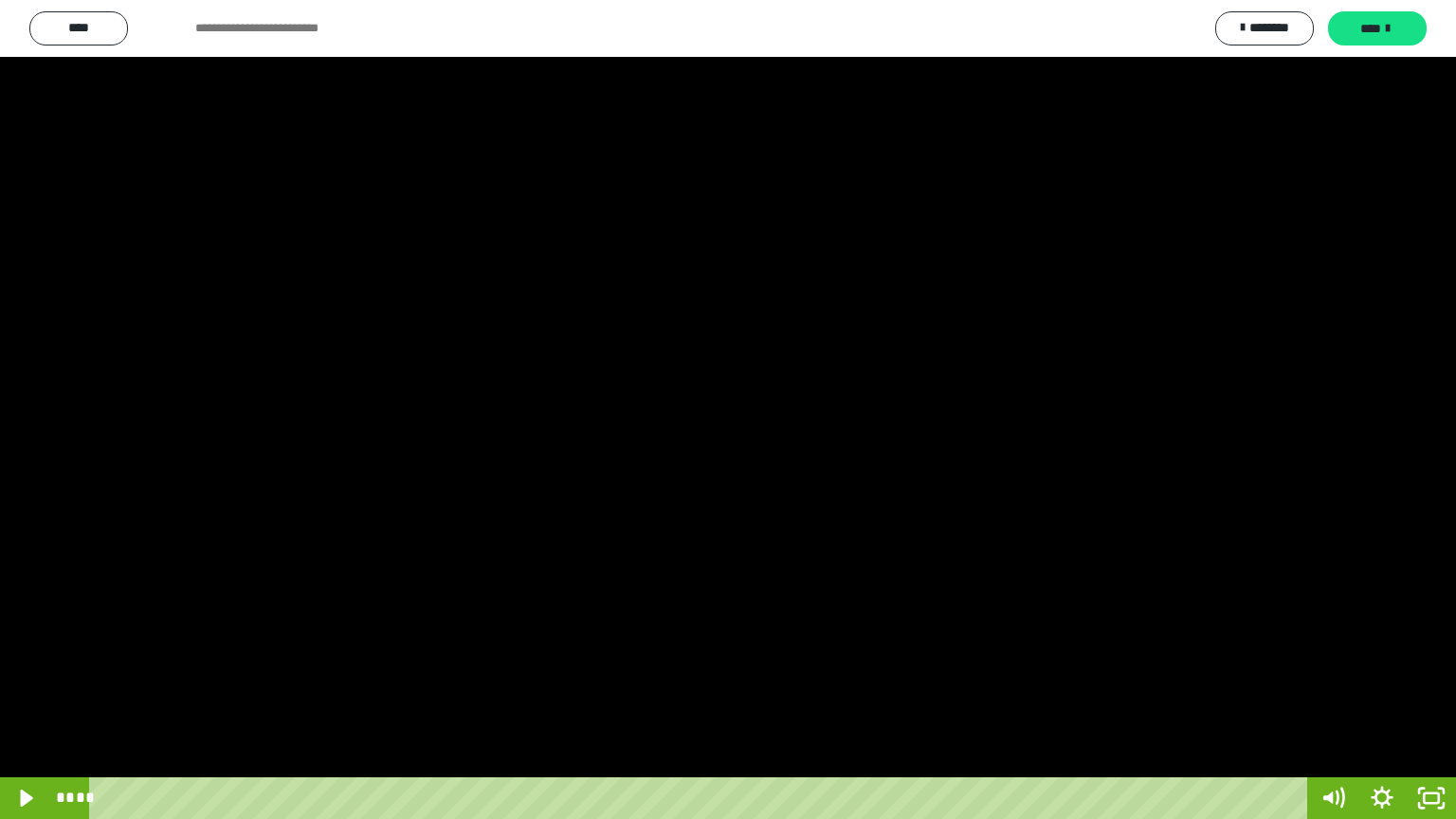 click at bounding box center (728, 410) 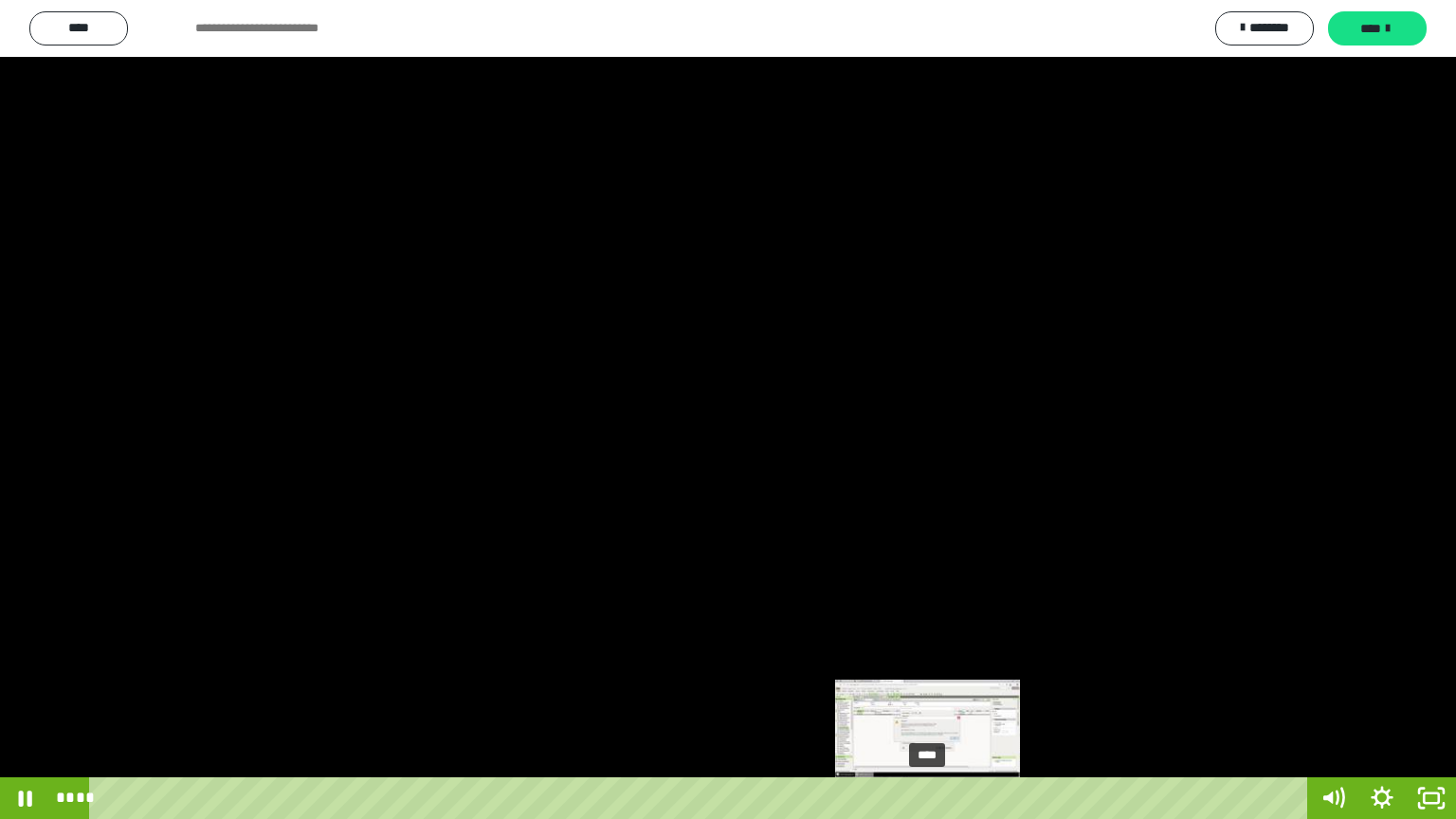click on "****" at bounding box center [701, 798] 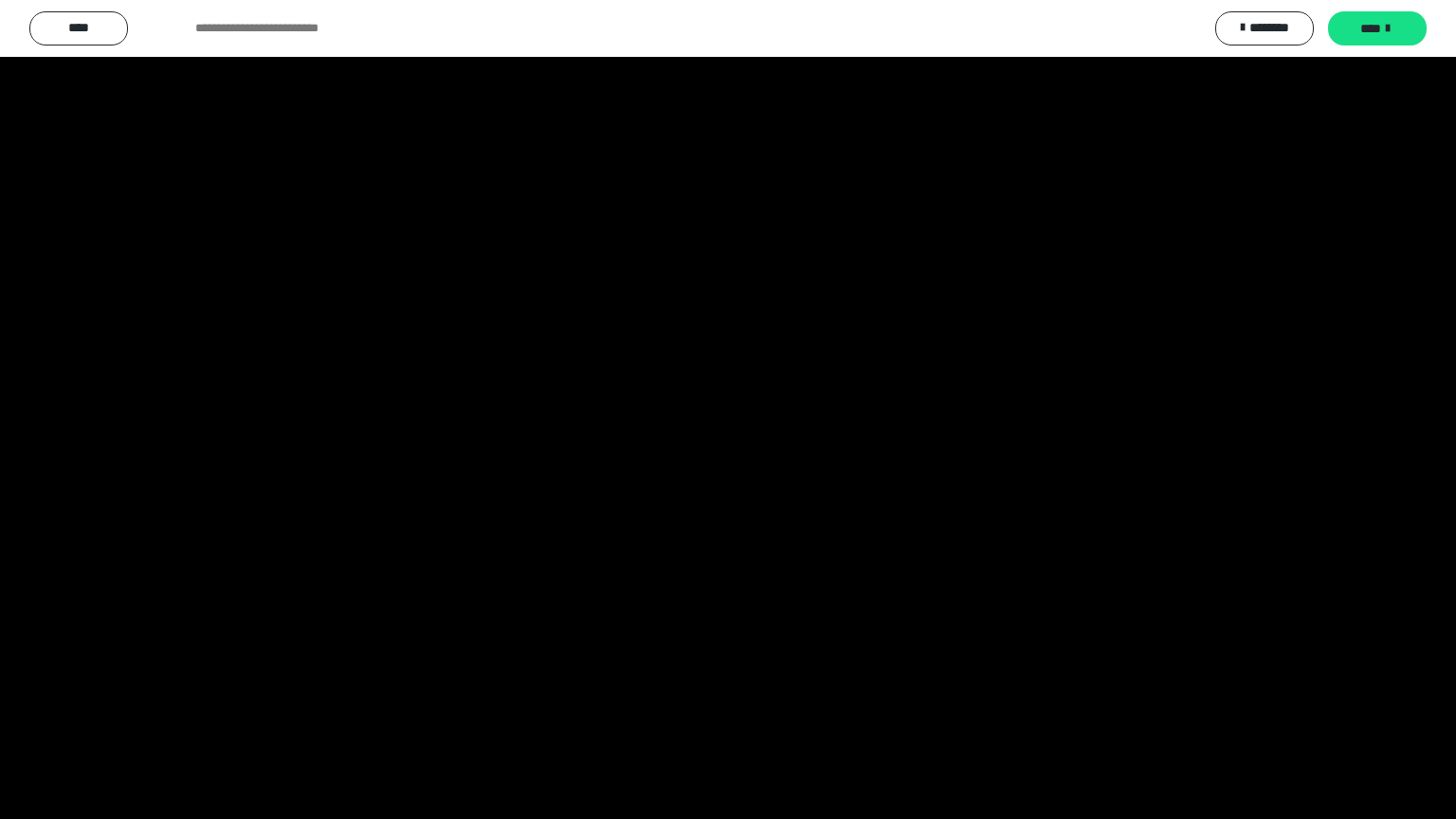 click at bounding box center [728, 410] 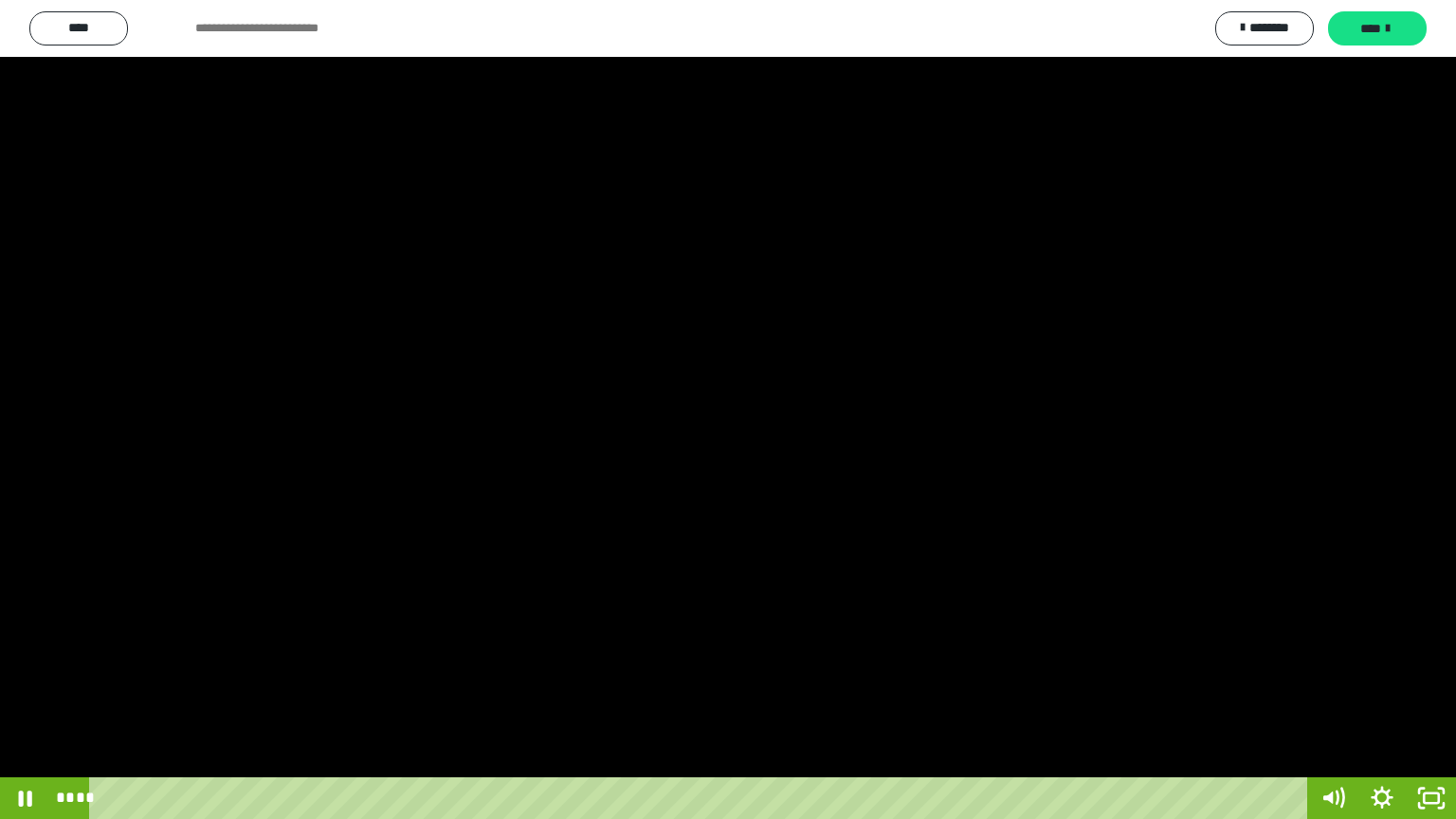 click at bounding box center [728, 410] 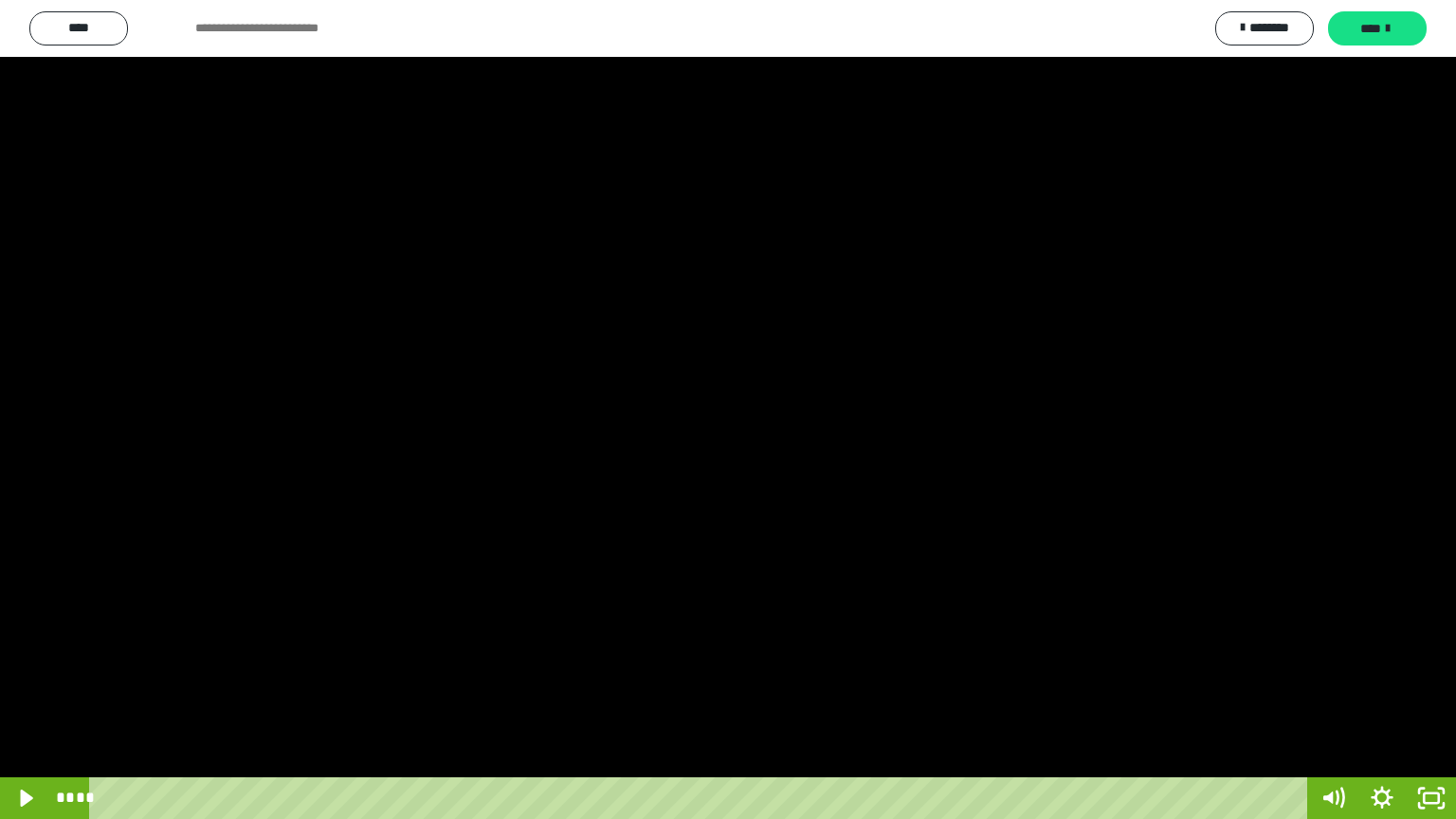 click at bounding box center [728, 410] 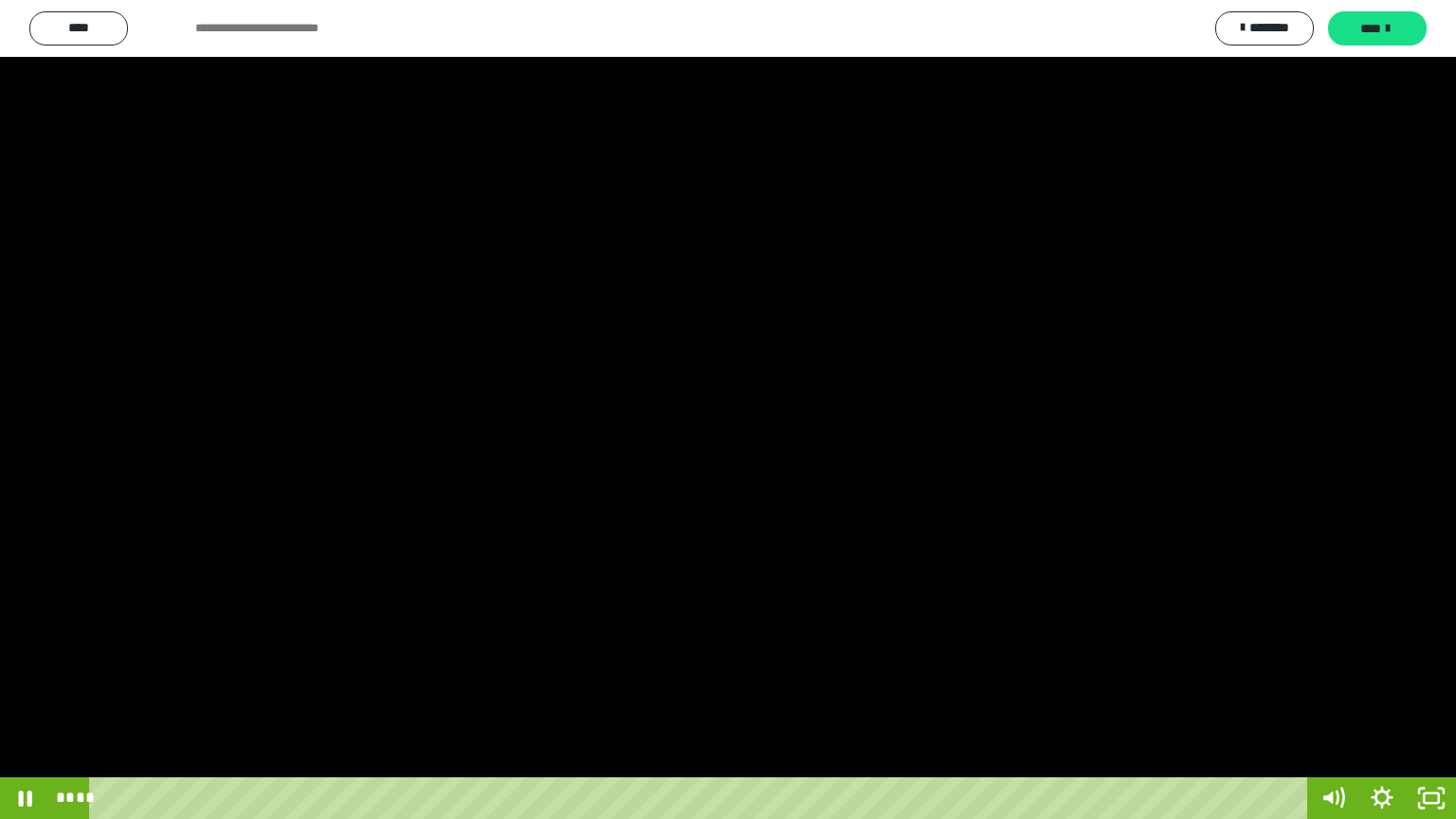 click at bounding box center [728, 410] 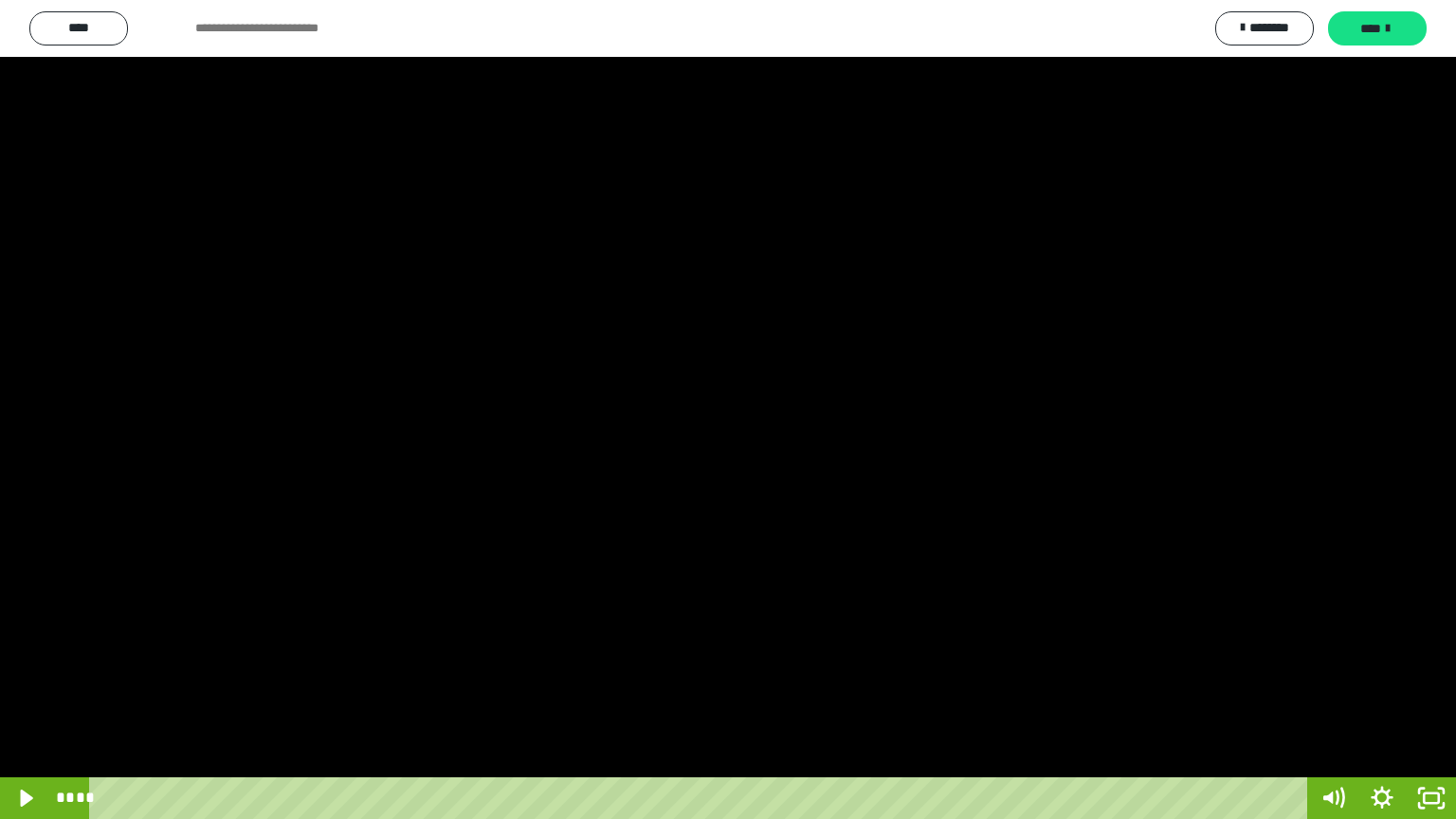 click at bounding box center (728, 410) 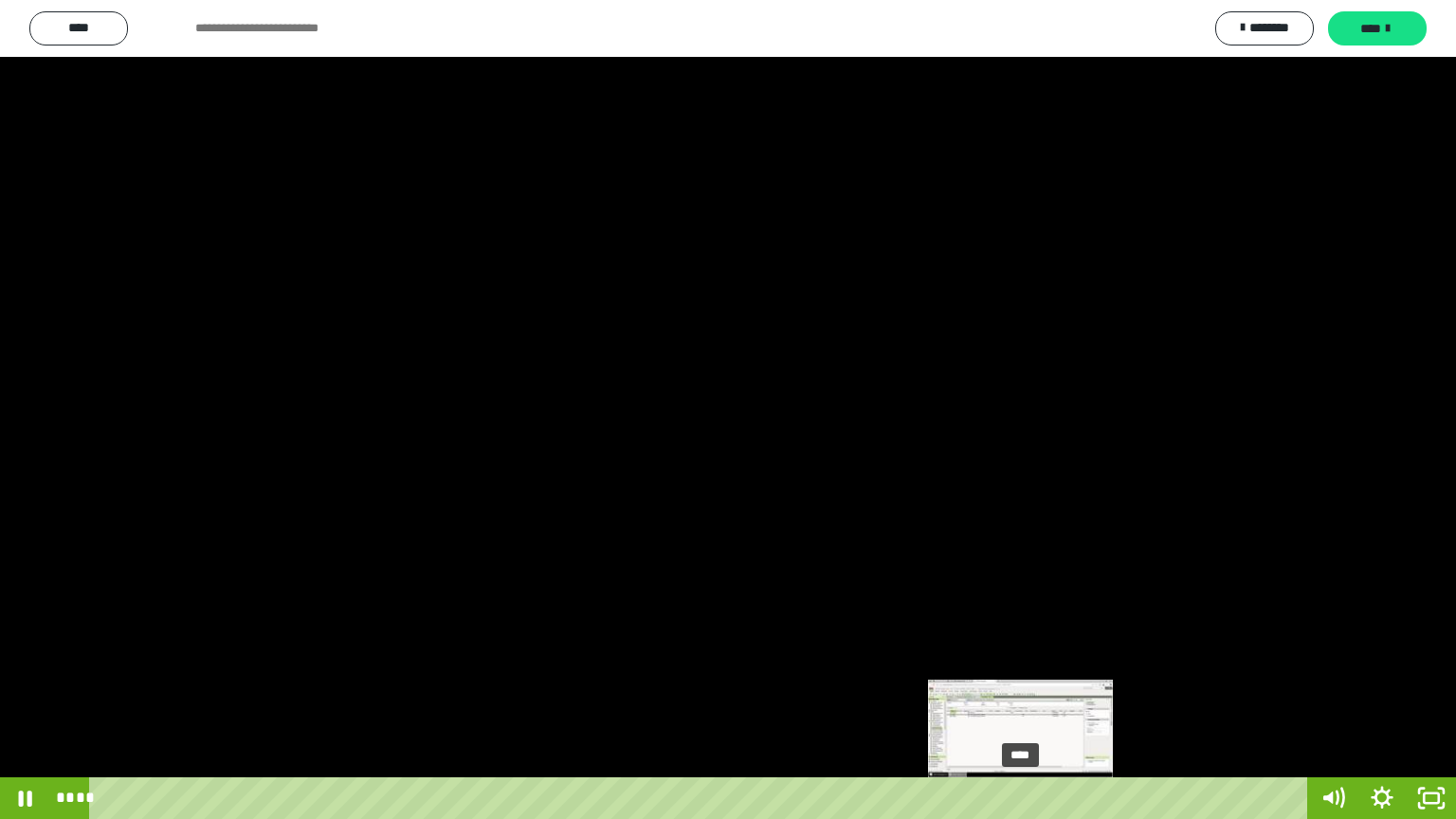 click on "****" at bounding box center (701, 798) 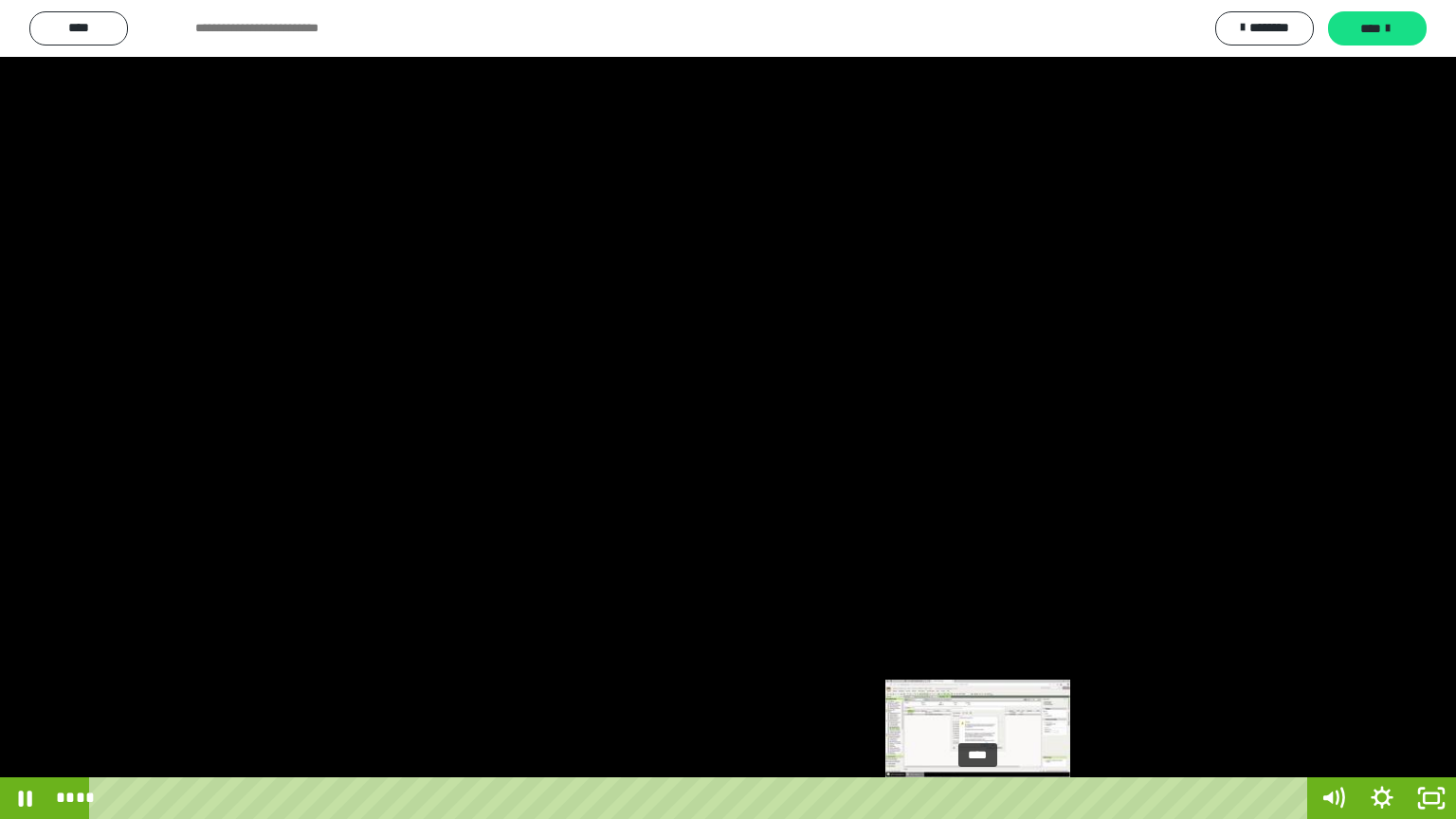 click on "****" at bounding box center [701, 798] 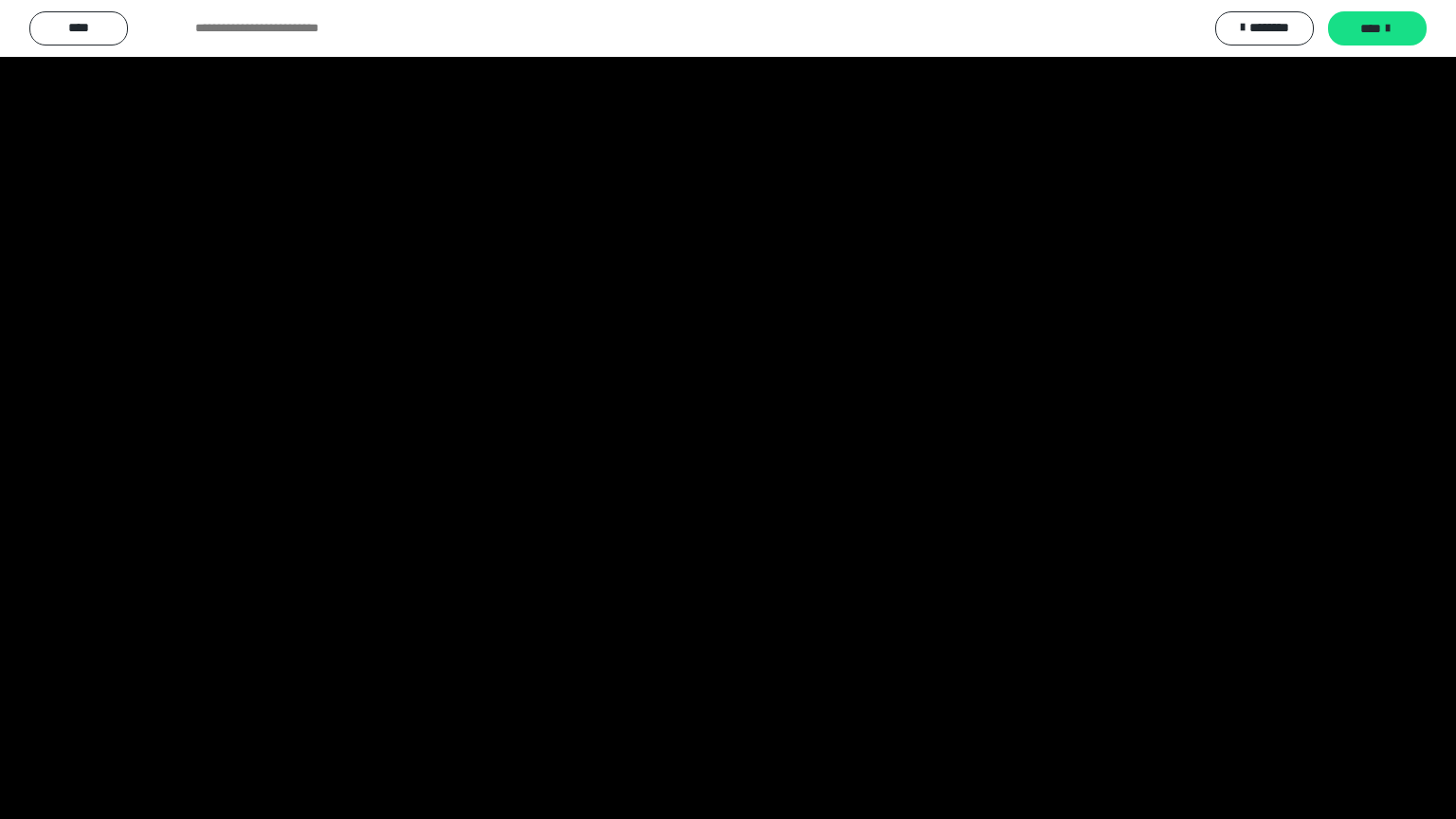 click at bounding box center [728, 410] 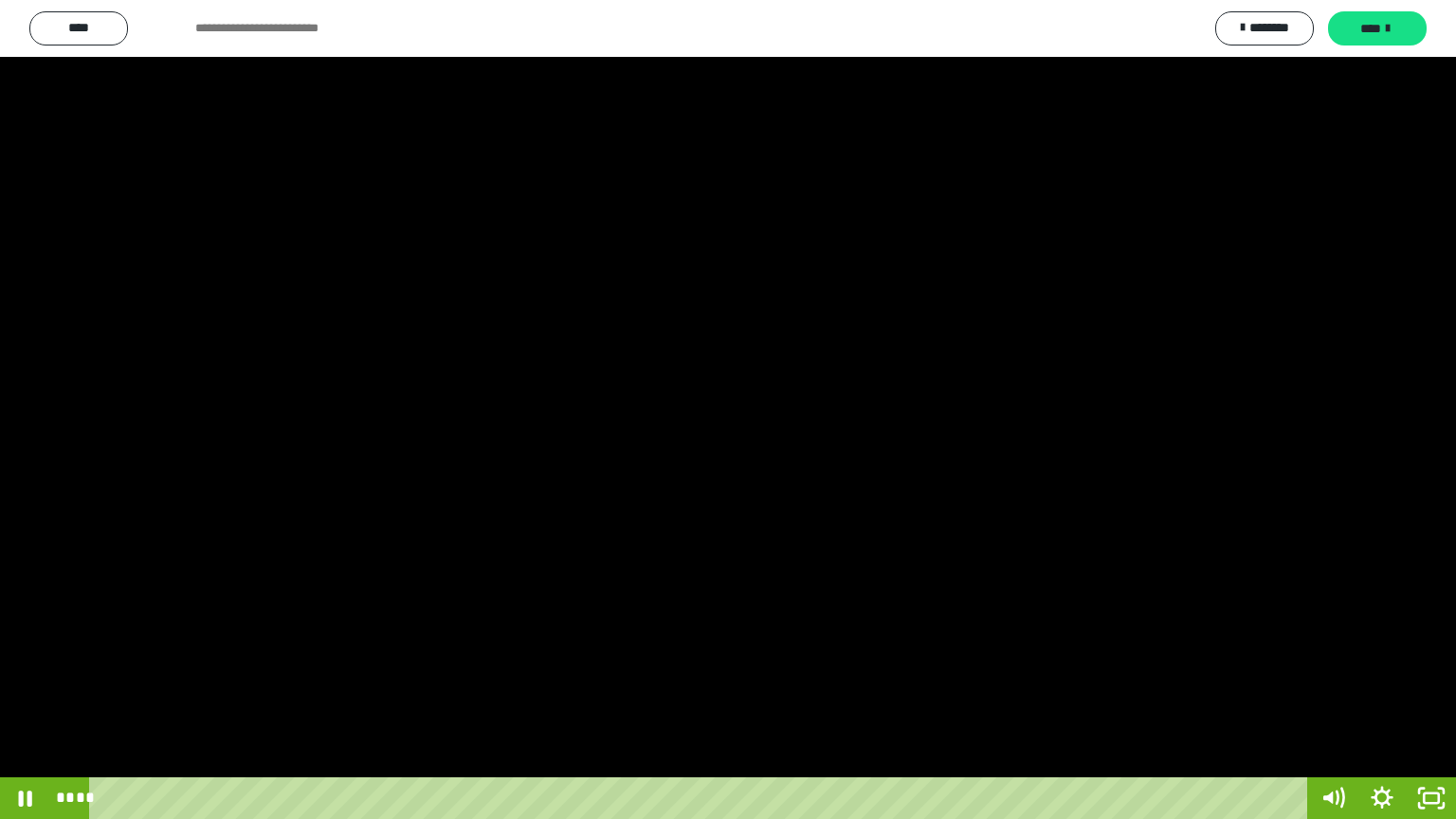 click at bounding box center (728, 410) 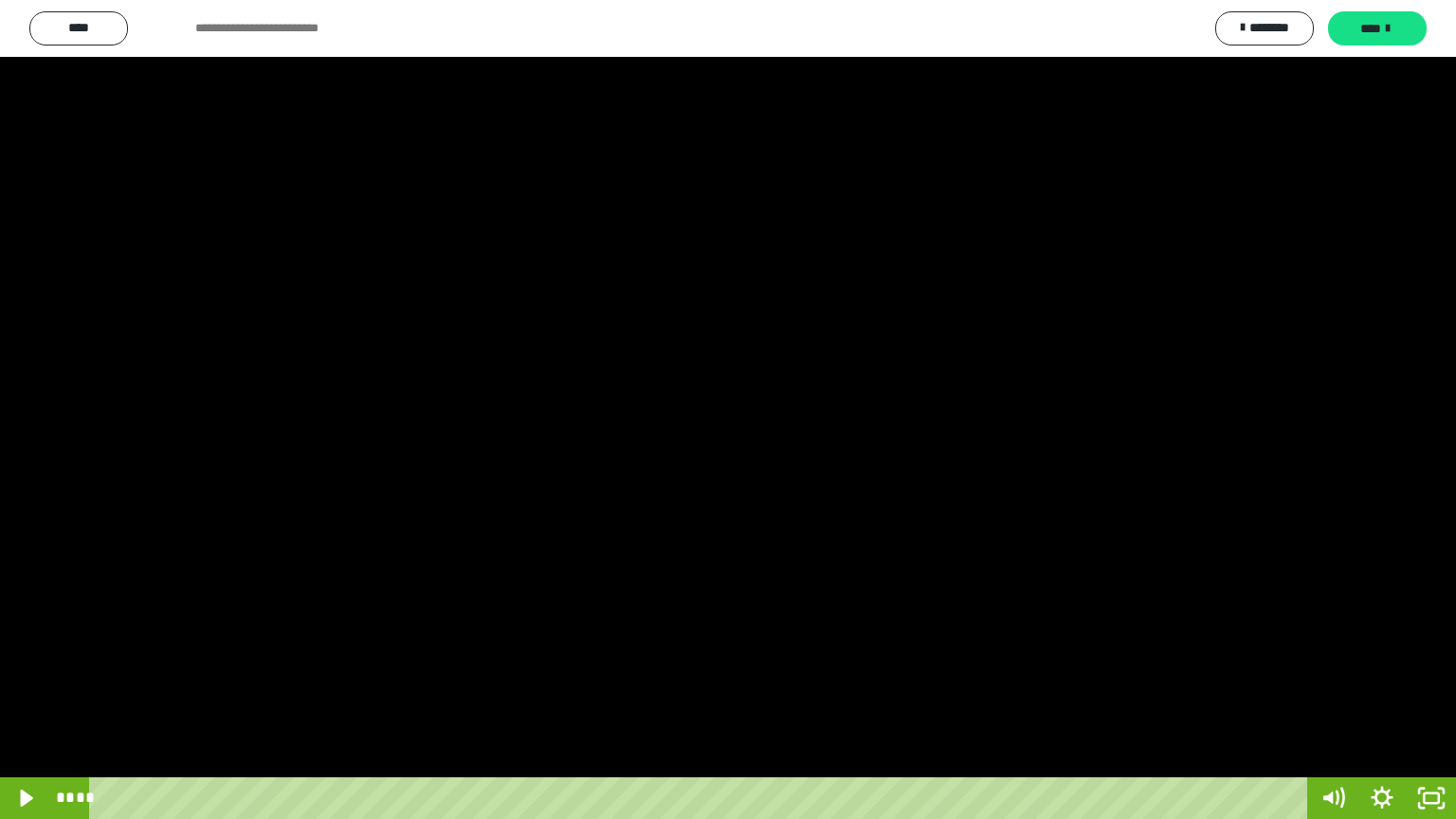 click at bounding box center (728, 410) 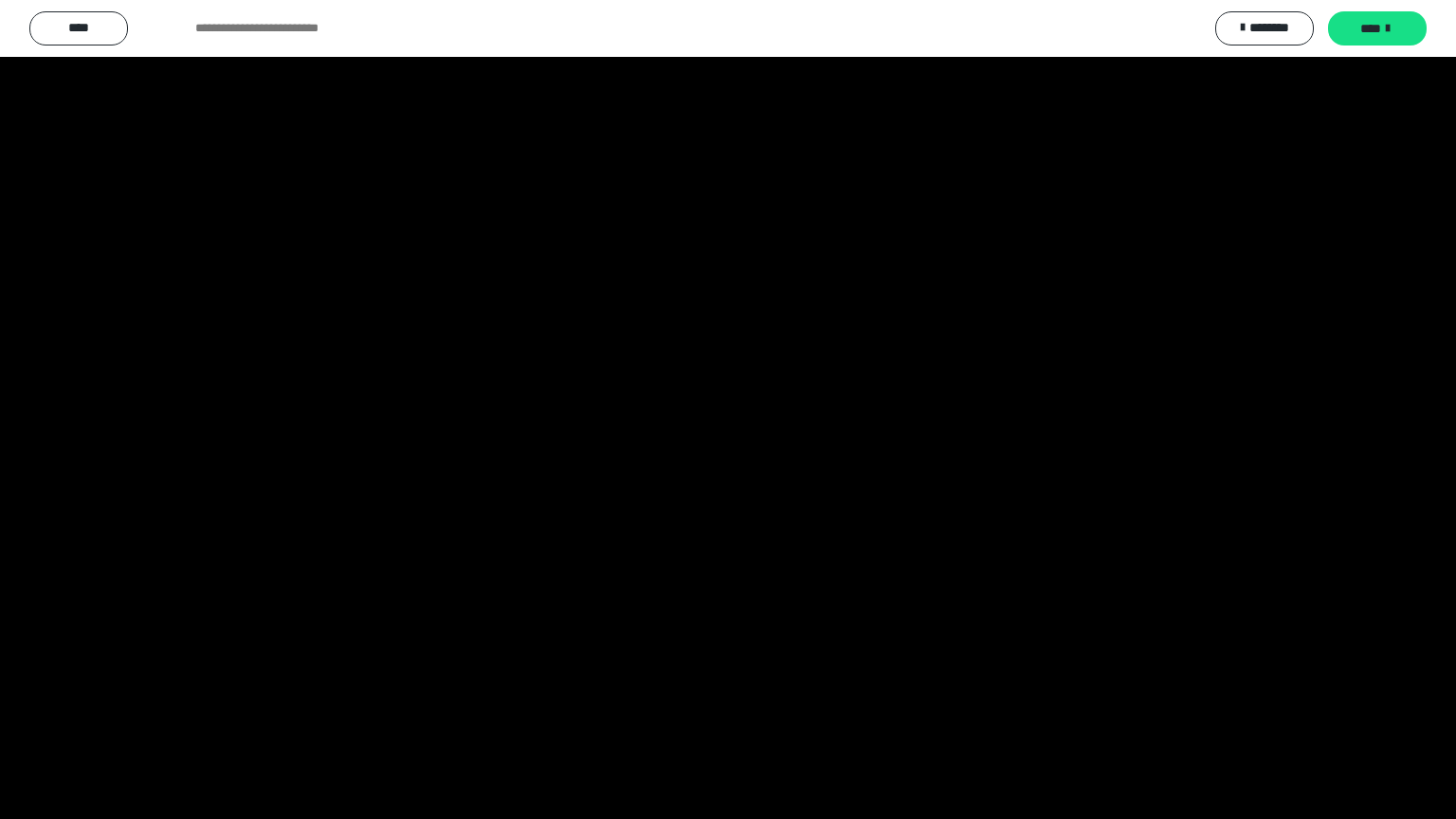 click at bounding box center [728, 410] 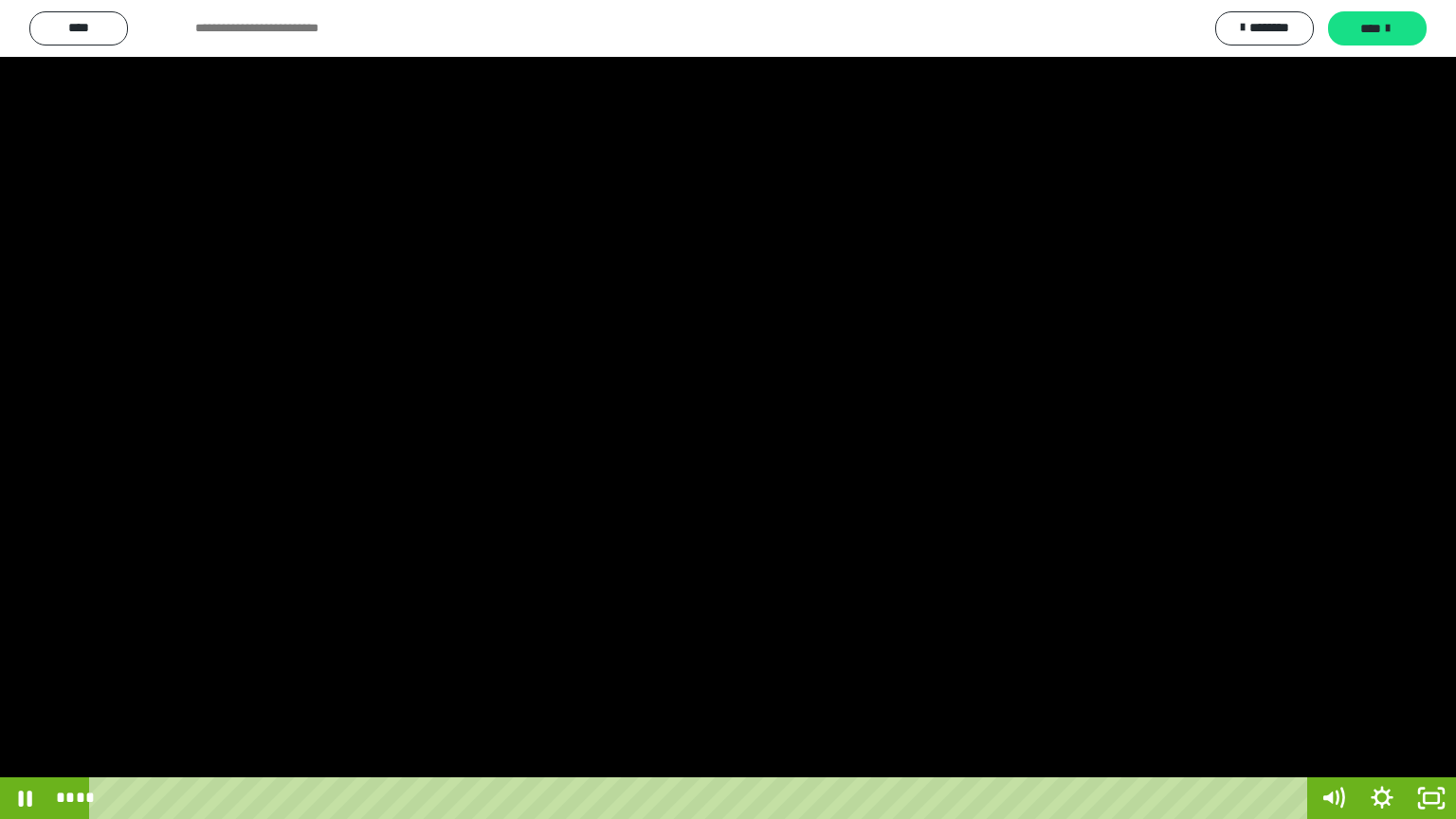 click at bounding box center (728, 410) 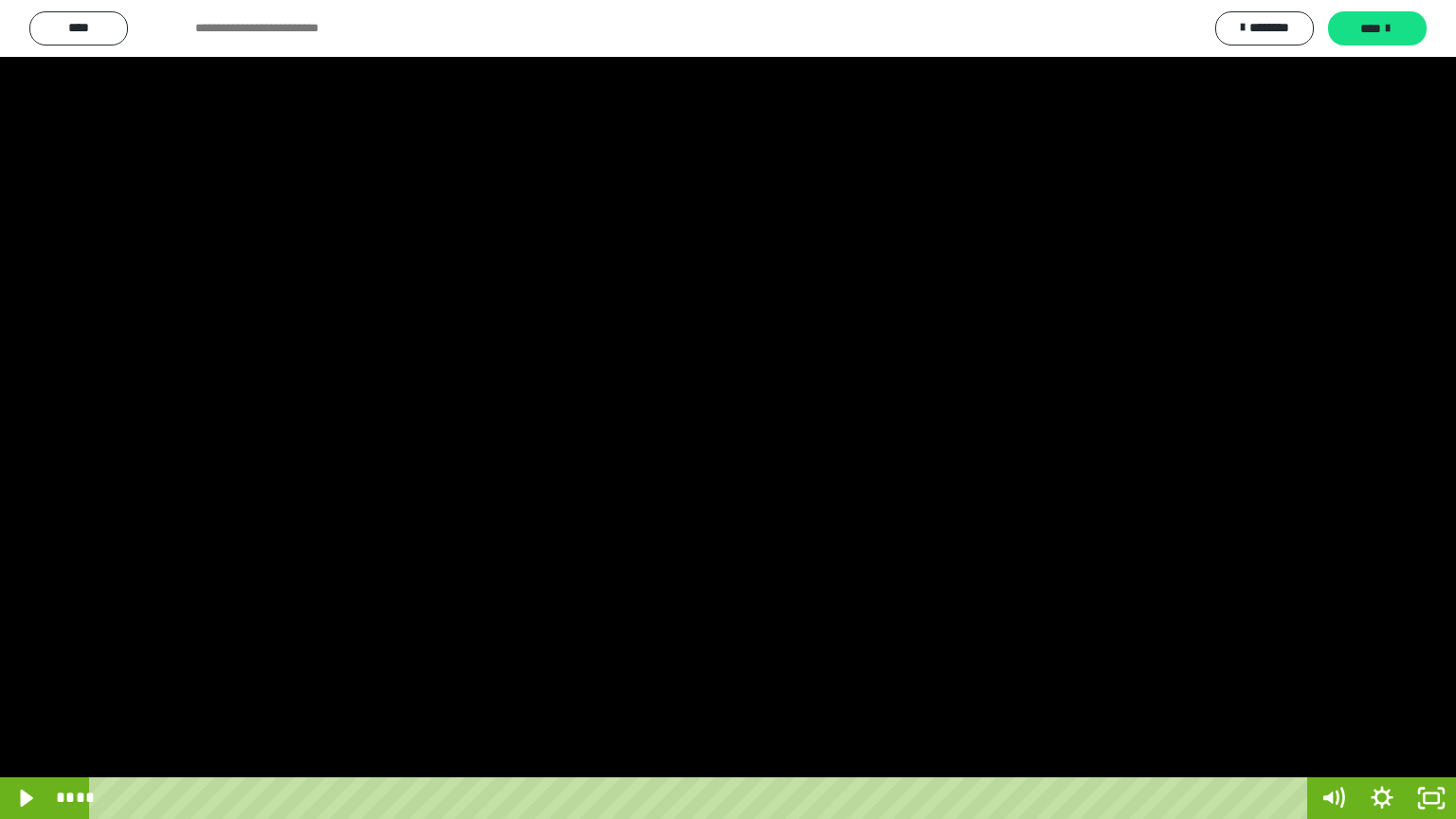 click at bounding box center (728, 410) 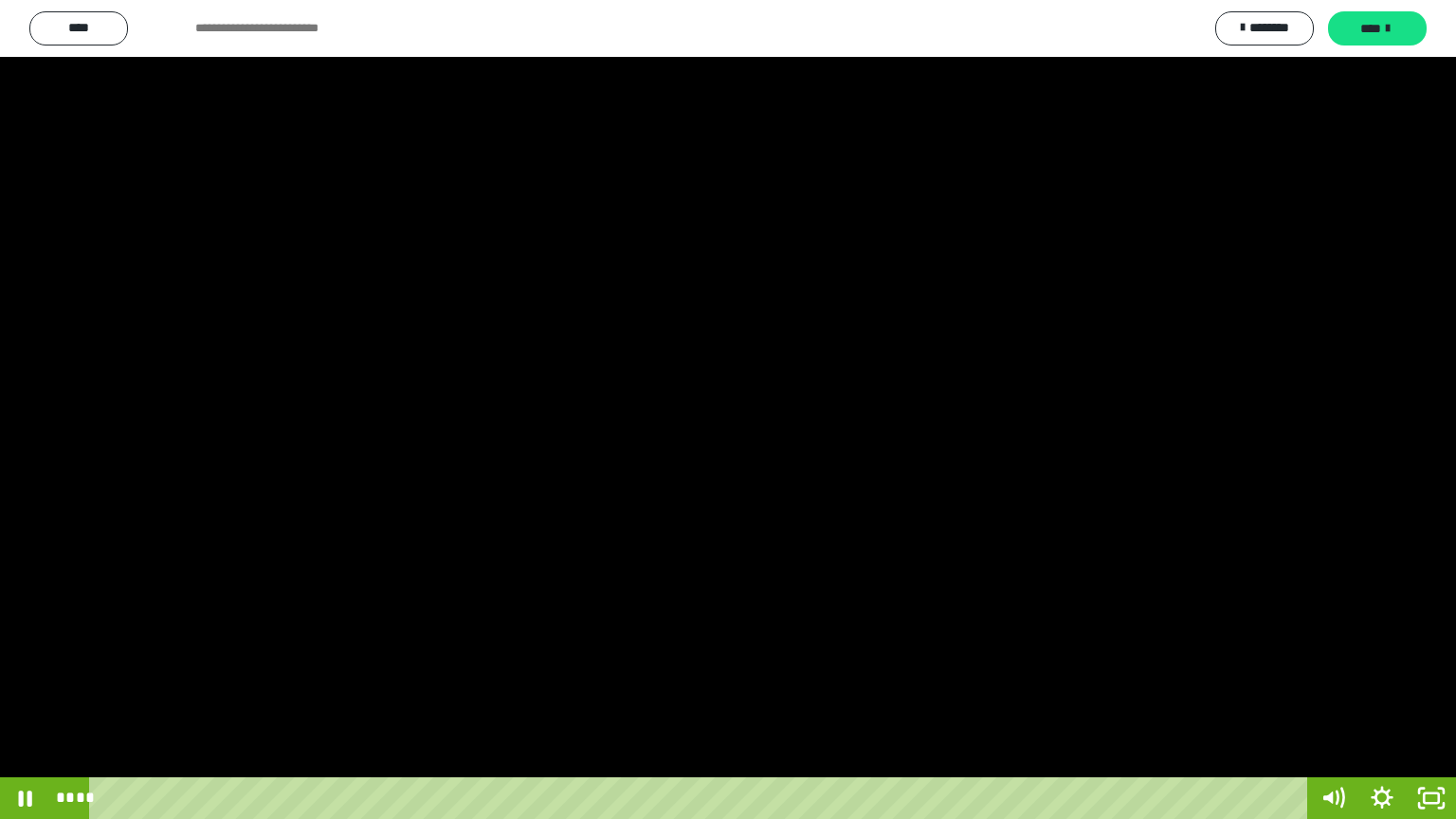 click at bounding box center (728, 410) 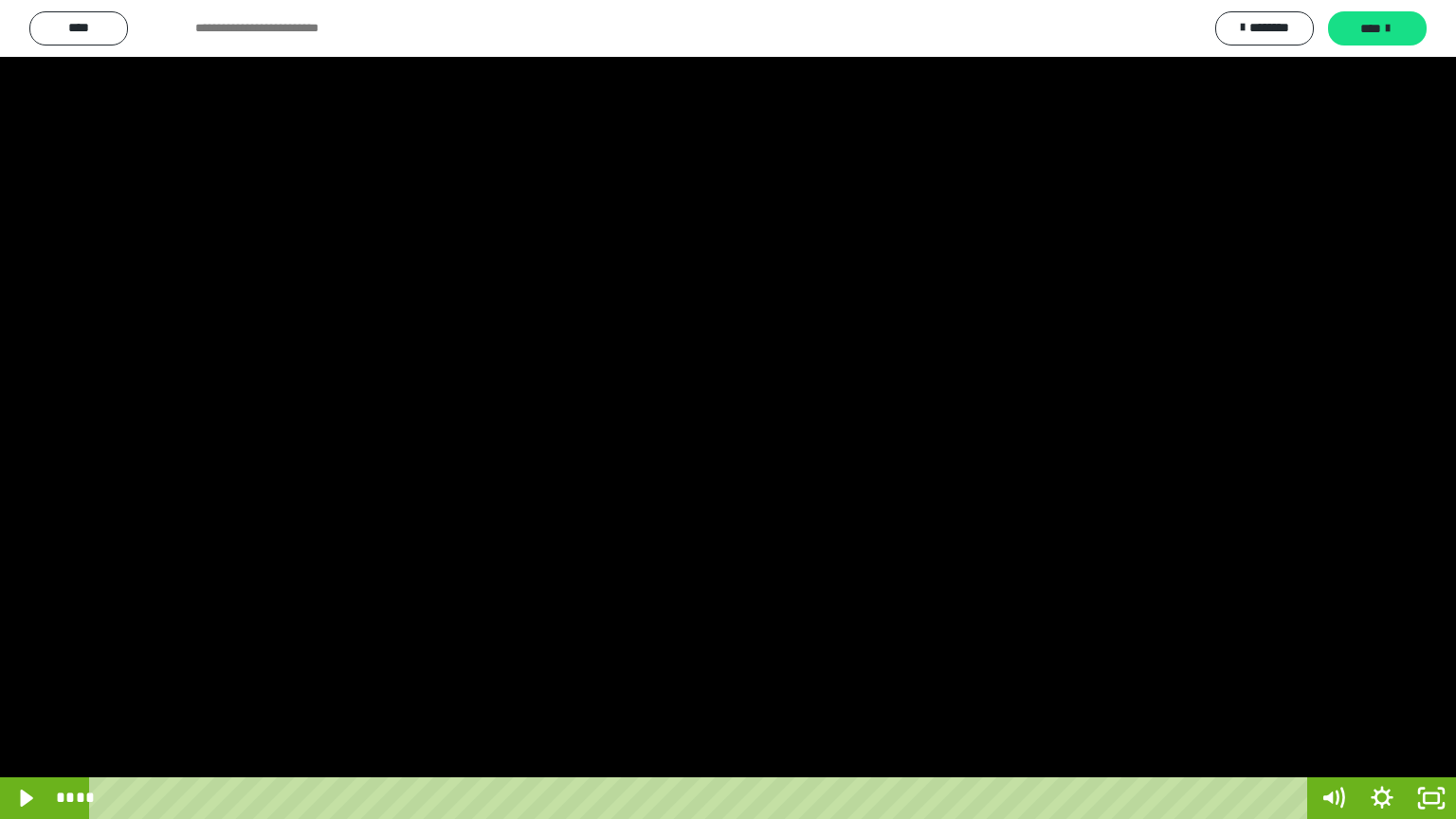 click at bounding box center (728, 410) 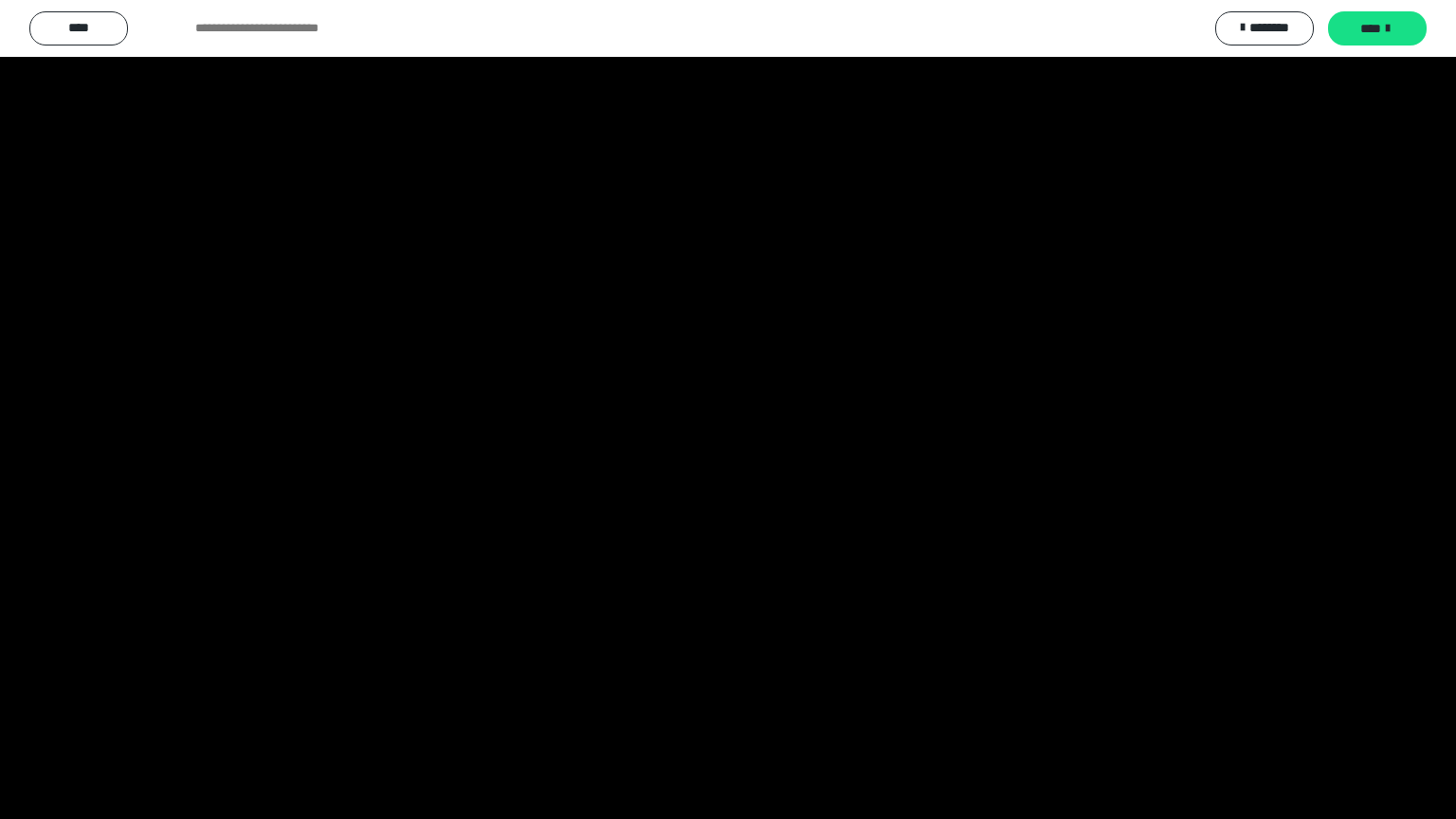 click at bounding box center (728, 410) 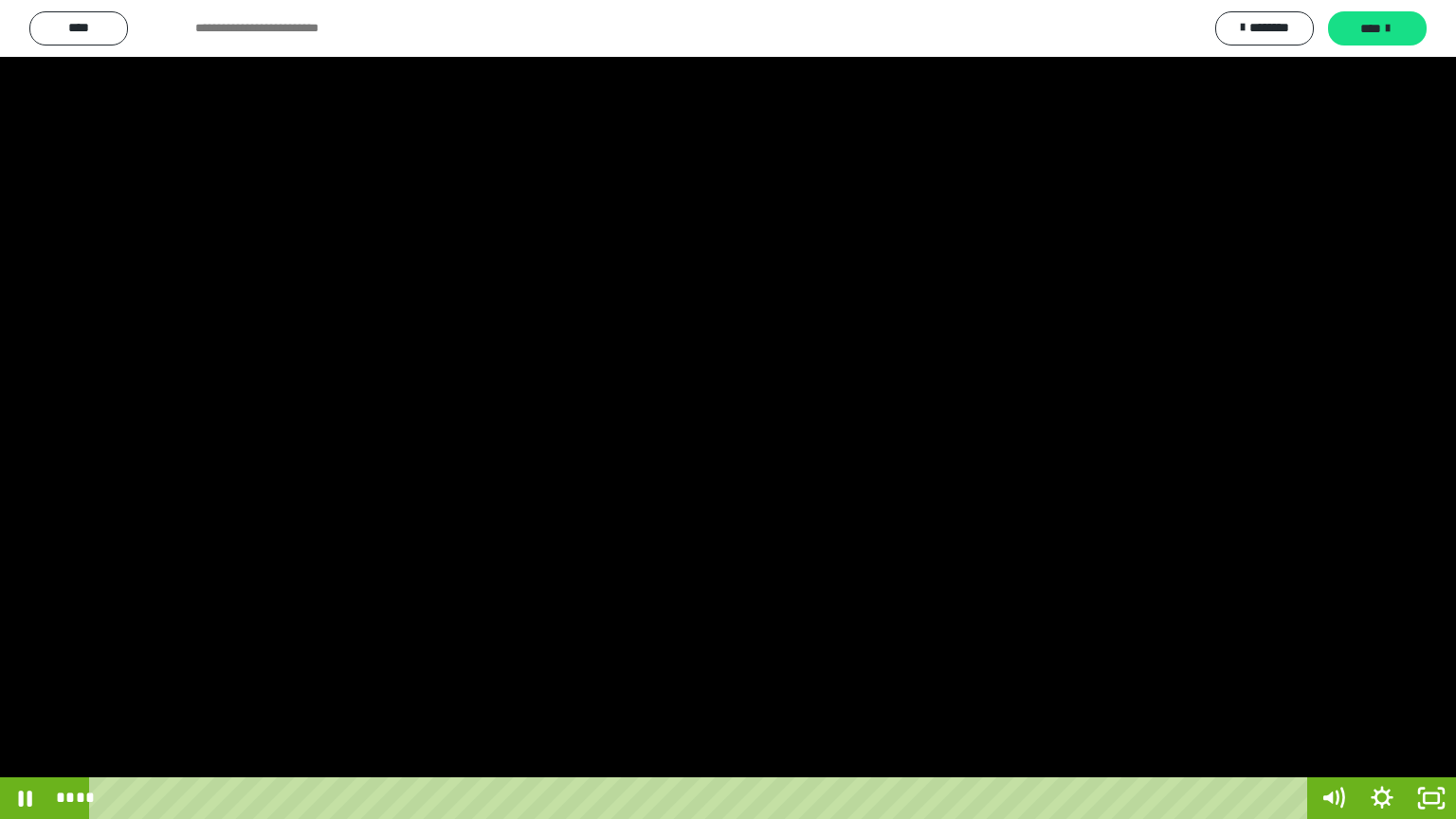 click at bounding box center (728, 410) 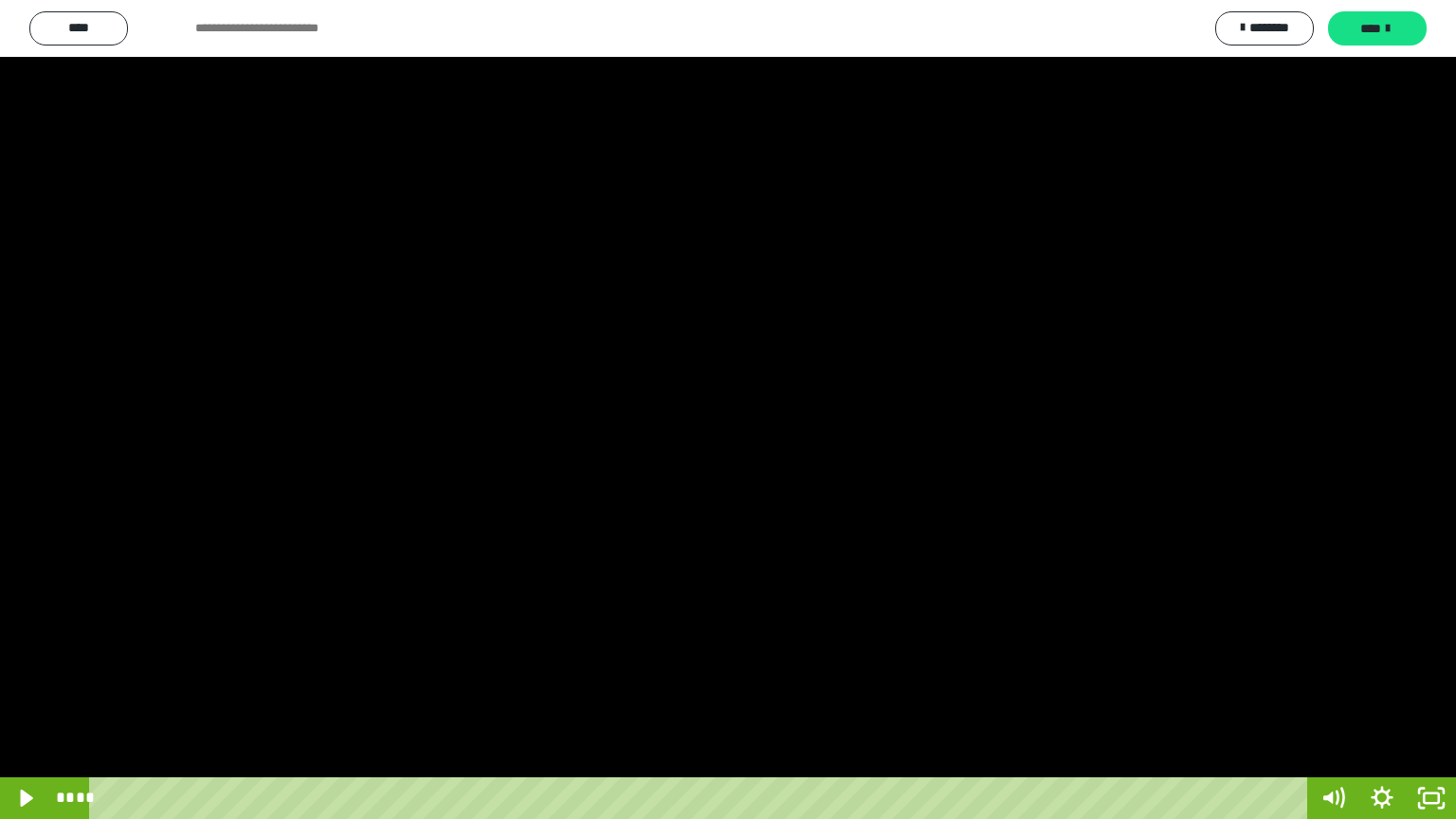 click at bounding box center [728, 410] 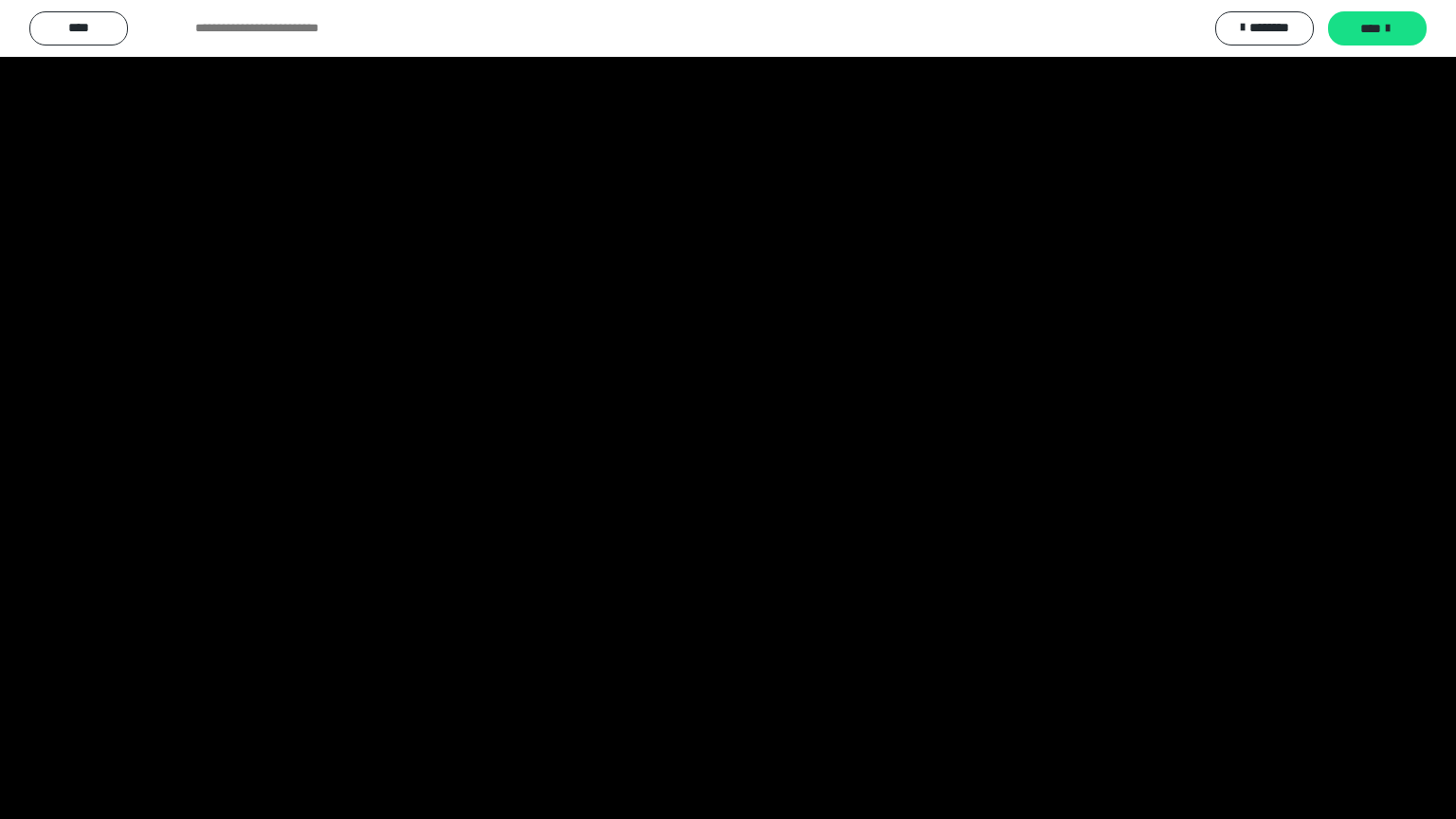 click at bounding box center [728, 410] 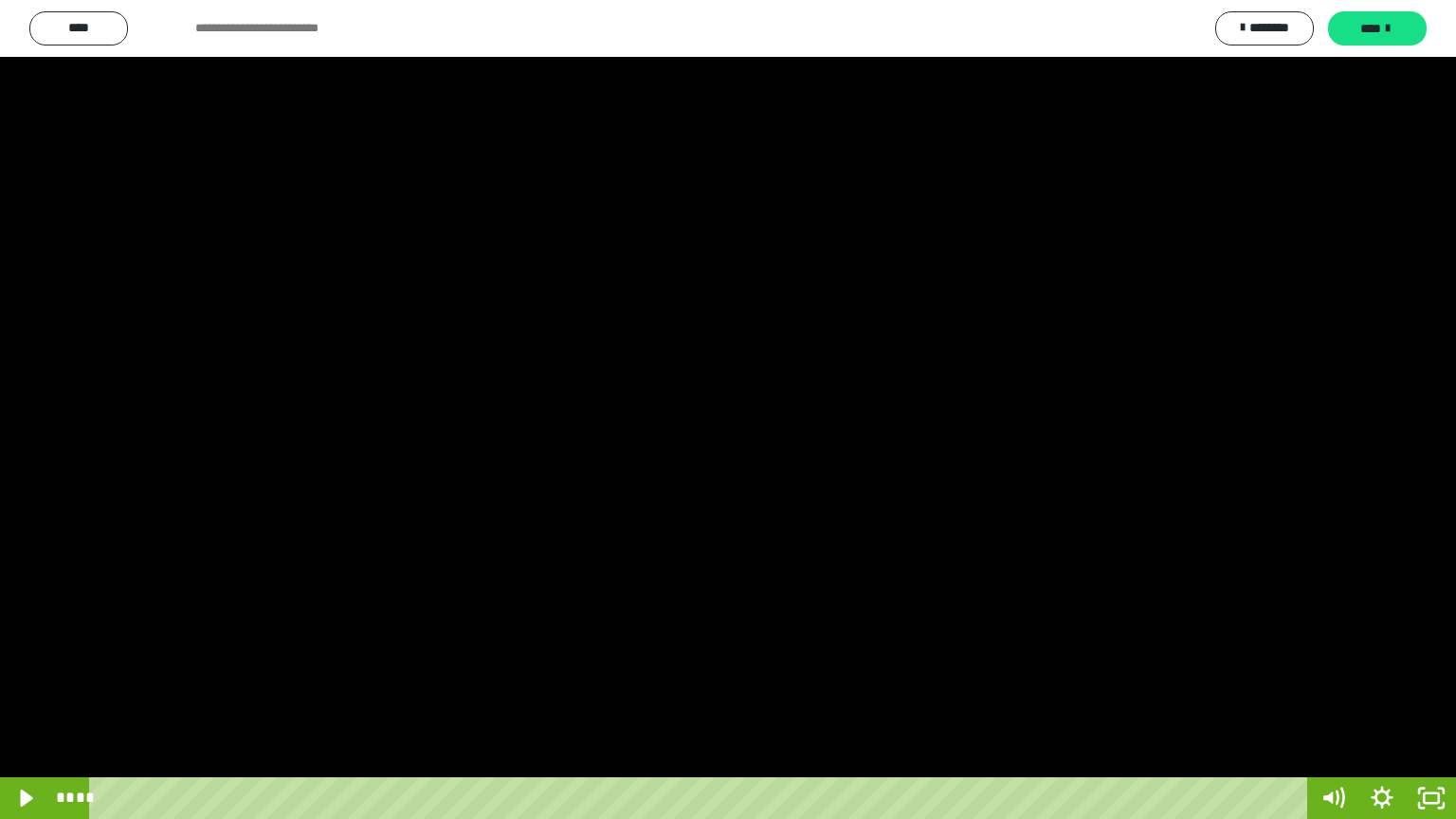 click at bounding box center [728, 410] 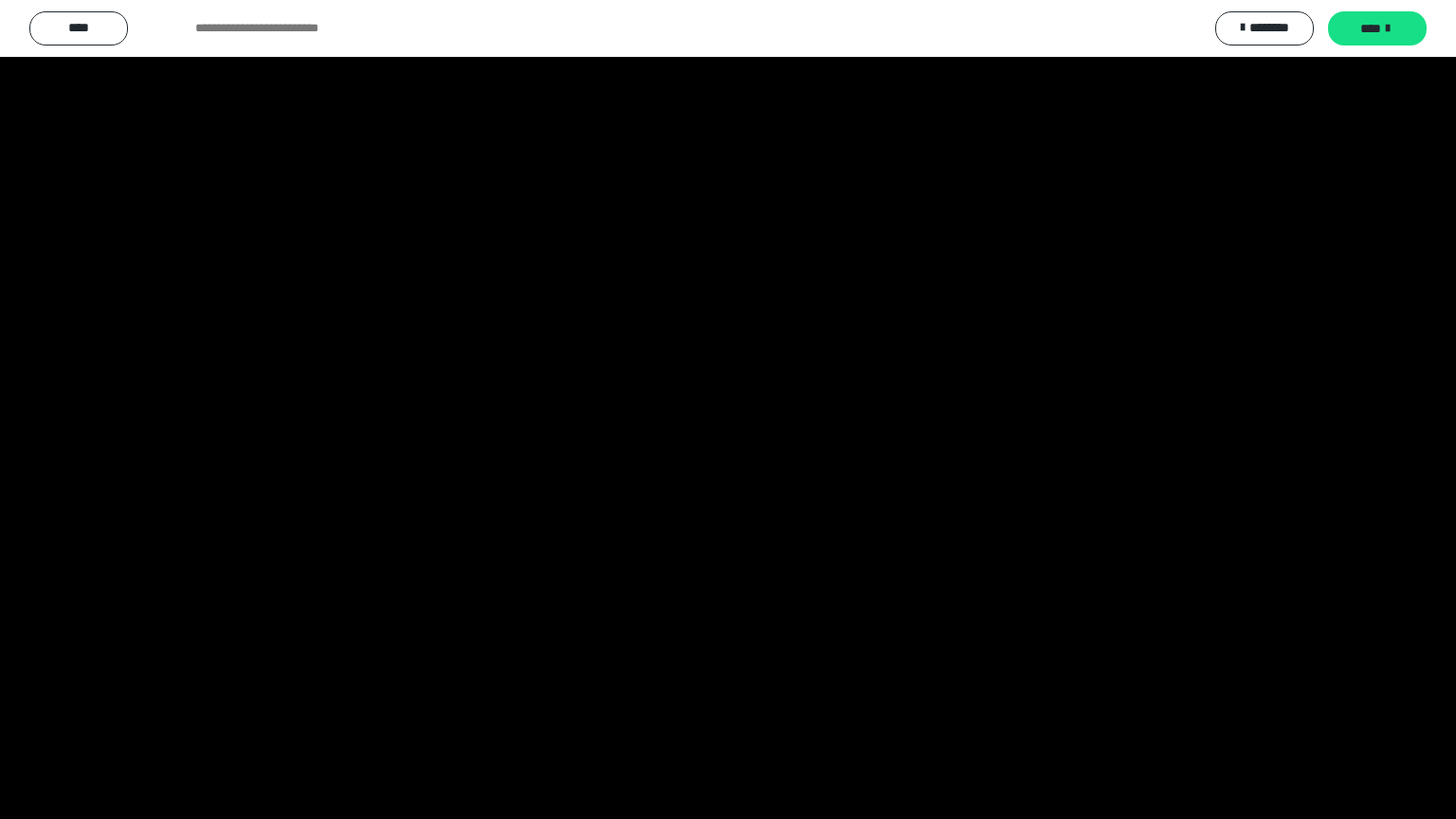 click at bounding box center [728, 410] 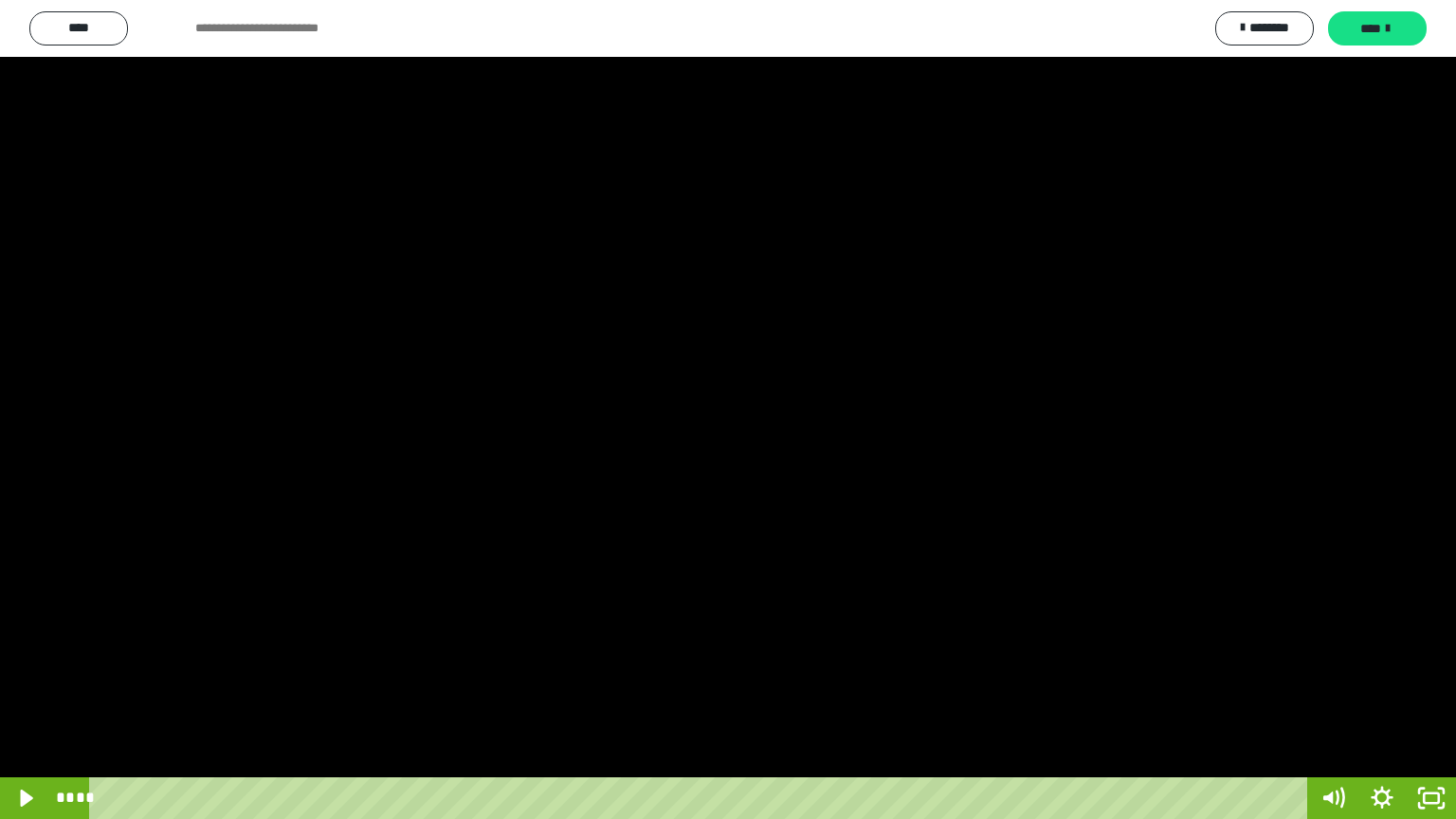 click at bounding box center [728, 410] 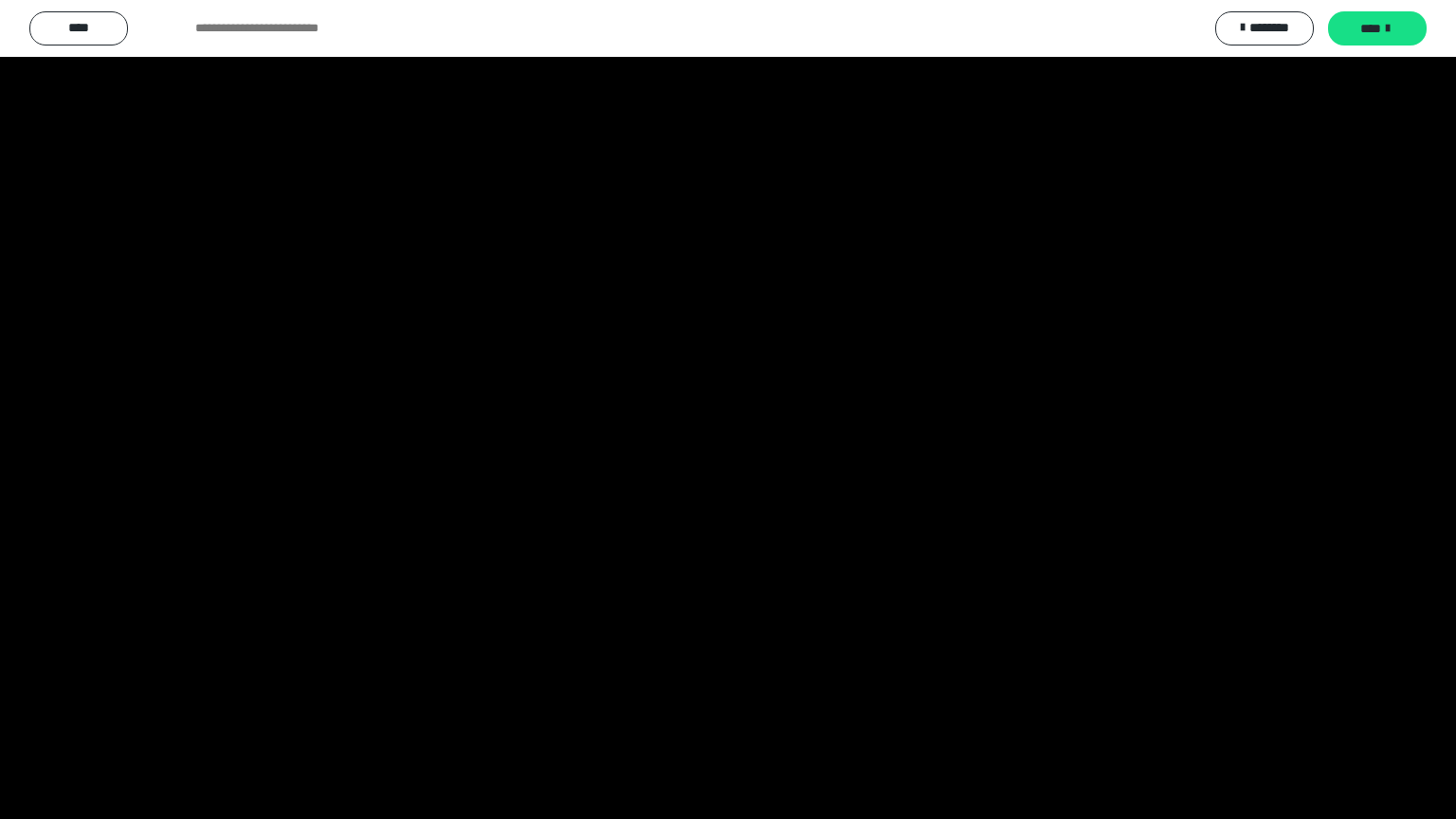 click at bounding box center (728, 410) 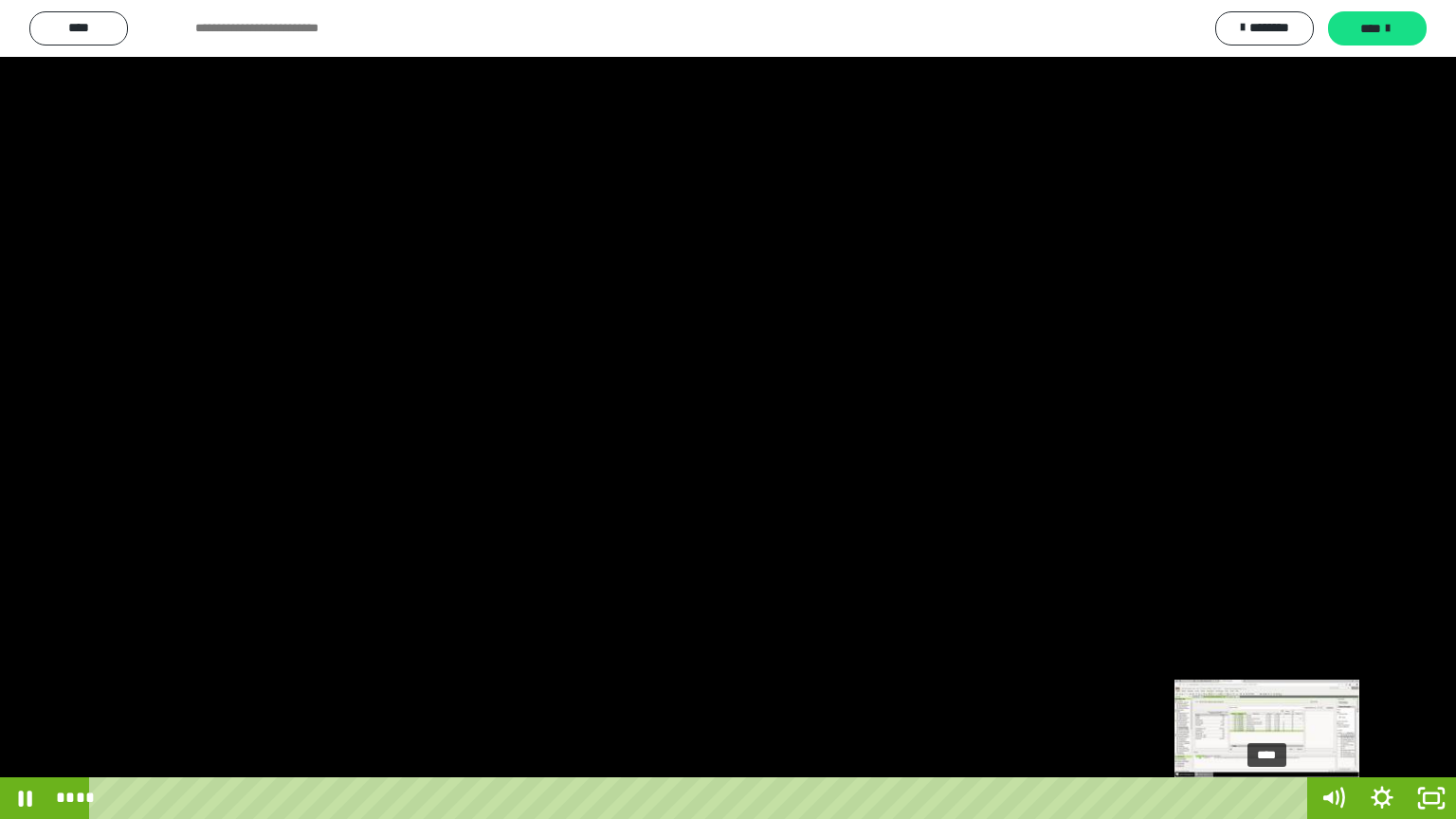 click on "****" at bounding box center (701, 798) 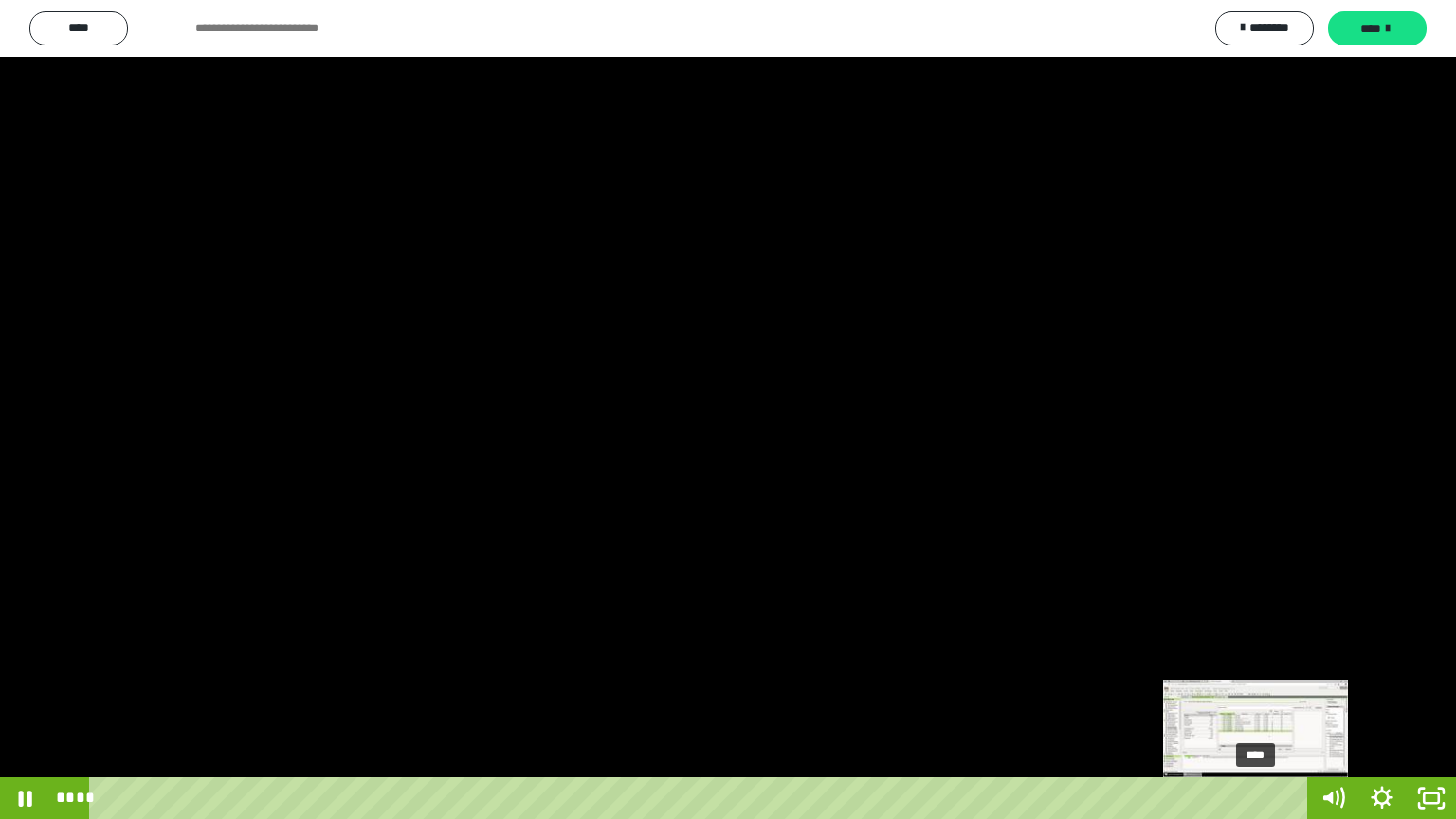click on "****" at bounding box center (701, 798) 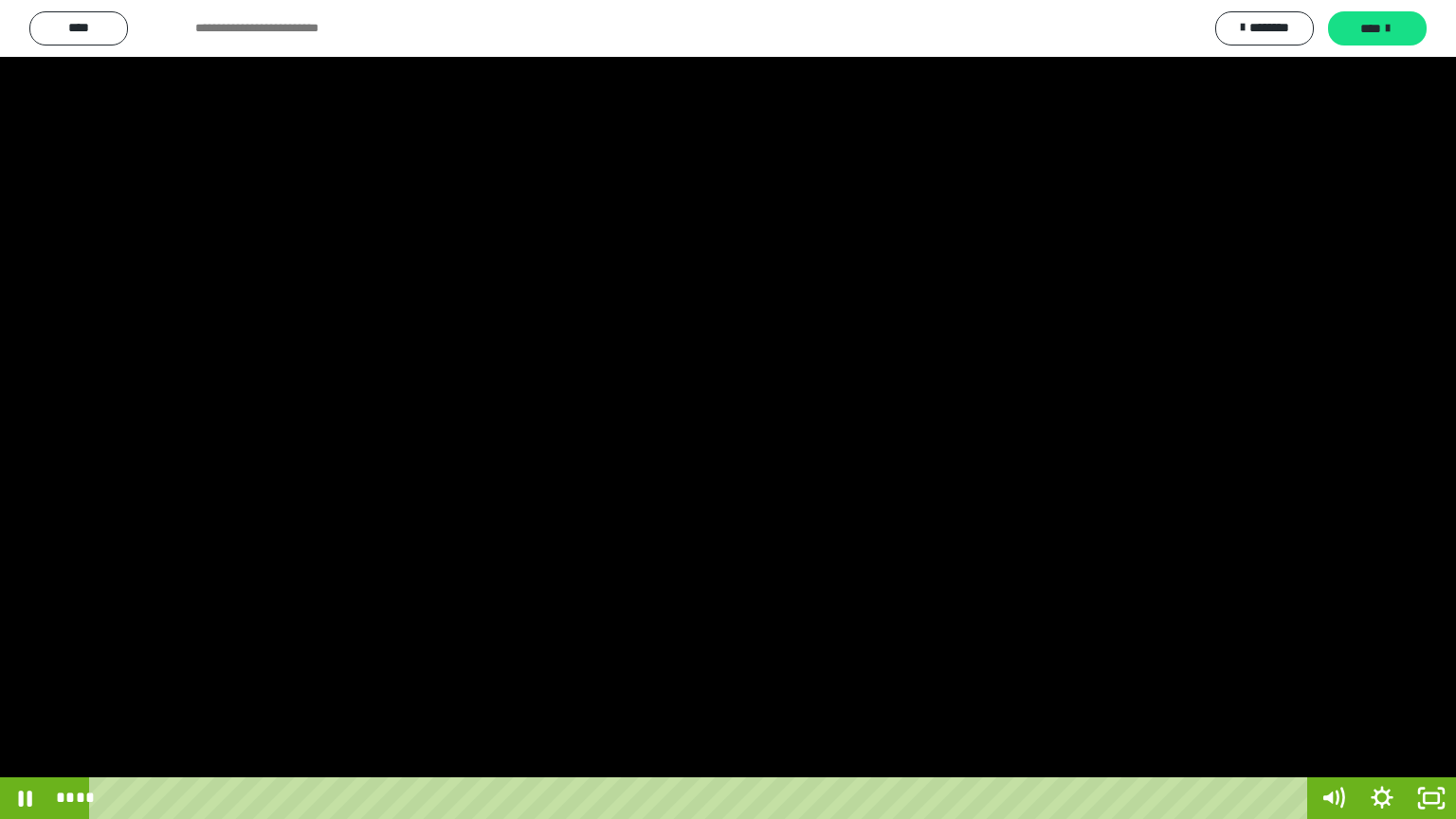 click at bounding box center [728, 410] 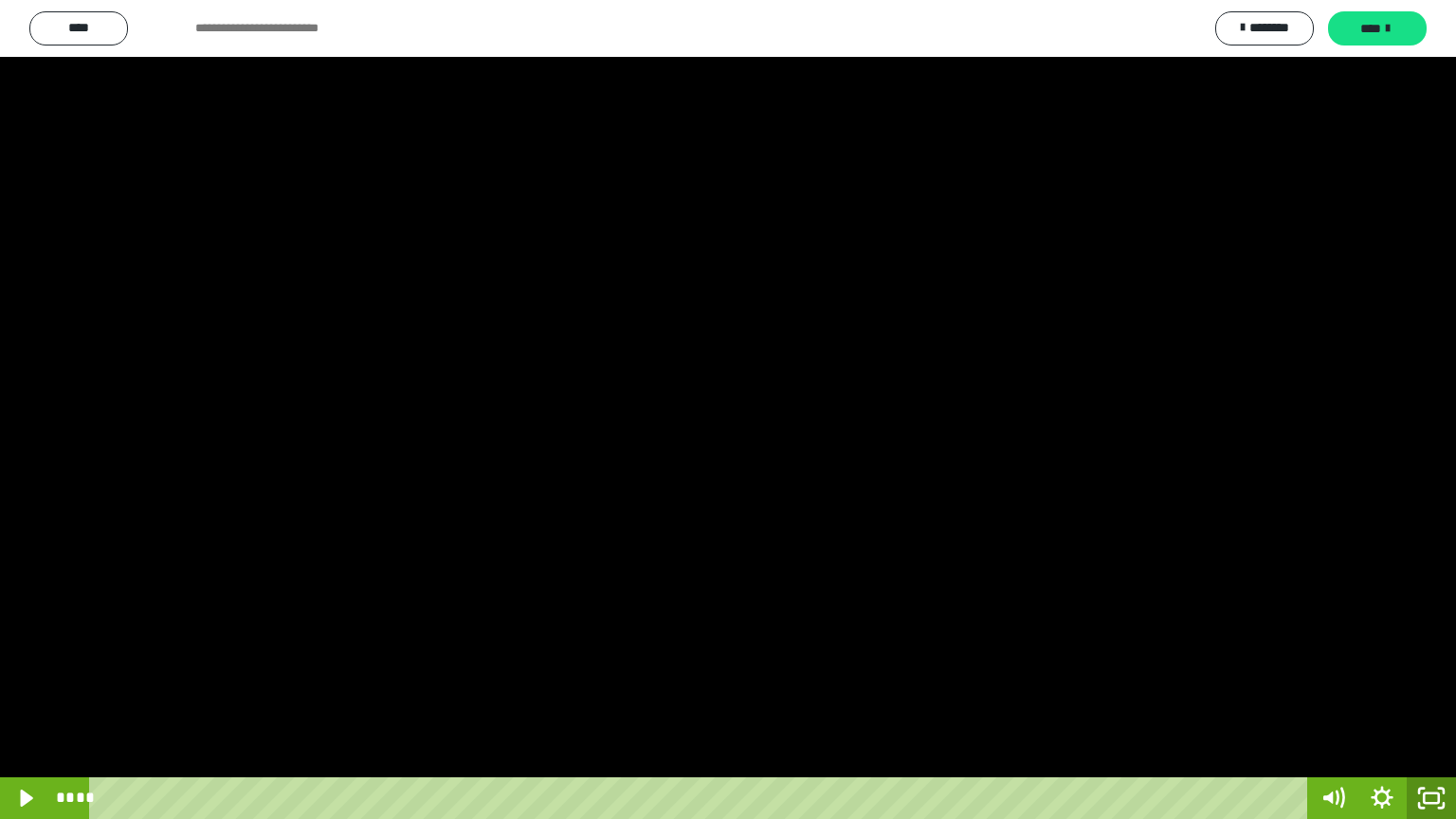 click 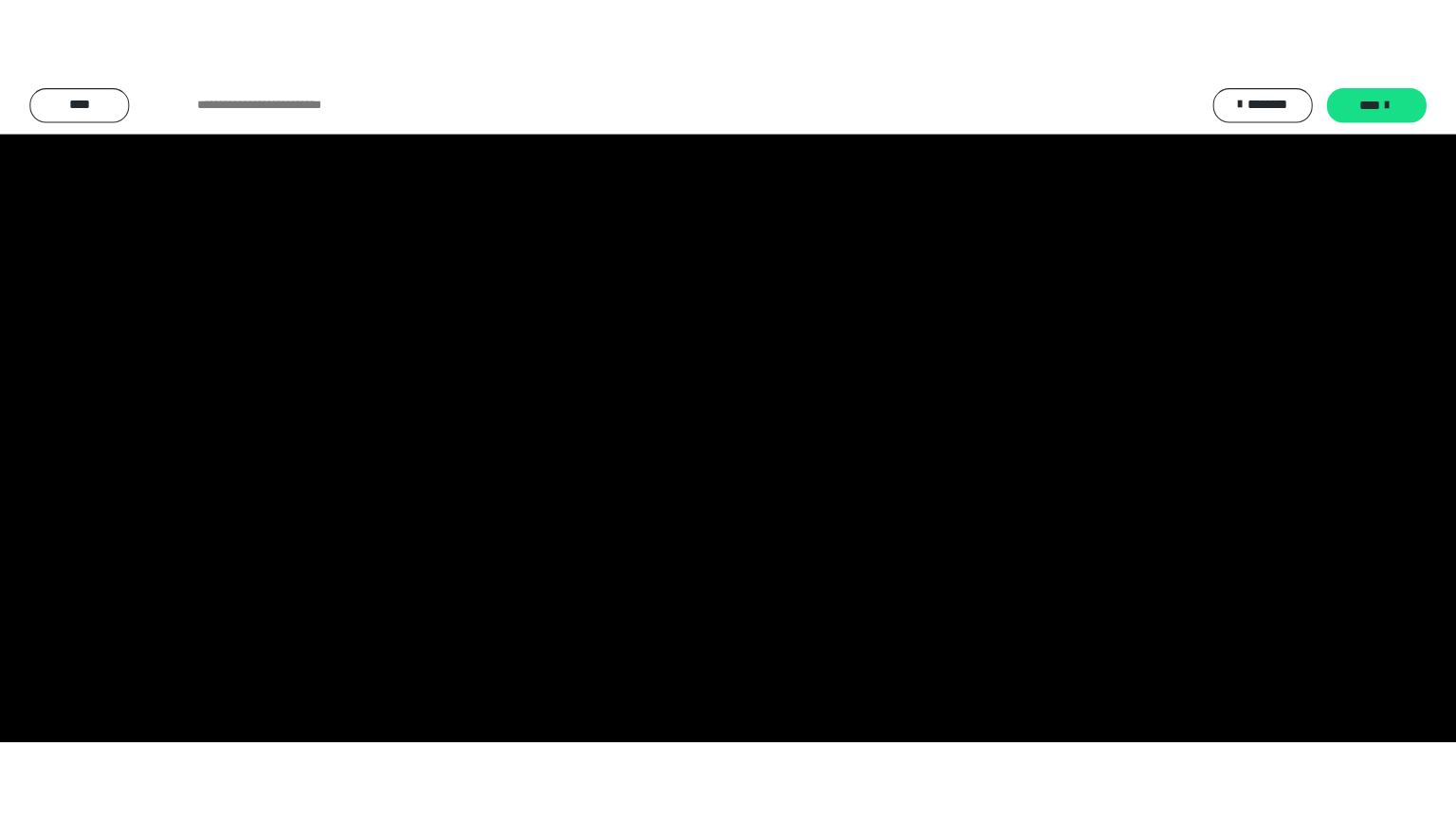 scroll, scrollTop: 3689, scrollLeft: 0, axis: vertical 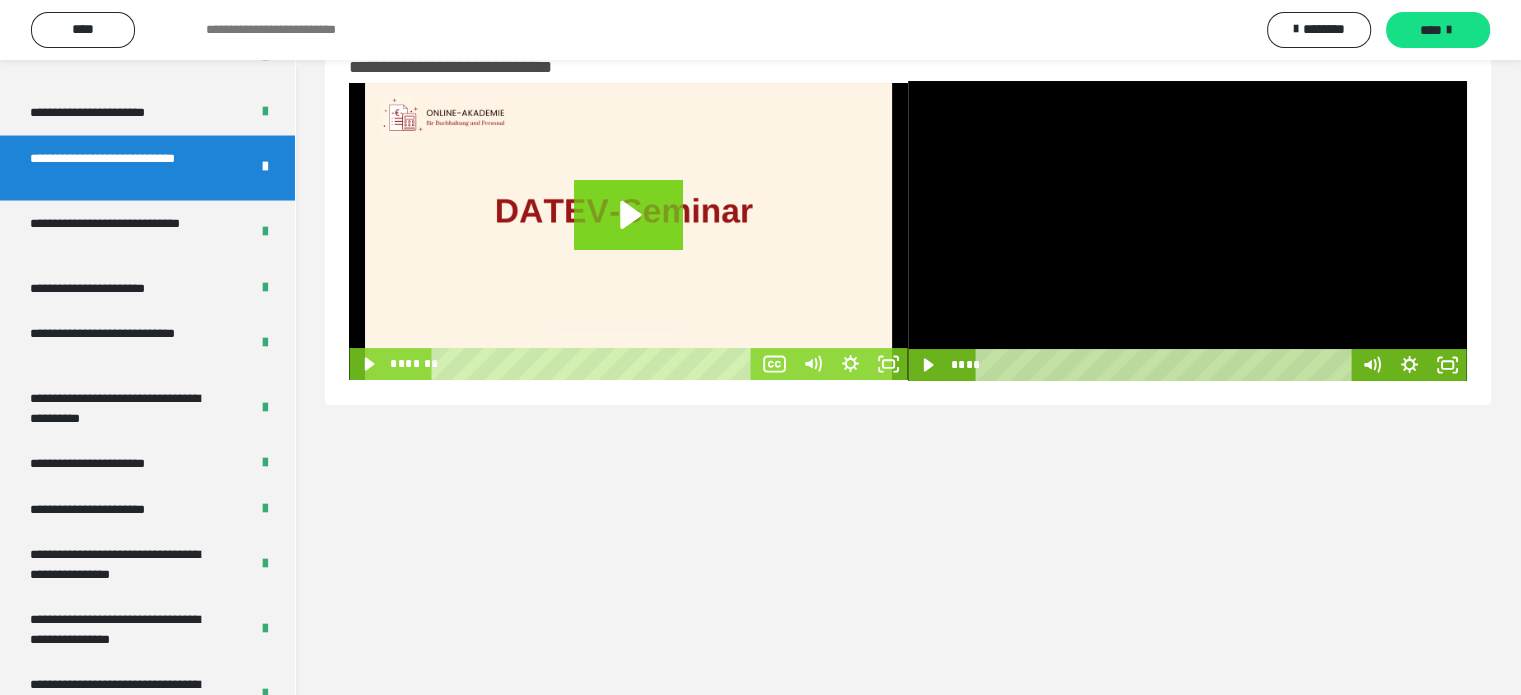 drag, startPoint x: 991, startPoint y: 479, endPoint x: 1096, endPoint y: 341, distance: 173.40416 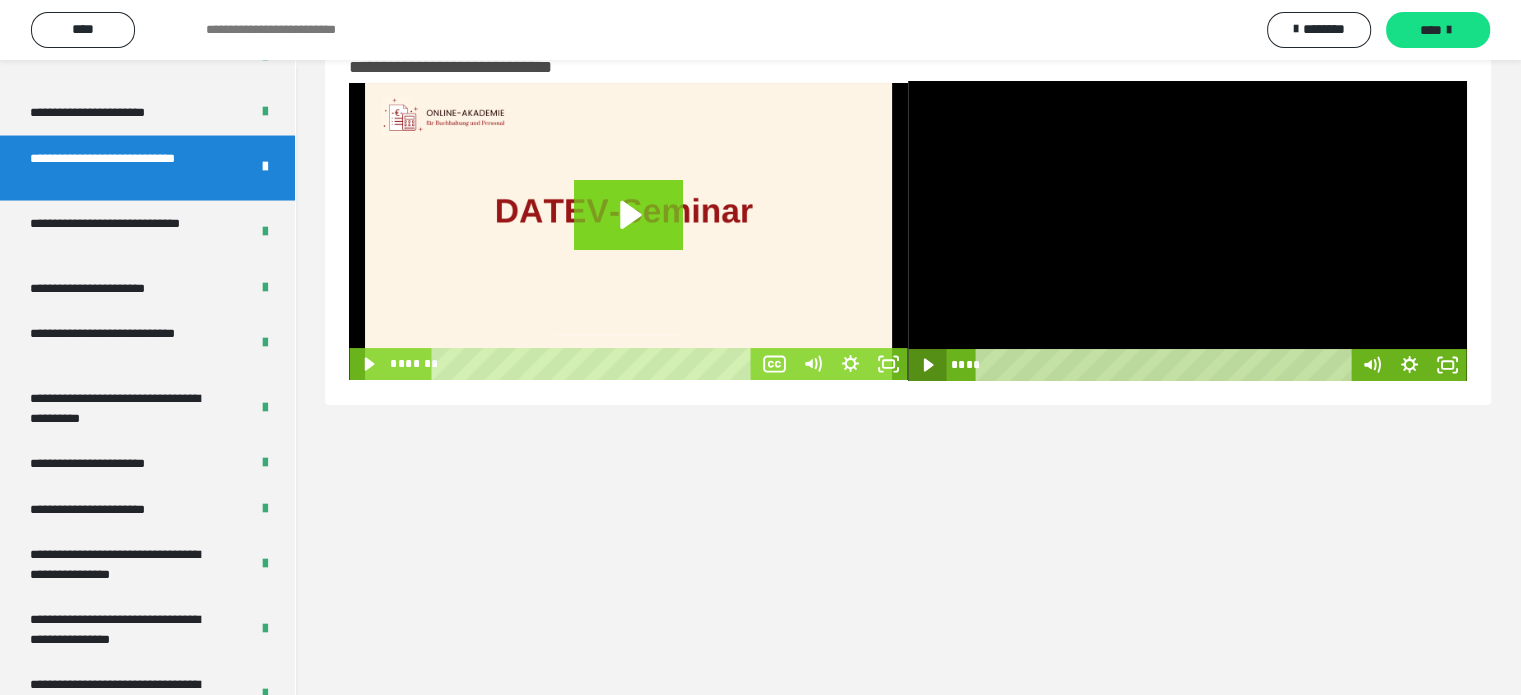 click 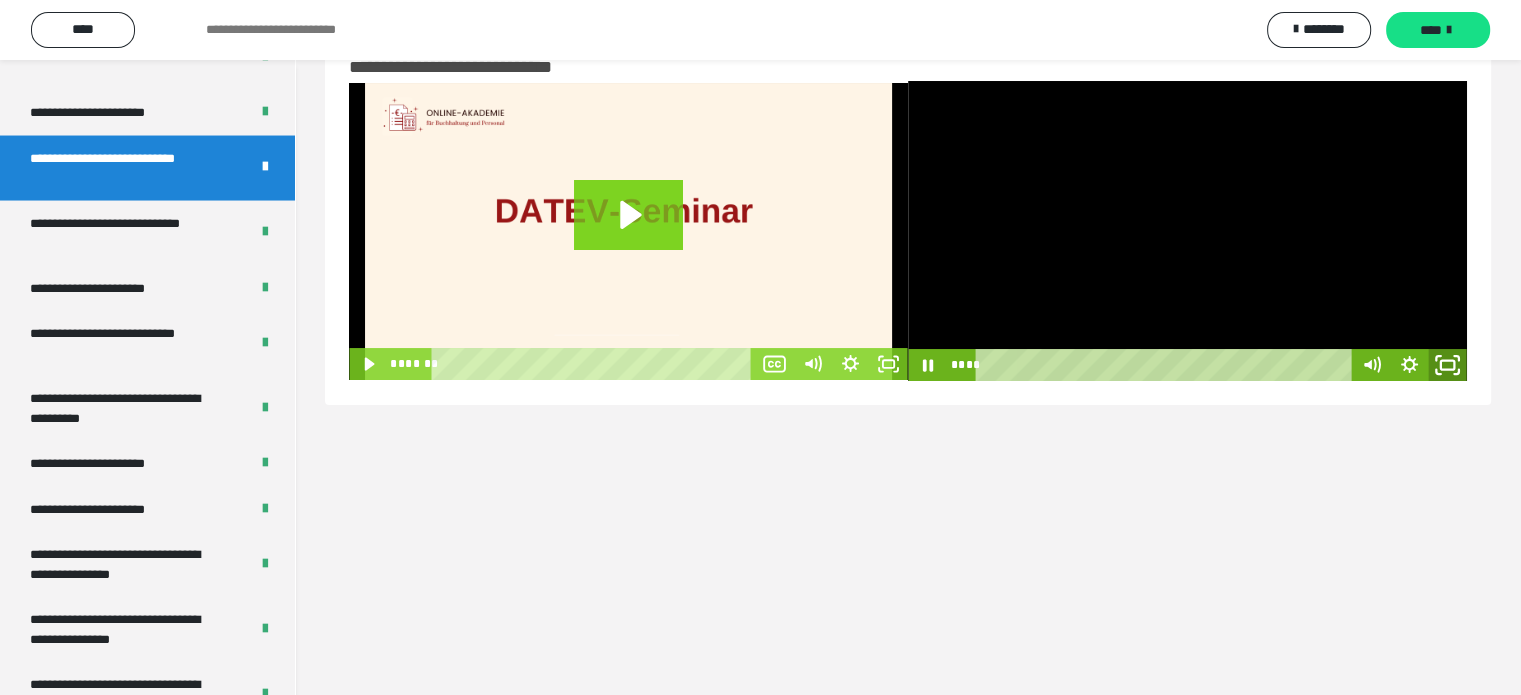 click 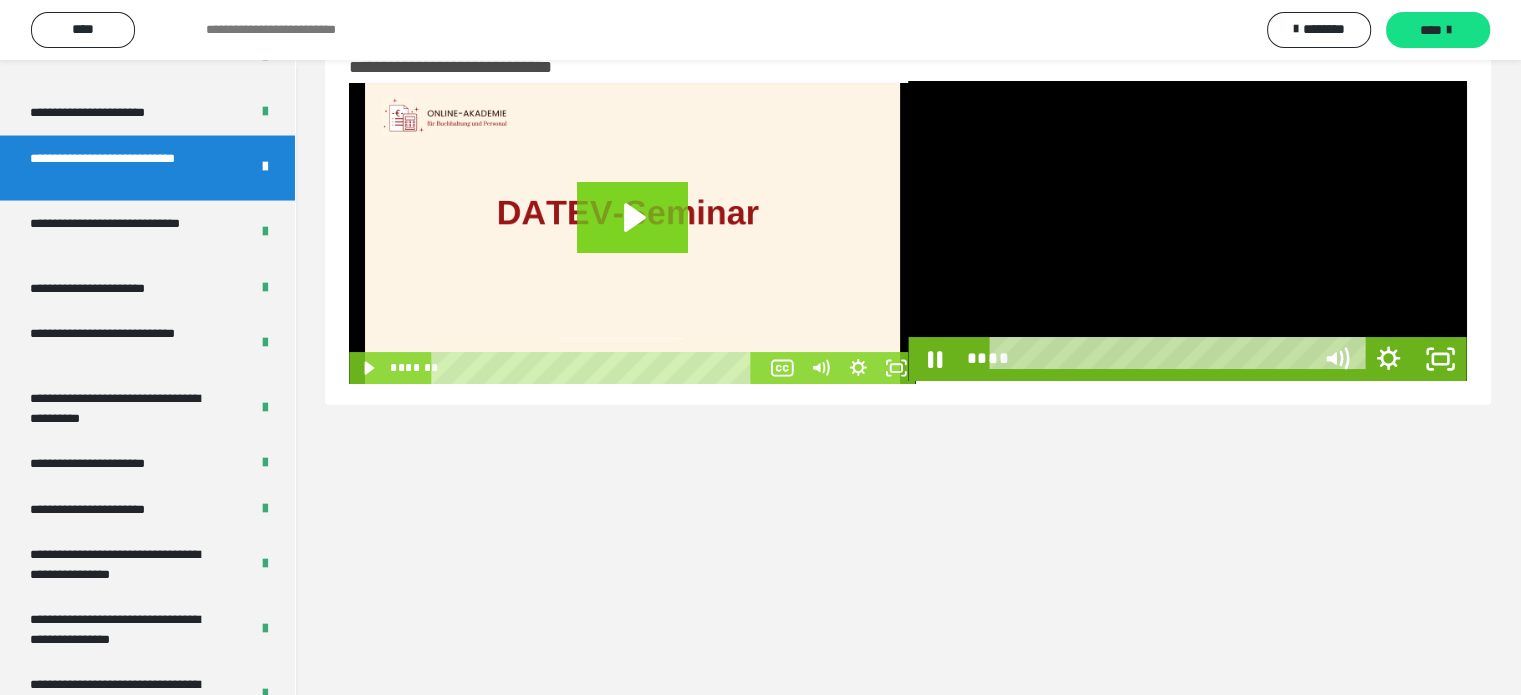 scroll, scrollTop: 3823, scrollLeft: 0, axis: vertical 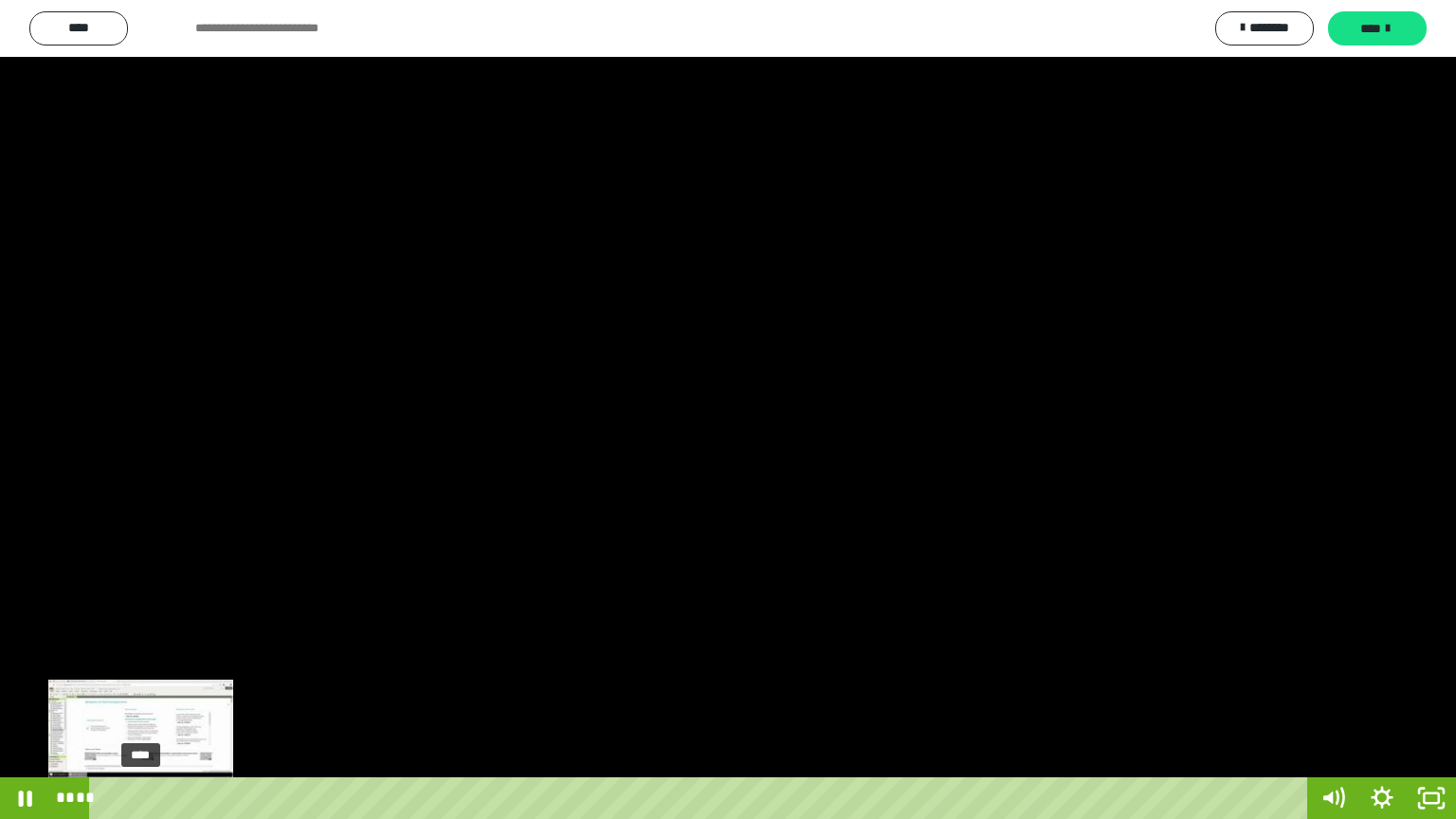 click on "****" at bounding box center [701, 798] 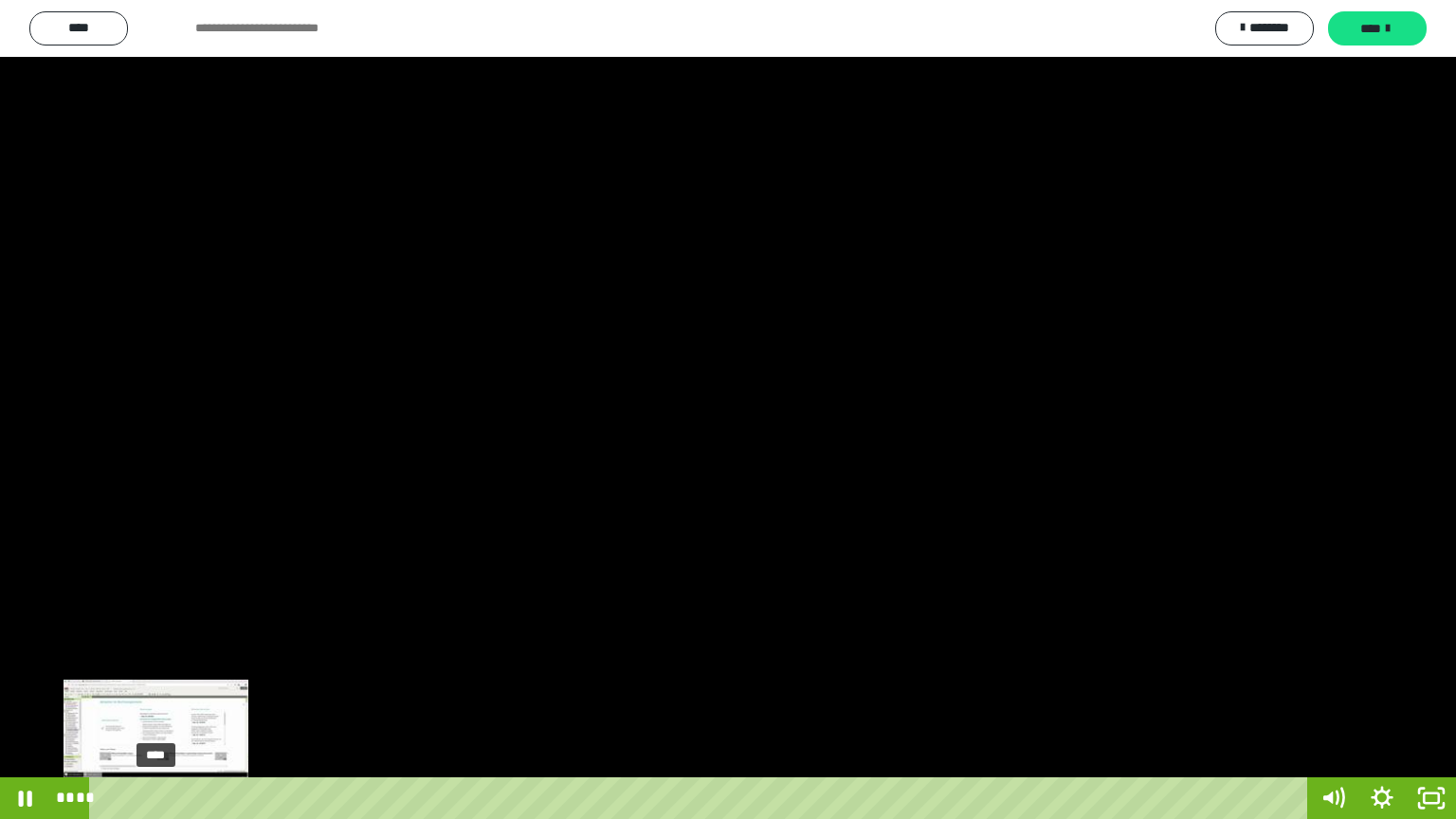 click on "****" at bounding box center [701, 798] 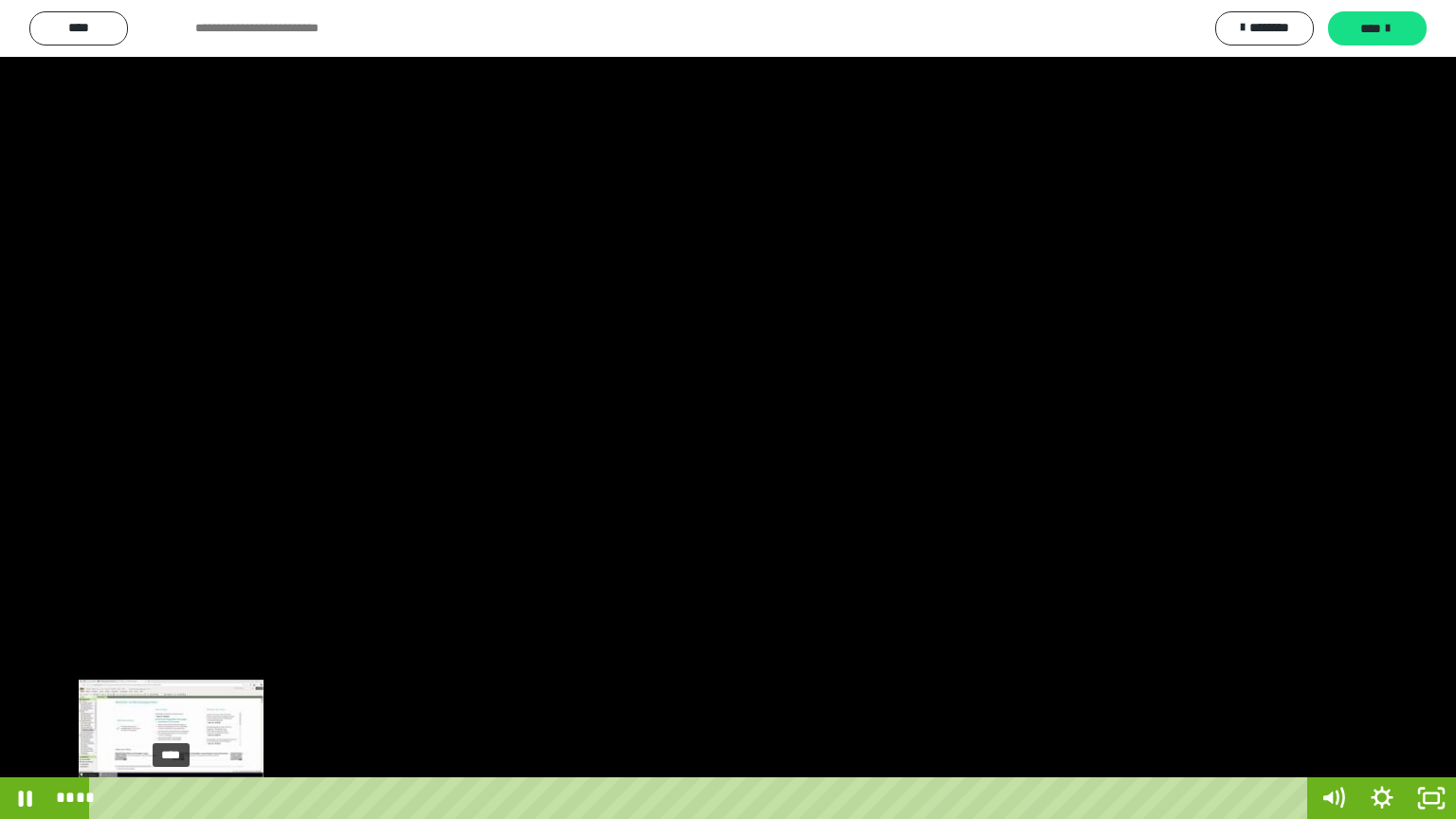 click on "****" at bounding box center (701, 798) 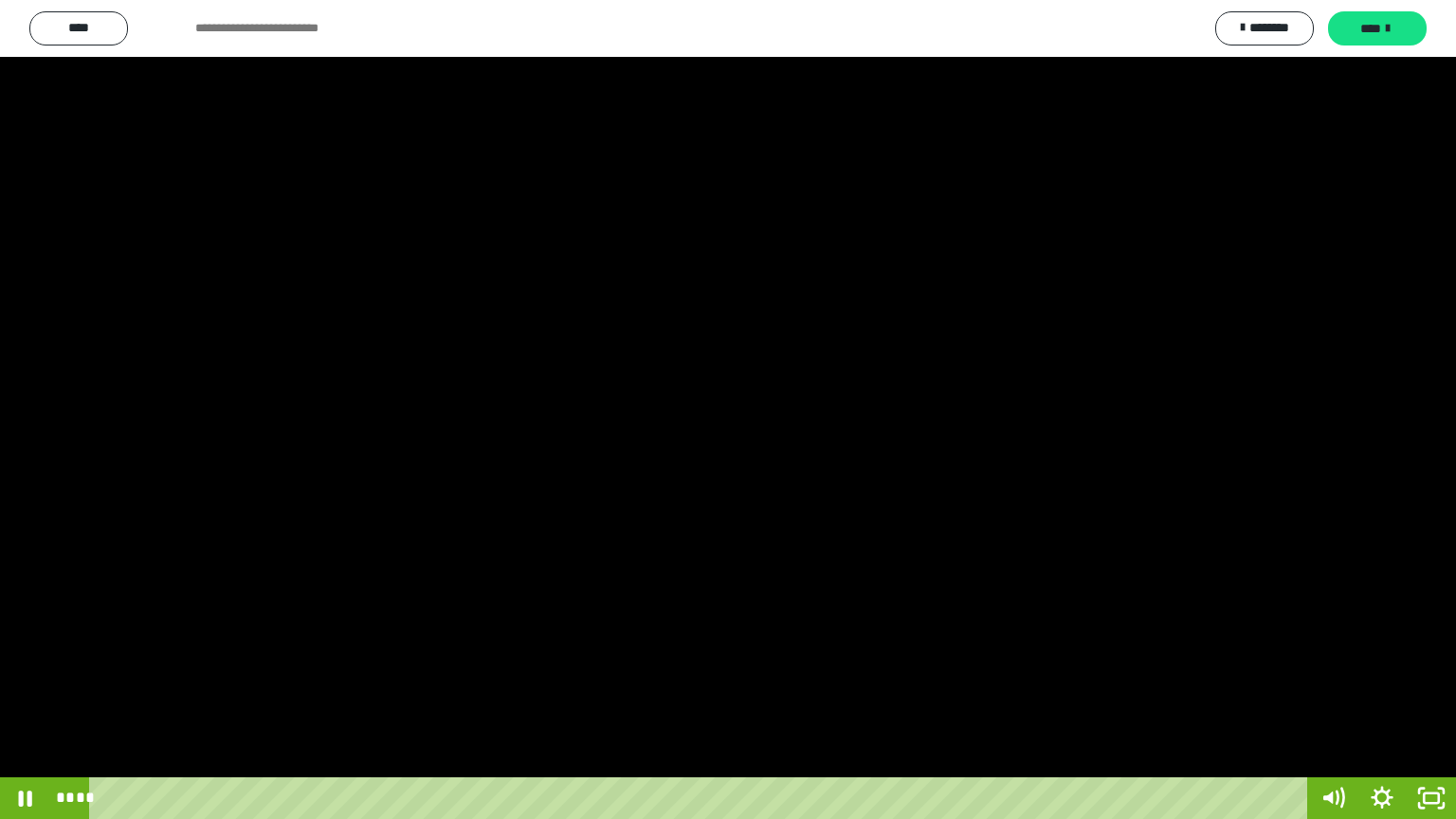 click at bounding box center [728, 410] 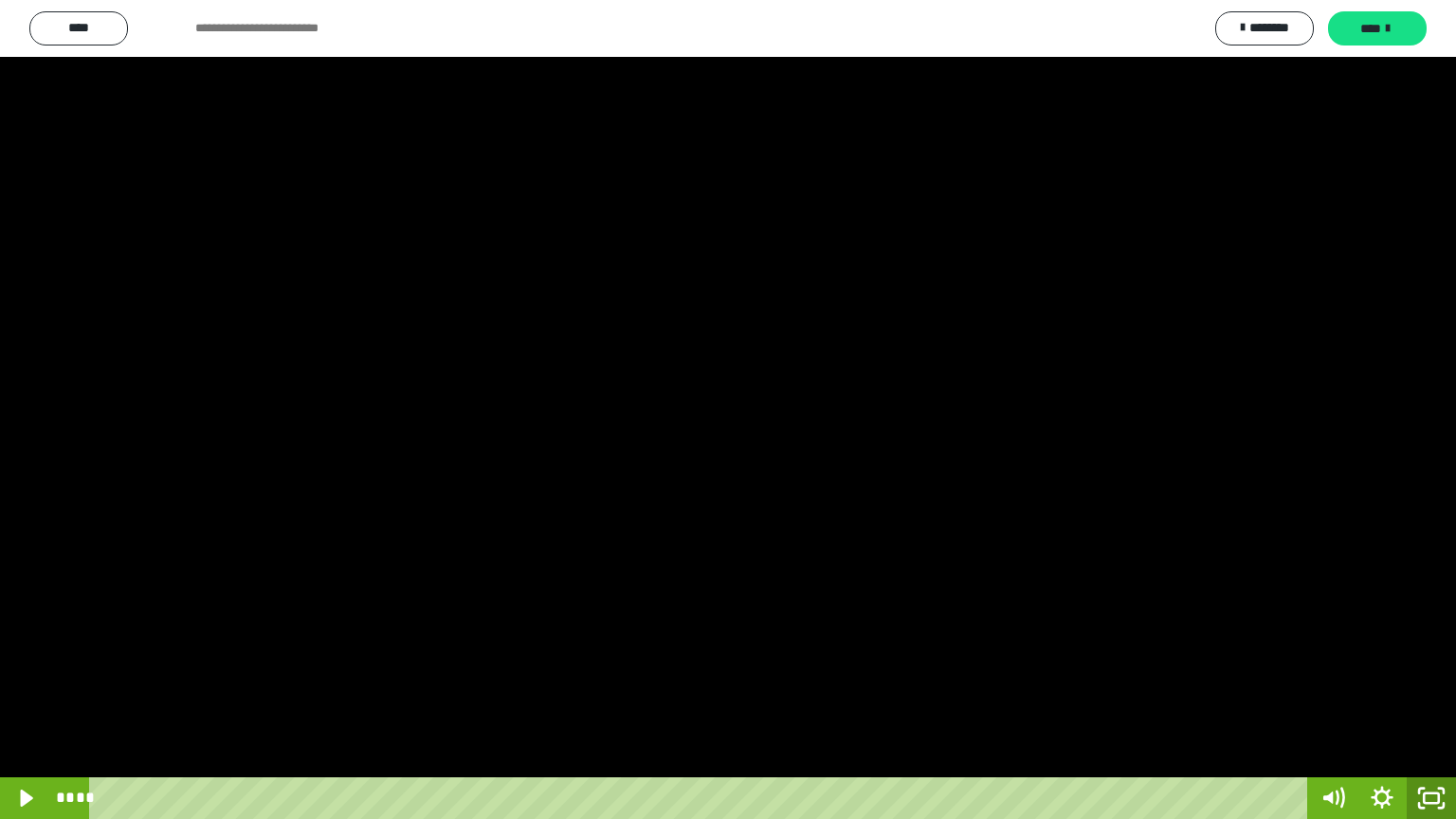click 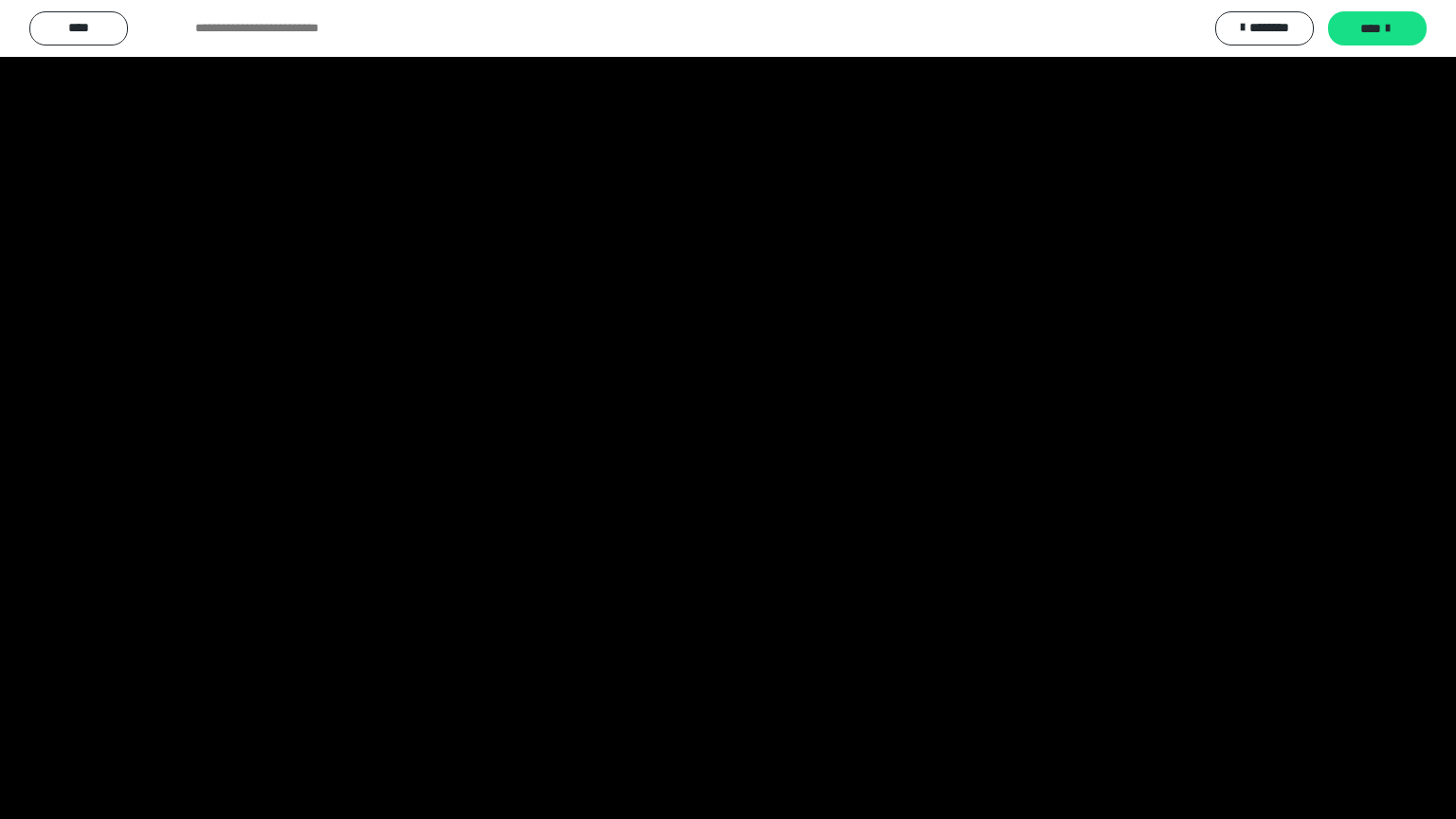 scroll, scrollTop: 3689, scrollLeft: 0, axis: vertical 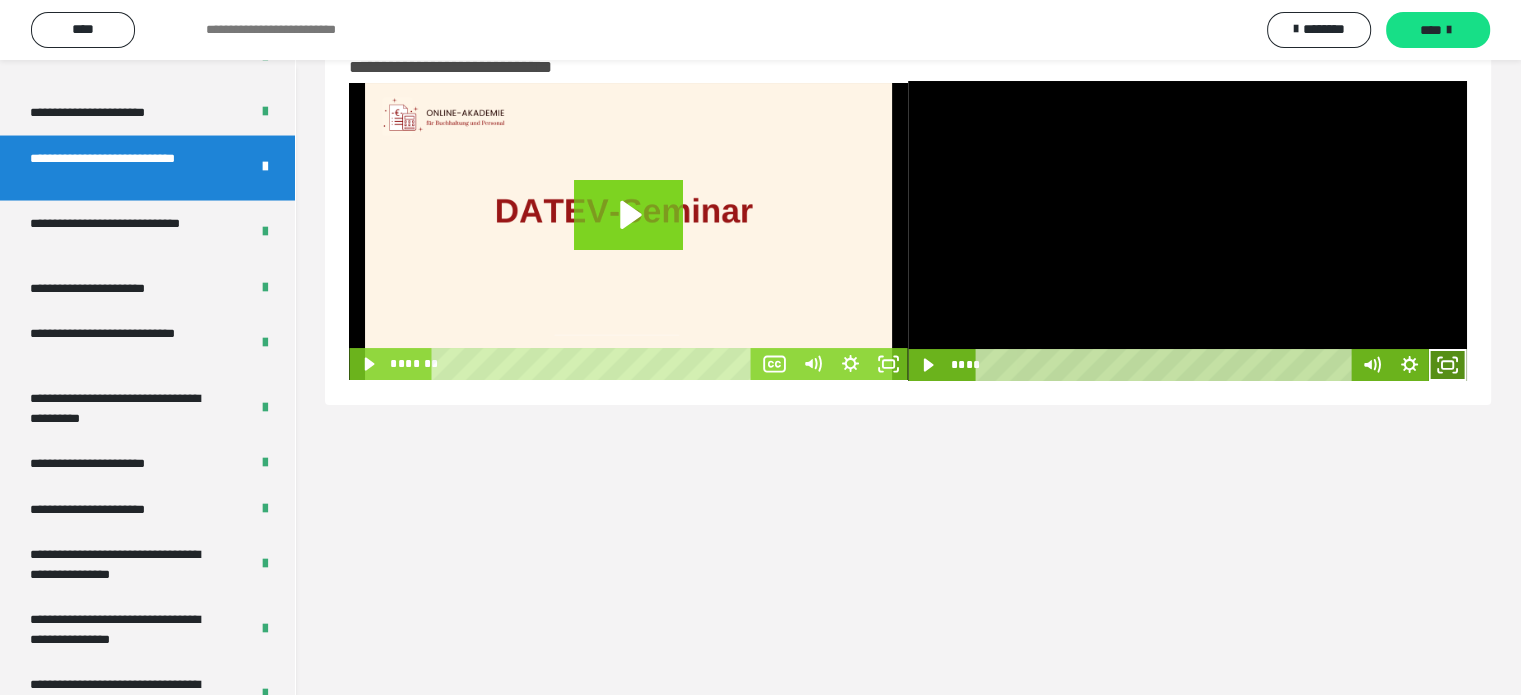 click 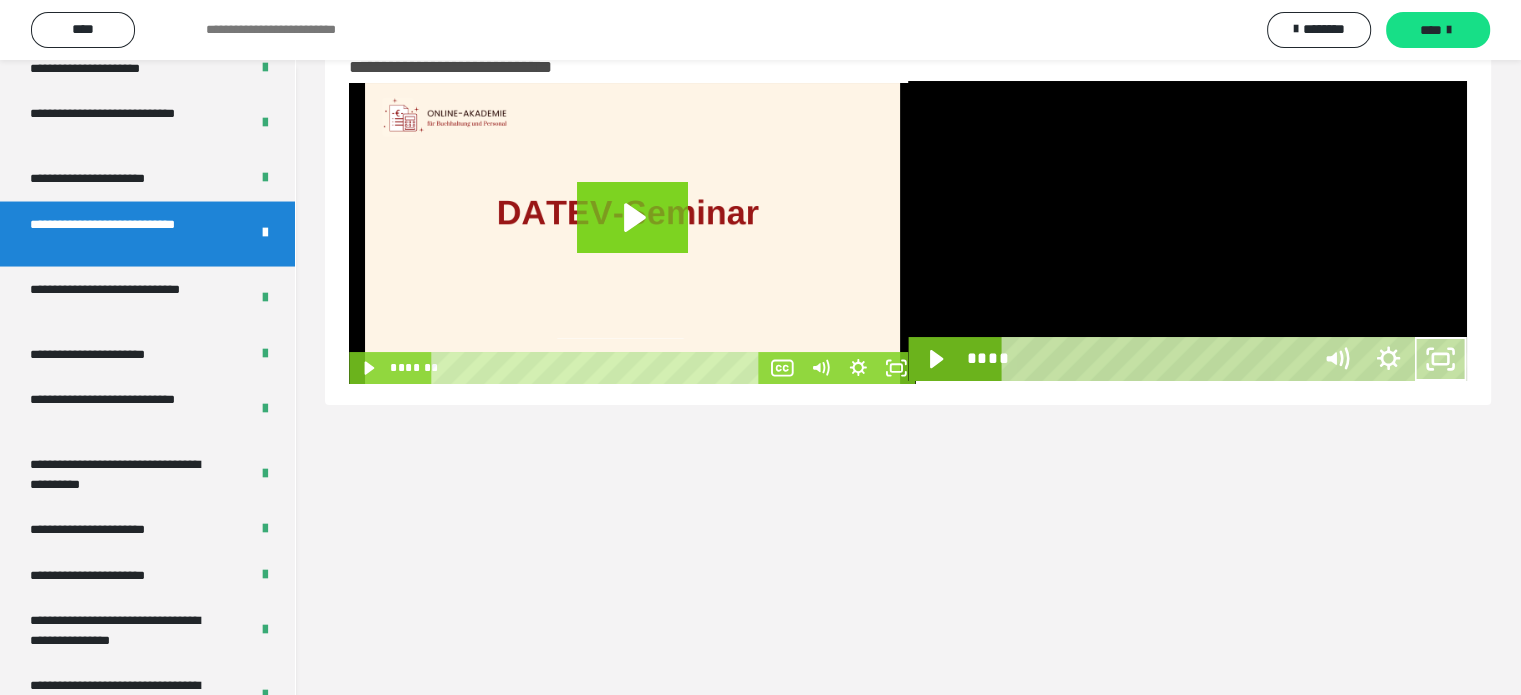 scroll, scrollTop: 3823, scrollLeft: 0, axis: vertical 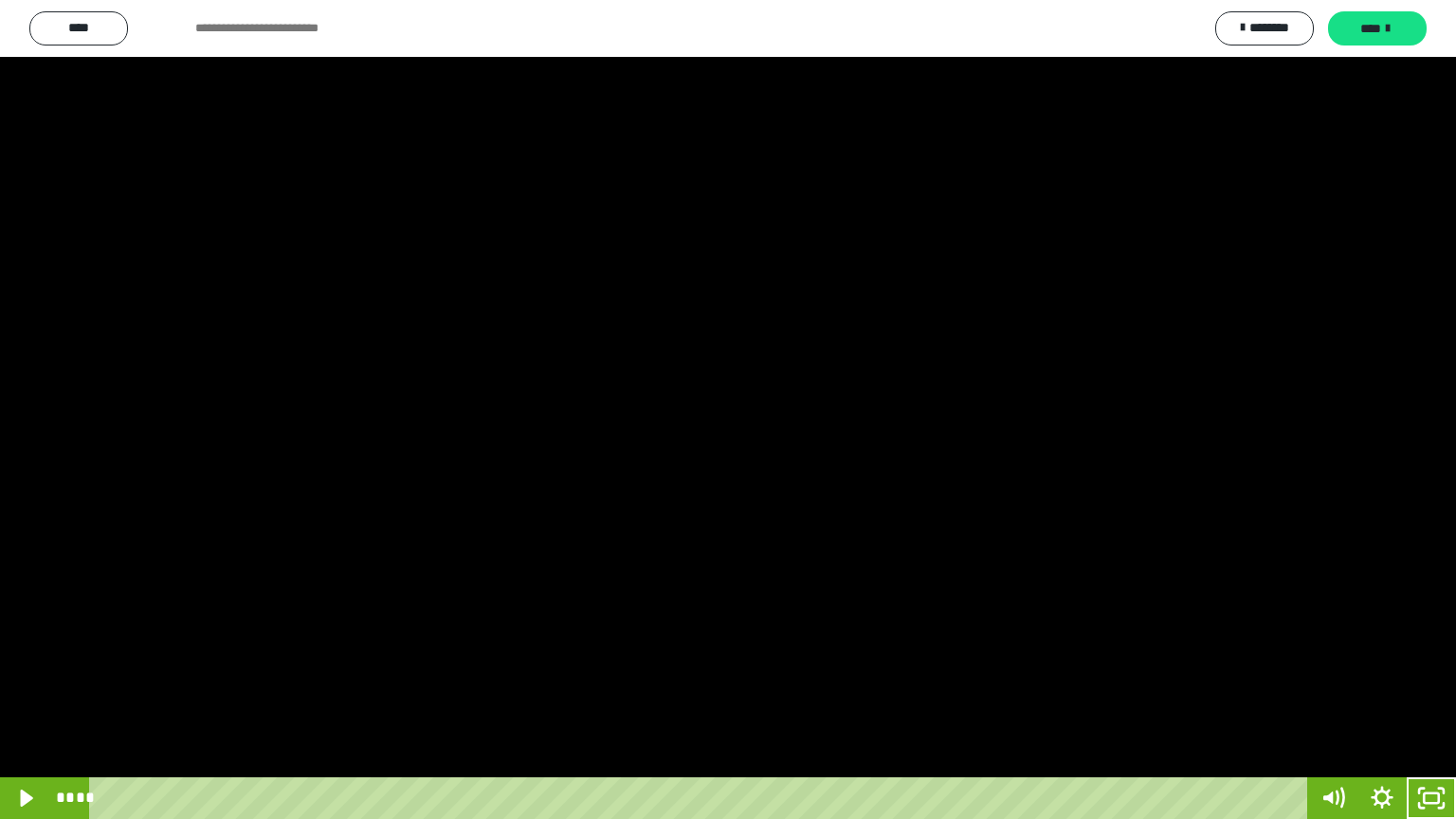 click at bounding box center (728, 410) 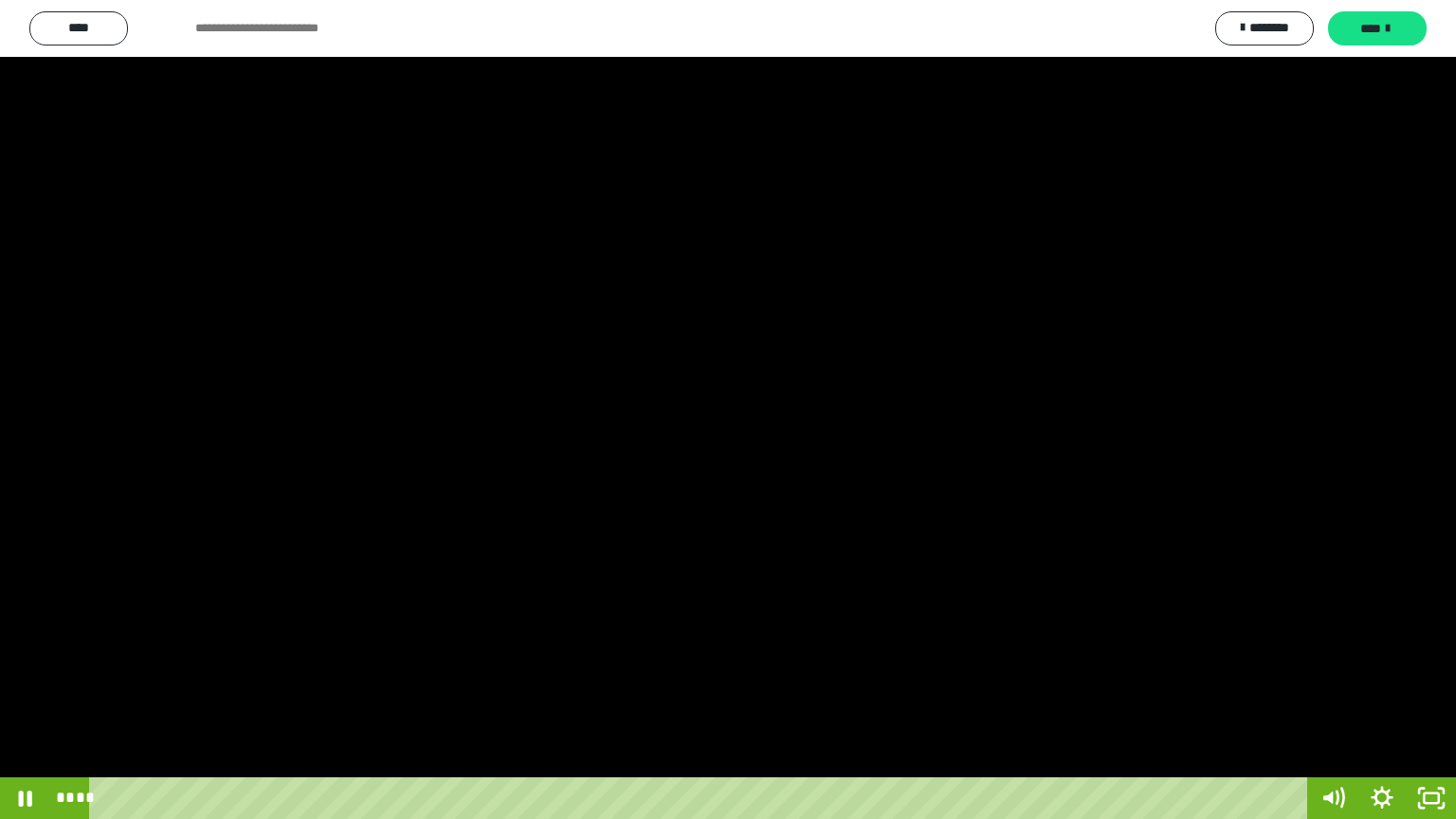 click at bounding box center (728, 410) 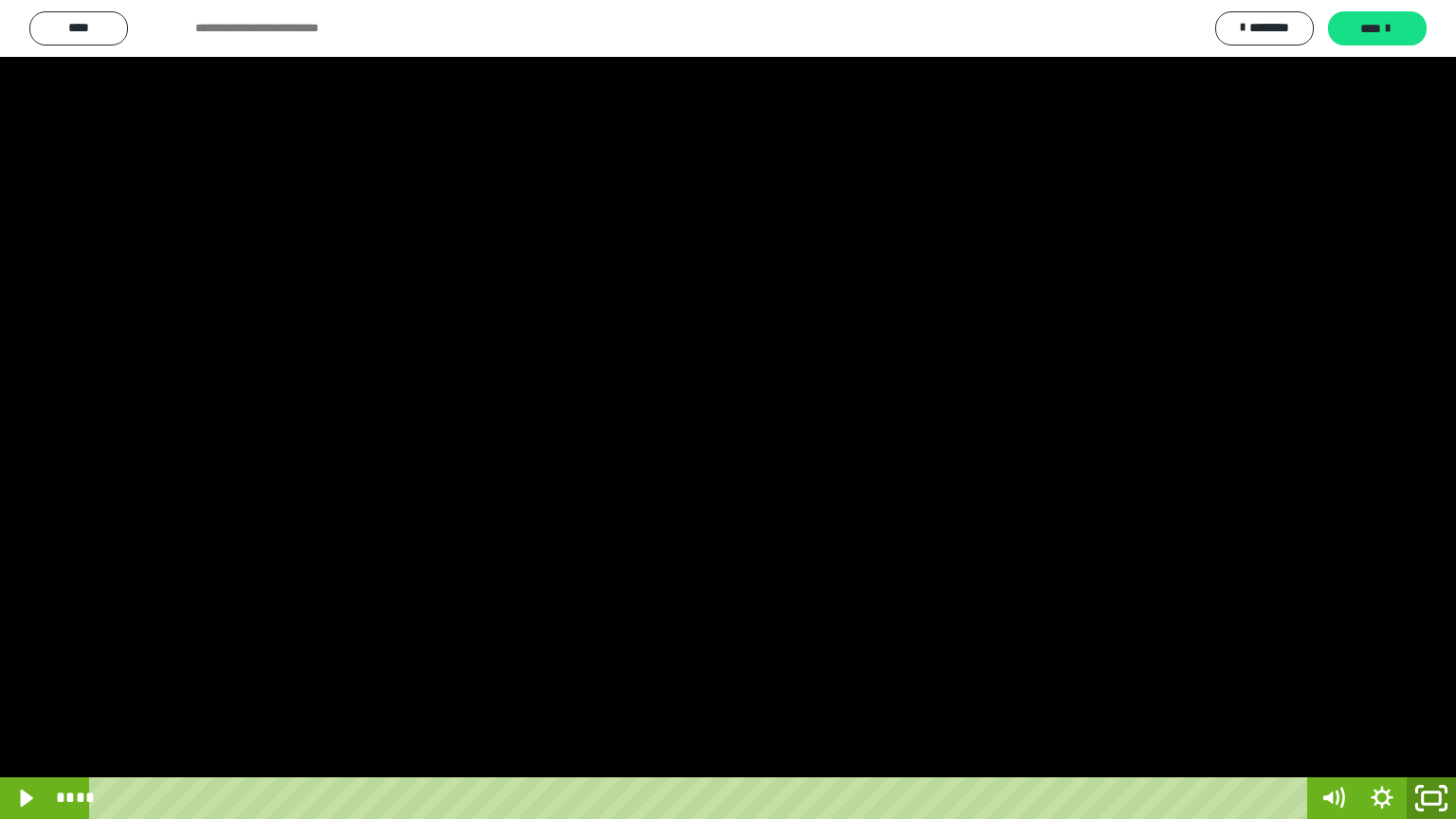click 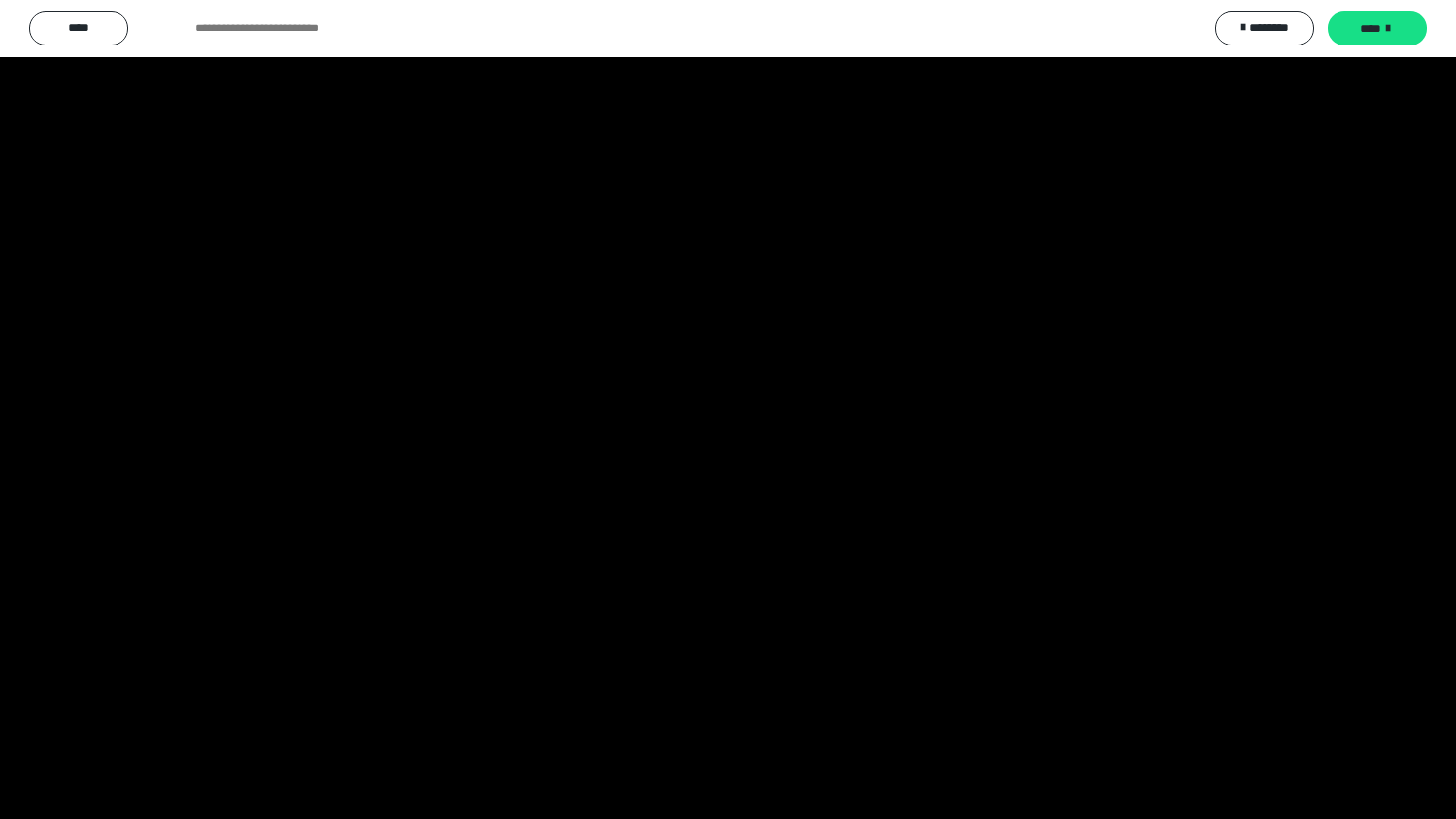 scroll, scrollTop: 3689, scrollLeft: 0, axis: vertical 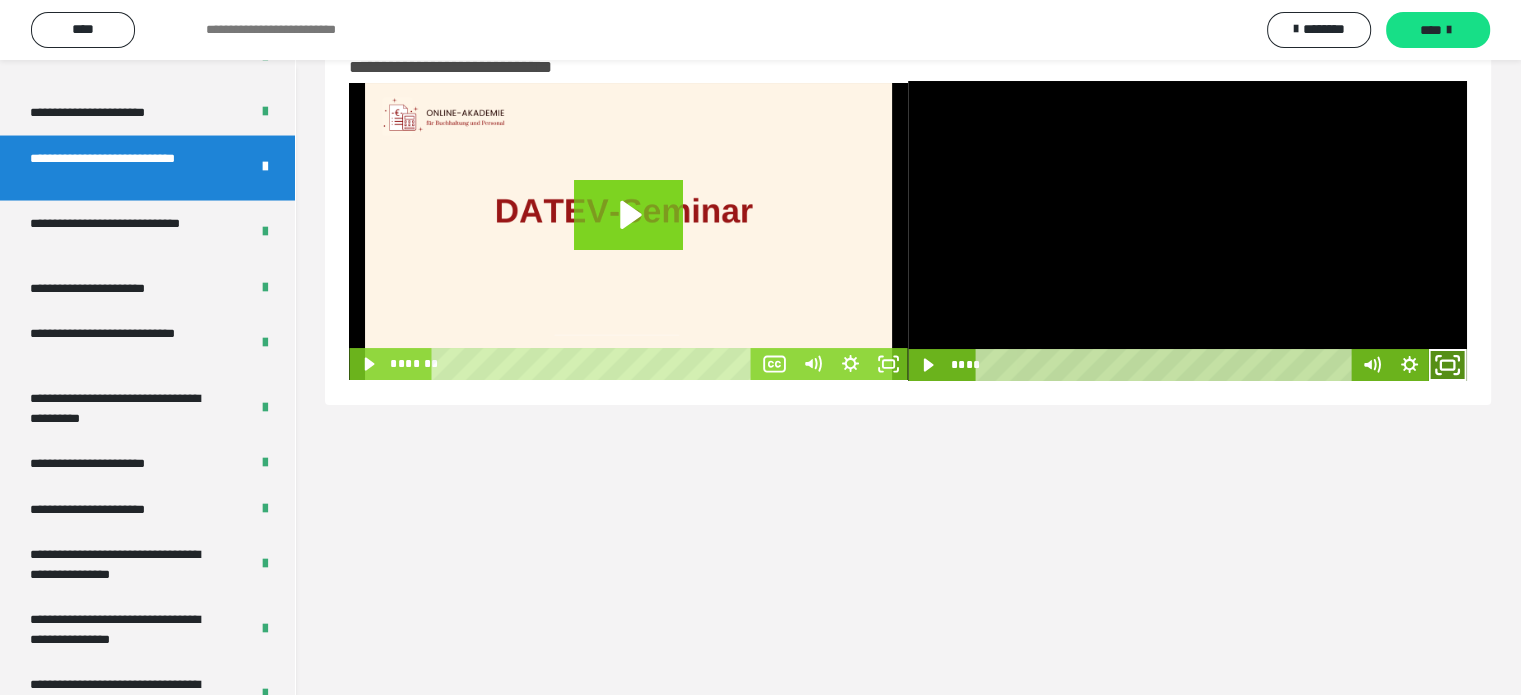 click 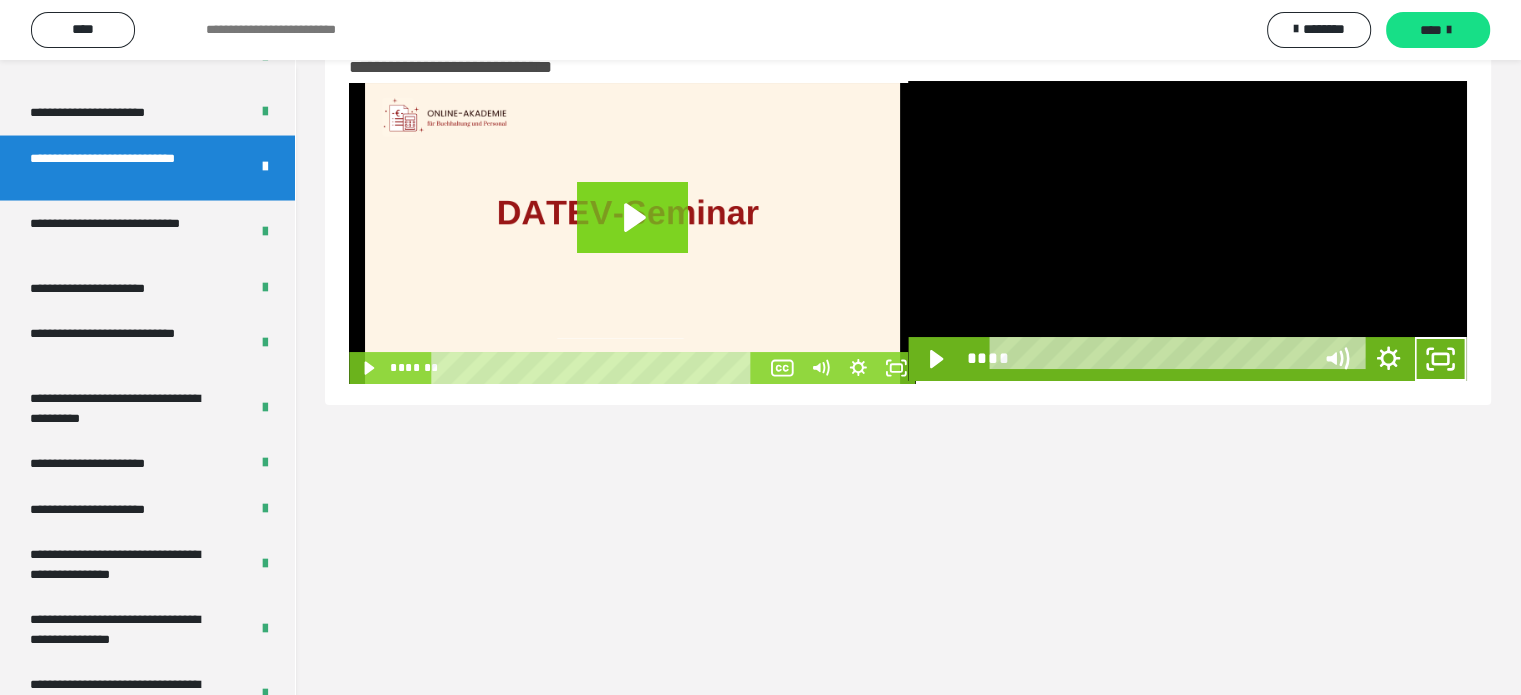 scroll, scrollTop: 3823, scrollLeft: 0, axis: vertical 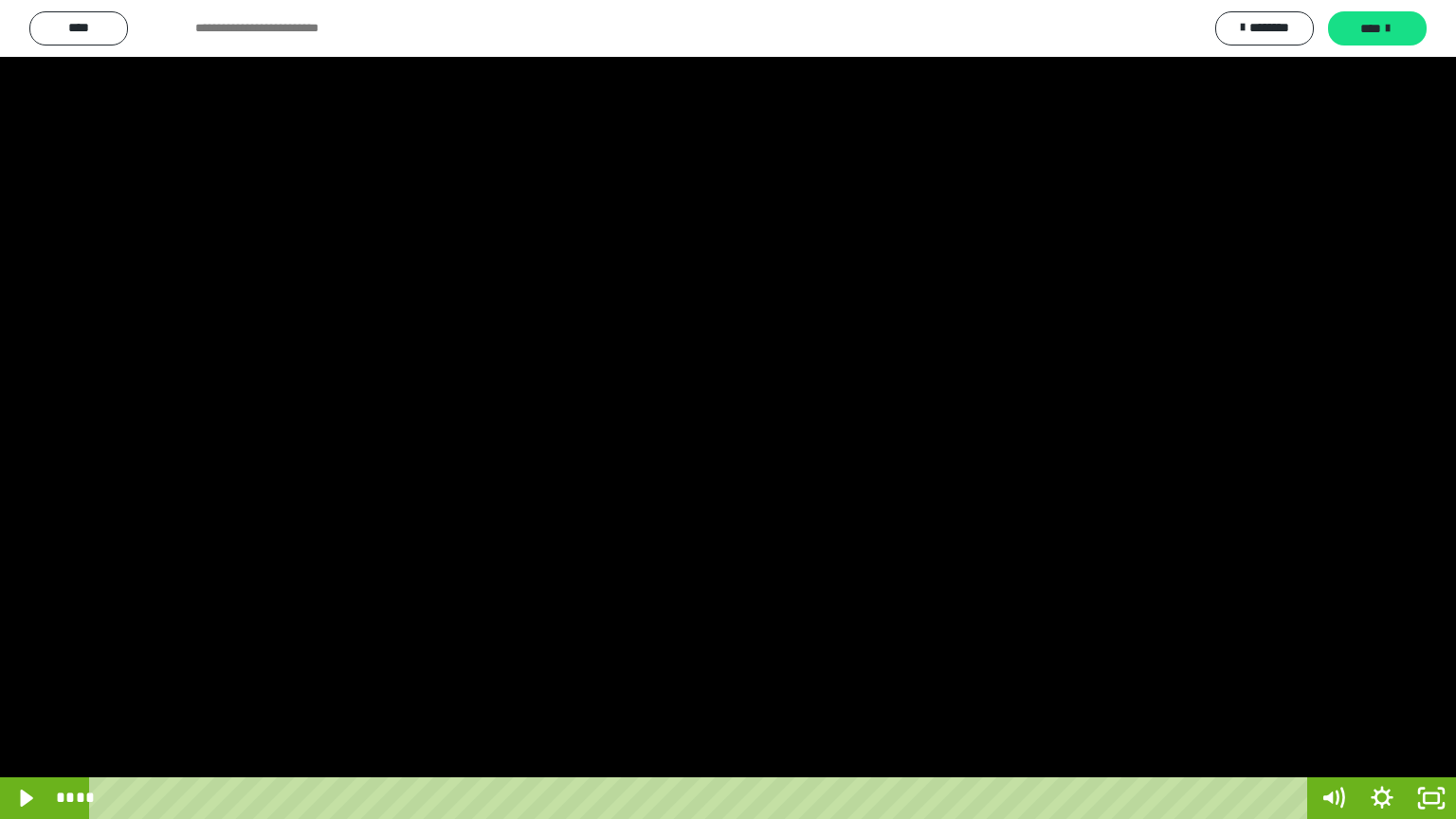 click at bounding box center [728, 410] 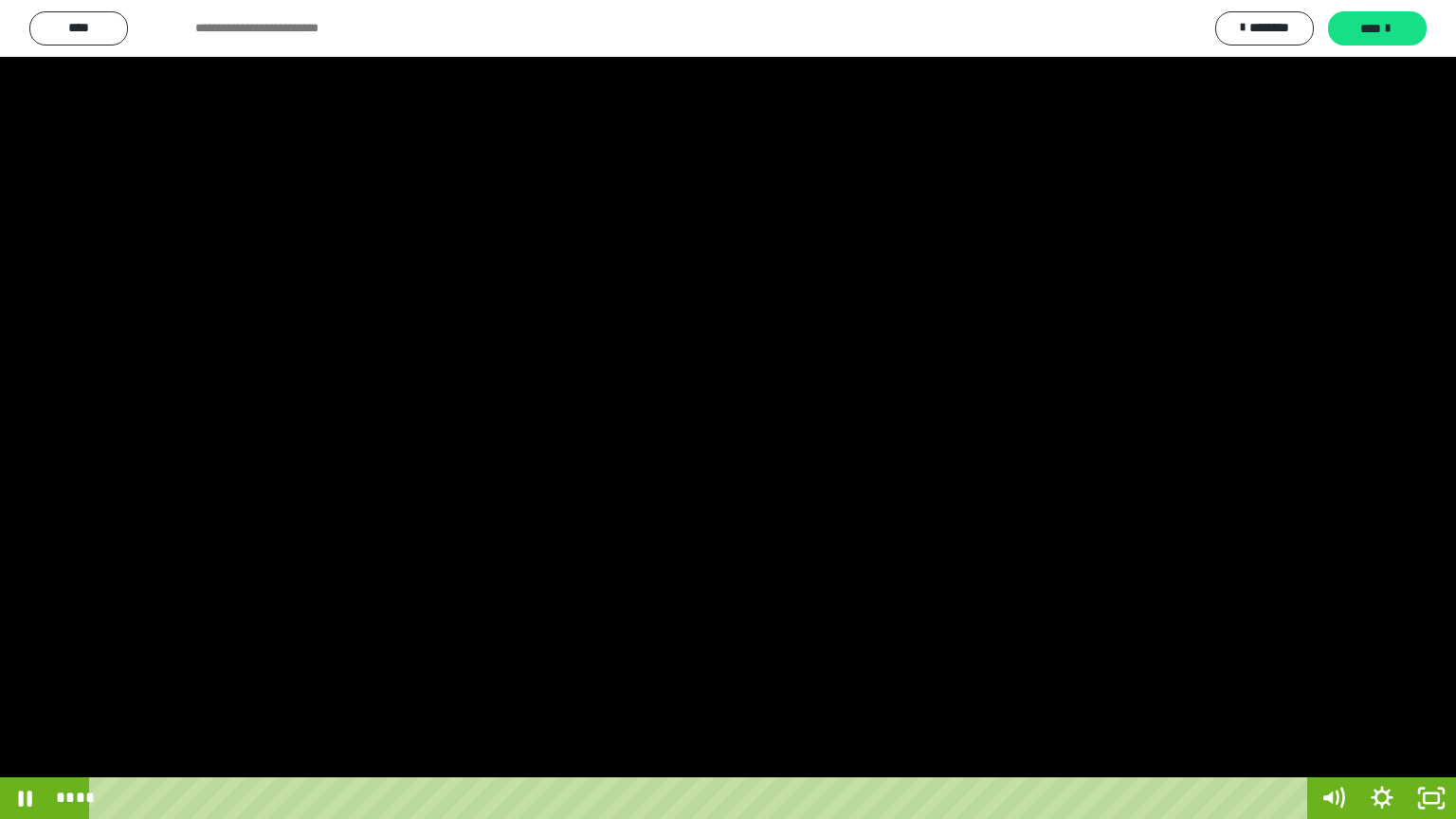 click at bounding box center (728, 410) 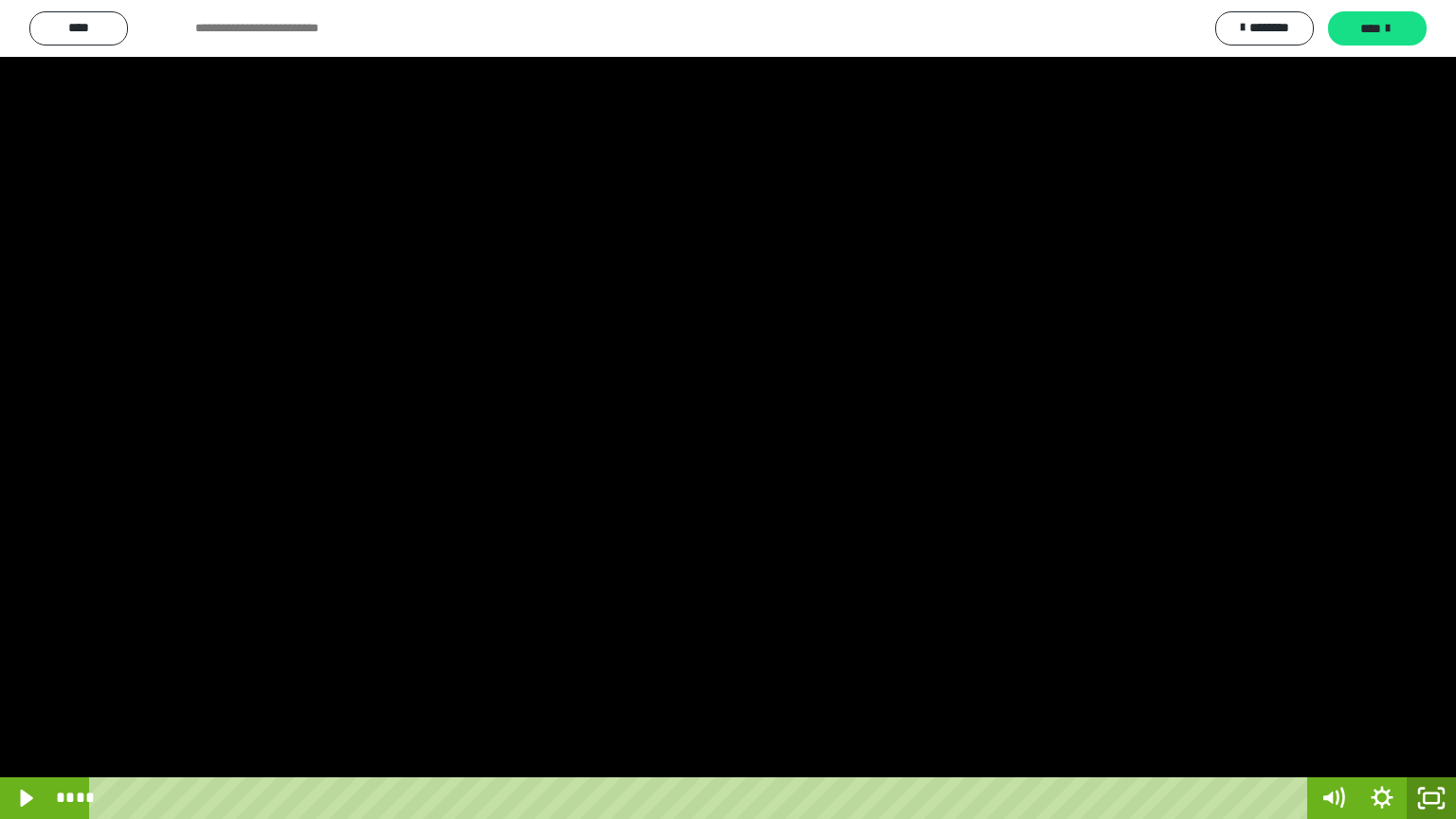 click 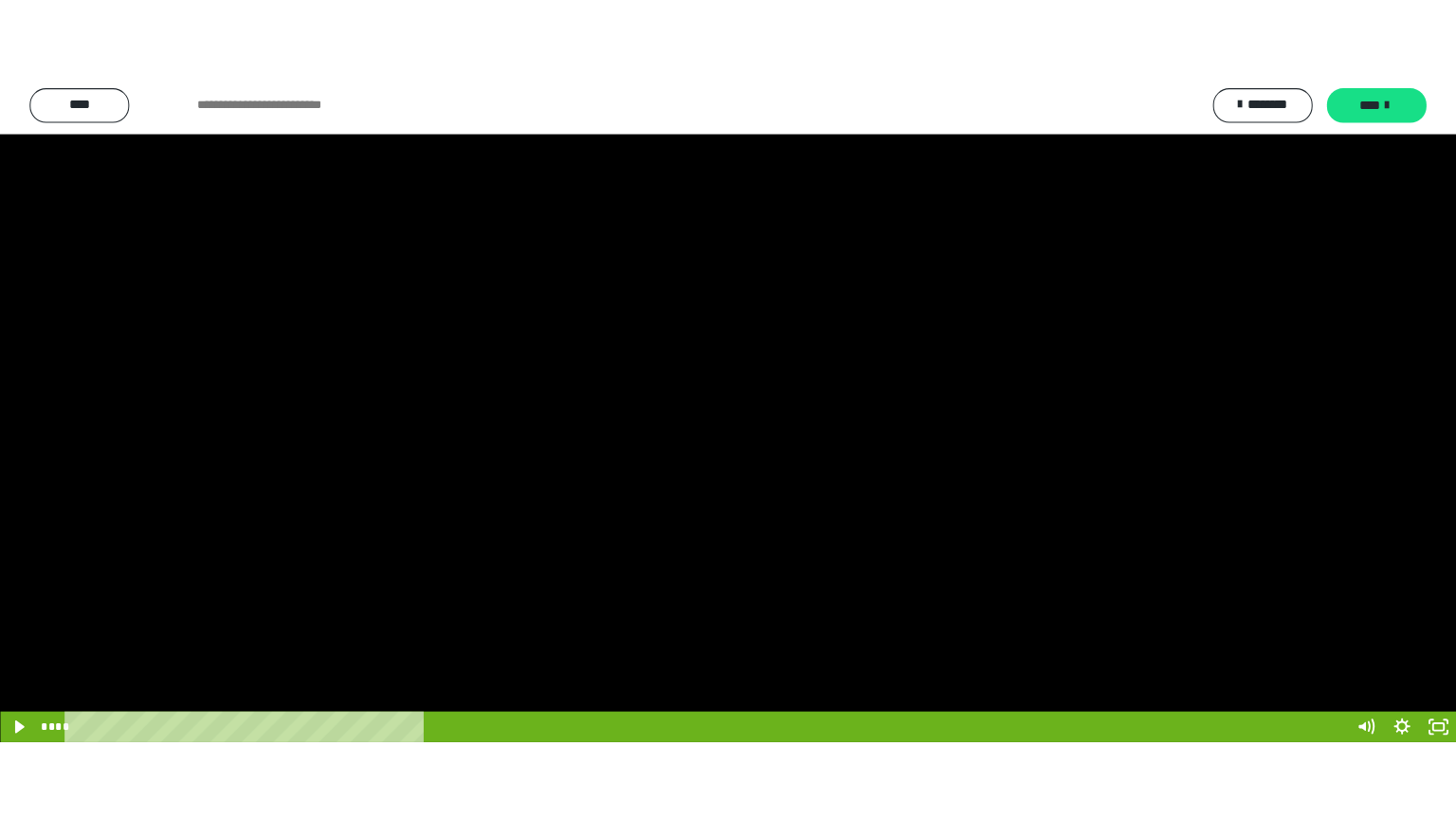 scroll, scrollTop: 3689, scrollLeft: 0, axis: vertical 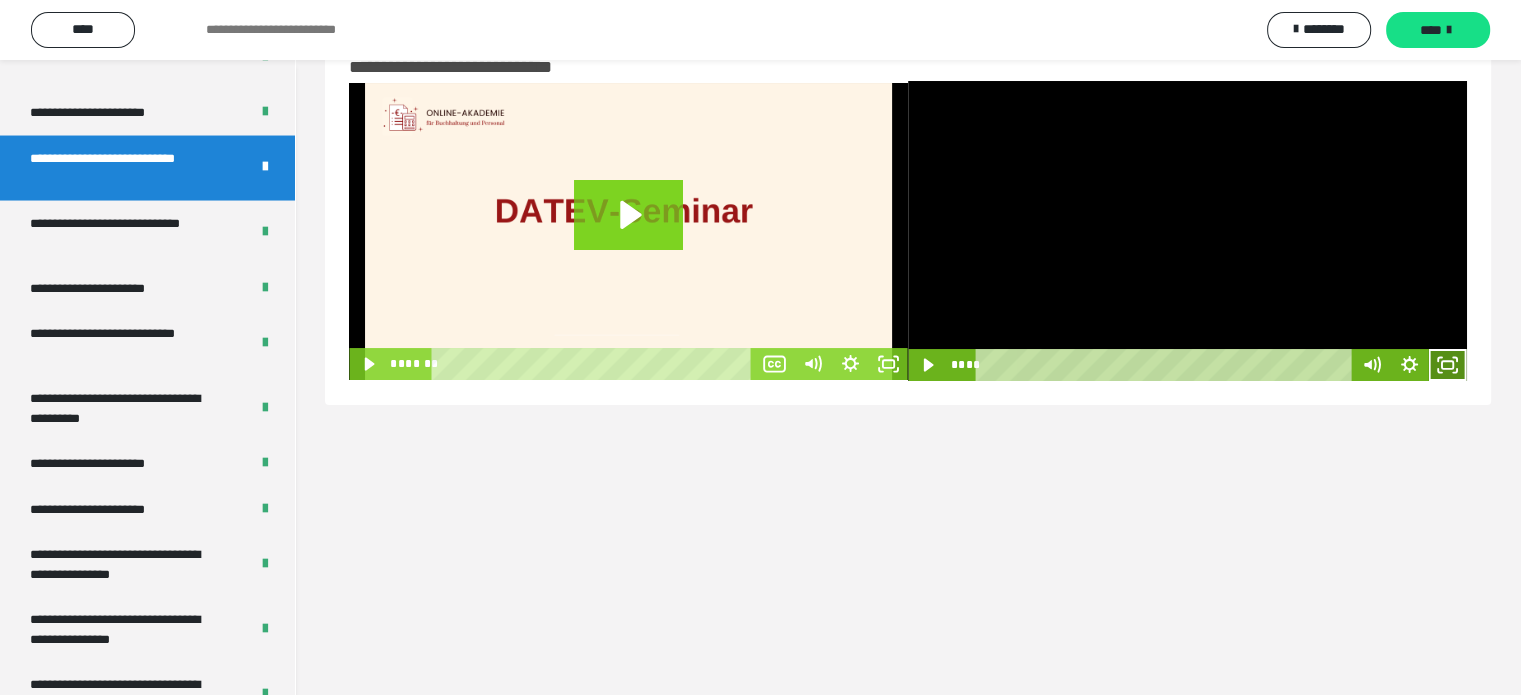 click 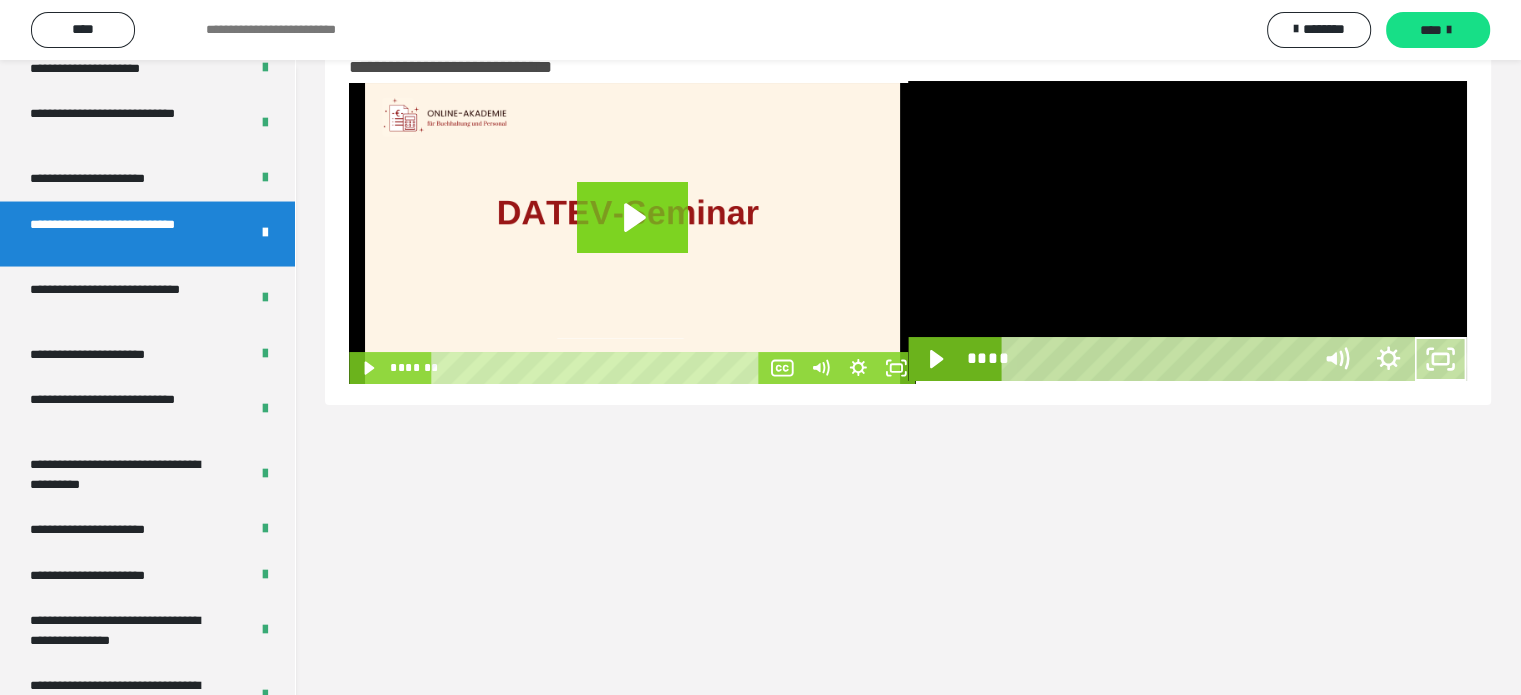 scroll, scrollTop: 3823, scrollLeft: 0, axis: vertical 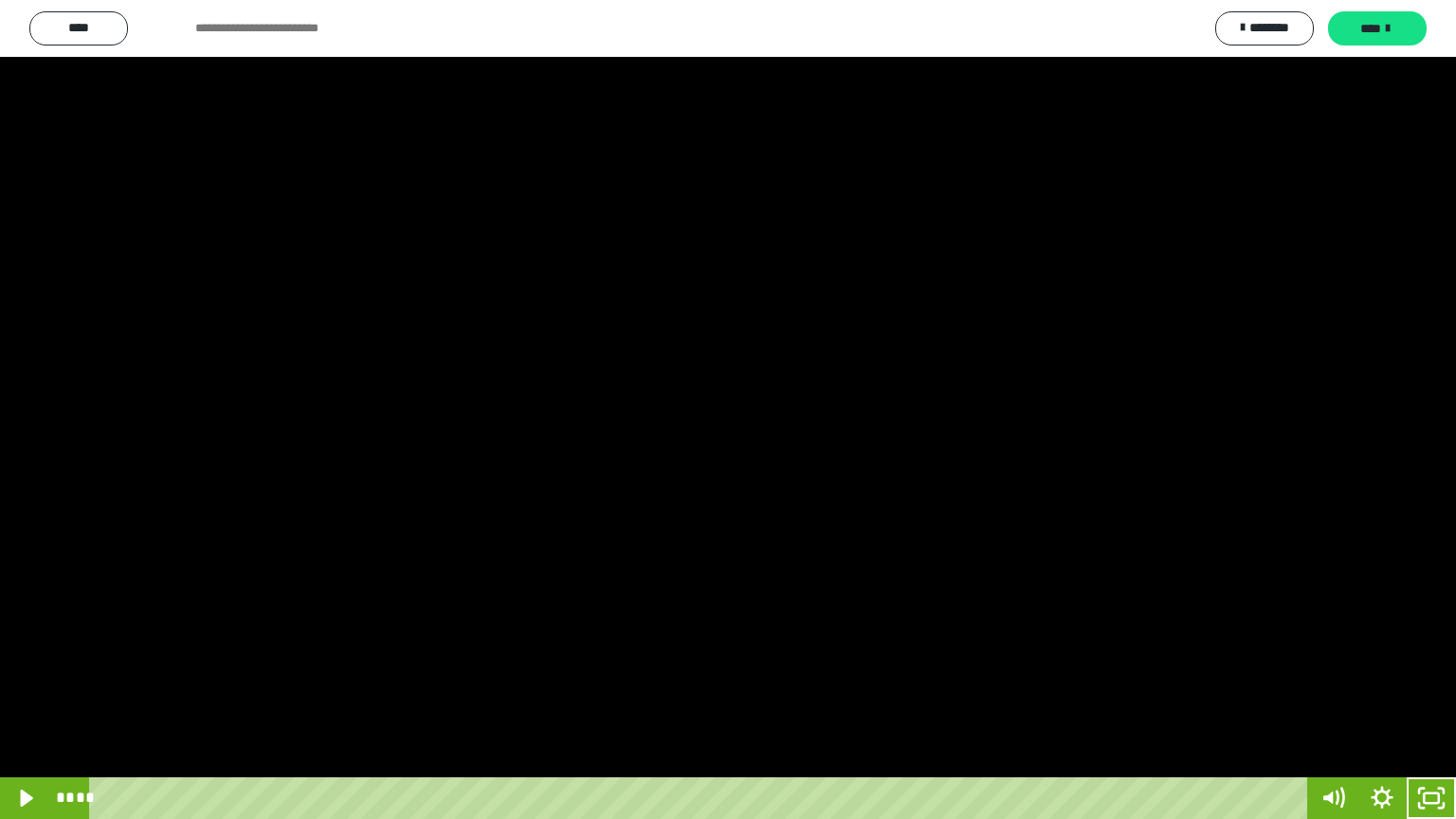 click at bounding box center [728, 410] 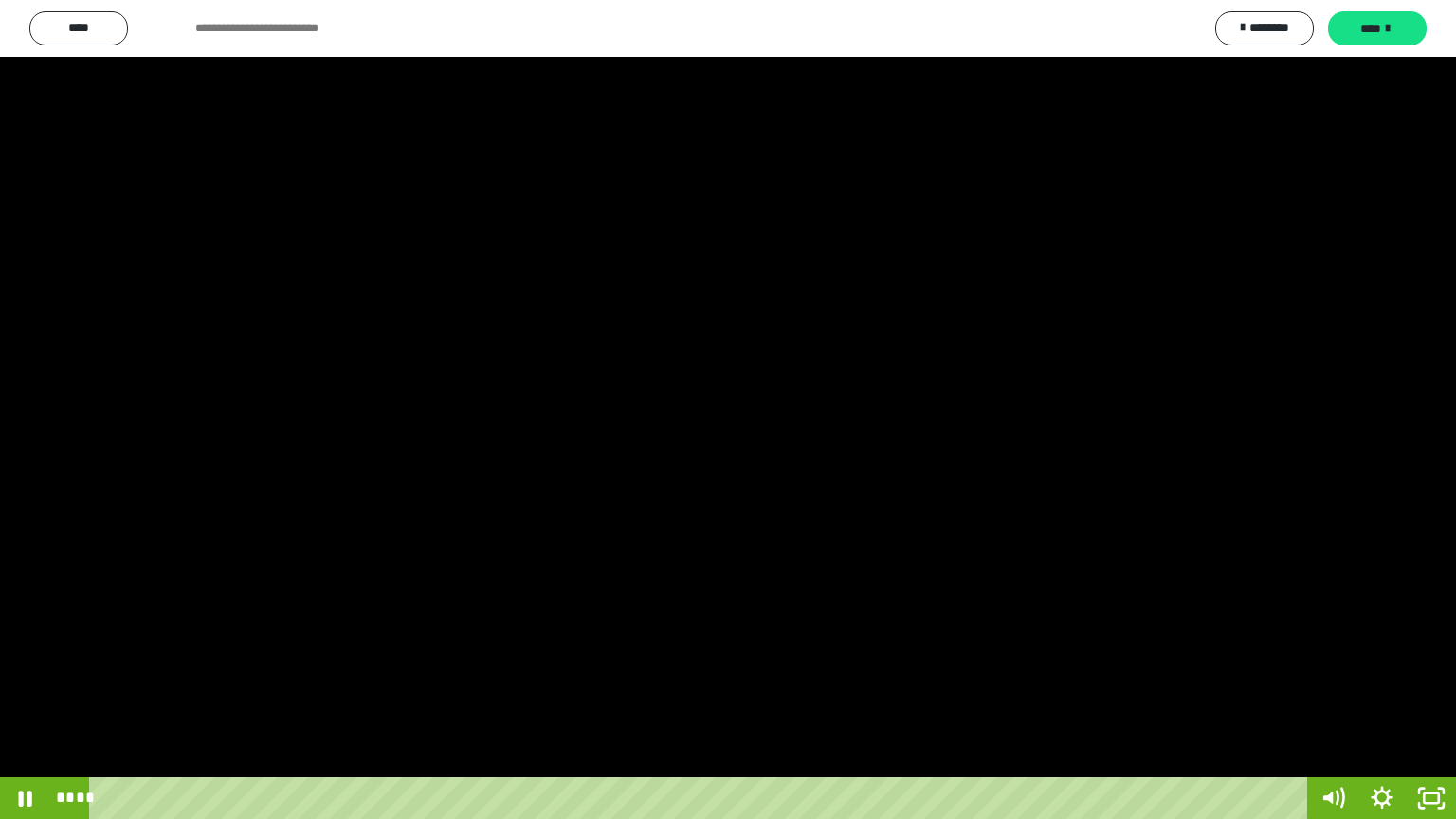 click at bounding box center [728, 410] 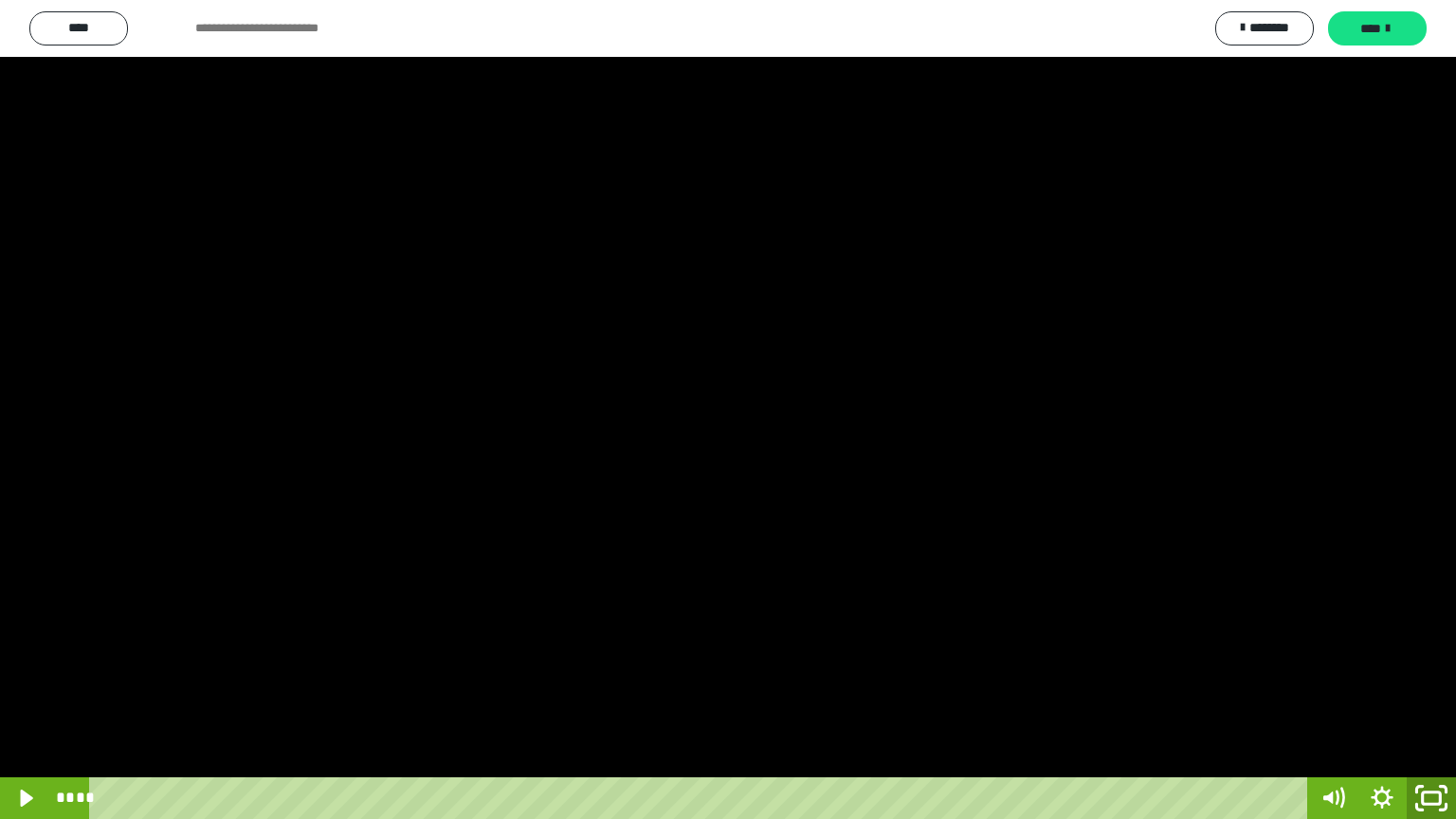 click 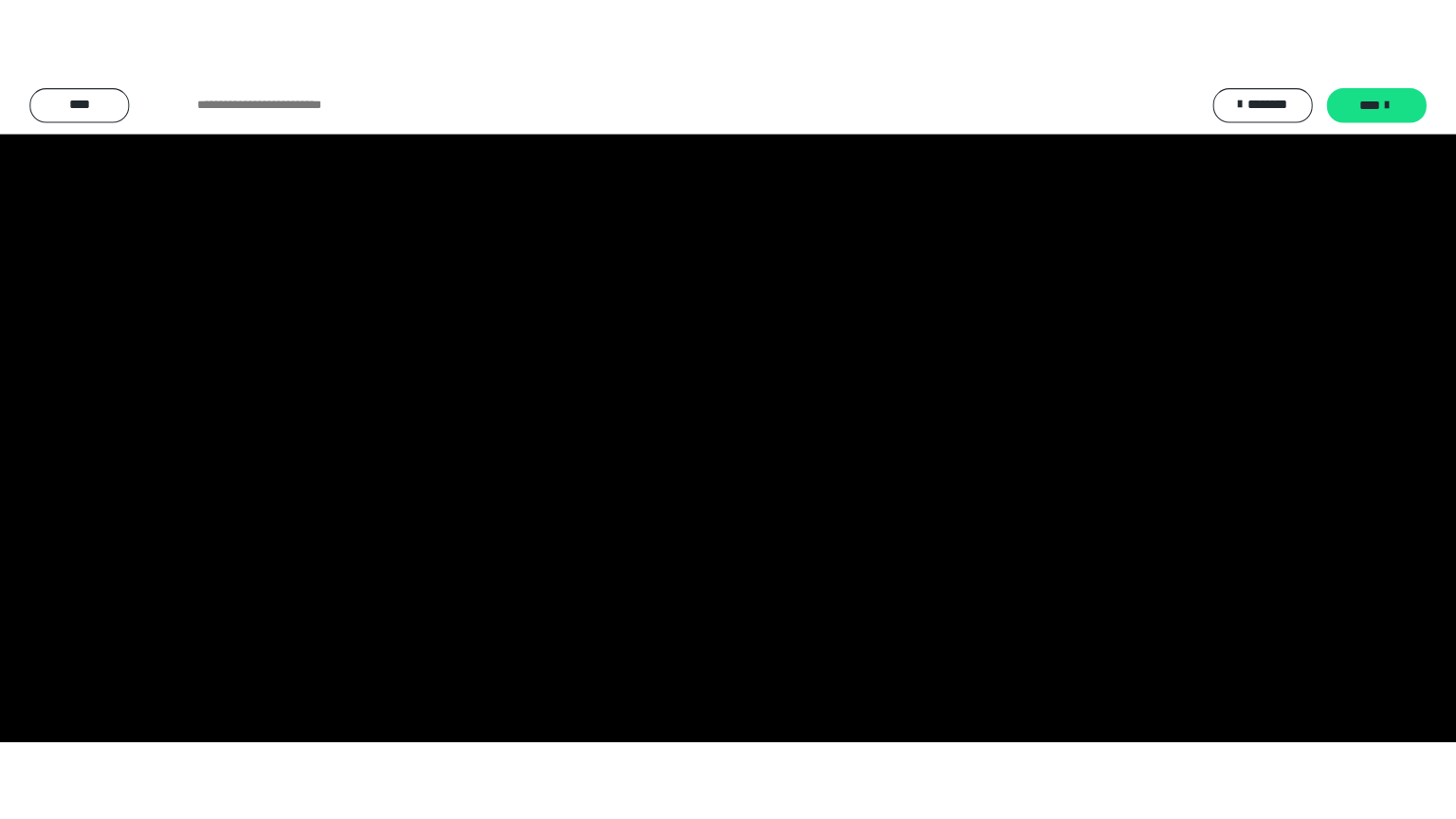 scroll, scrollTop: 3689, scrollLeft: 0, axis: vertical 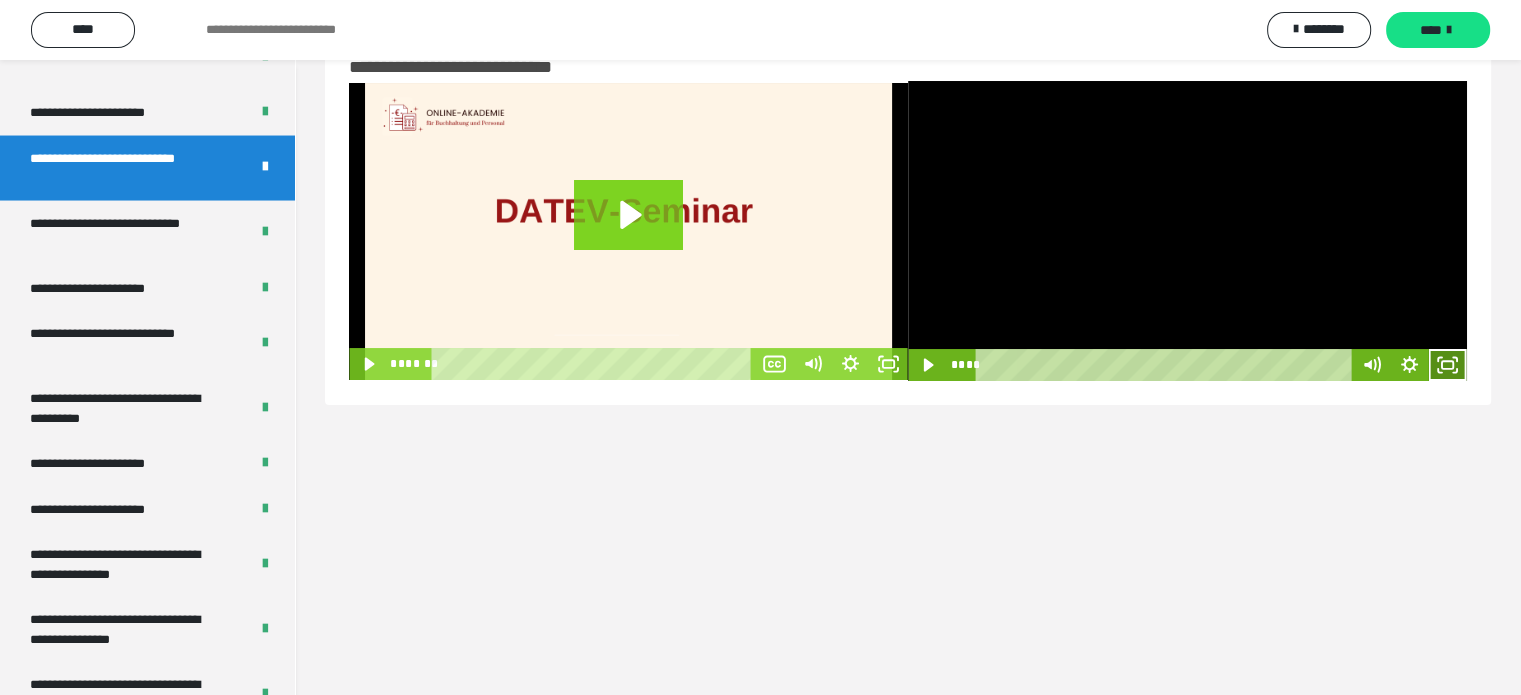 click 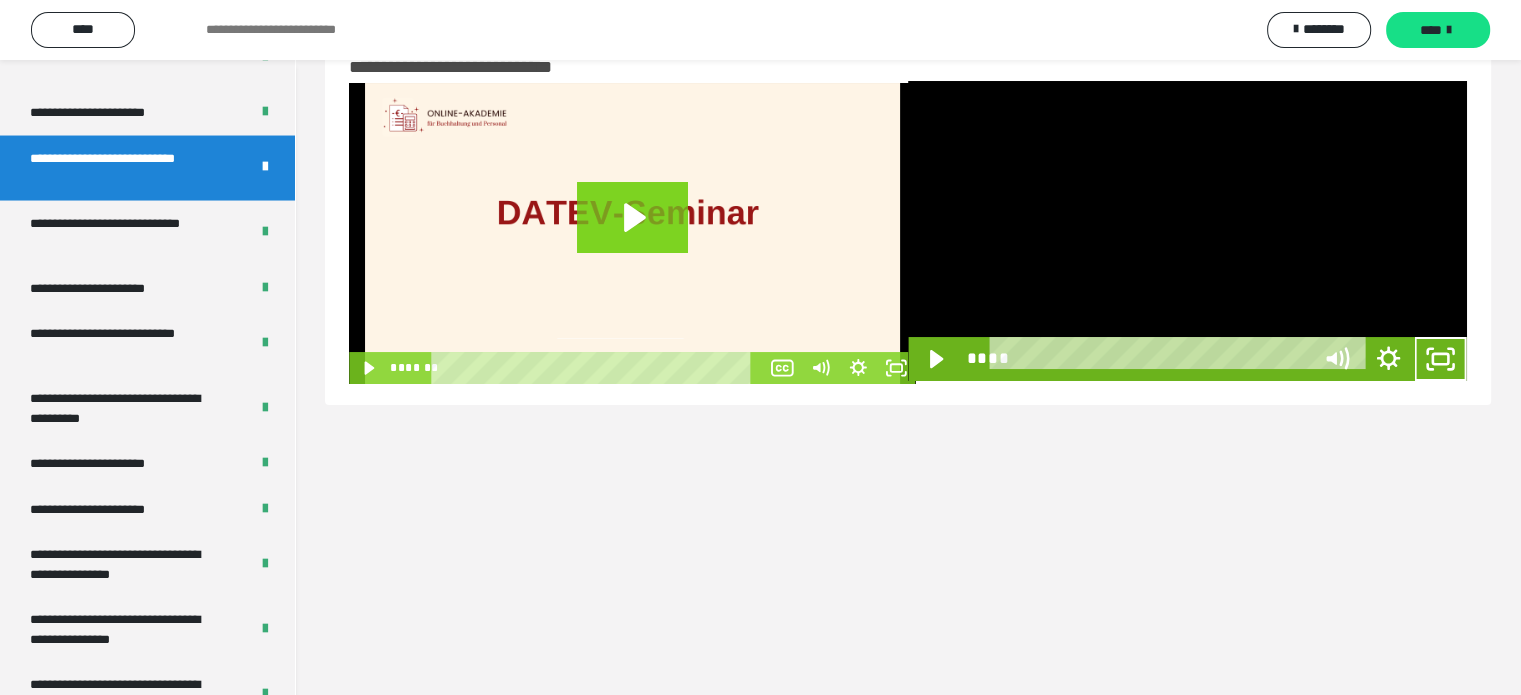 scroll, scrollTop: 3823, scrollLeft: 0, axis: vertical 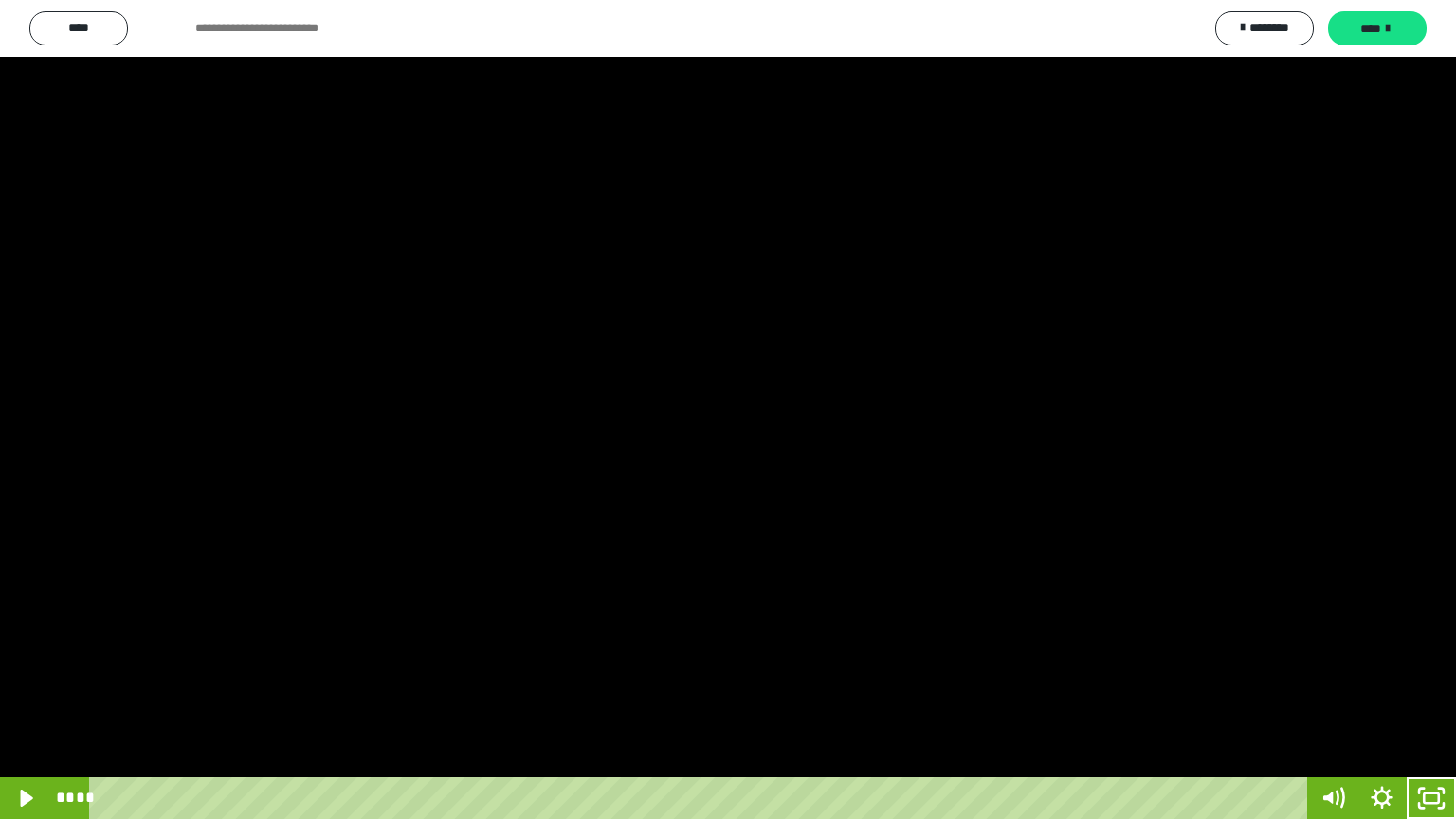 click at bounding box center [728, 410] 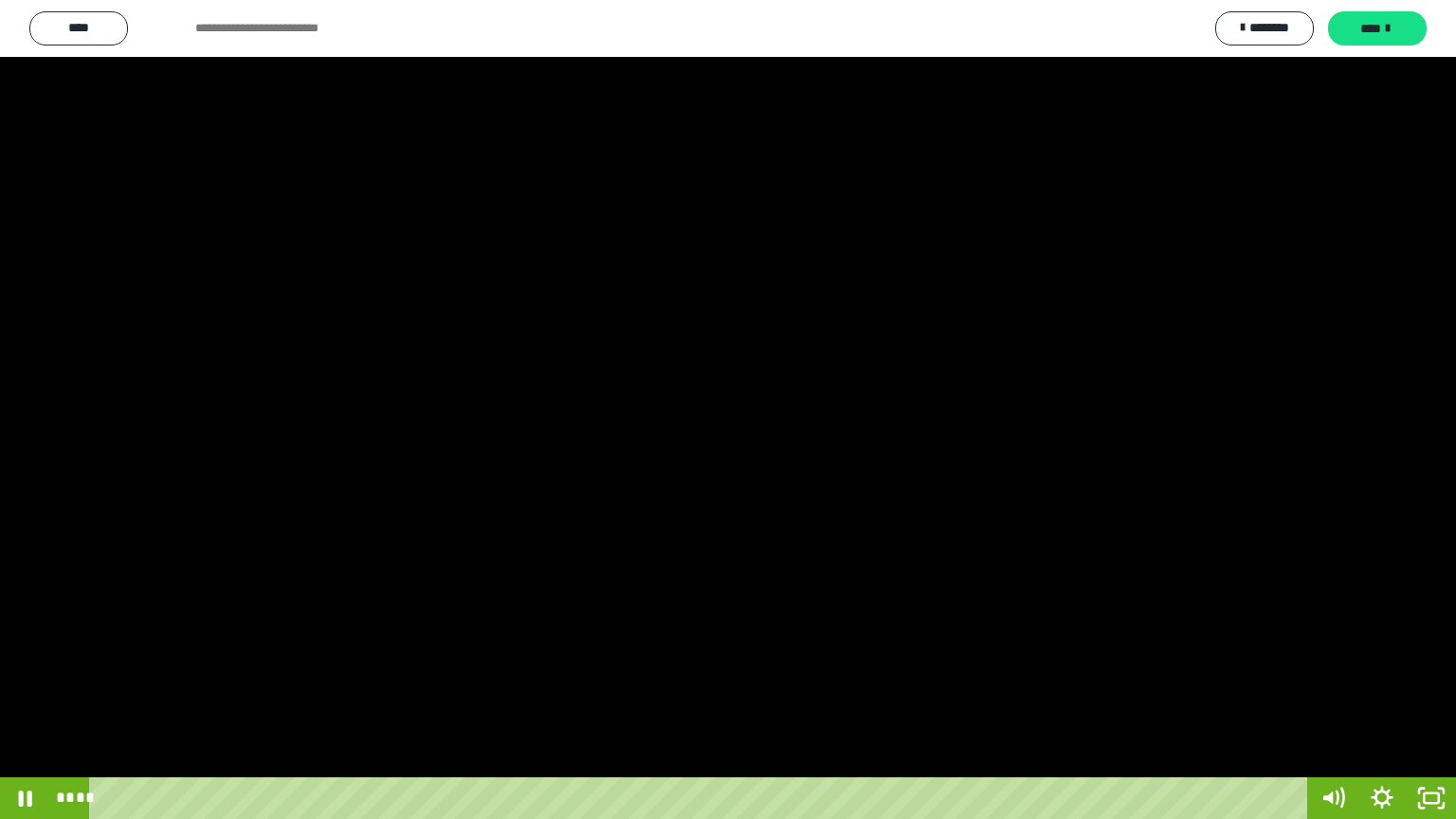 click at bounding box center [728, 410] 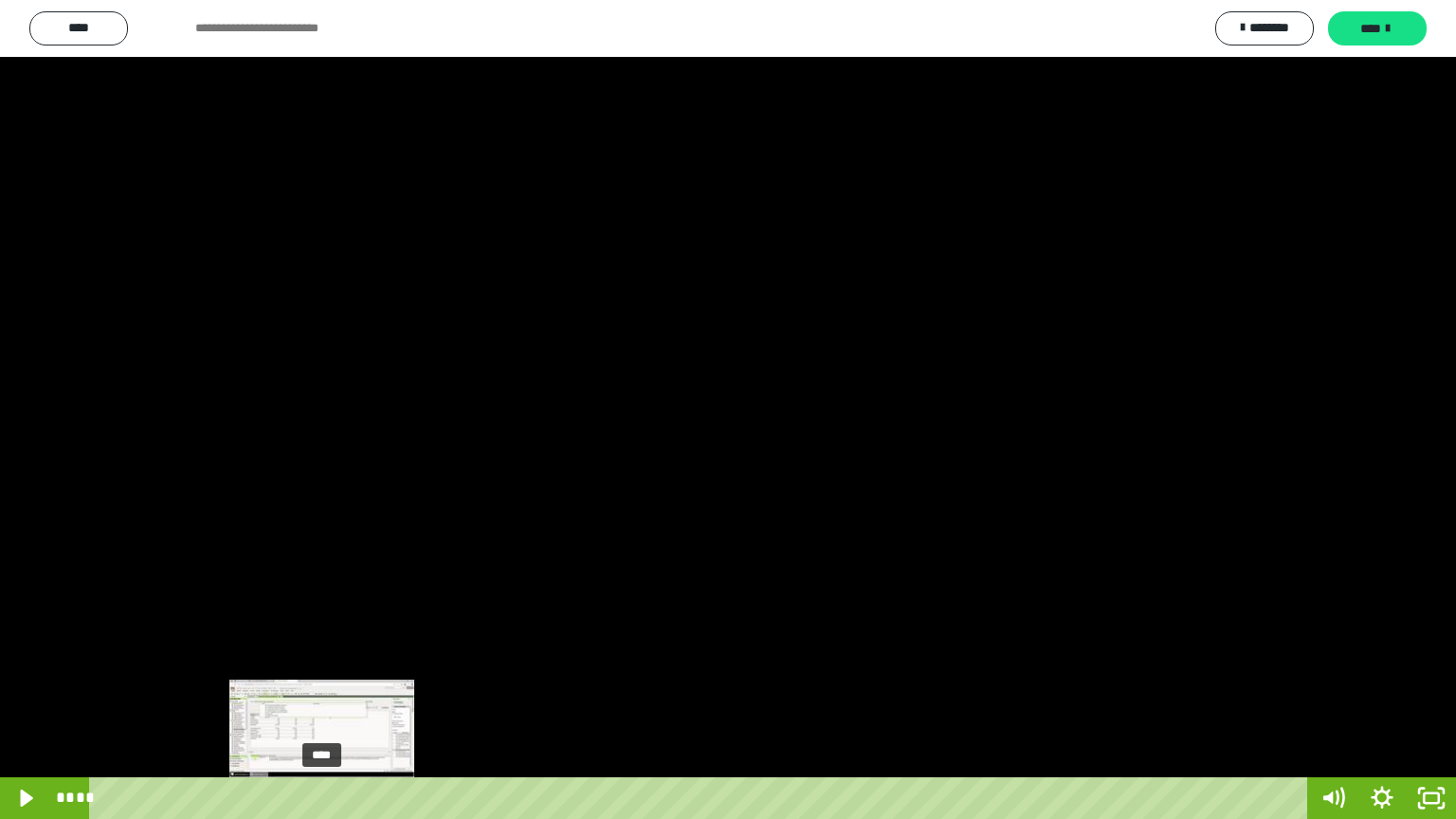click on "****" at bounding box center [701, 798] 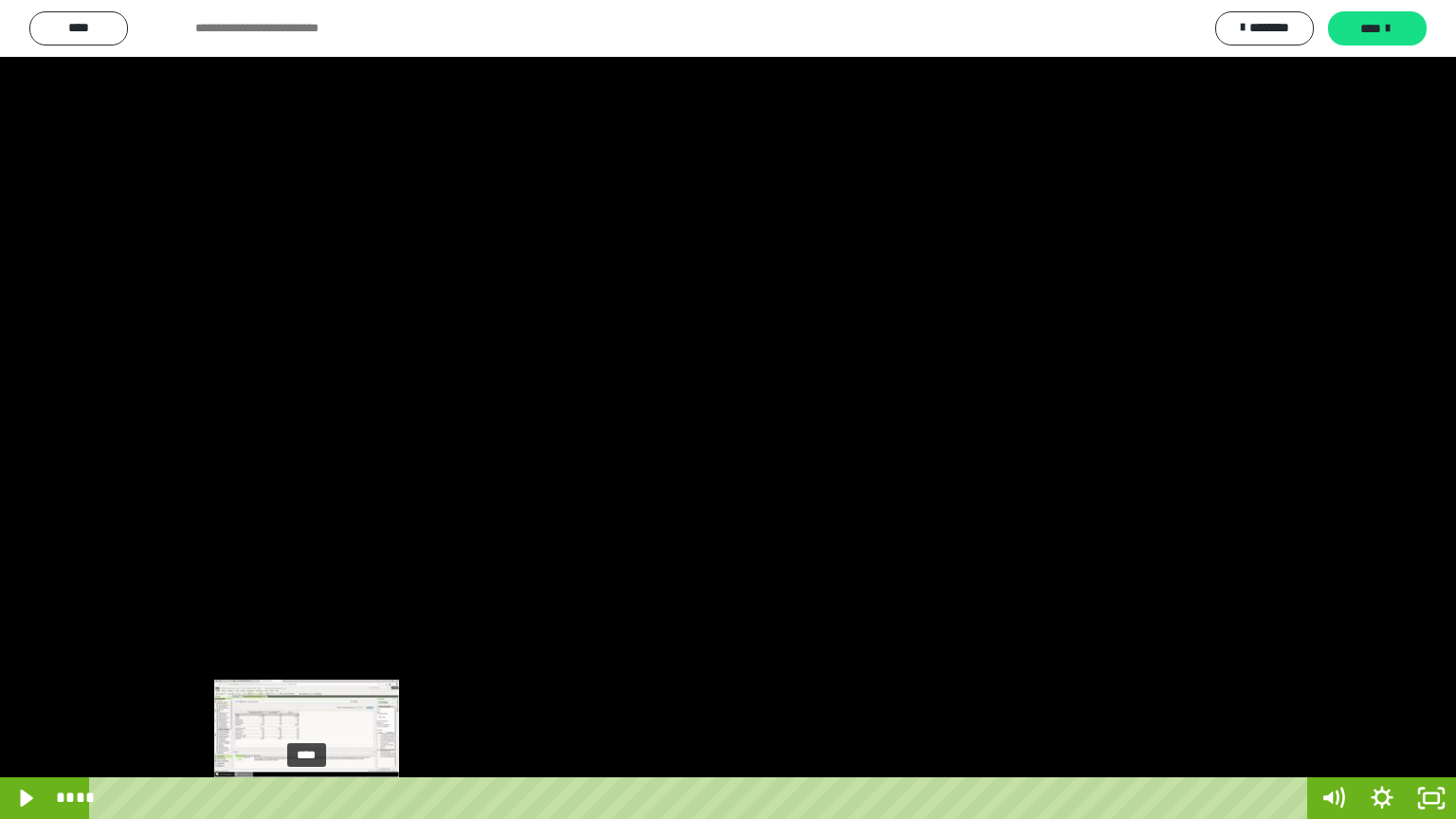 click on "****" at bounding box center [701, 798] 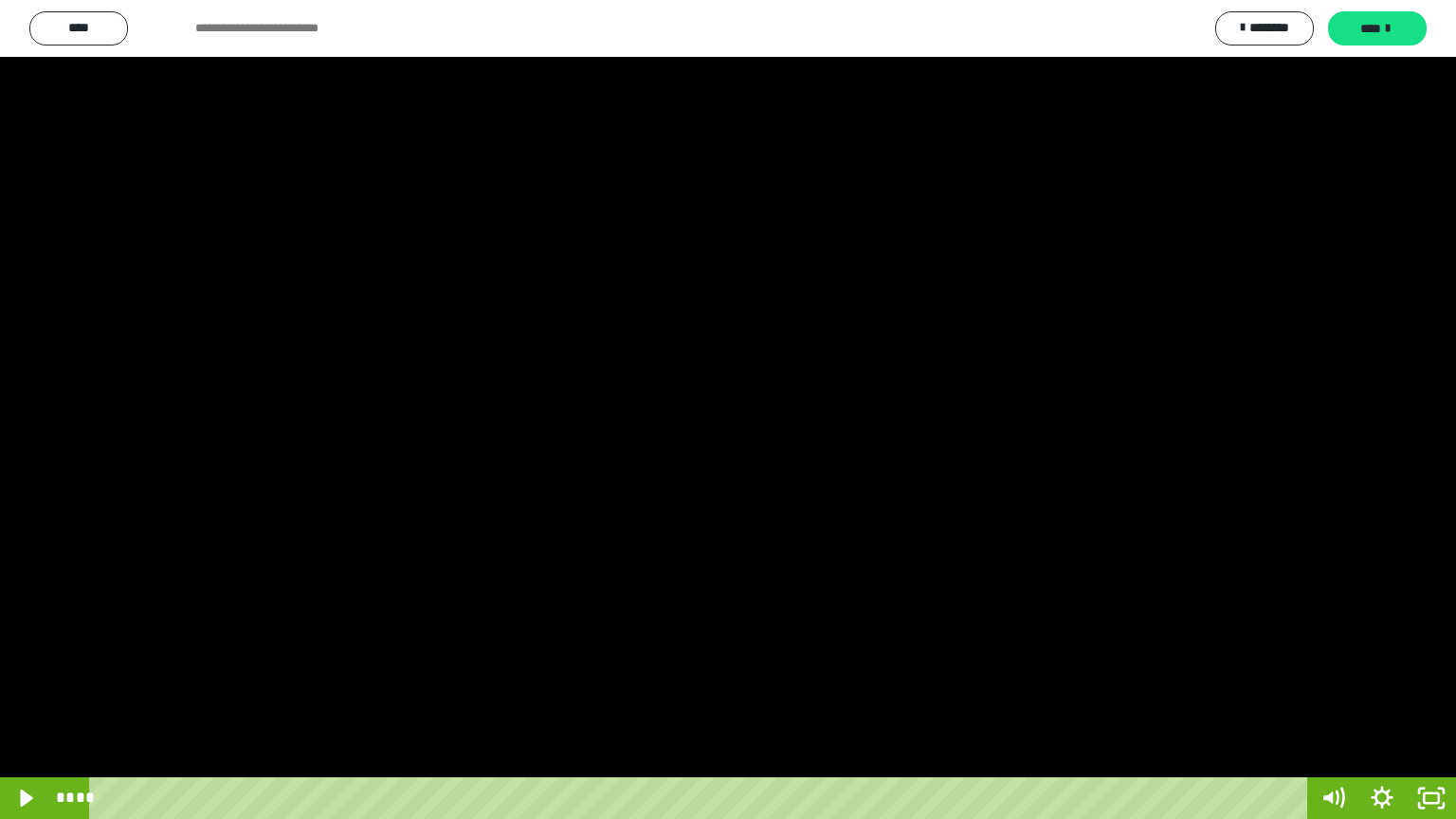 click at bounding box center [728, 410] 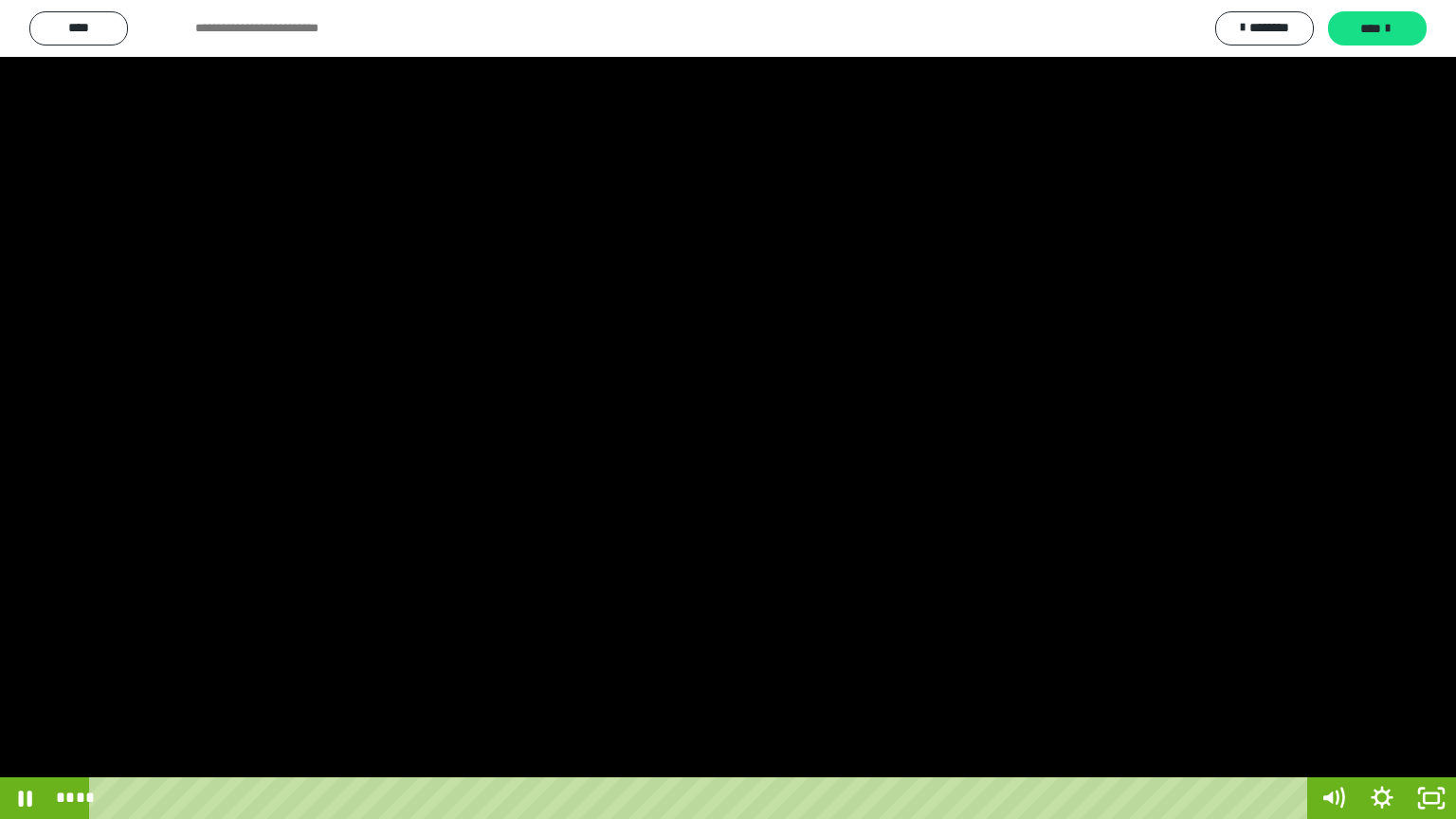 click at bounding box center [728, 410] 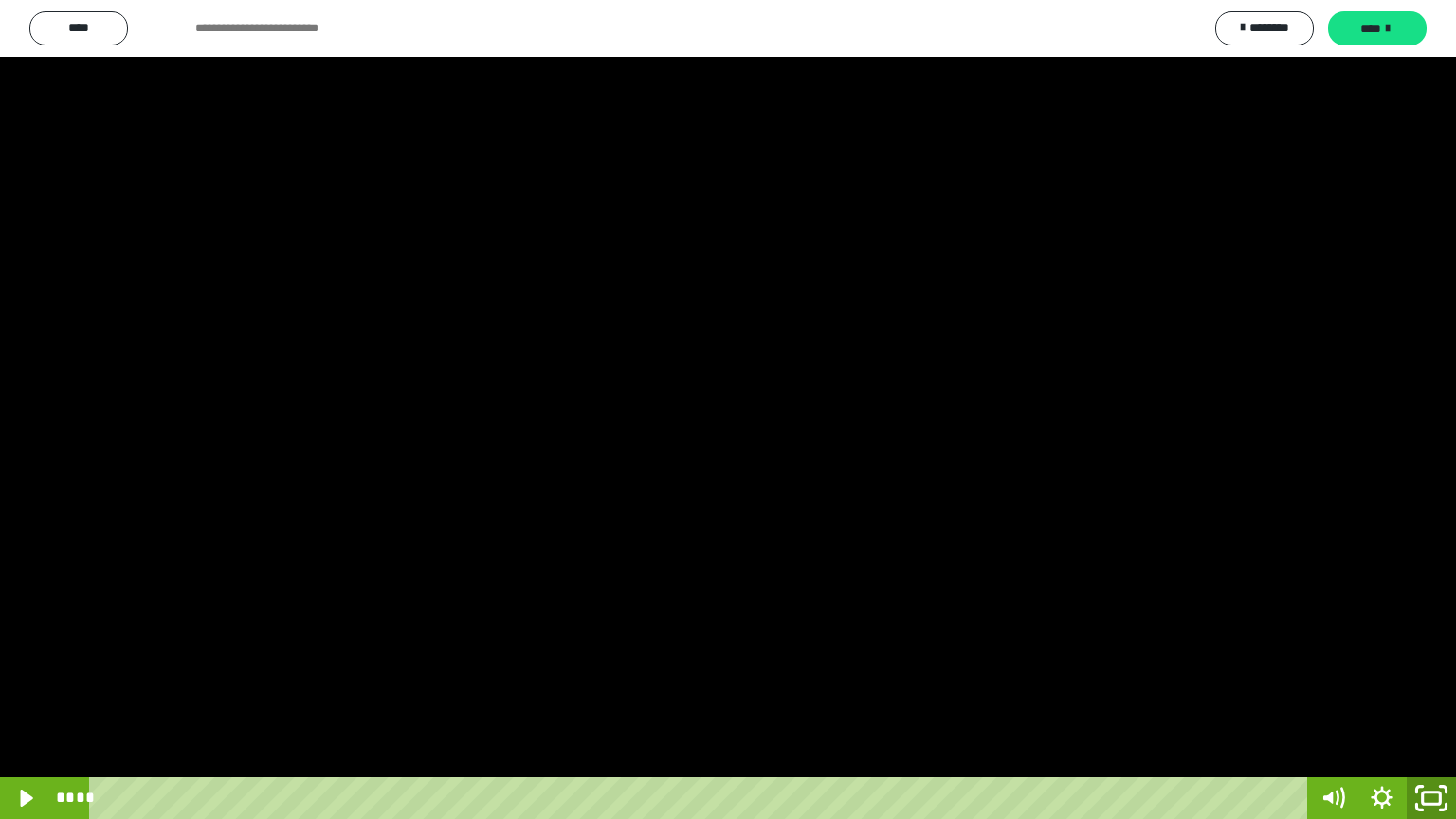 click 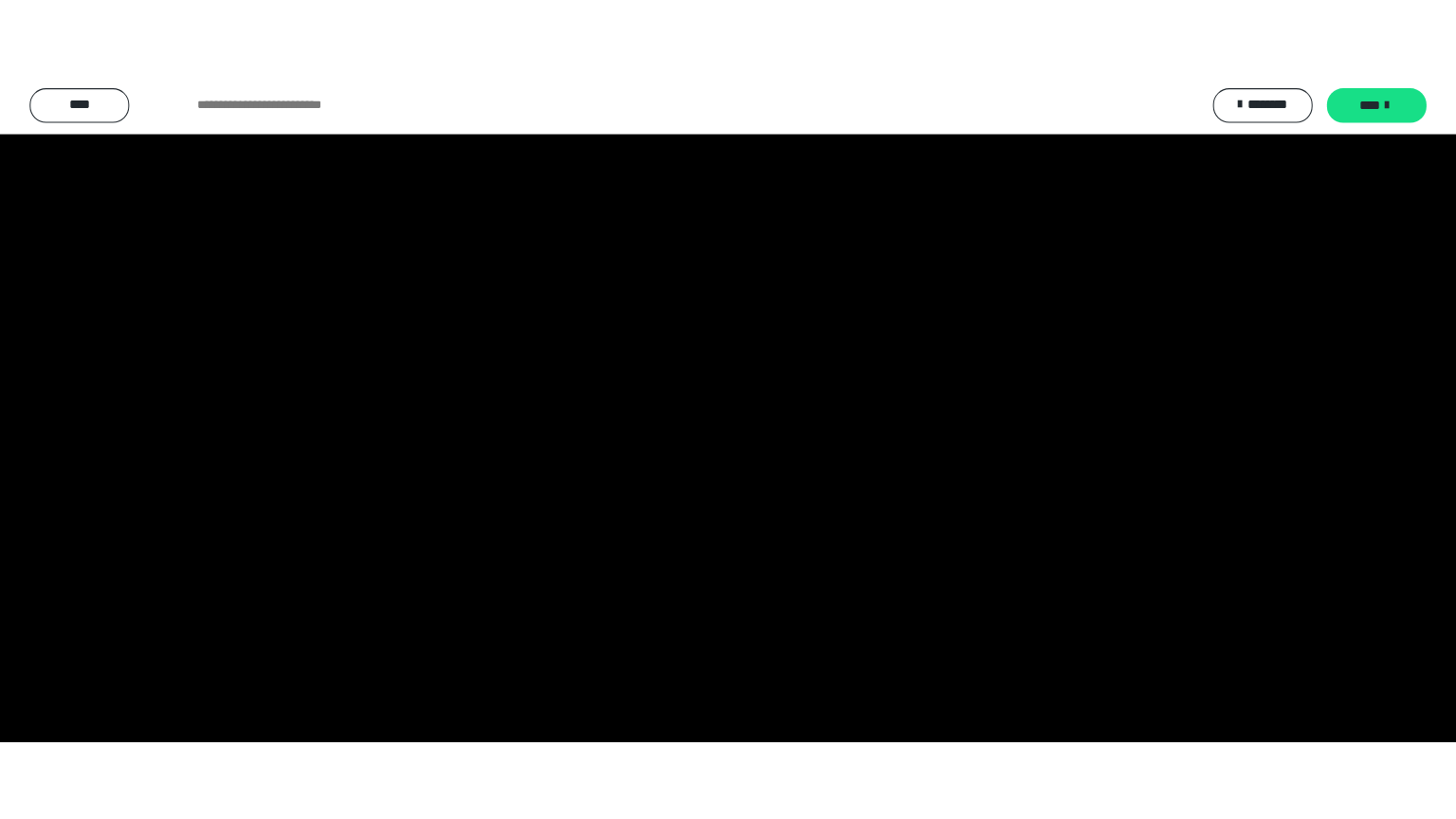 scroll, scrollTop: 3689, scrollLeft: 0, axis: vertical 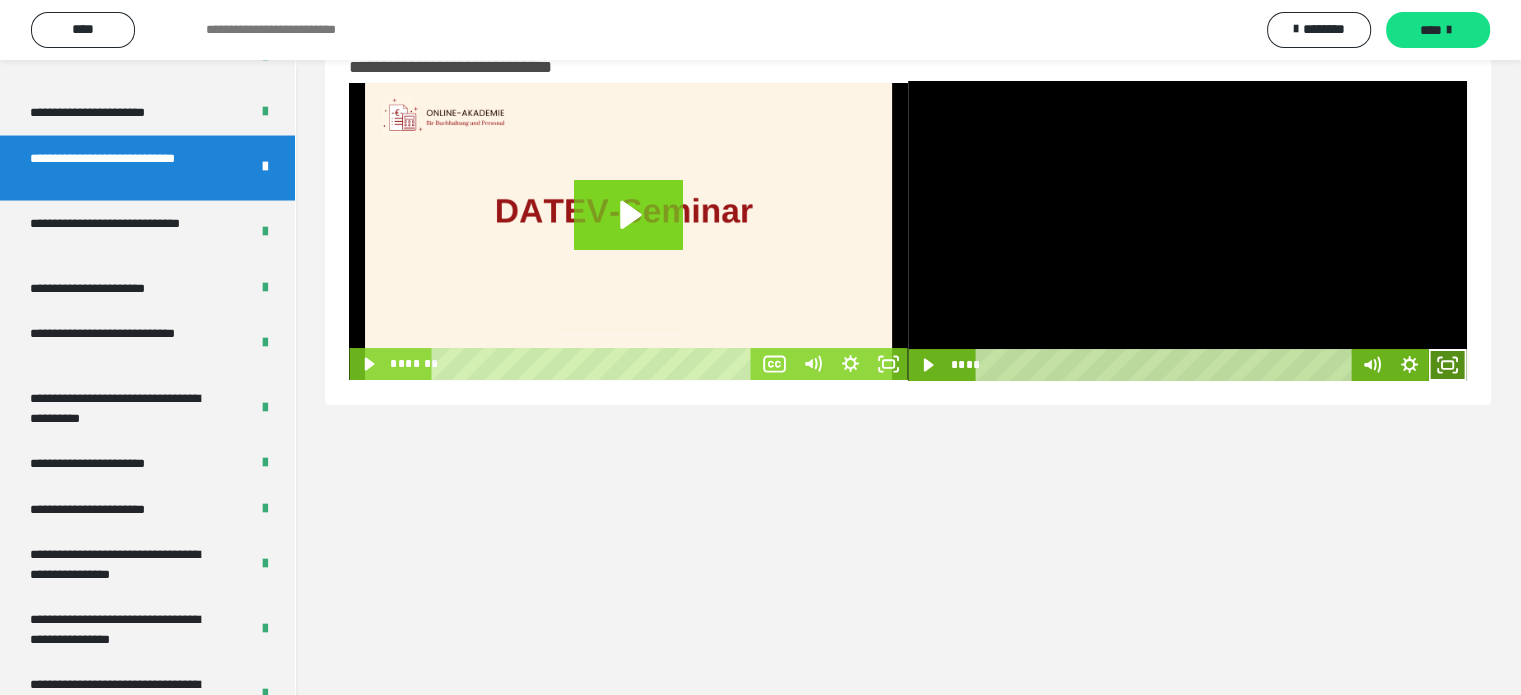 click 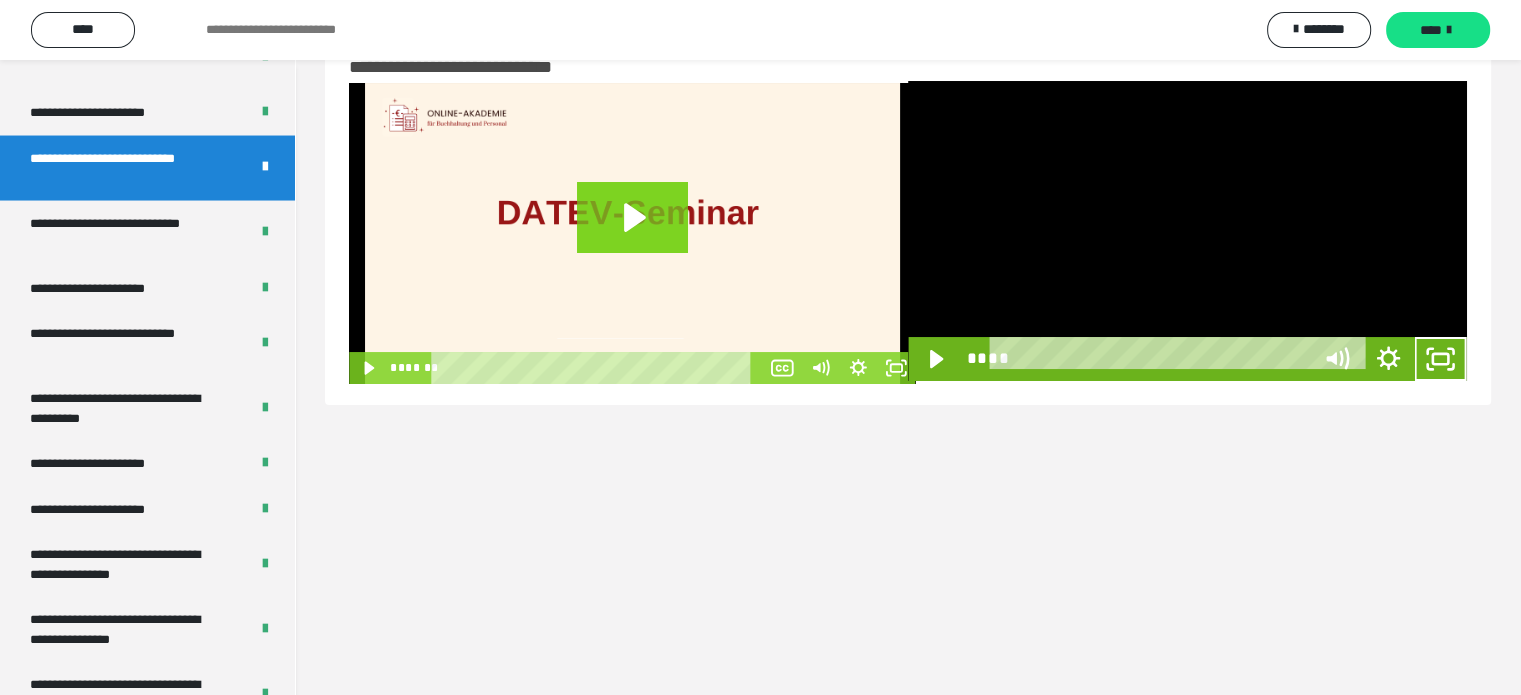 scroll, scrollTop: 3823, scrollLeft: 0, axis: vertical 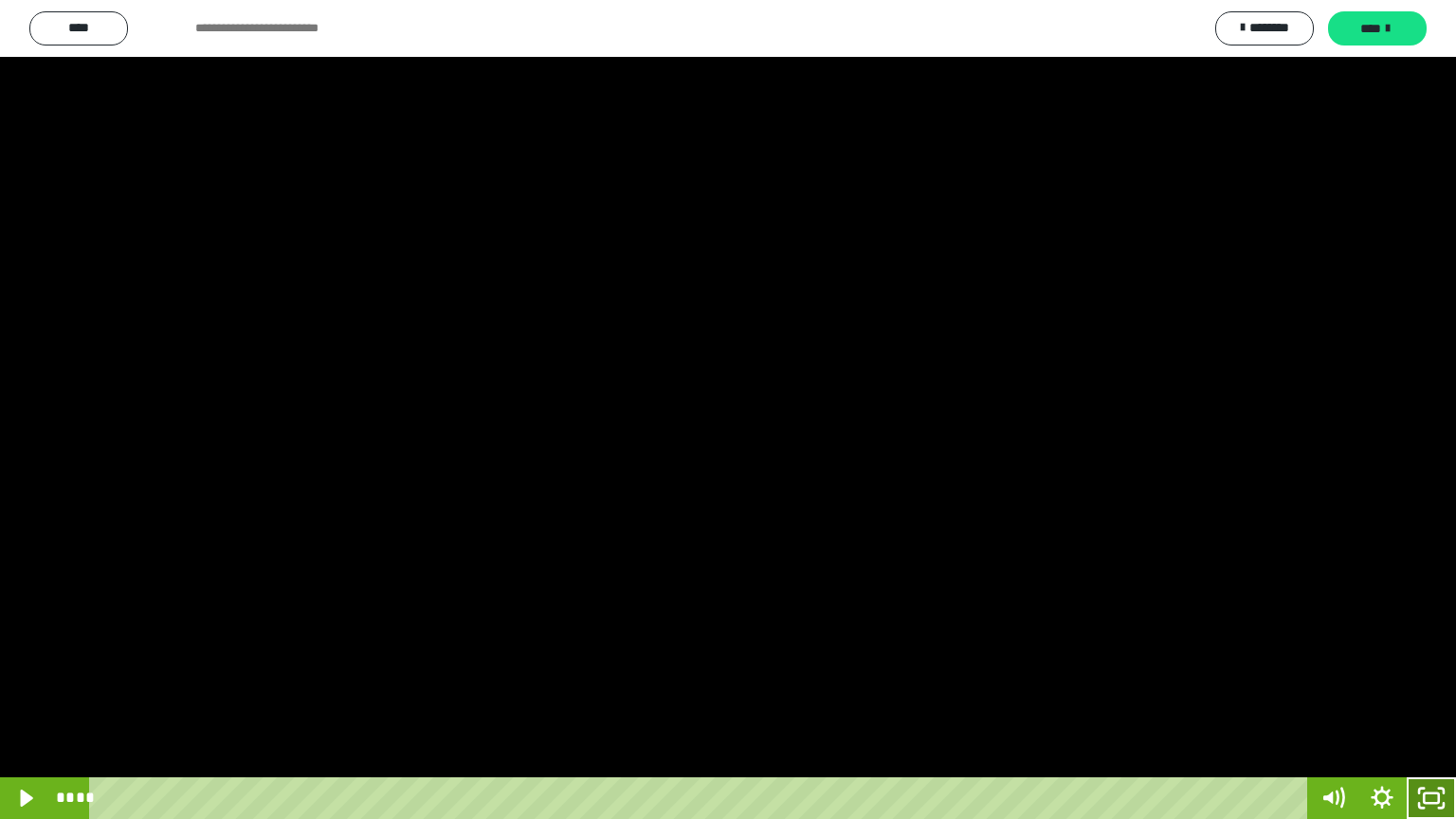 click 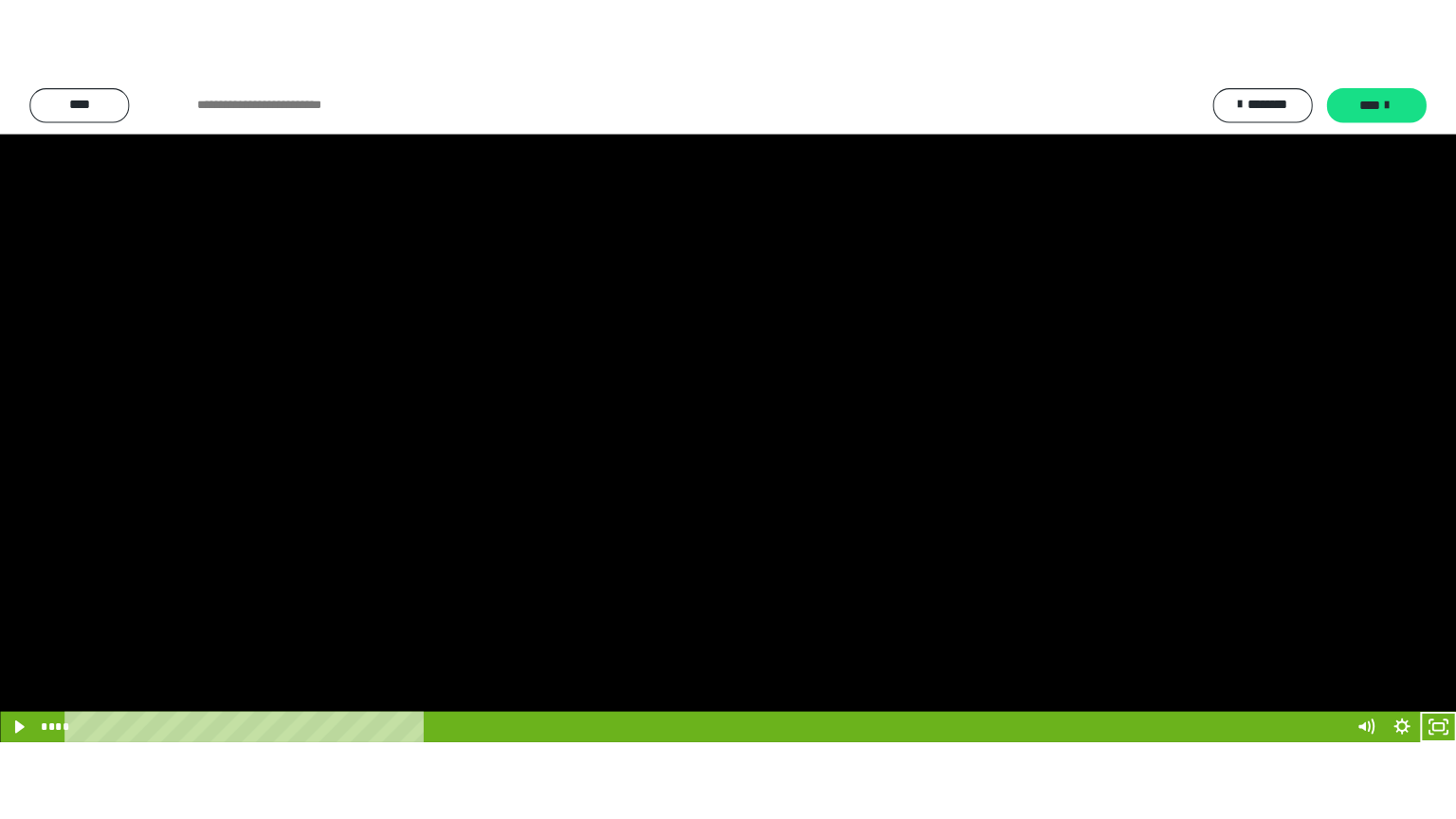 scroll, scrollTop: 3689, scrollLeft: 0, axis: vertical 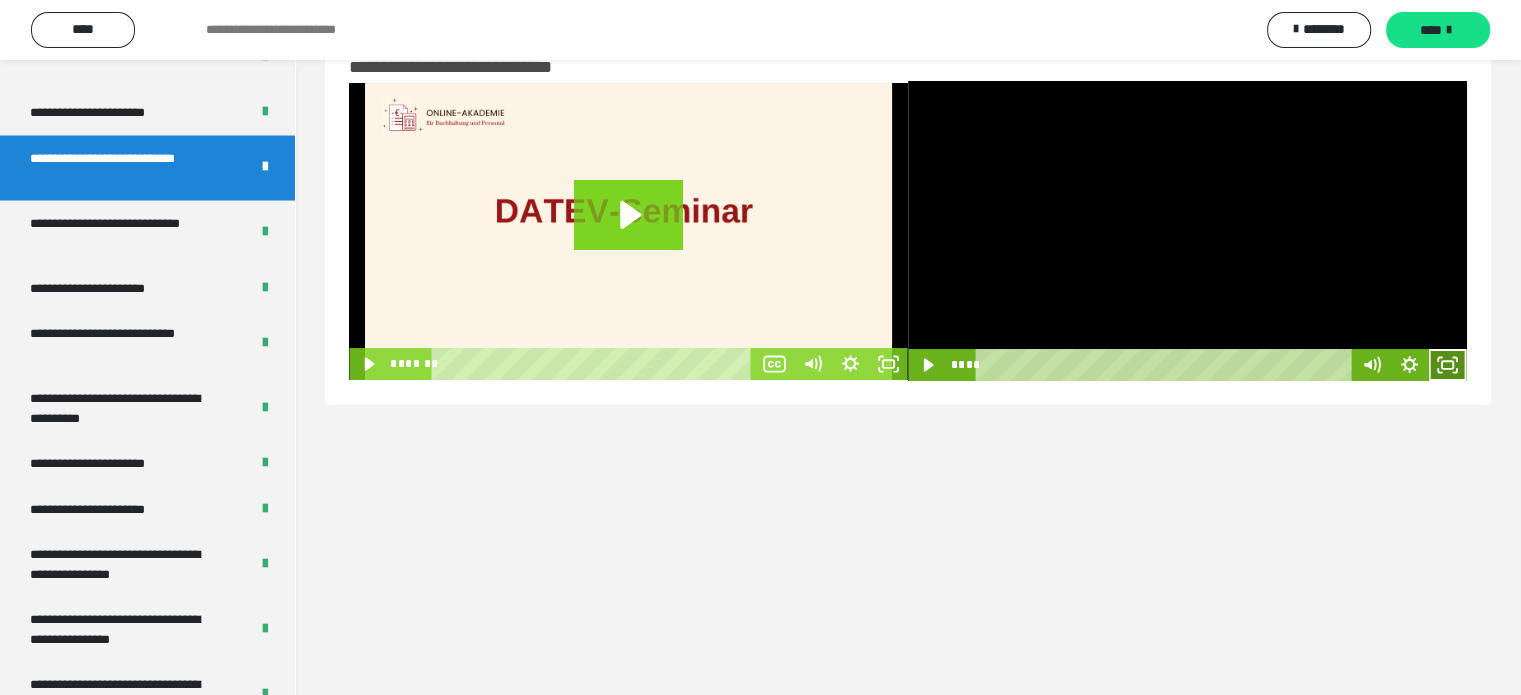click 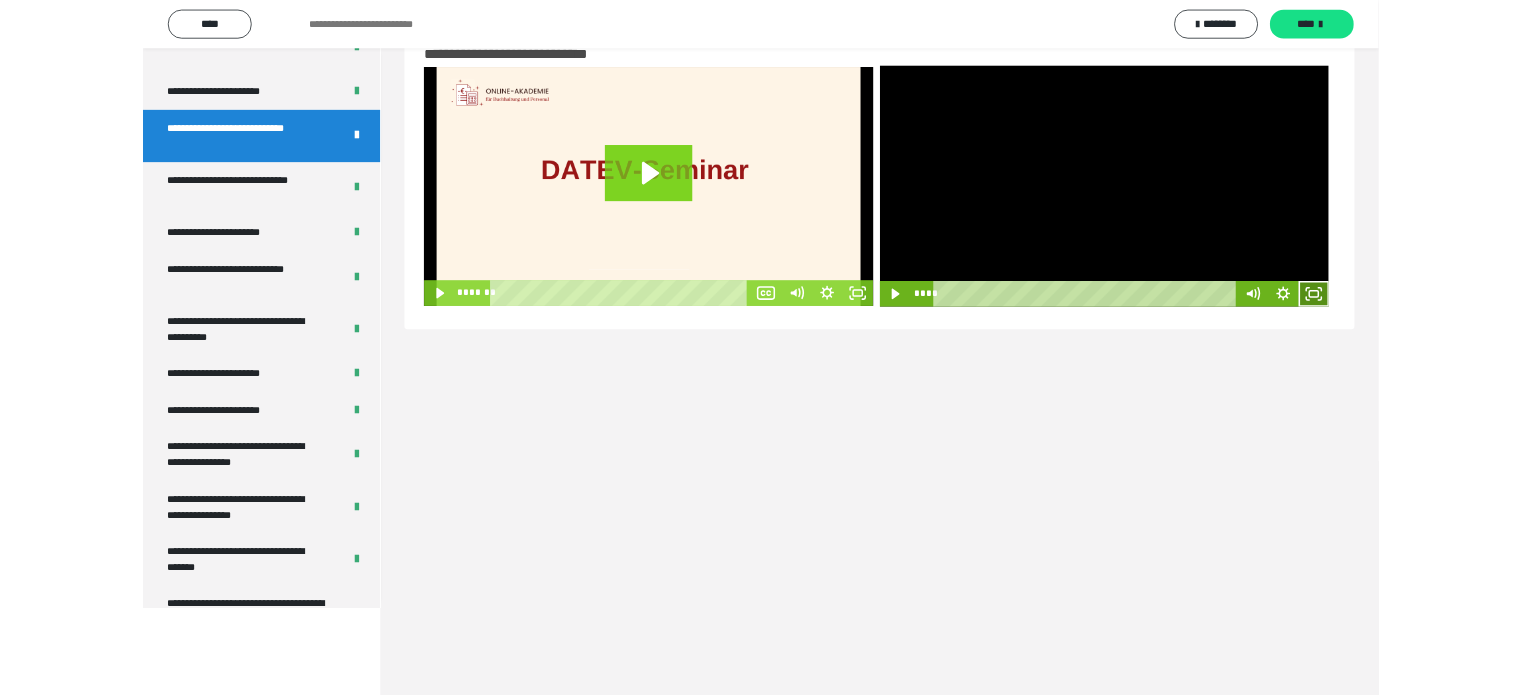 scroll, scrollTop: 3823, scrollLeft: 0, axis: vertical 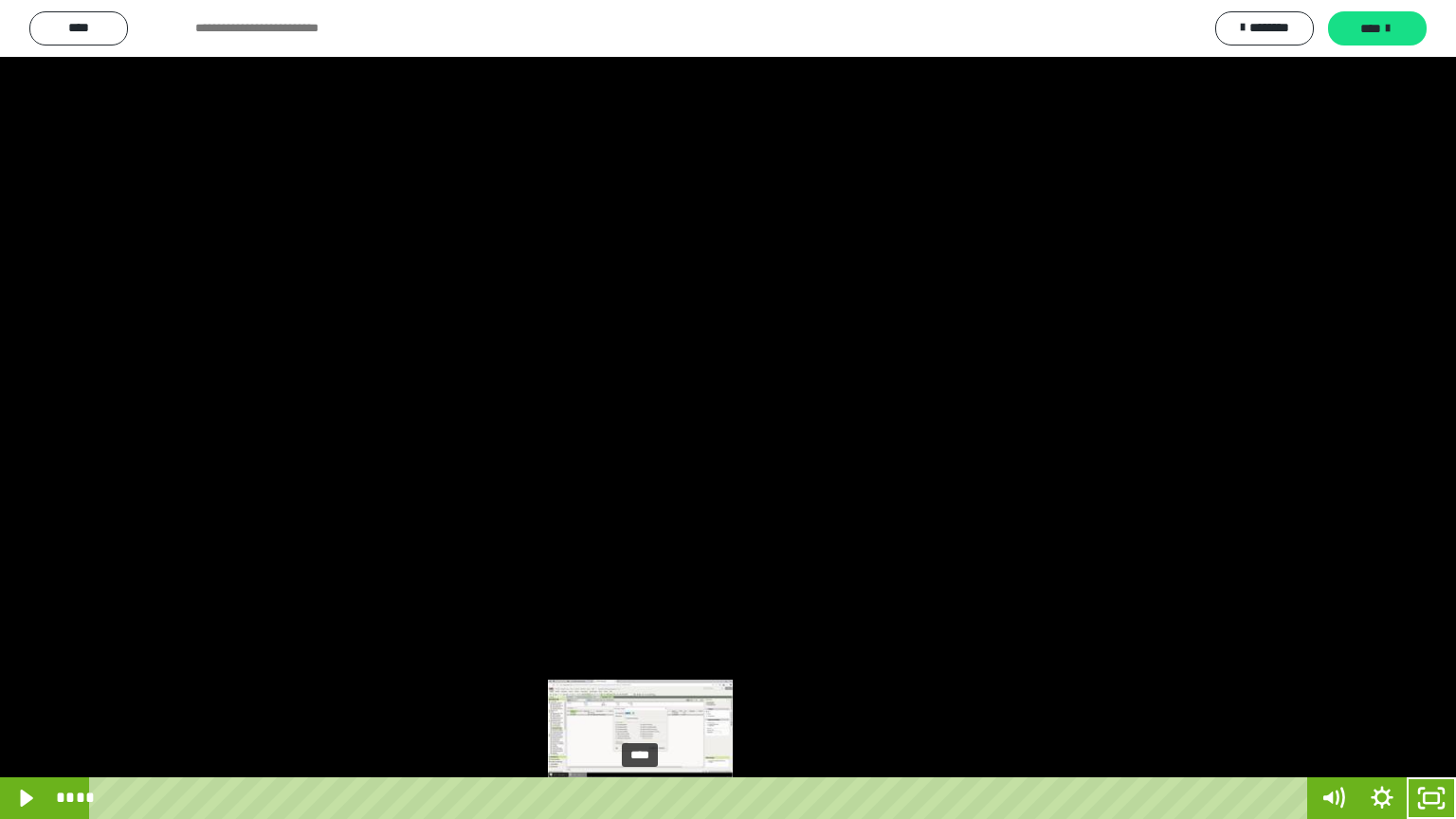 click on "****" at bounding box center [701, 798] 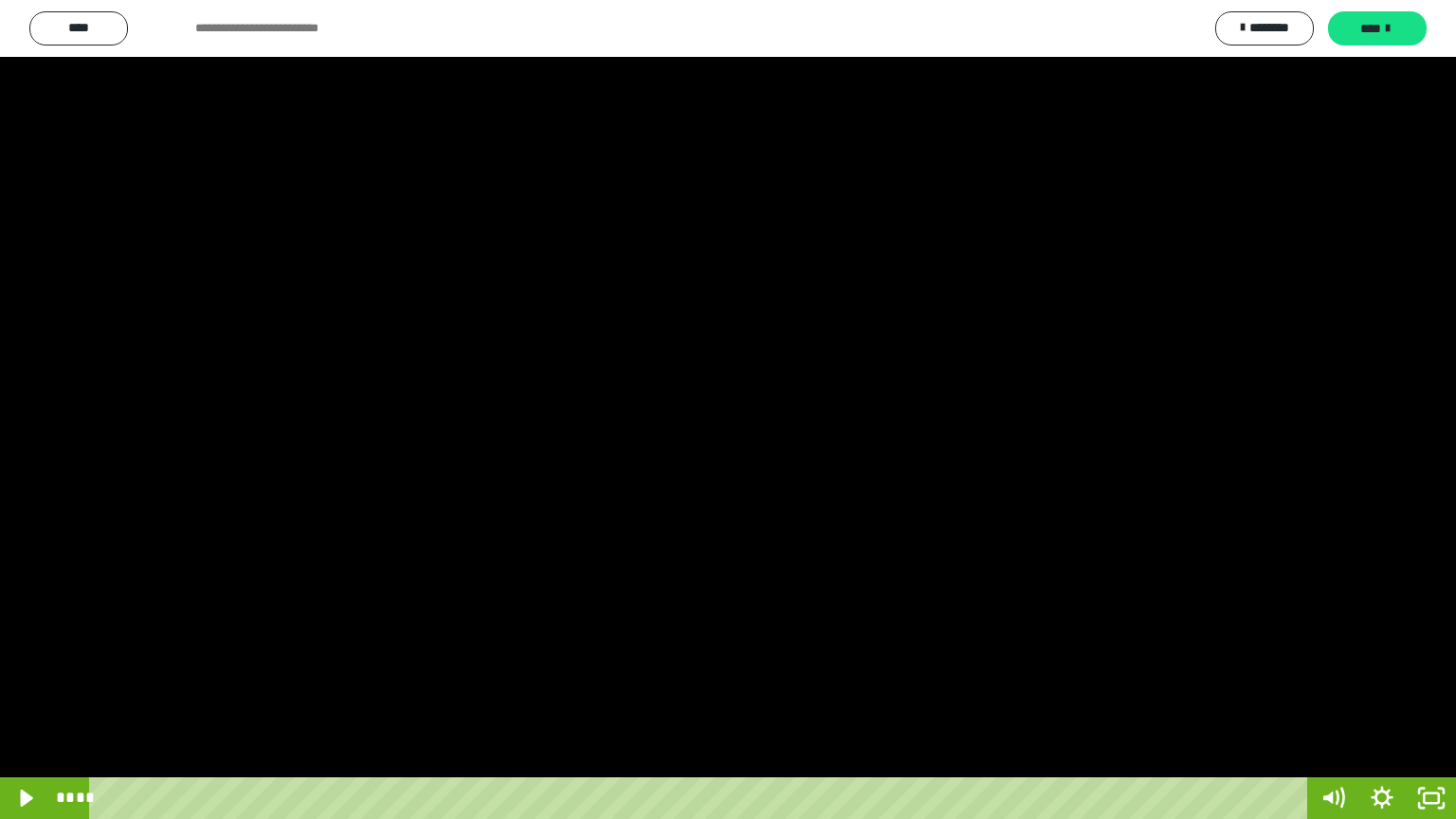 click at bounding box center [728, 410] 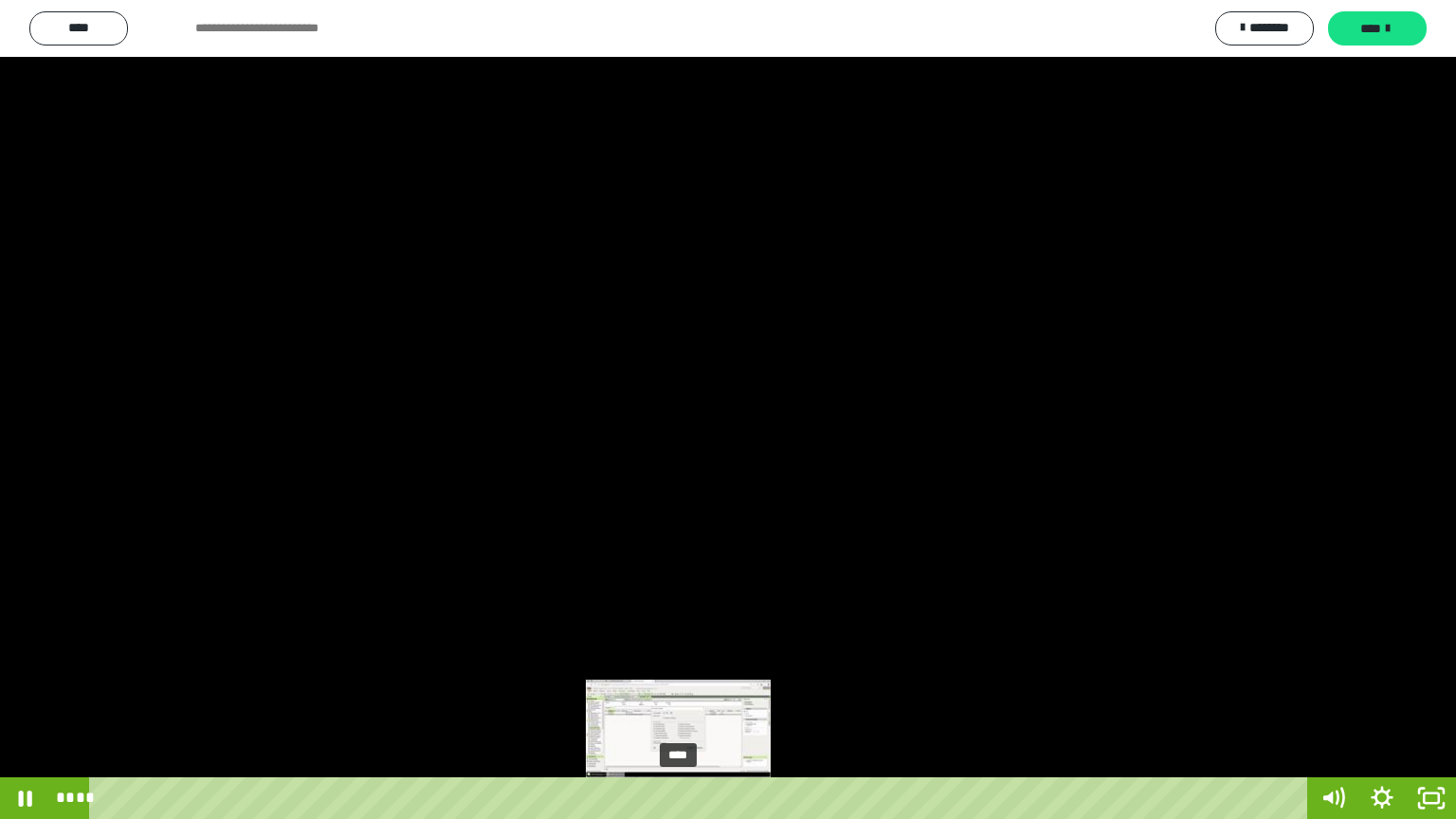 click on "****" at bounding box center [701, 798] 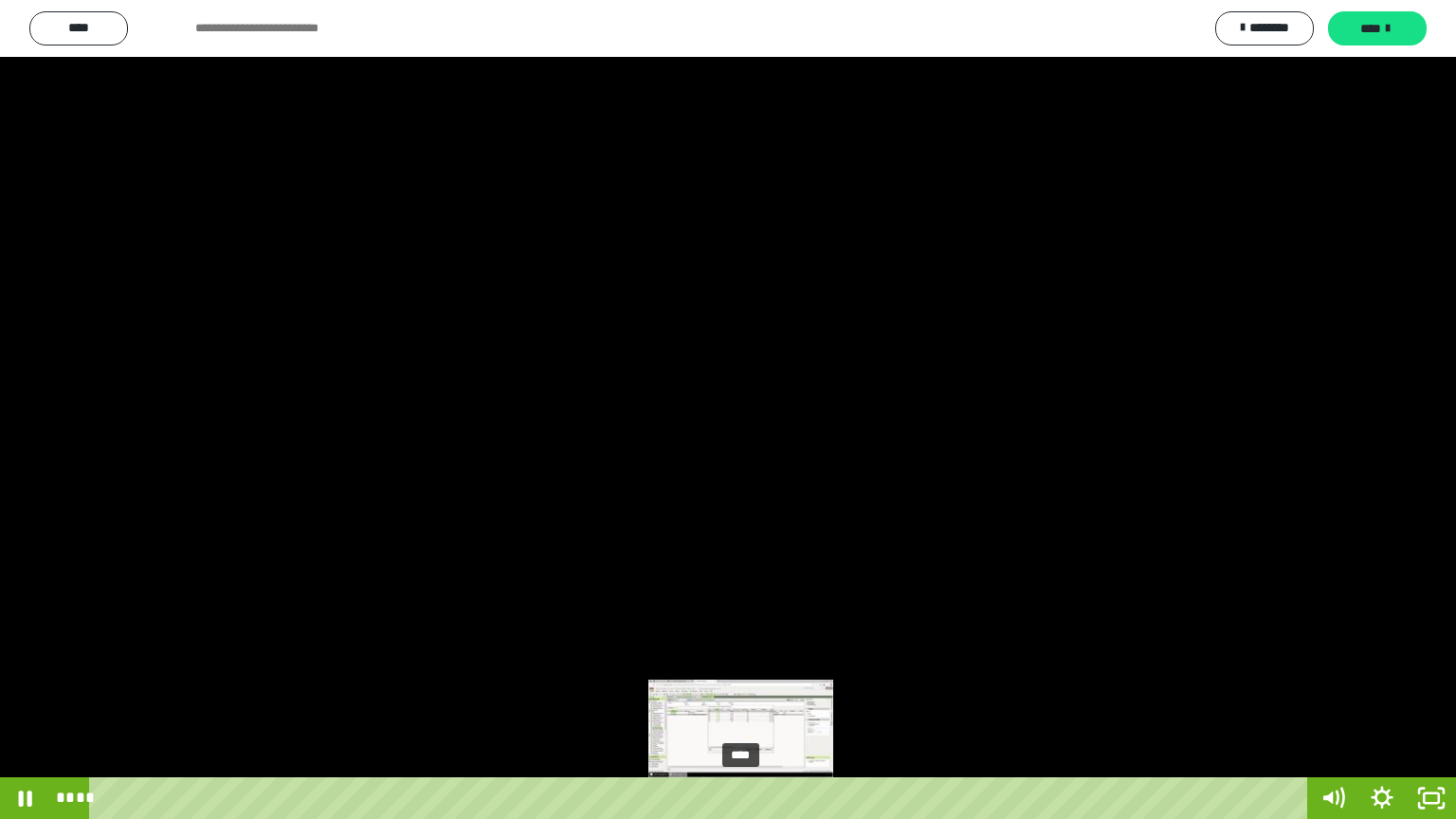 click on "****" at bounding box center (701, 798) 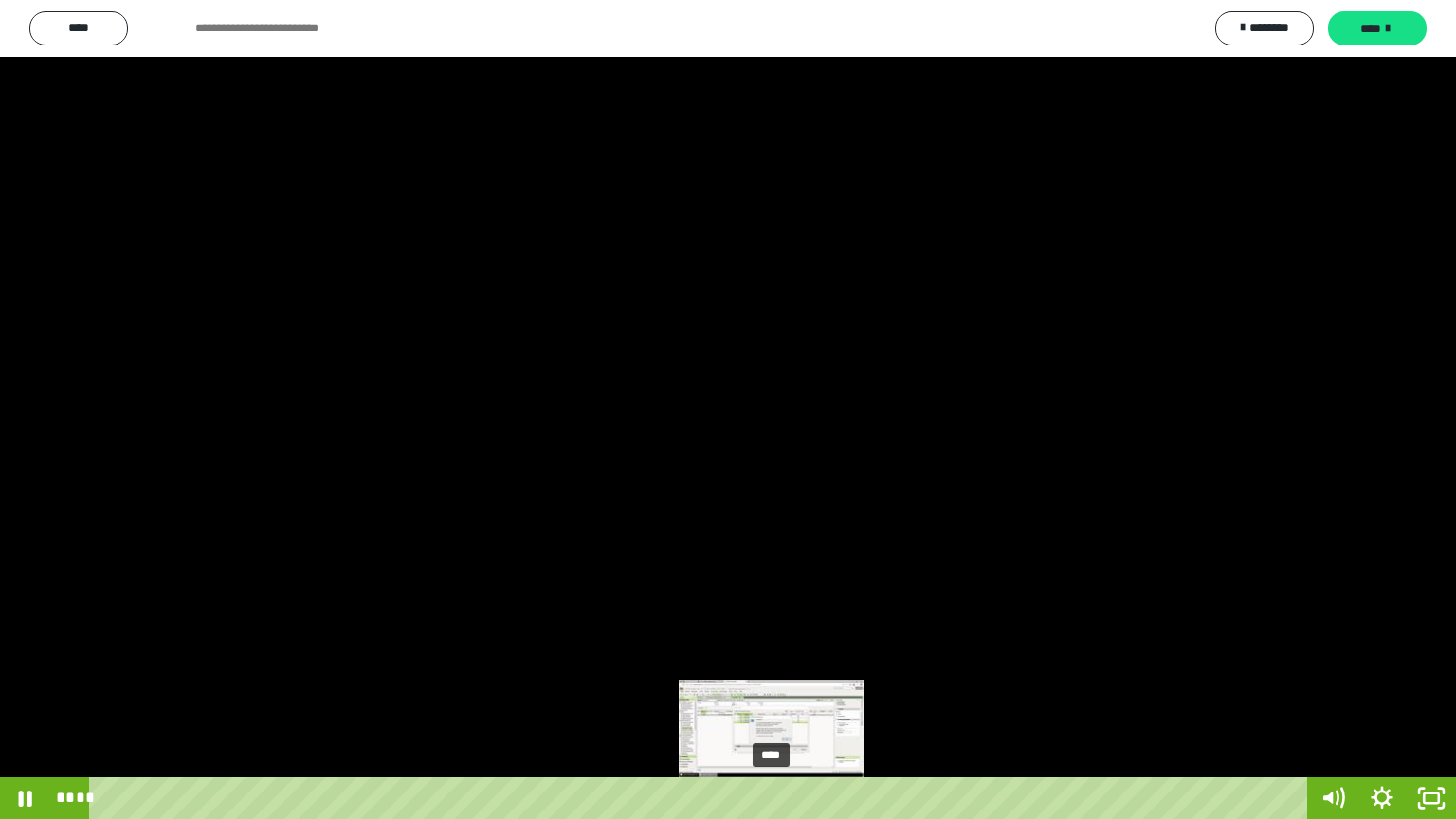 click on "****" at bounding box center [701, 798] 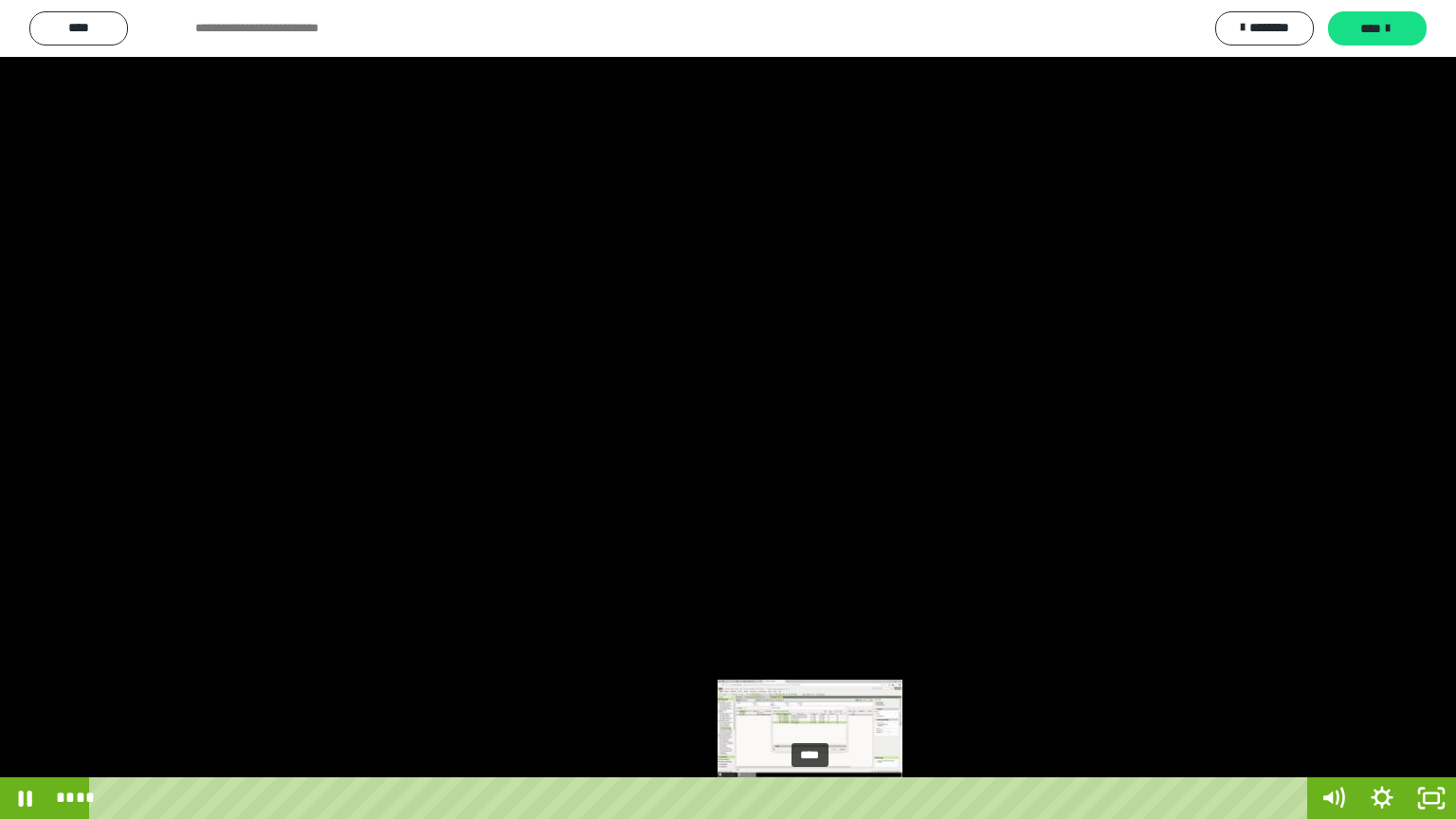 click on "****" at bounding box center (701, 798) 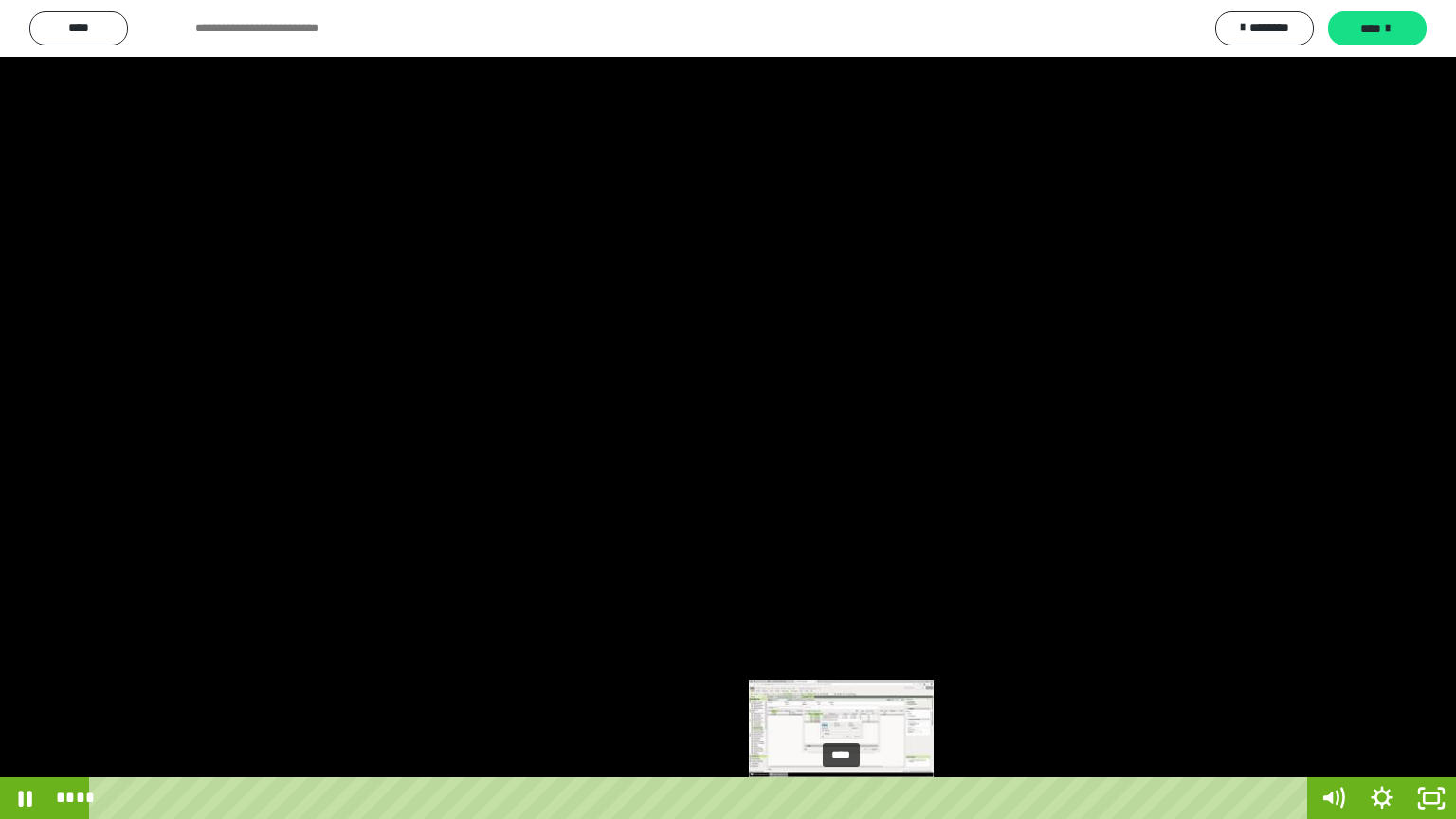 click on "****" at bounding box center [701, 798] 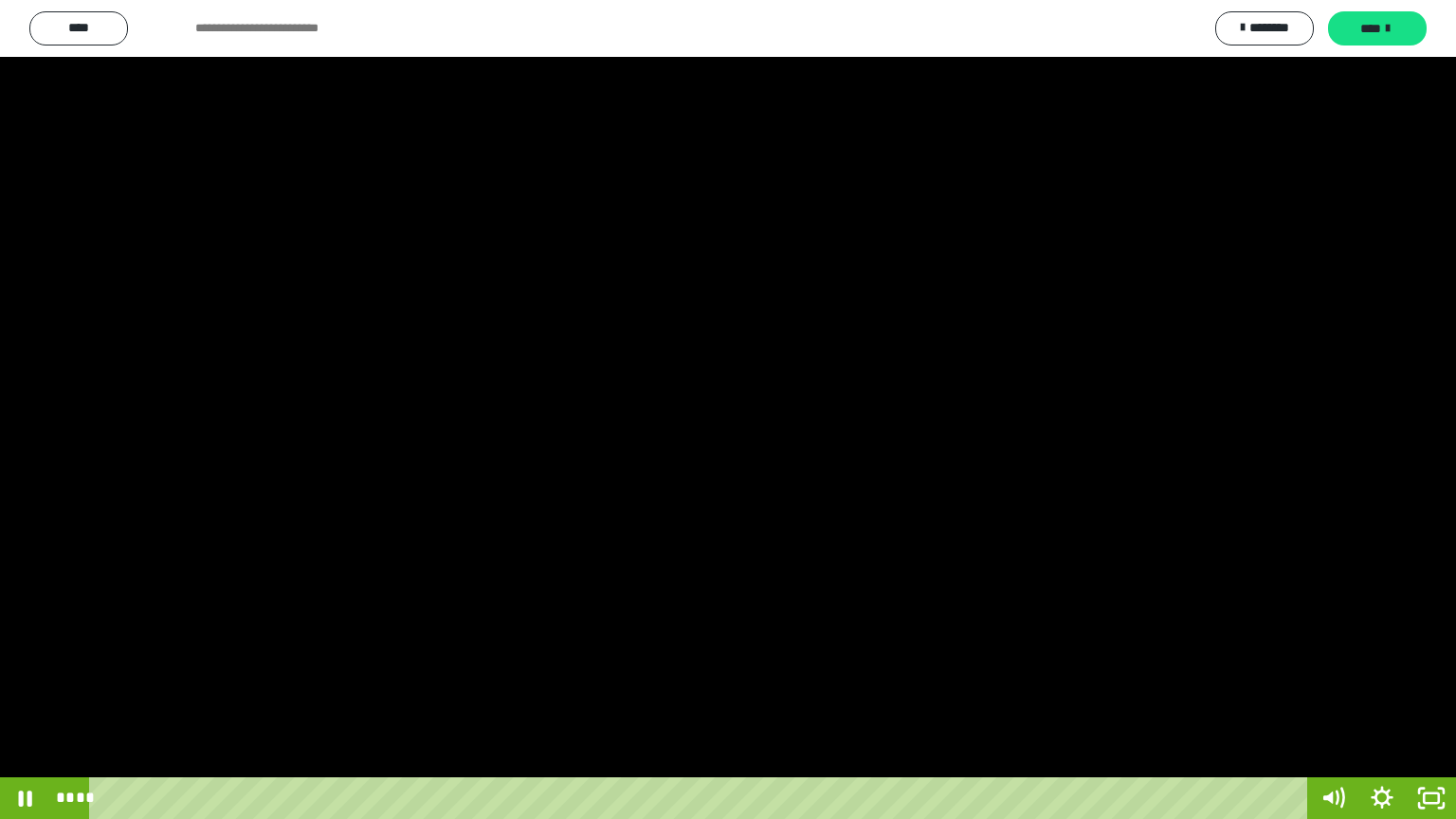 click at bounding box center [728, 410] 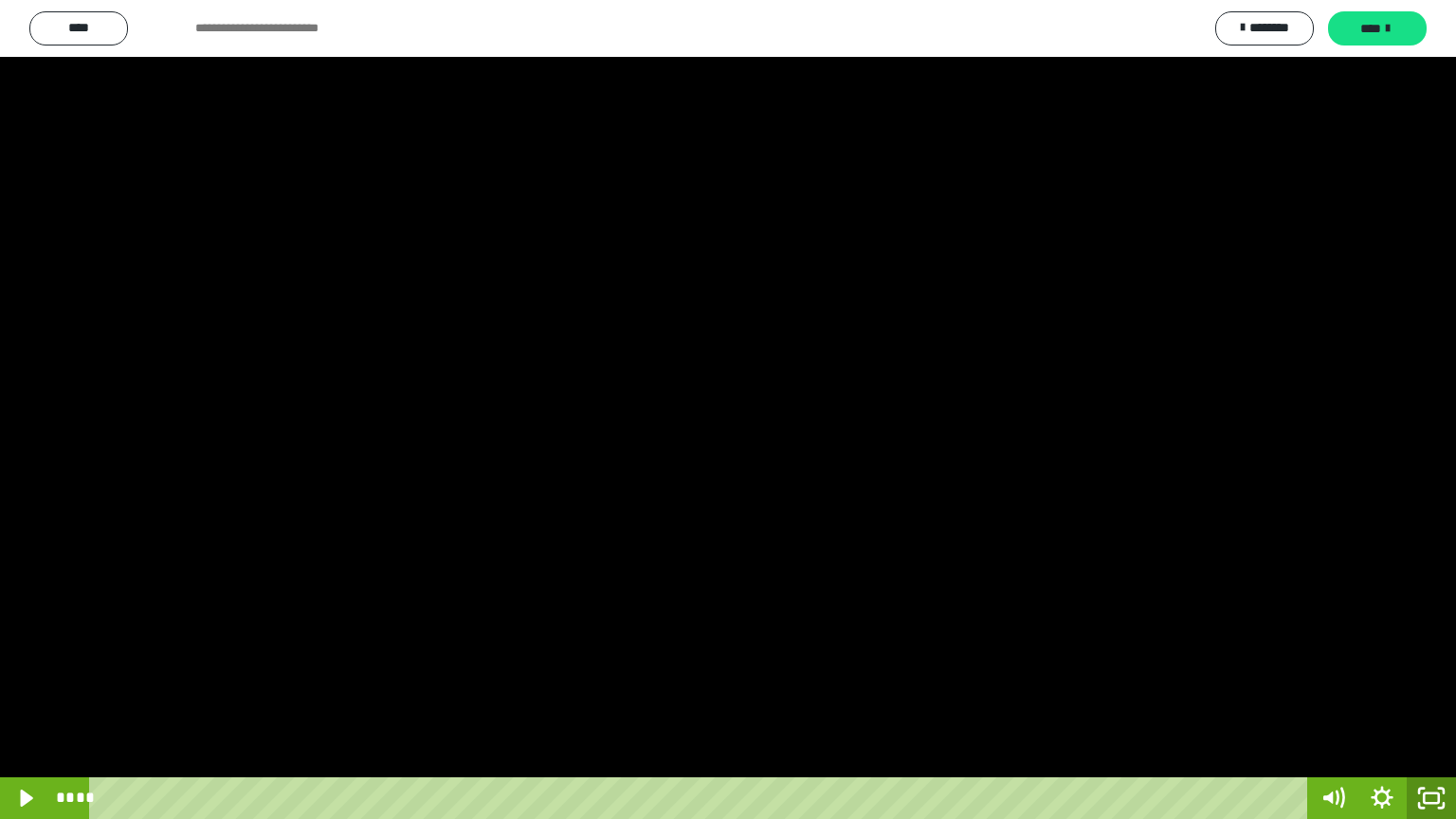 drag, startPoint x: 1429, startPoint y: 796, endPoint x: 1441, endPoint y: 794, distance: 12.165525 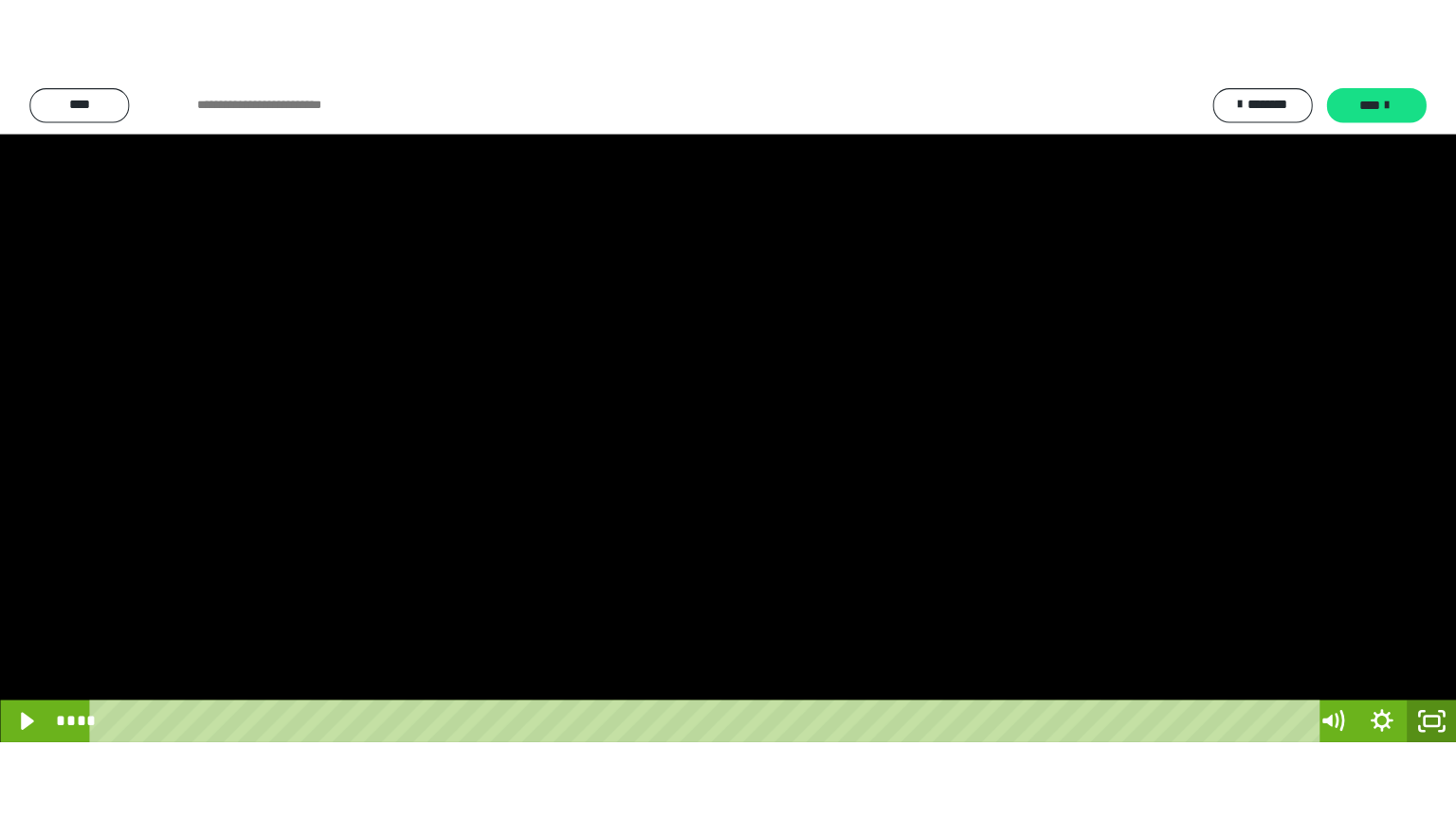 scroll, scrollTop: 3689, scrollLeft: 0, axis: vertical 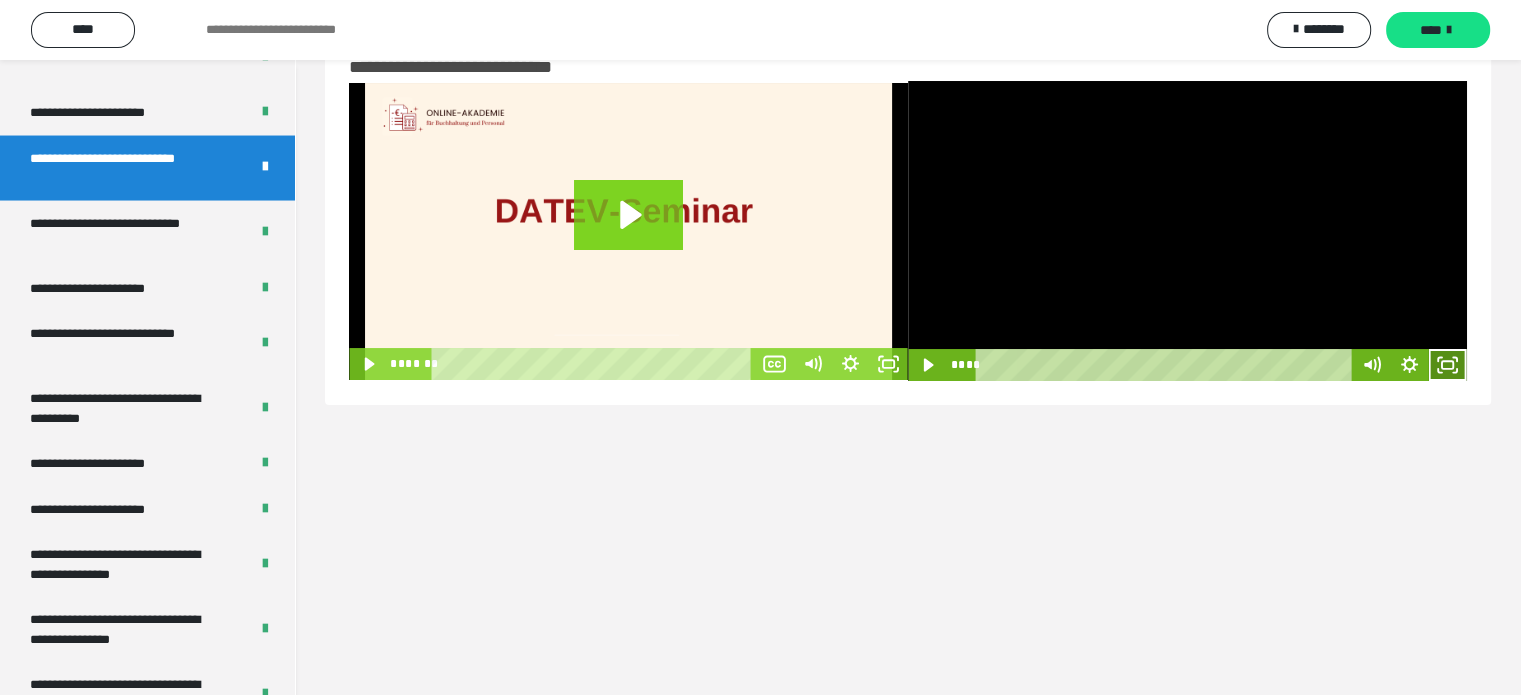 click 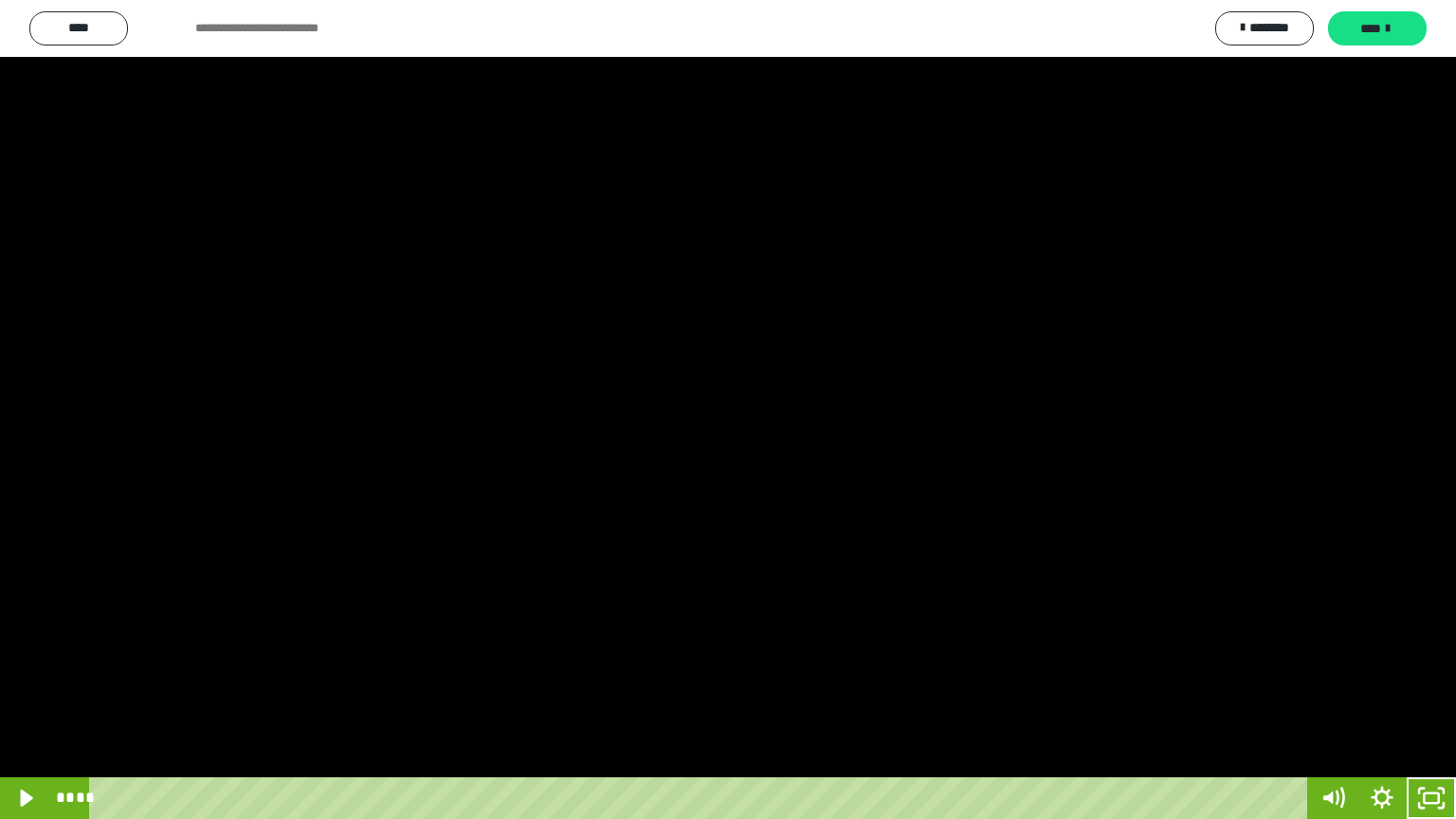 click at bounding box center (728, 410) 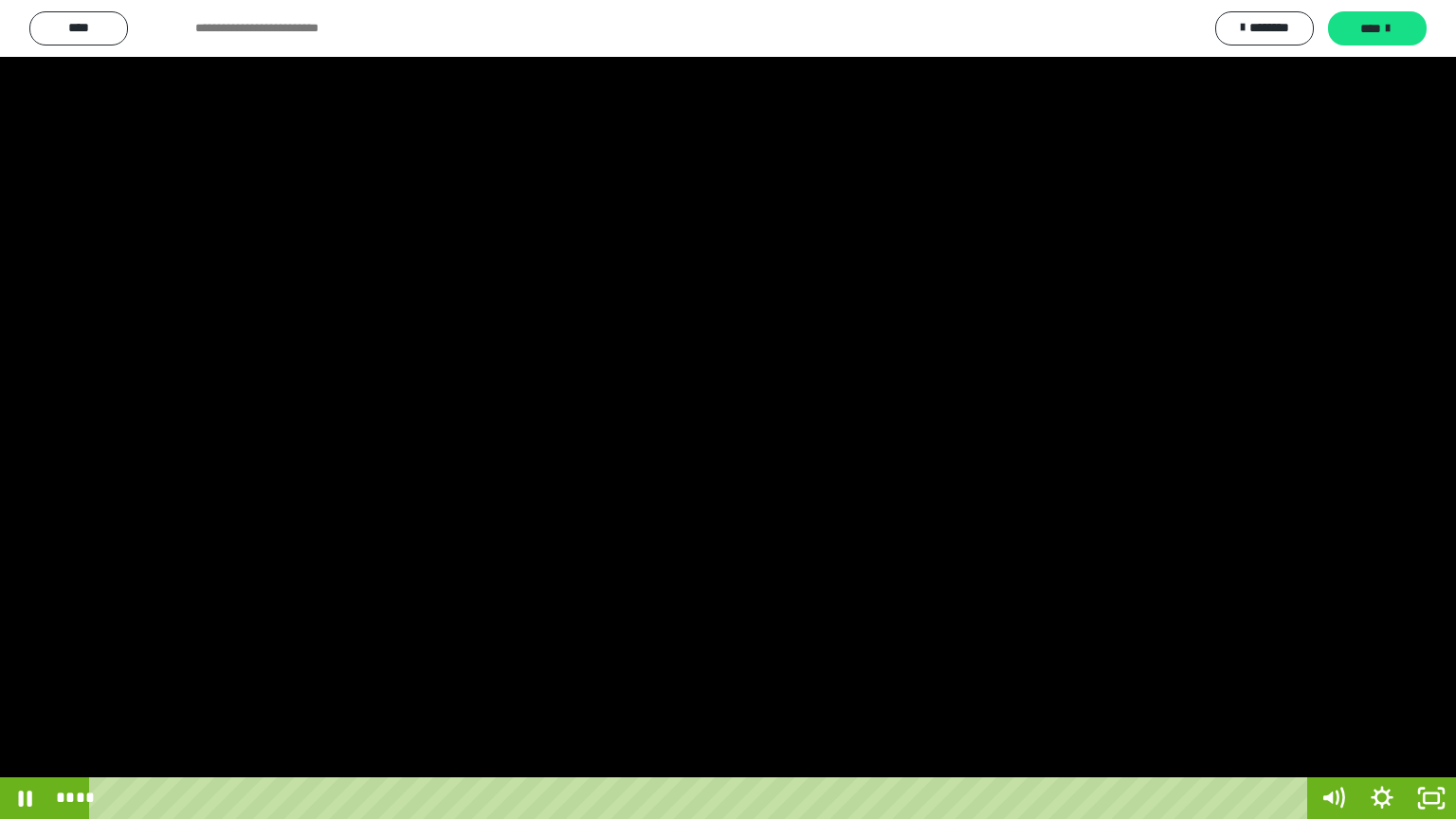 click at bounding box center (728, 410) 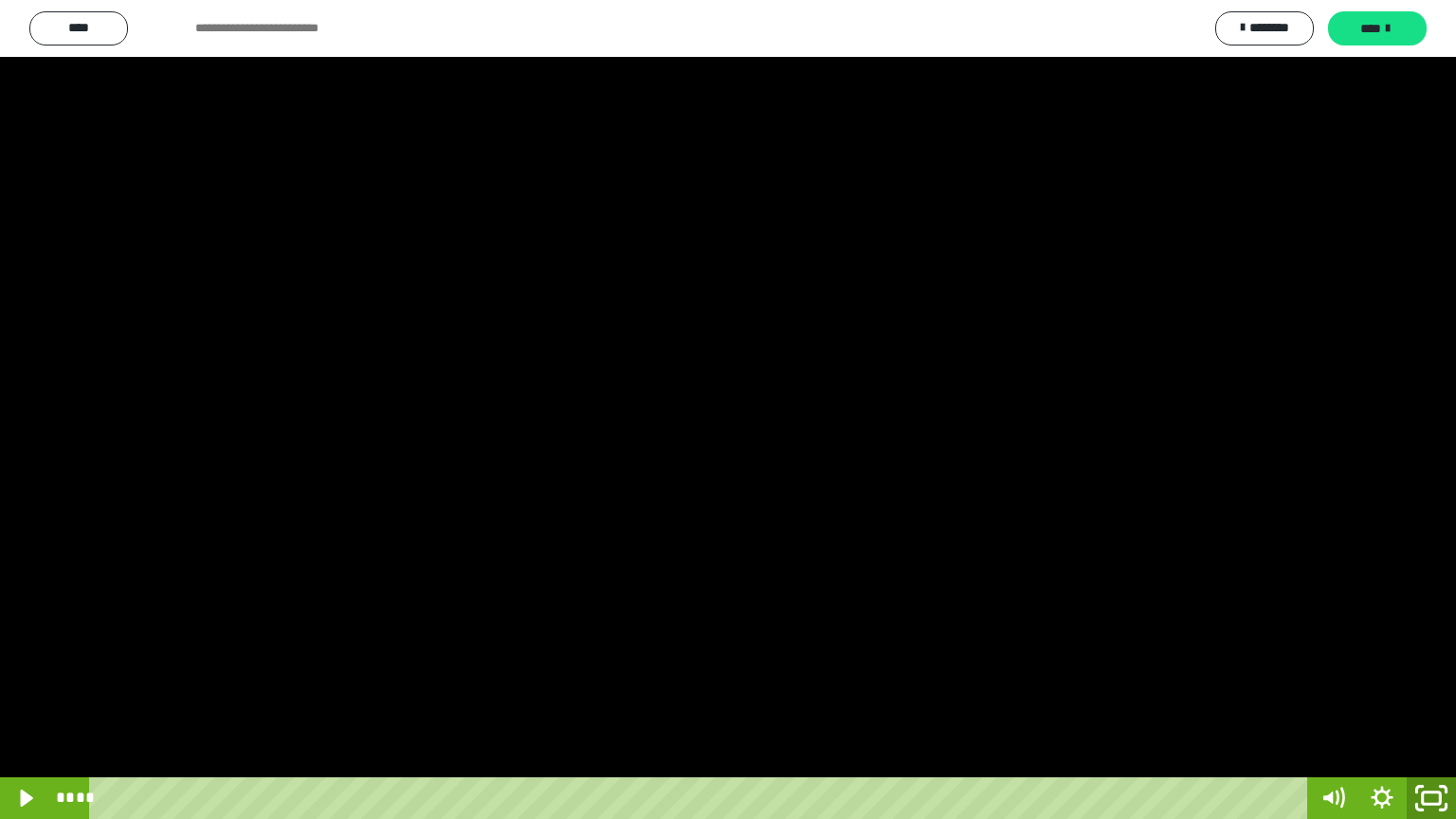 click 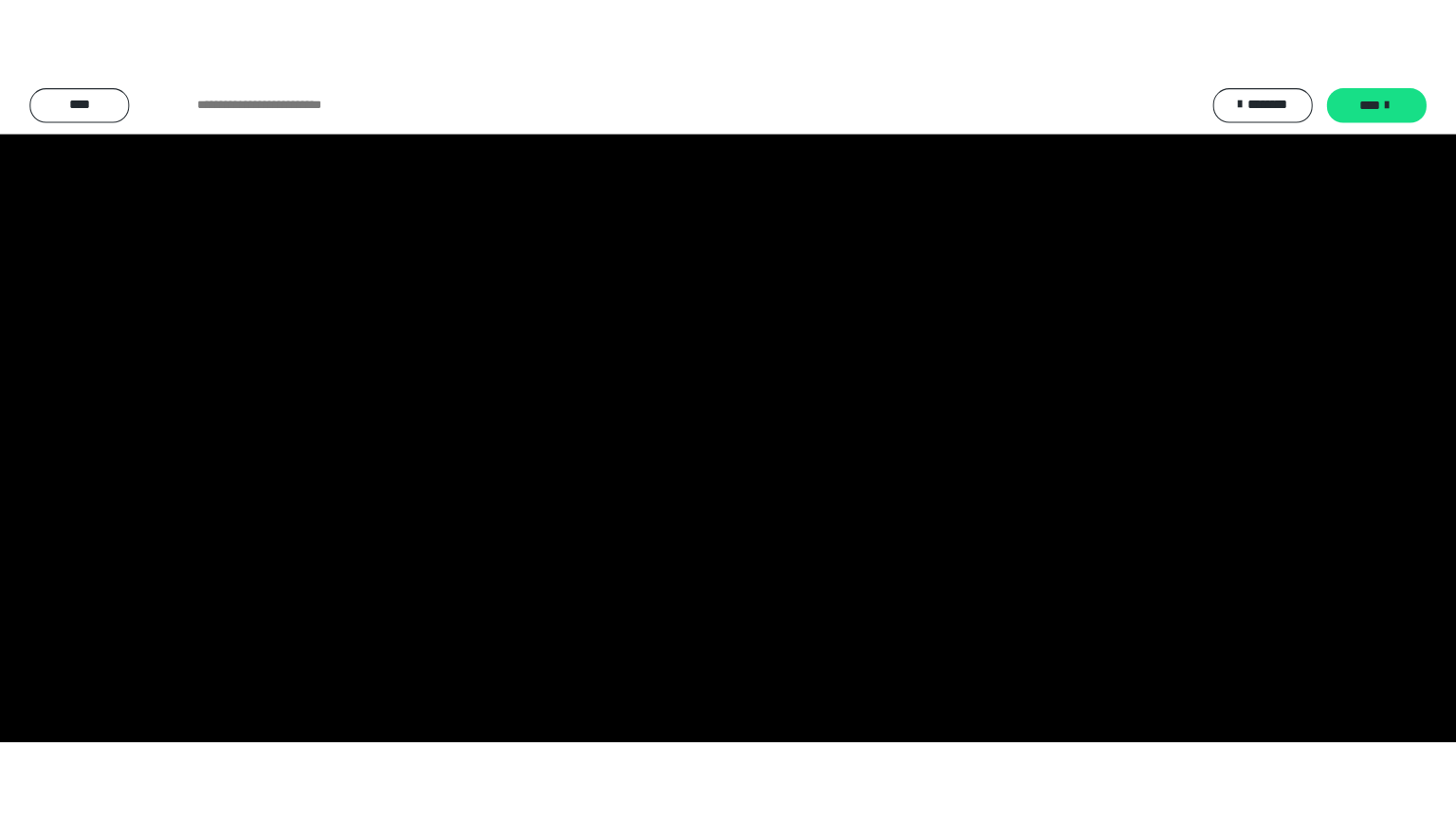 scroll, scrollTop: 3689, scrollLeft: 0, axis: vertical 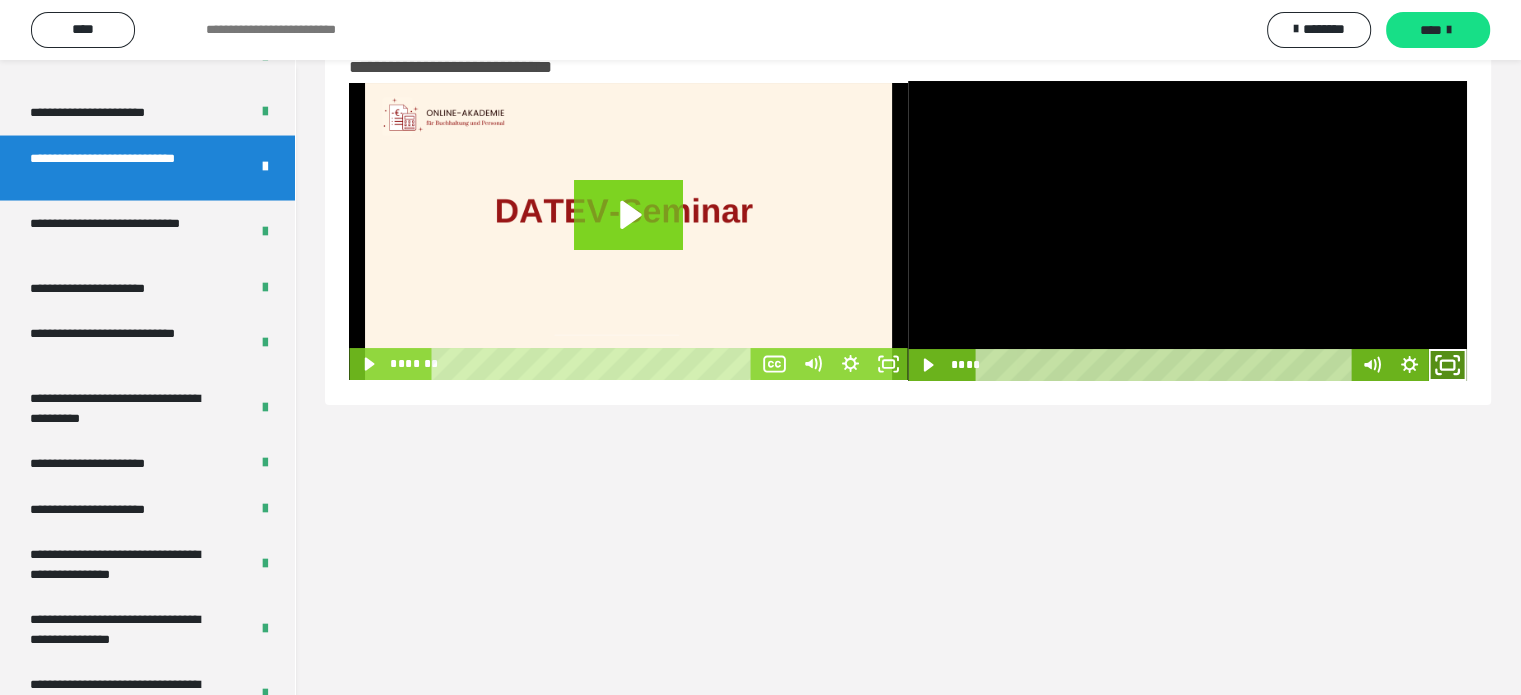 click 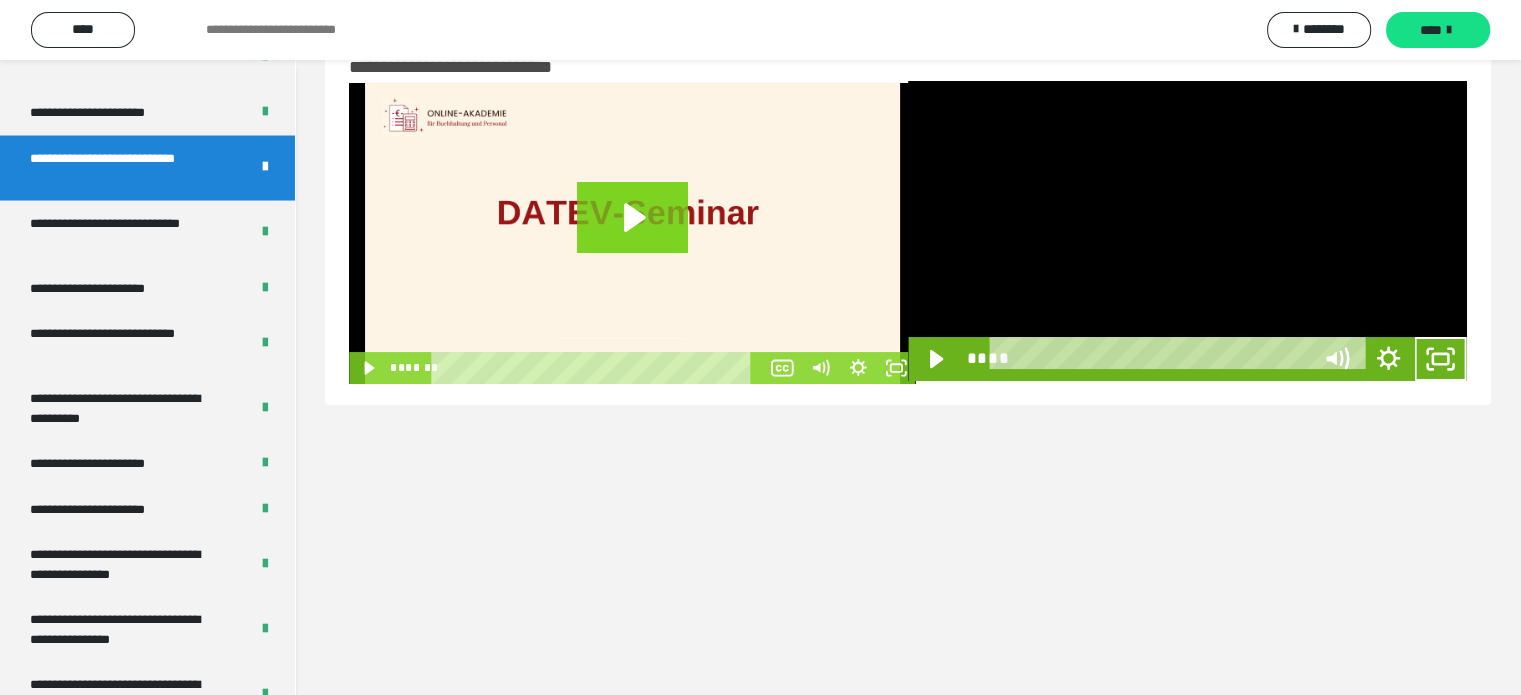 scroll, scrollTop: 3823, scrollLeft: 0, axis: vertical 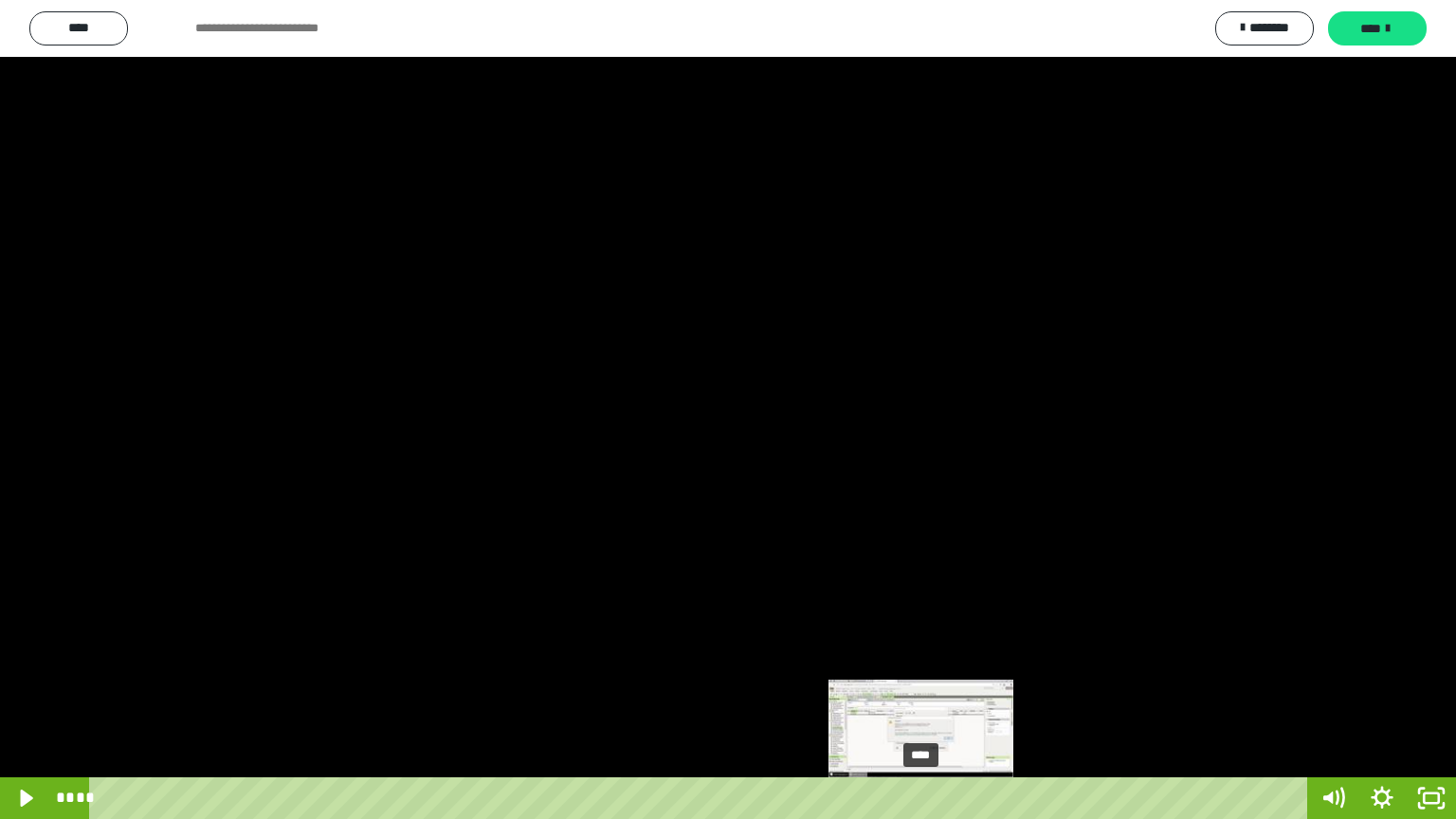 click on "****" at bounding box center [701, 798] 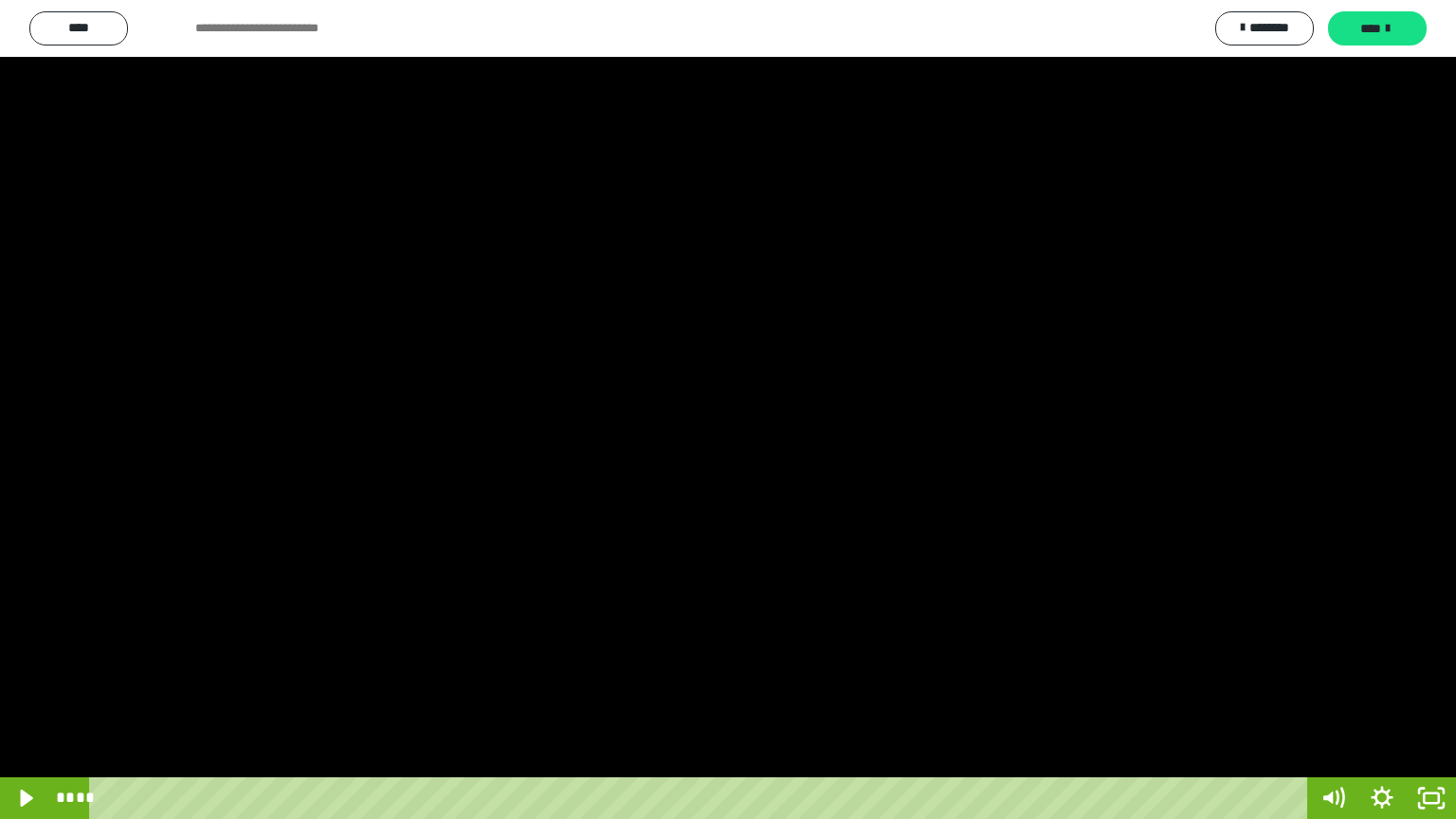 click at bounding box center (728, 410) 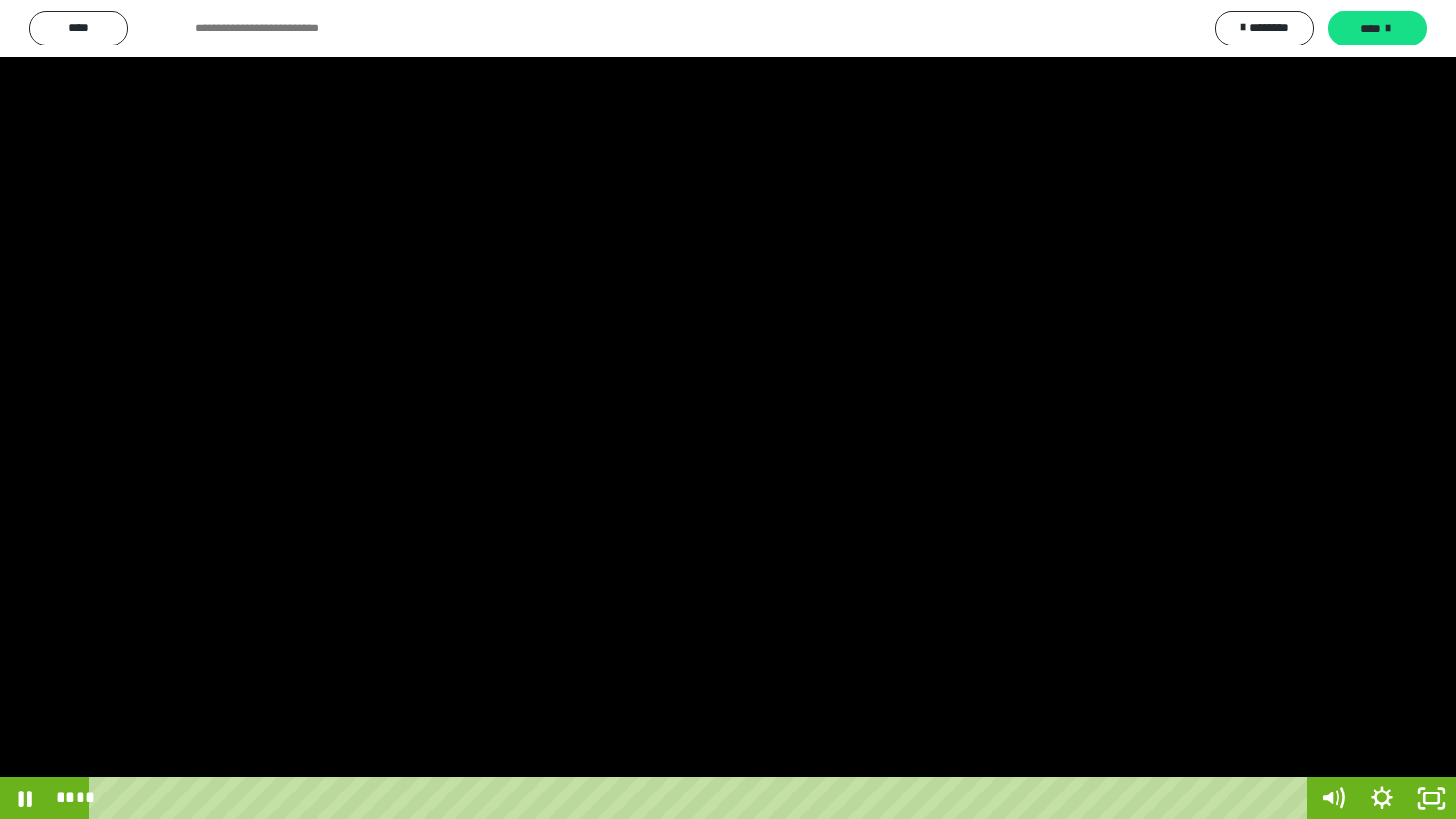 click at bounding box center [728, 410] 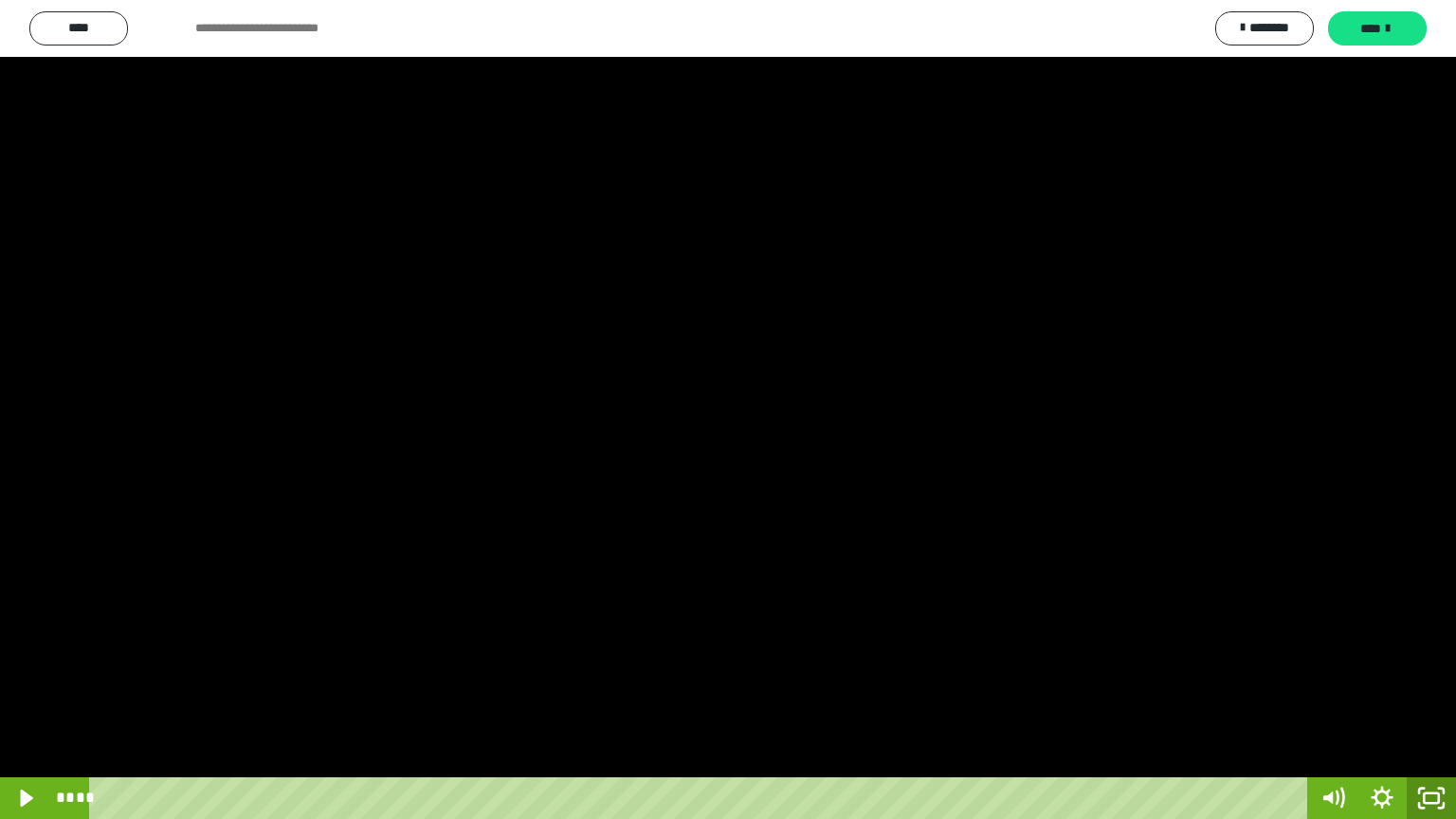 click 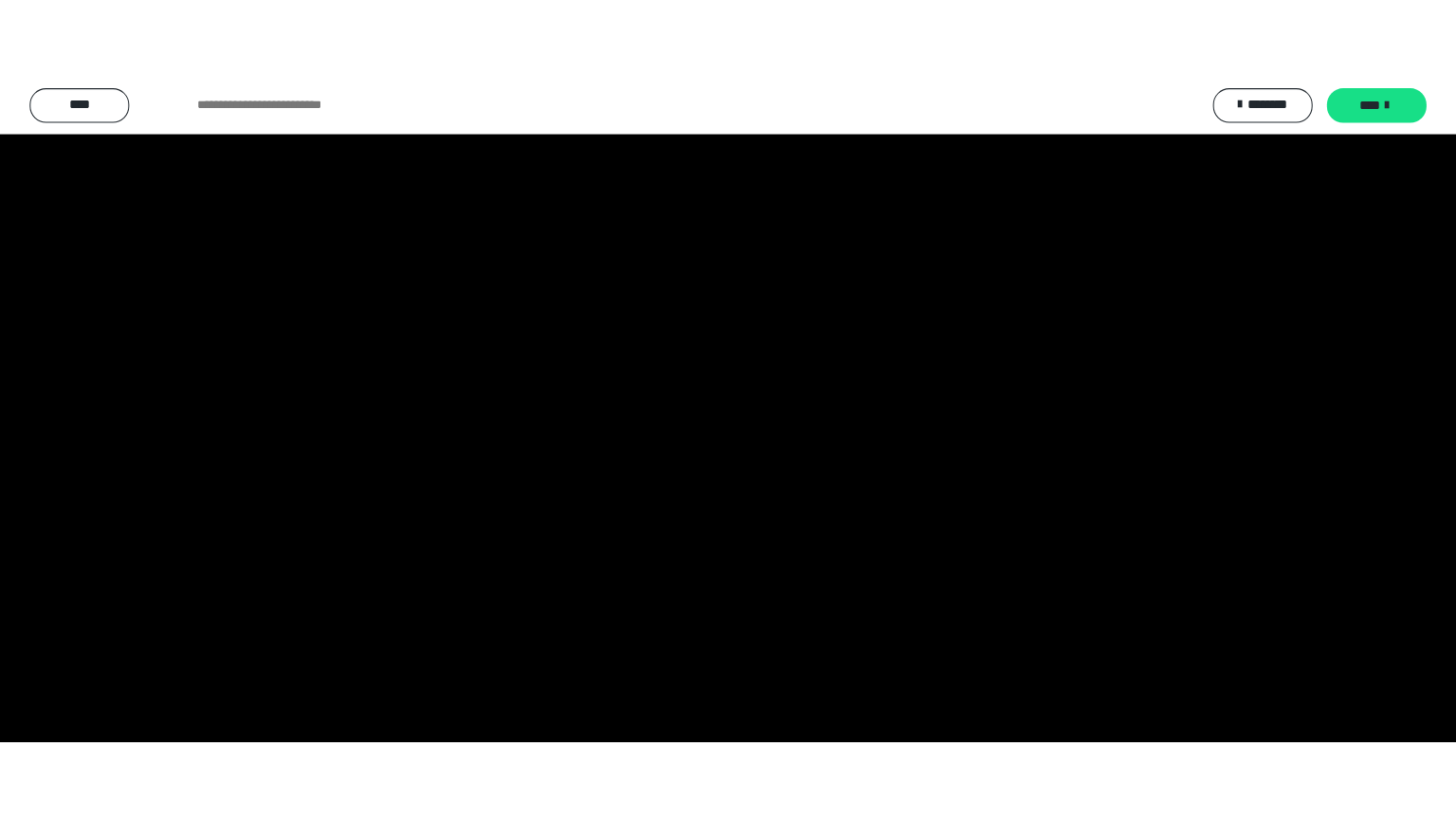 scroll, scrollTop: 3689, scrollLeft: 0, axis: vertical 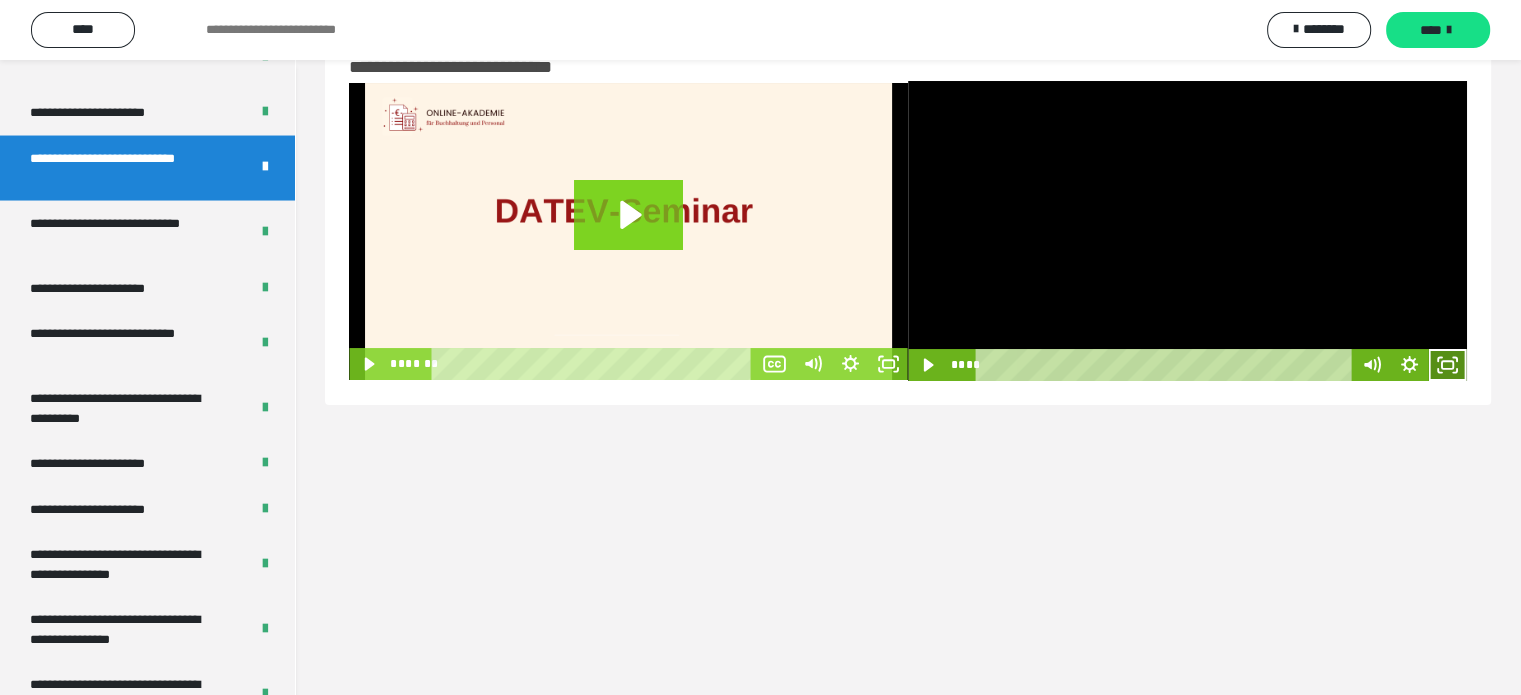 click 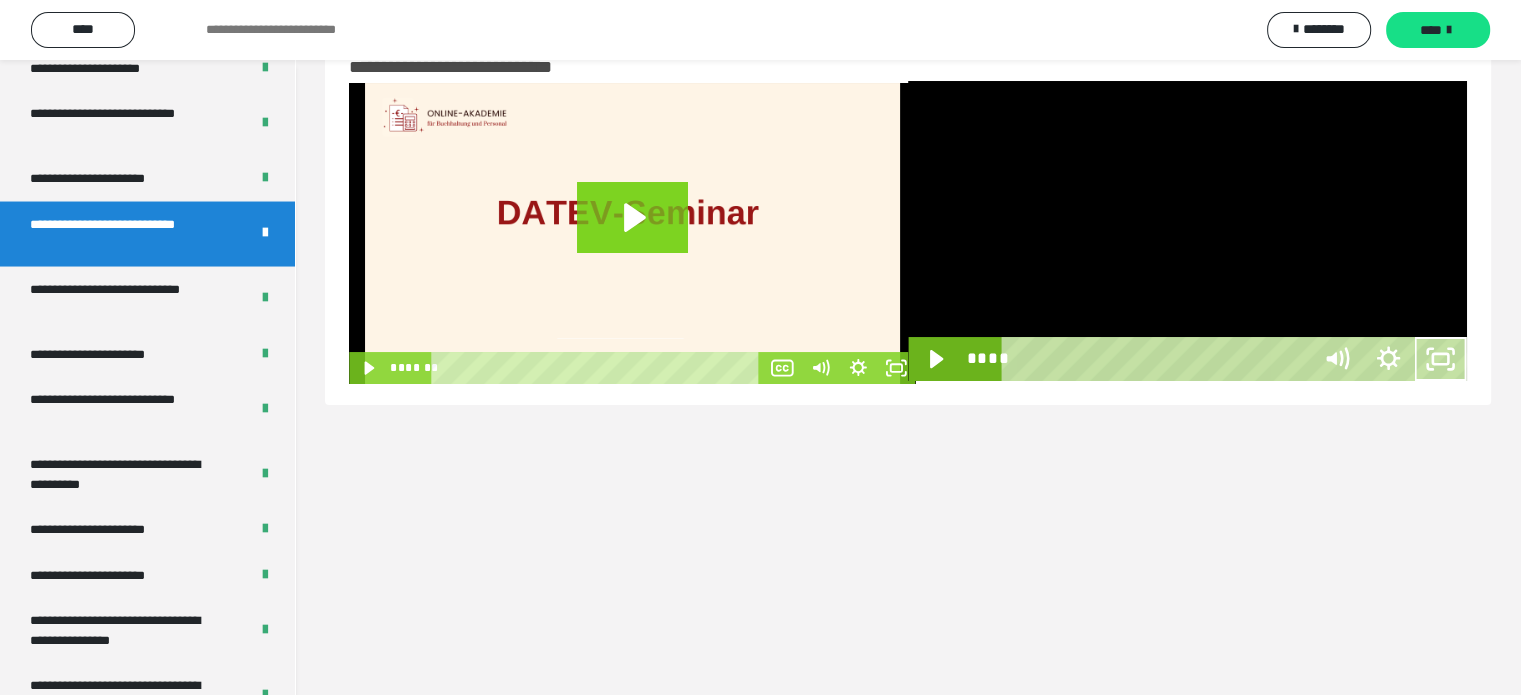 scroll, scrollTop: 3823, scrollLeft: 0, axis: vertical 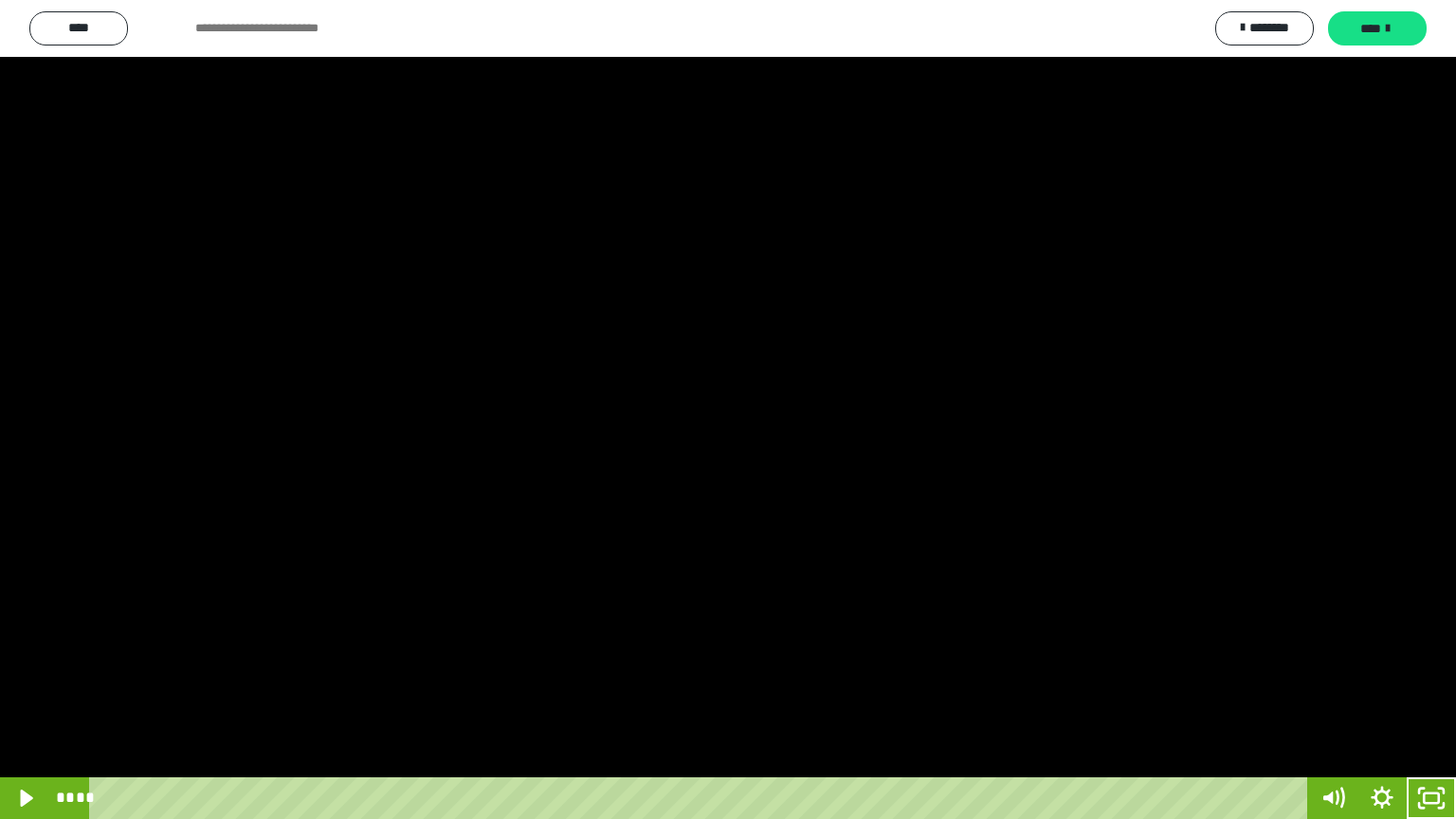click at bounding box center (728, 410) 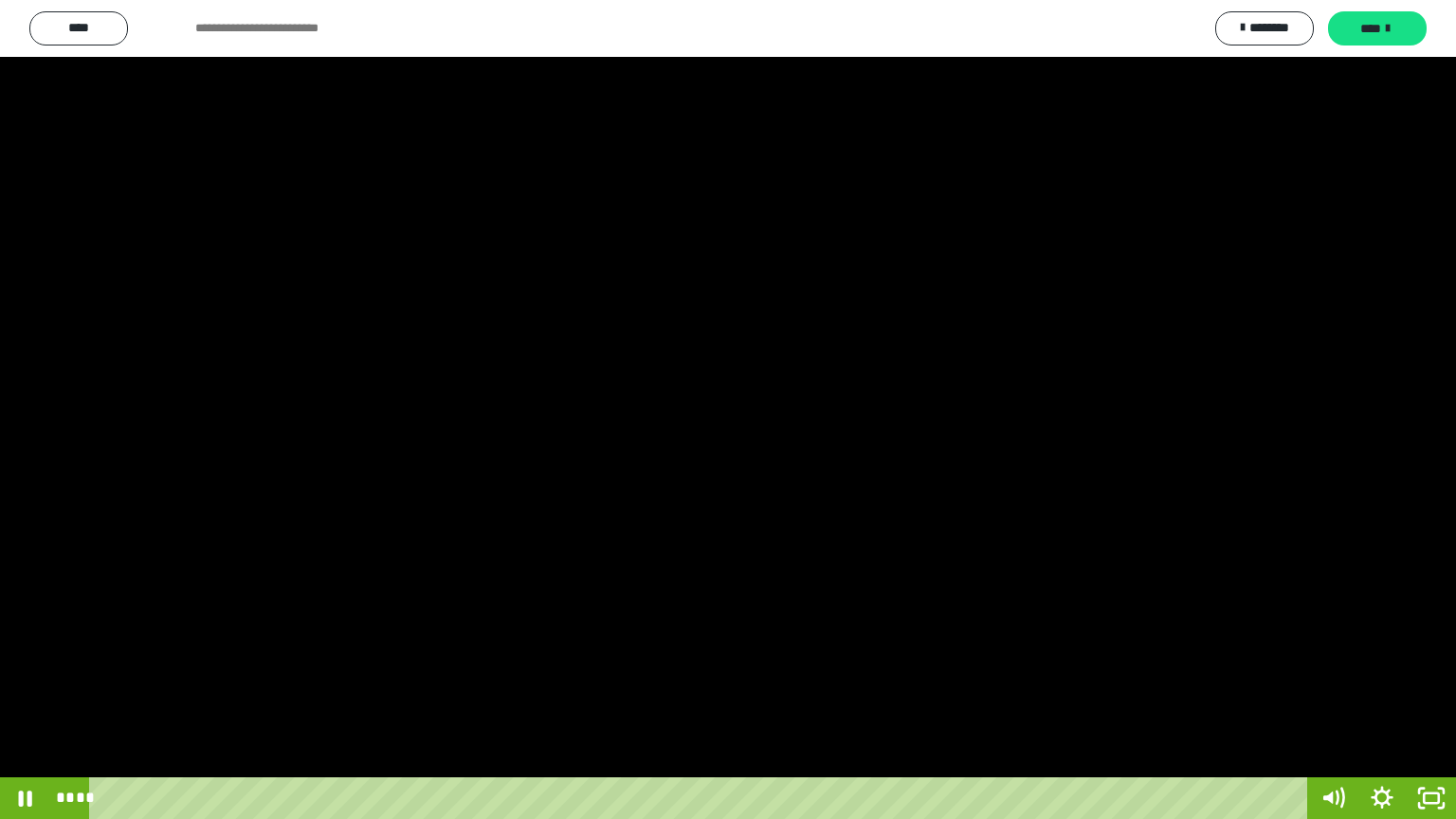 click at bounding box center (728, 410) 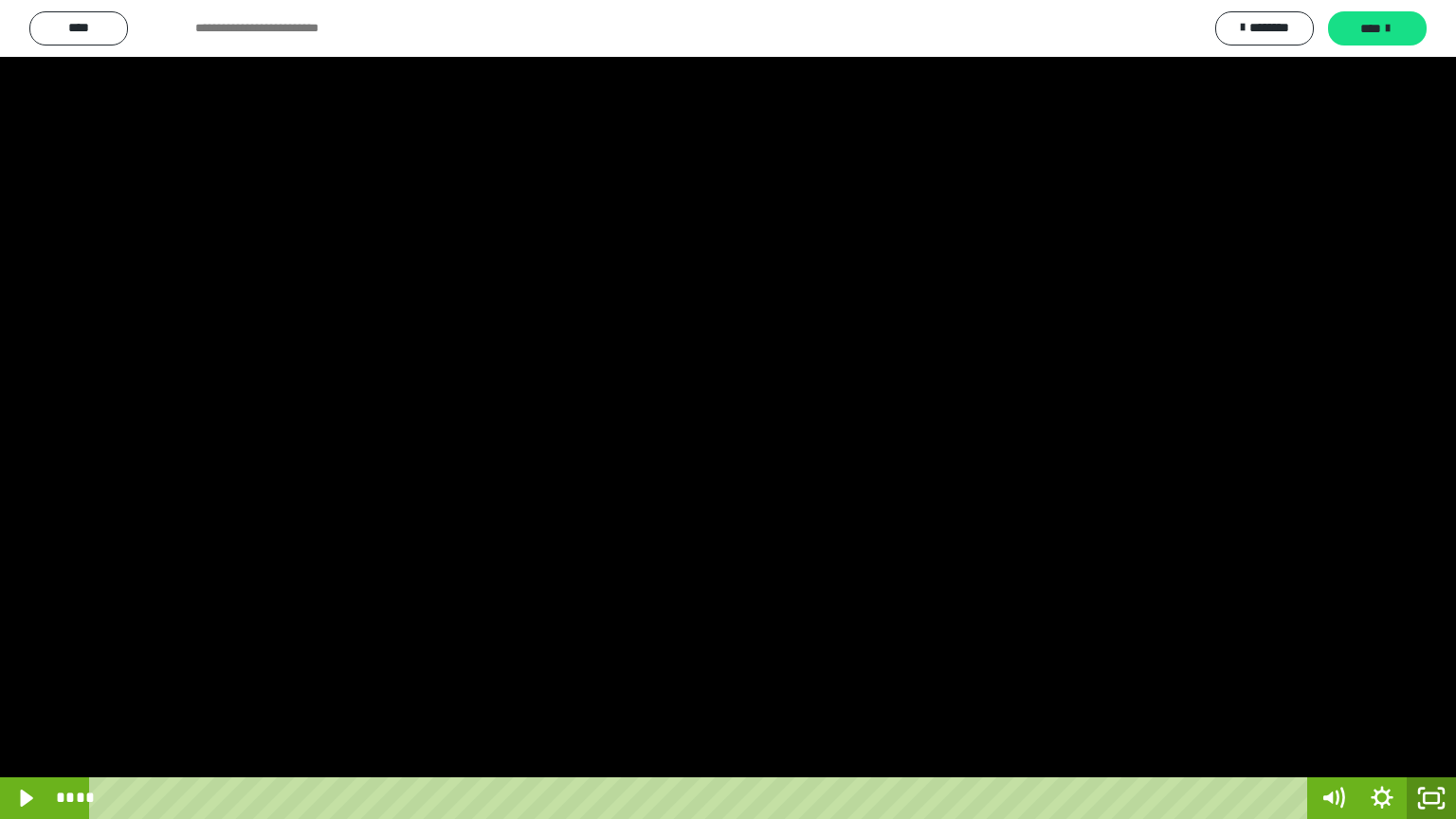 click 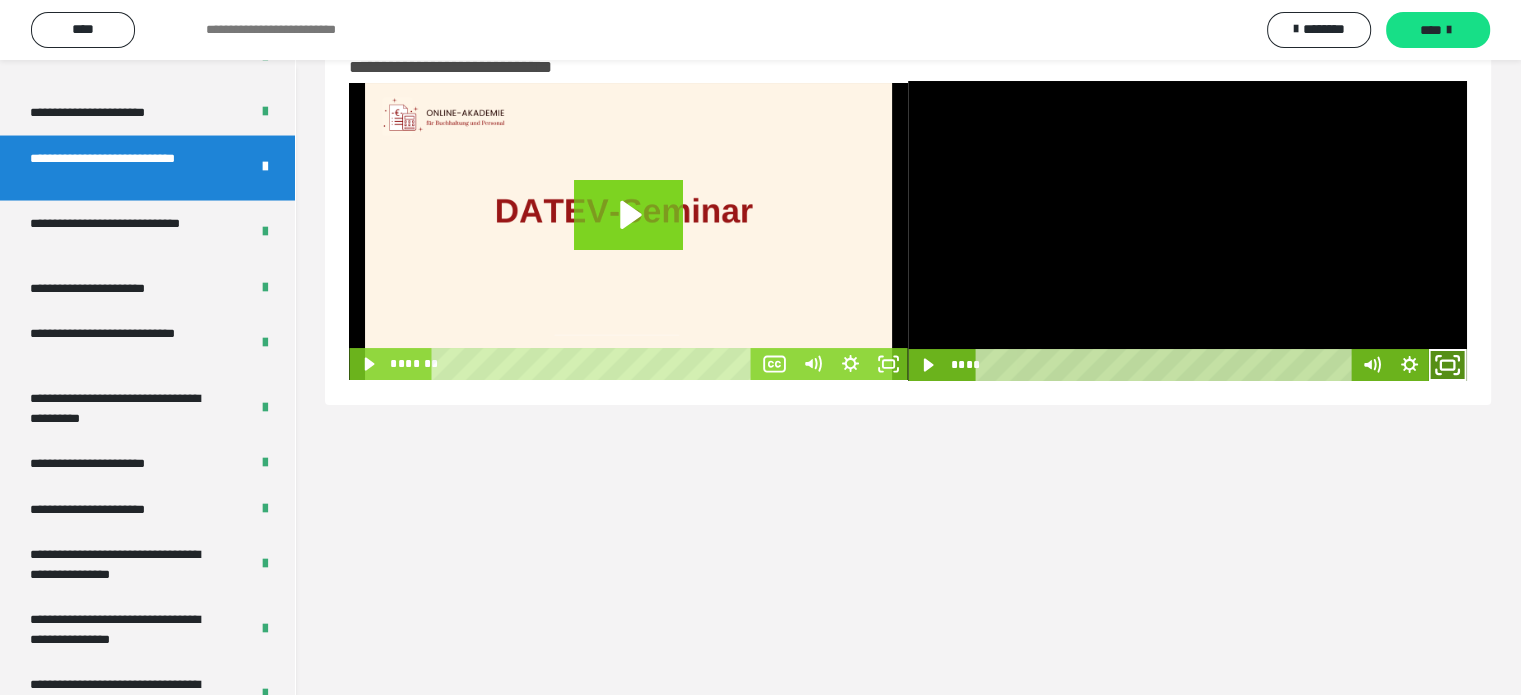 click 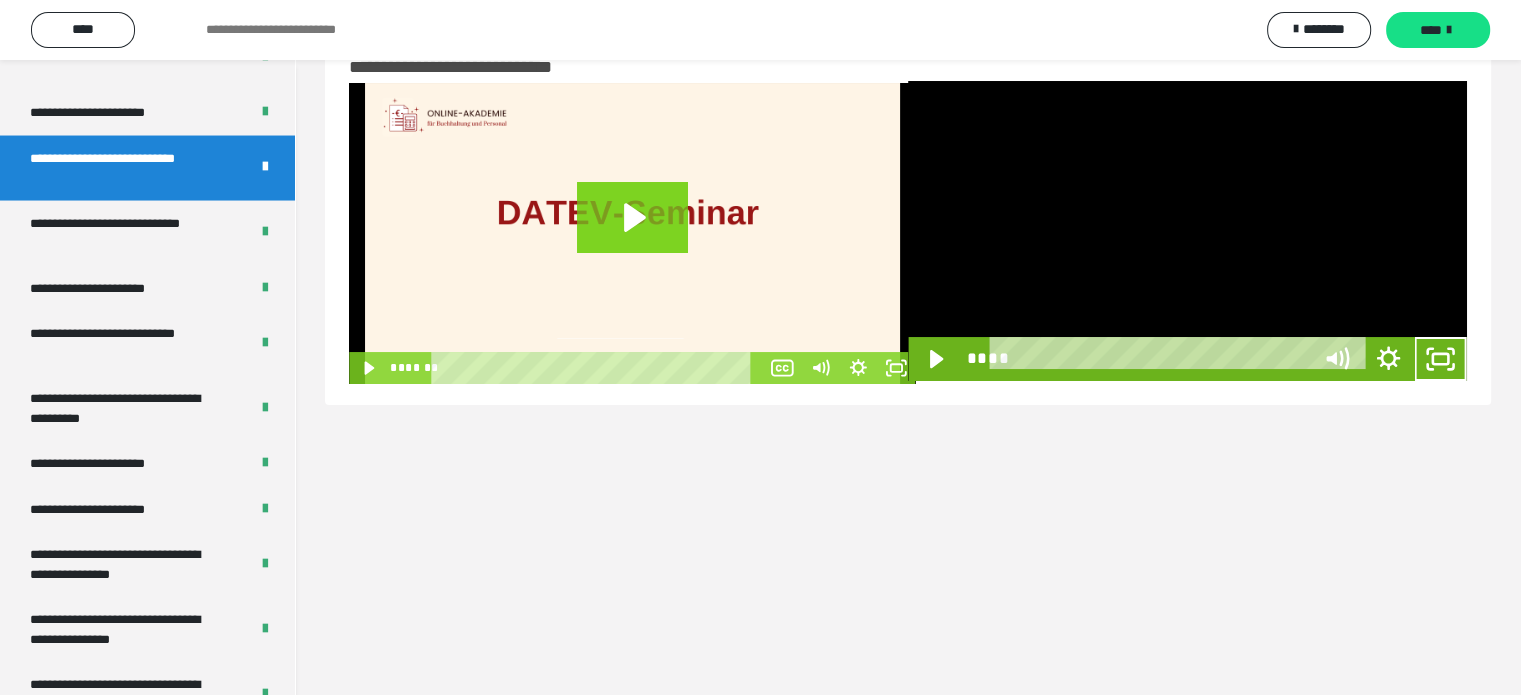 scroll, scrollTop: 3823, scrollLeft: 0, axis: vertical 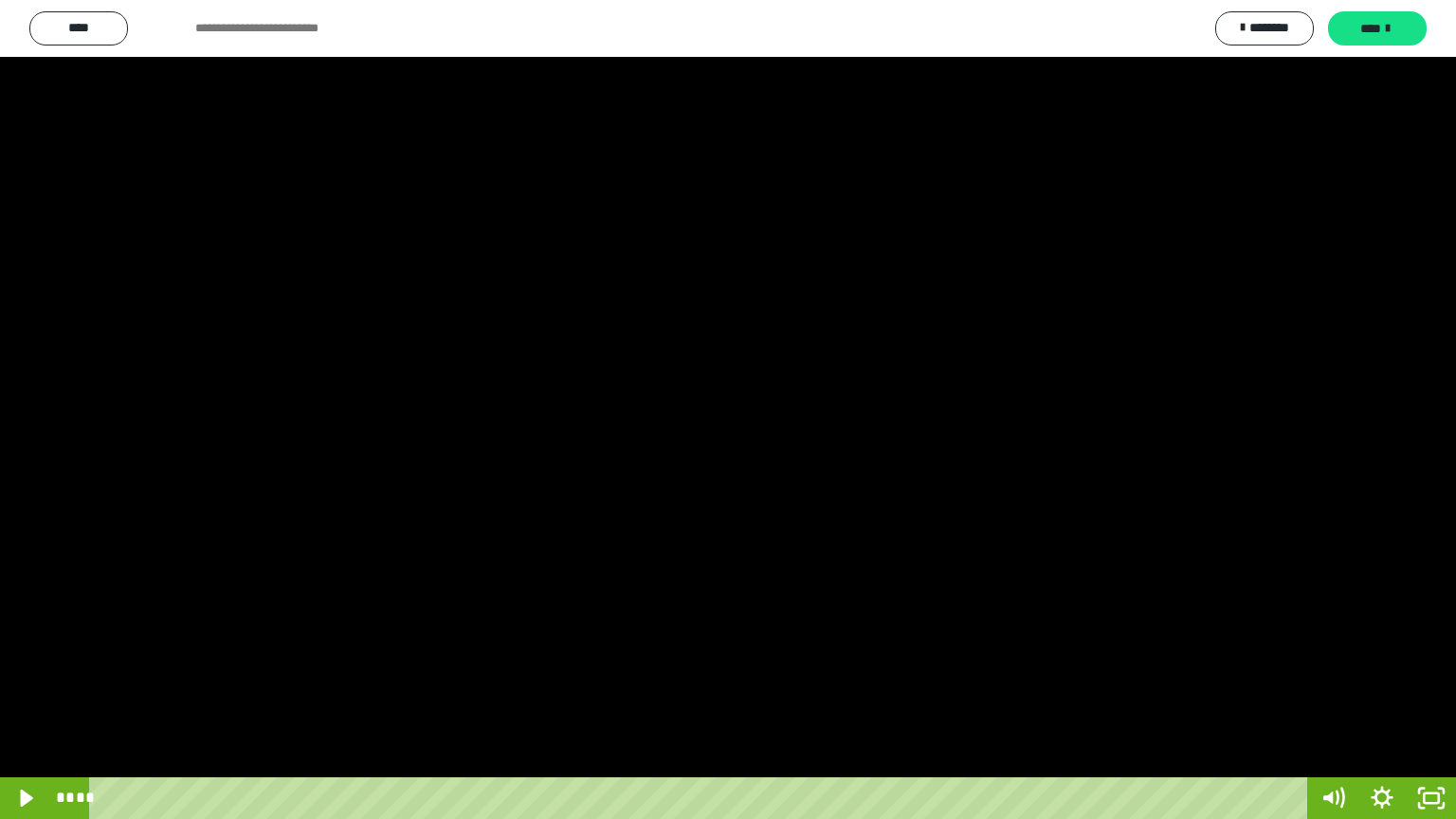 click at bounding box center [728, 410] 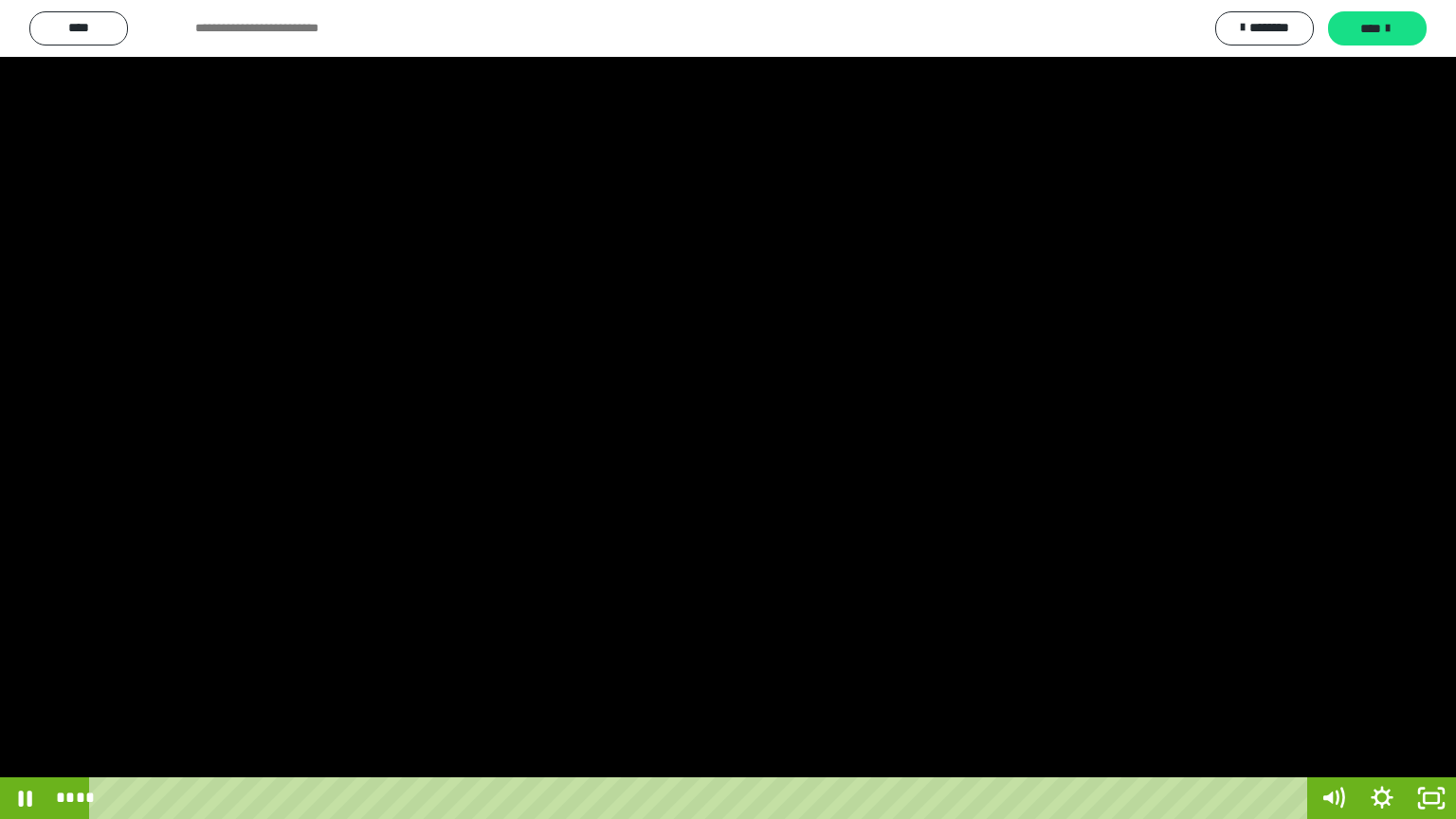 click at bounding box center (728, 410) 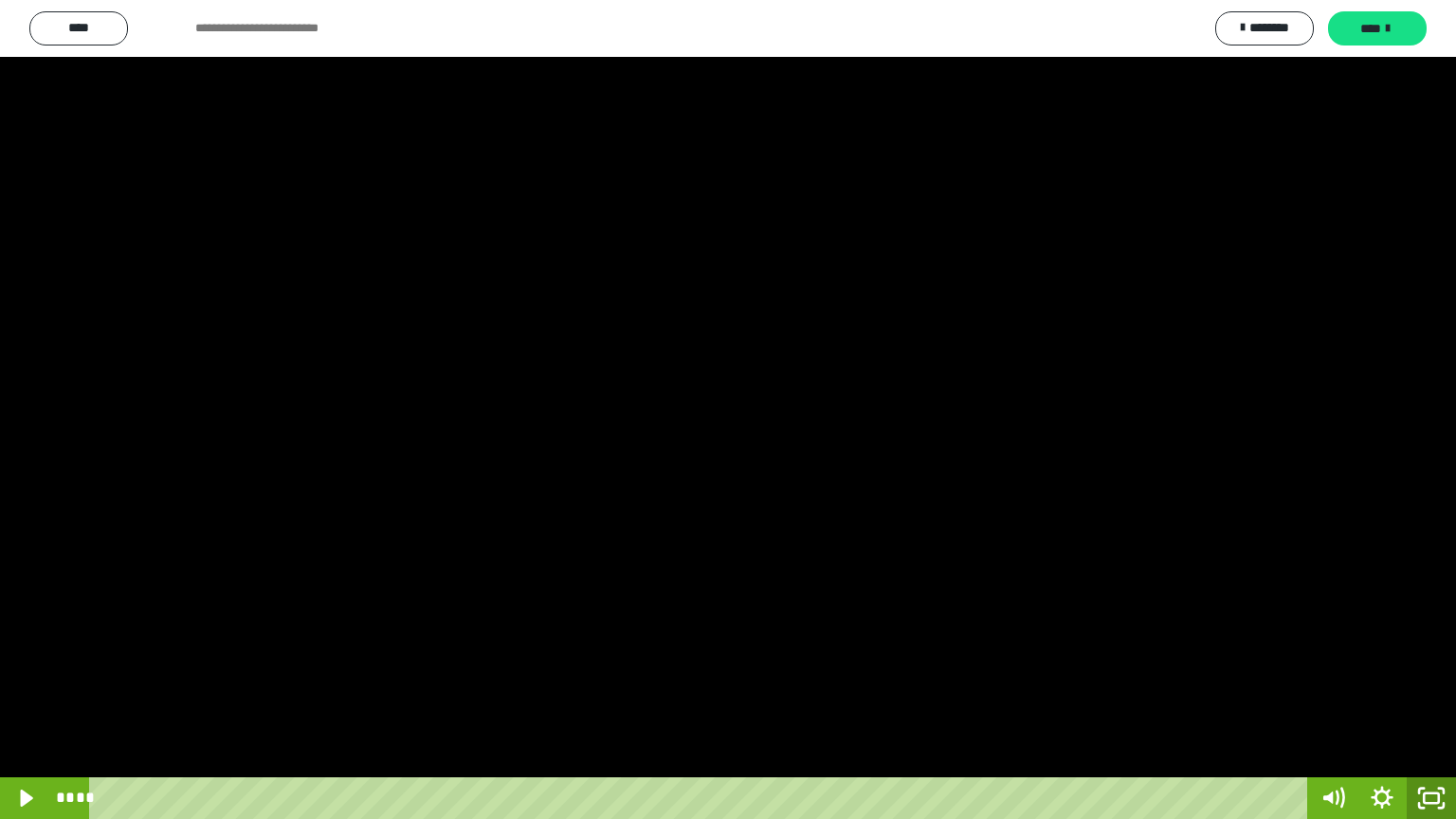 click 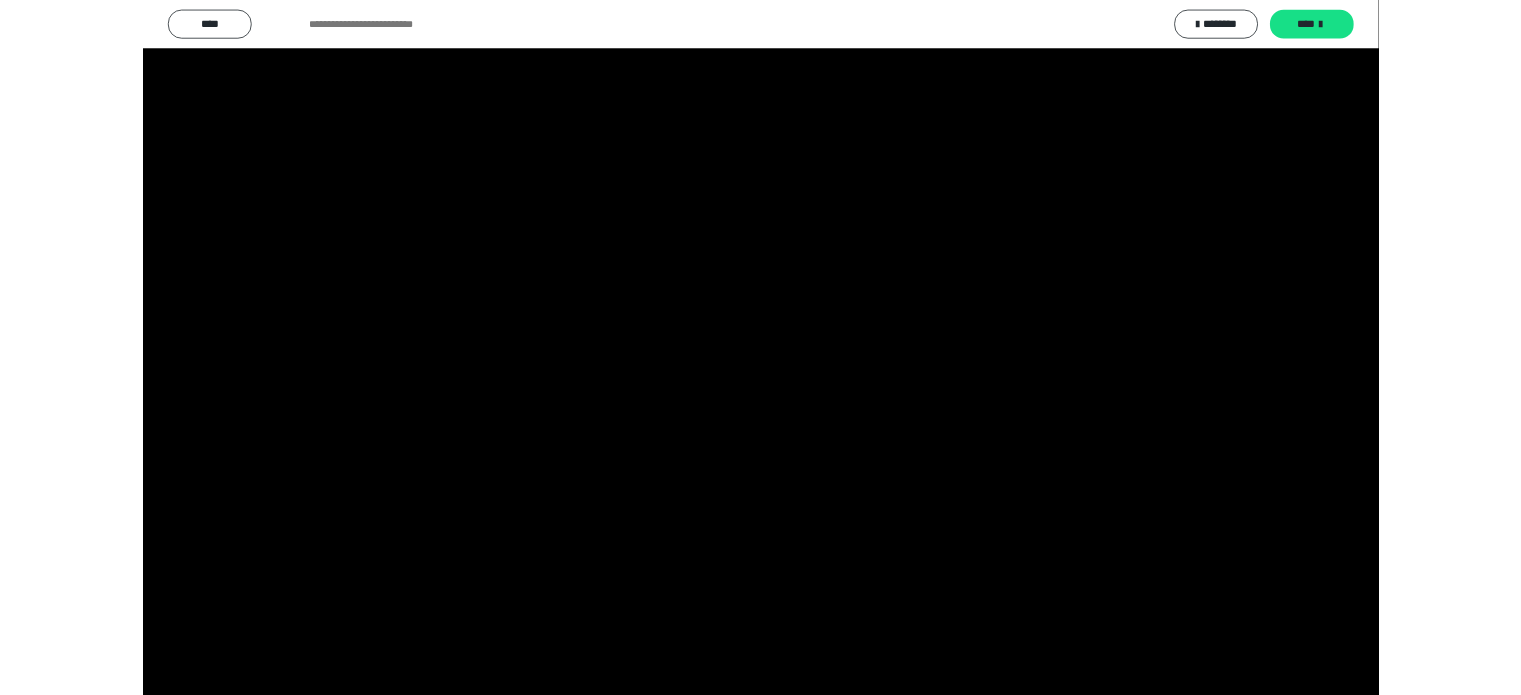 scroll, scrollTop: 3892, scrollLeft: 0, axis: vertical 